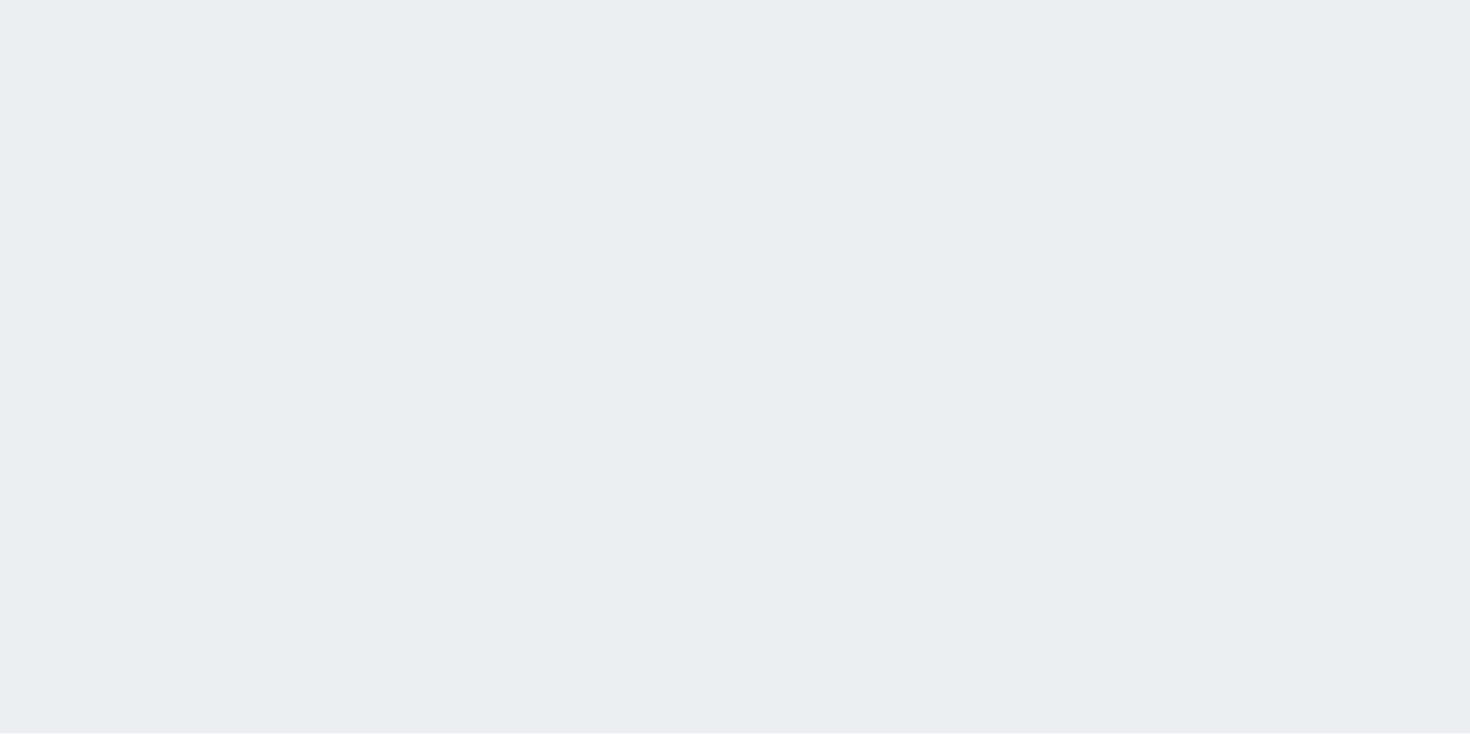 scroll, scrollTop: 0, scrollLeft: 0, axis: both 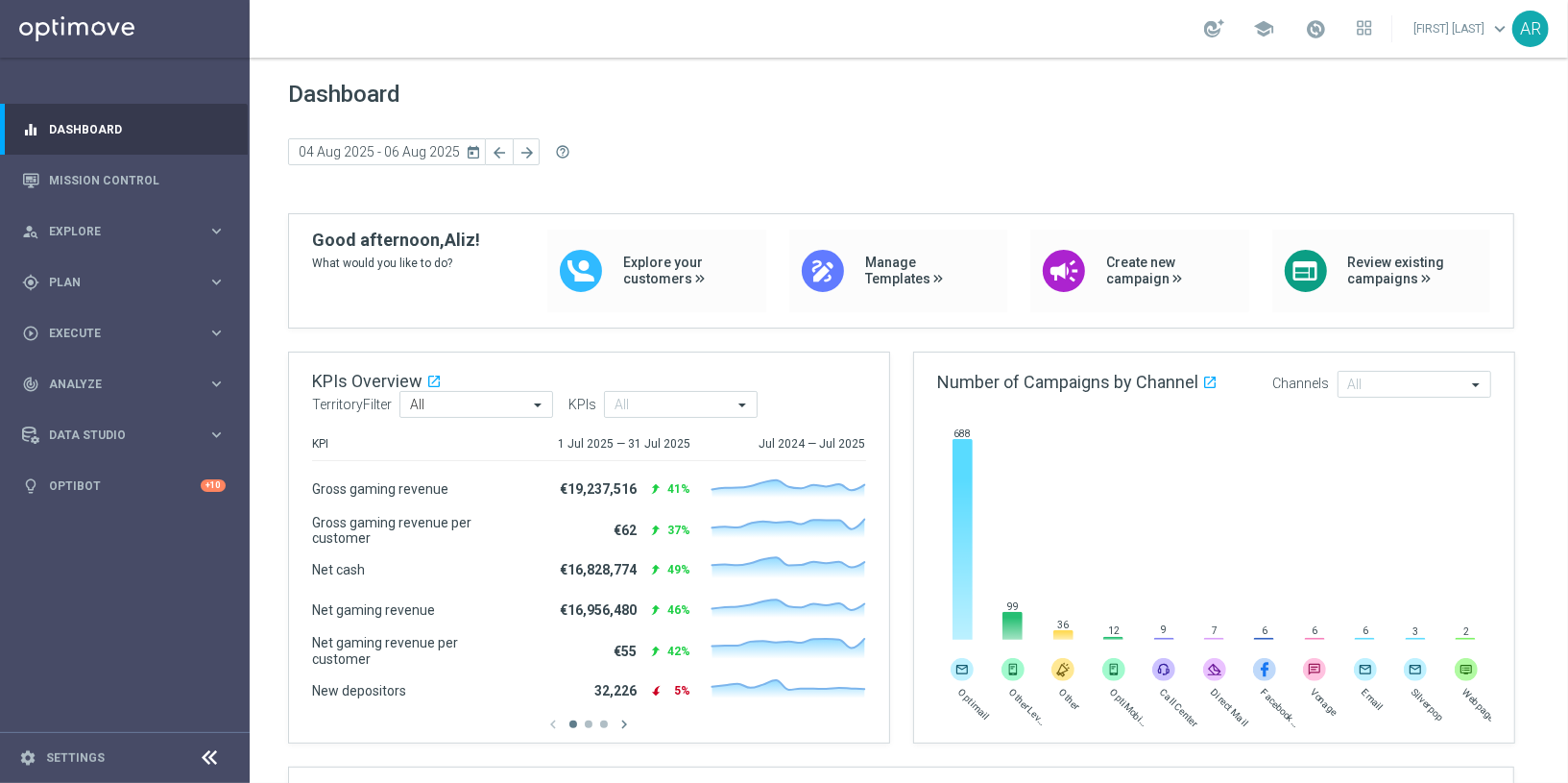click on "Dashboard today 04 Aug 2025 - 06 Aug 2025 arrow_back arrow_forward  help_outline  KPIs Overview open_in_new  .cls-1 { fill: #d1d8dc; }  TerritoryFilter All  All  KPIs All KPI 1 Jul 2025 — 31 Jul 2025 Jul 2024 — Jul 2025  Gross gaming revenue   €19,237,516  reply 41% Created with Highcharts 9.3.3  Gross gaming revenue per customer   €62  reply 37% Created with Highcharts 9.3.3  Net cash   €16,828,774  reply 49% Created with Highcharts 9.3.3  Net gaming revenue   €16,956,480  reply 46% Created with Highcharts 9.3.3  Net gaming revenue per customer   €55  reply 42% Created with Highcharts 9.3.3  New depositors   32,226  reply 5% Created with Highcharts 9.3.3  Players who deposited   262,137  reply 4% Created with Highcharts 9.3.3  Players who played   310,020  reply 3% Created with Highcharts 9.3.3  Players who played Bundles   20,517  reply 5% Created with Highcharts 9.3.3  Players who played Games   92,378  reply 8% Created with Highcharts 9.3.3  Players who played Instant Games   1,082  reply 1%" 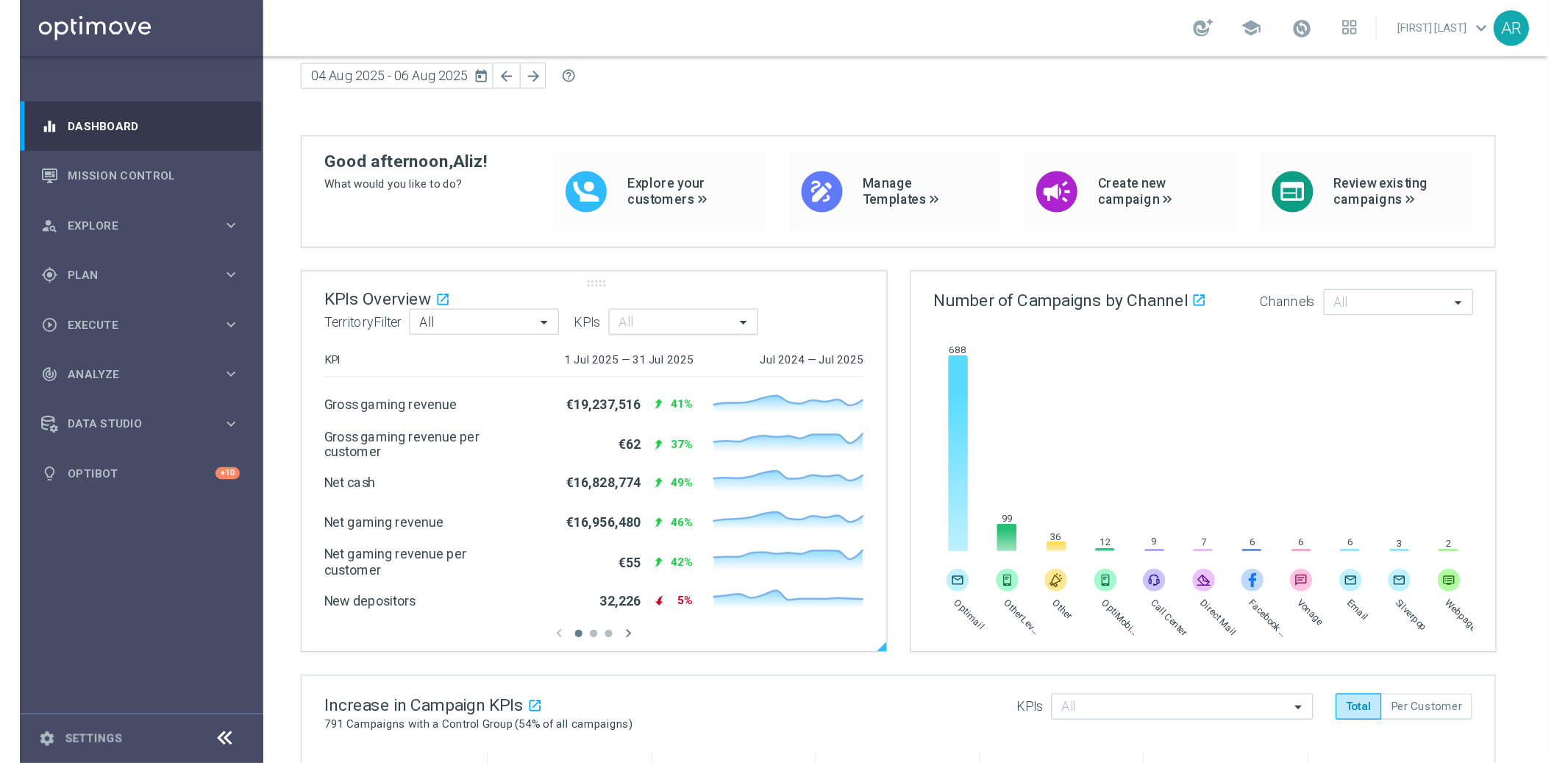 scroll, scrollTop: 0, scrollLeft: 0, axis: both 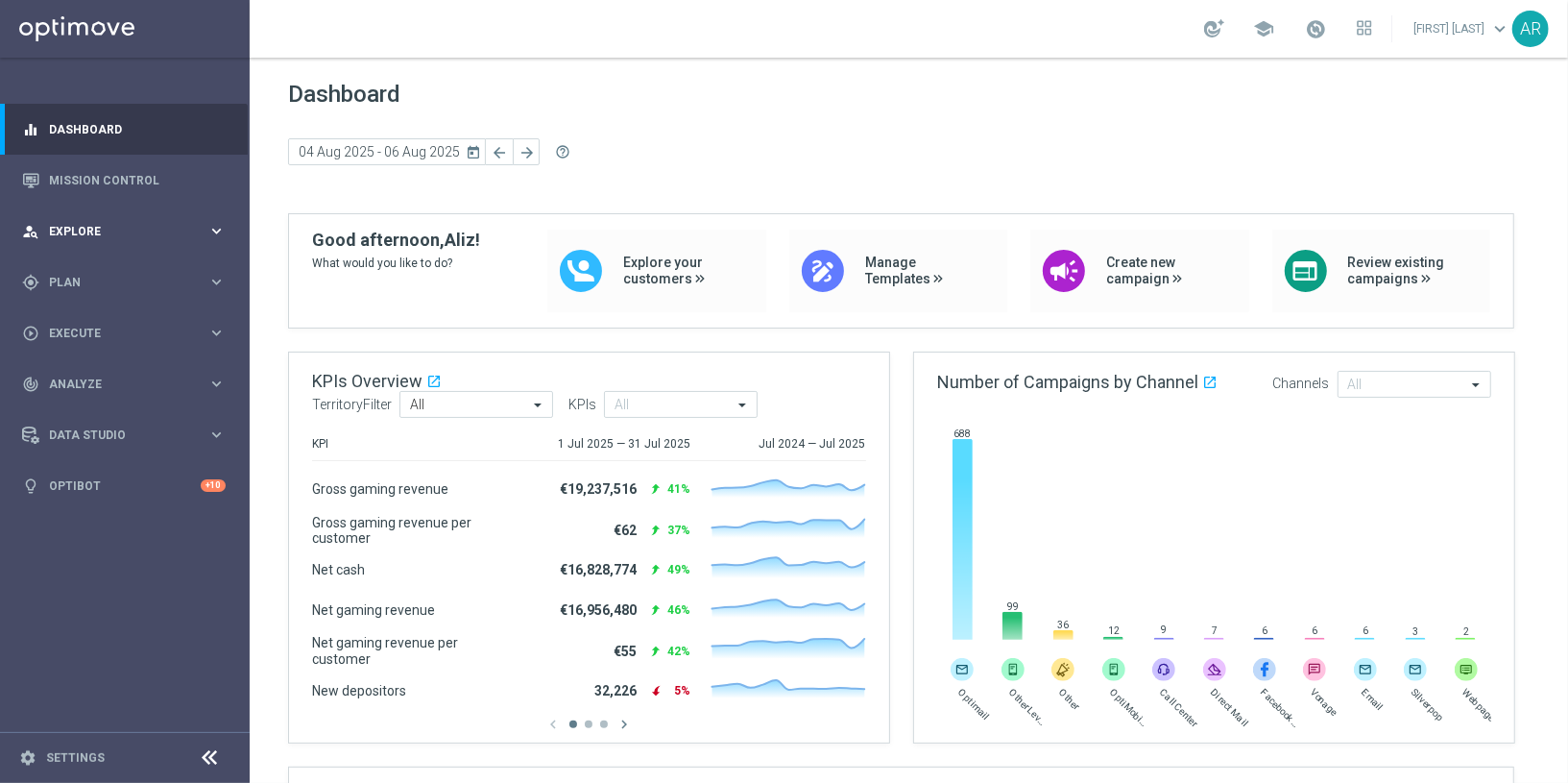 click on "person_search
Explore" at bounding box center (114, 232) 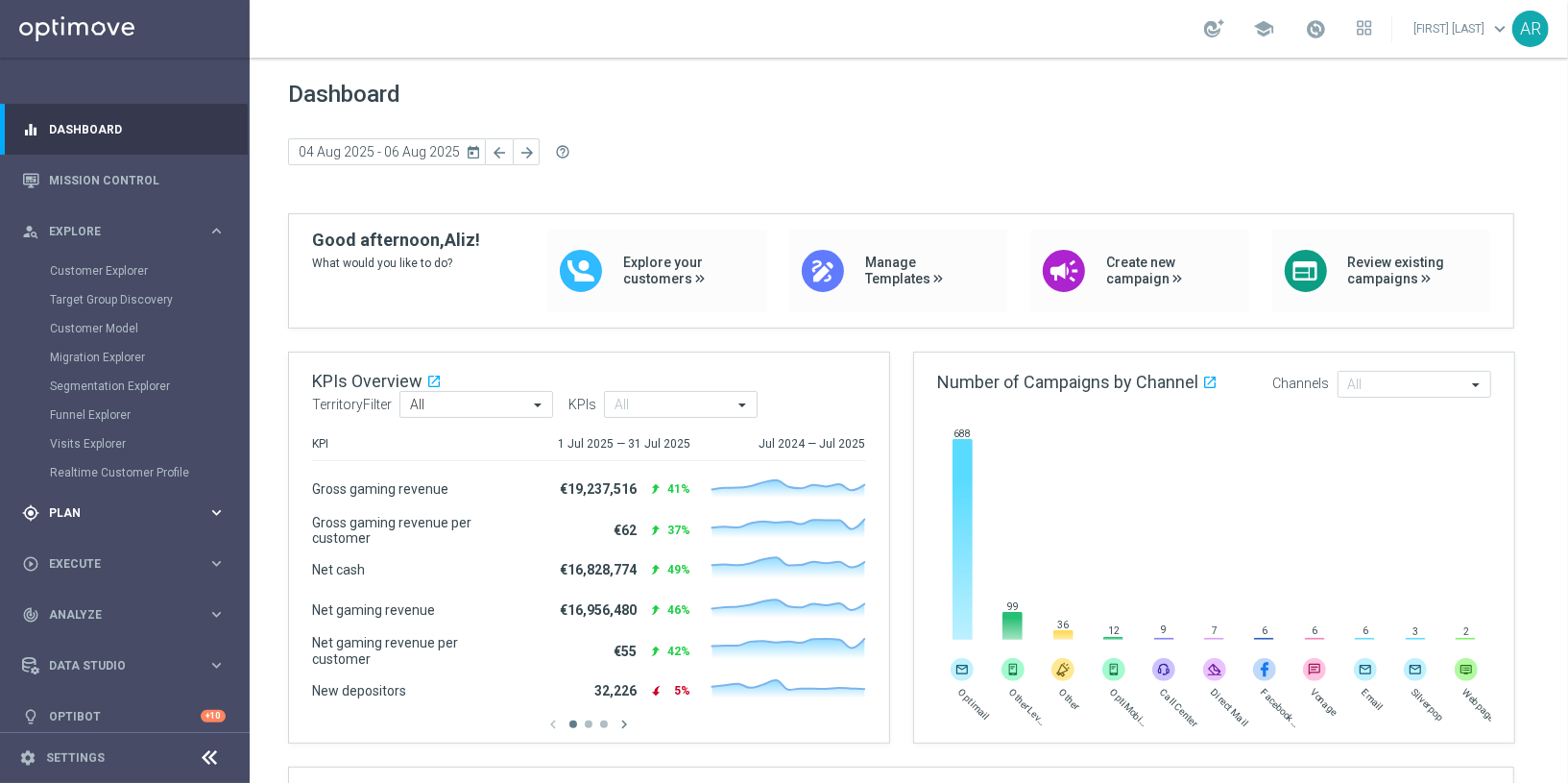 click on "Plan" at bounding box center [128, 513] 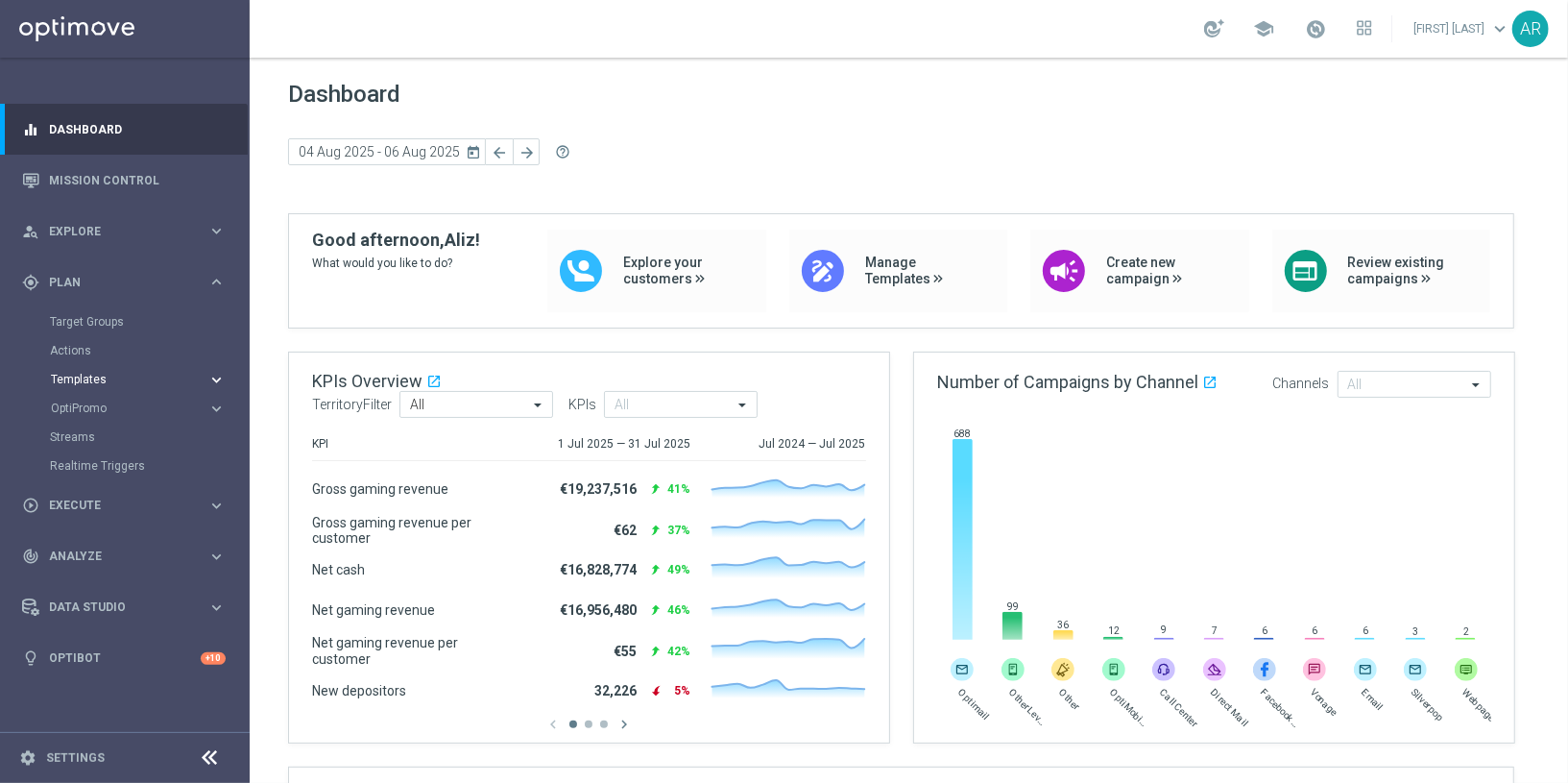 click on "Templates" at bounding box center (119, 379) 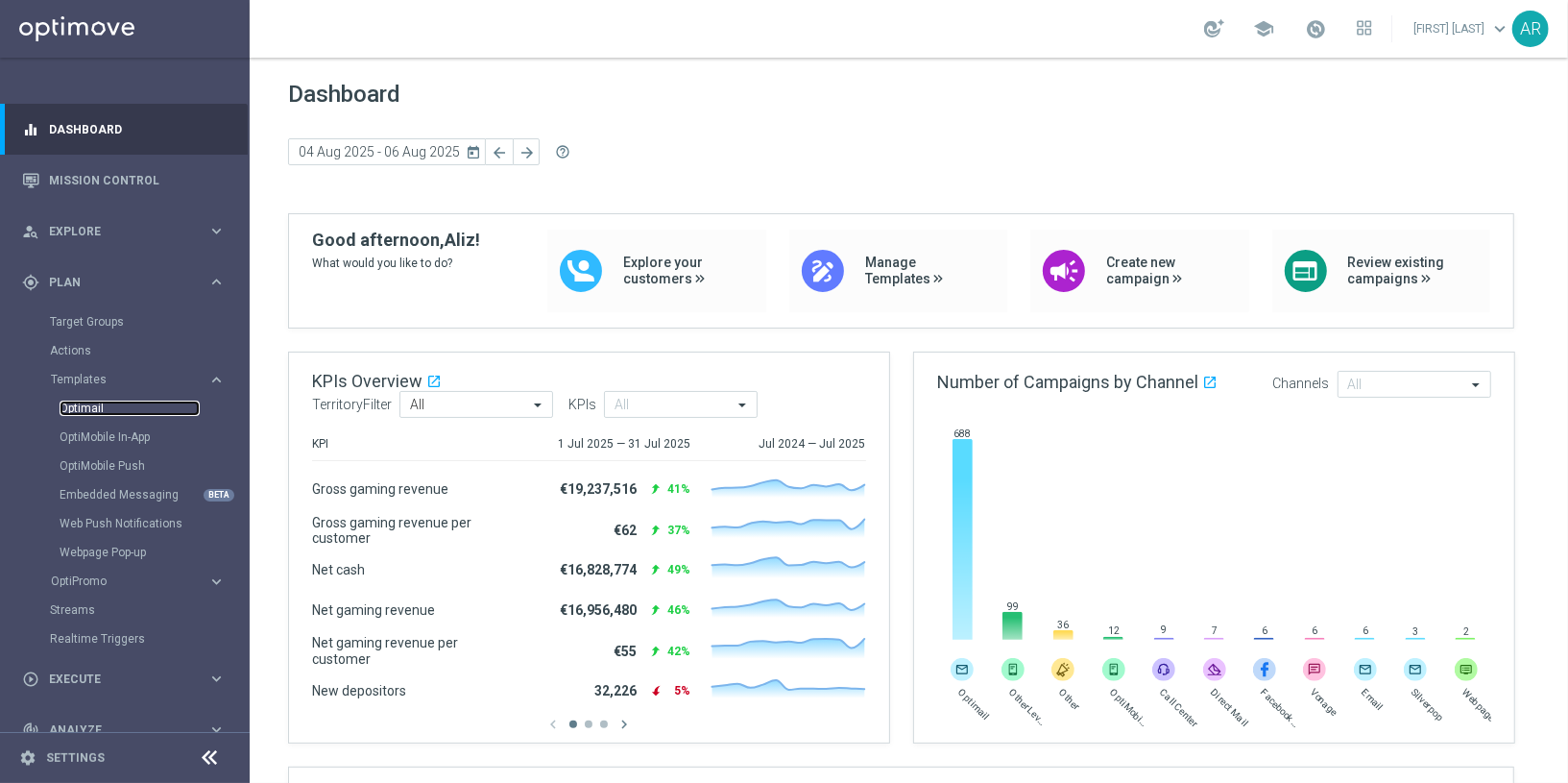 click on "Optimail" at bounding box center (130, 408) 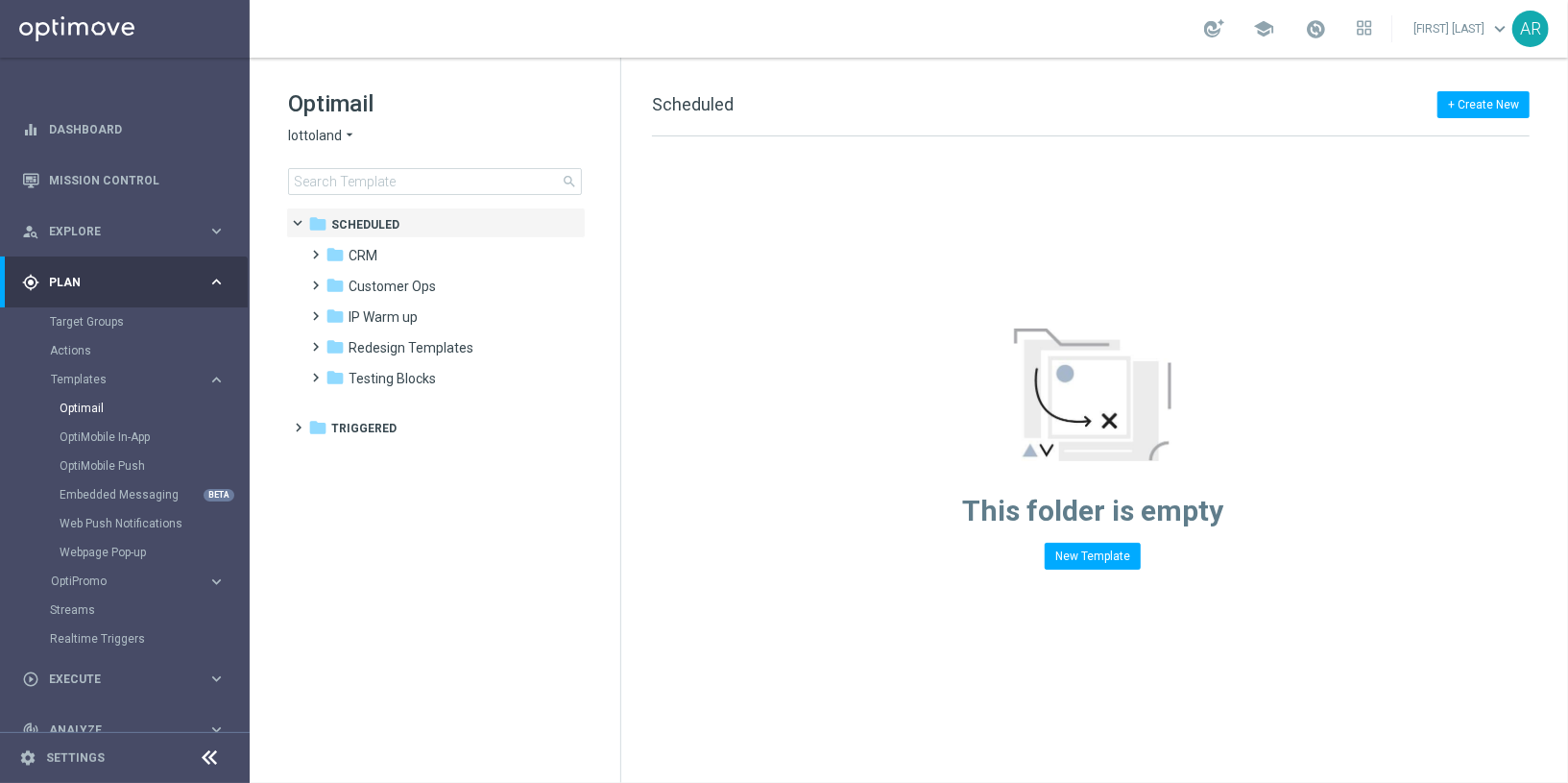 click on "lottoland" 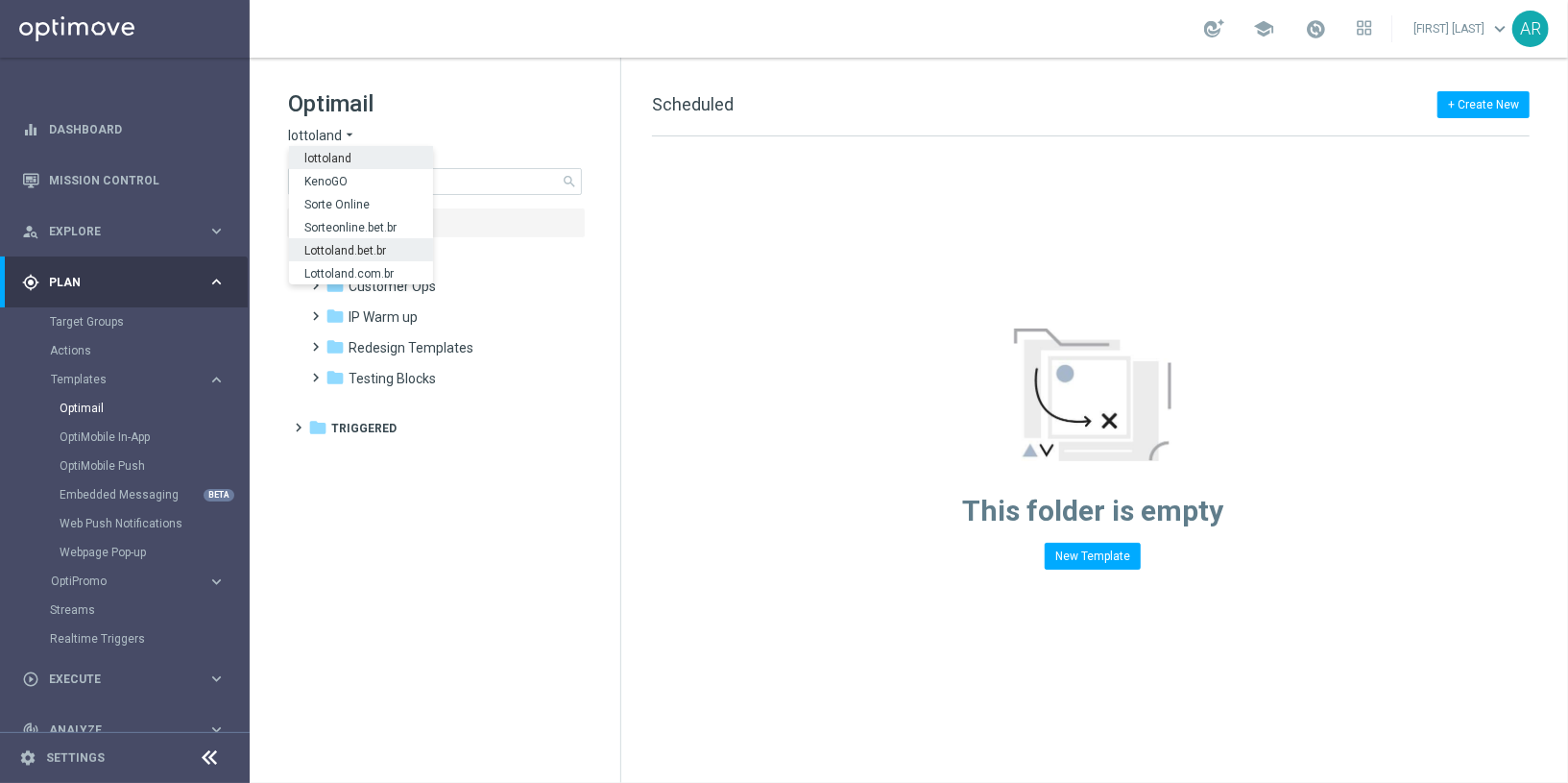 click on "Lottoland.bet.br" at bounding box center [0, 0] 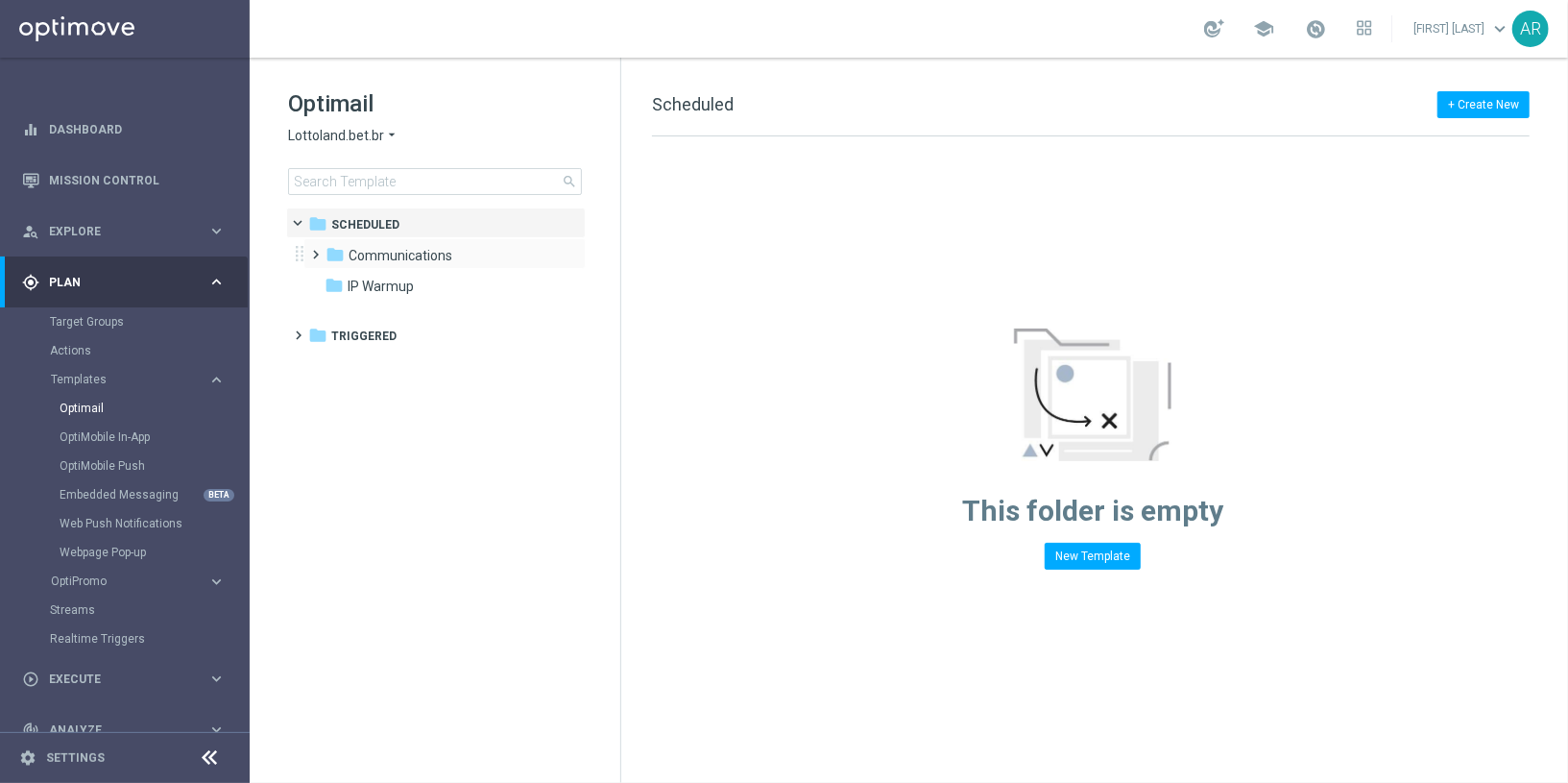 click at bounding box center (312, 246) 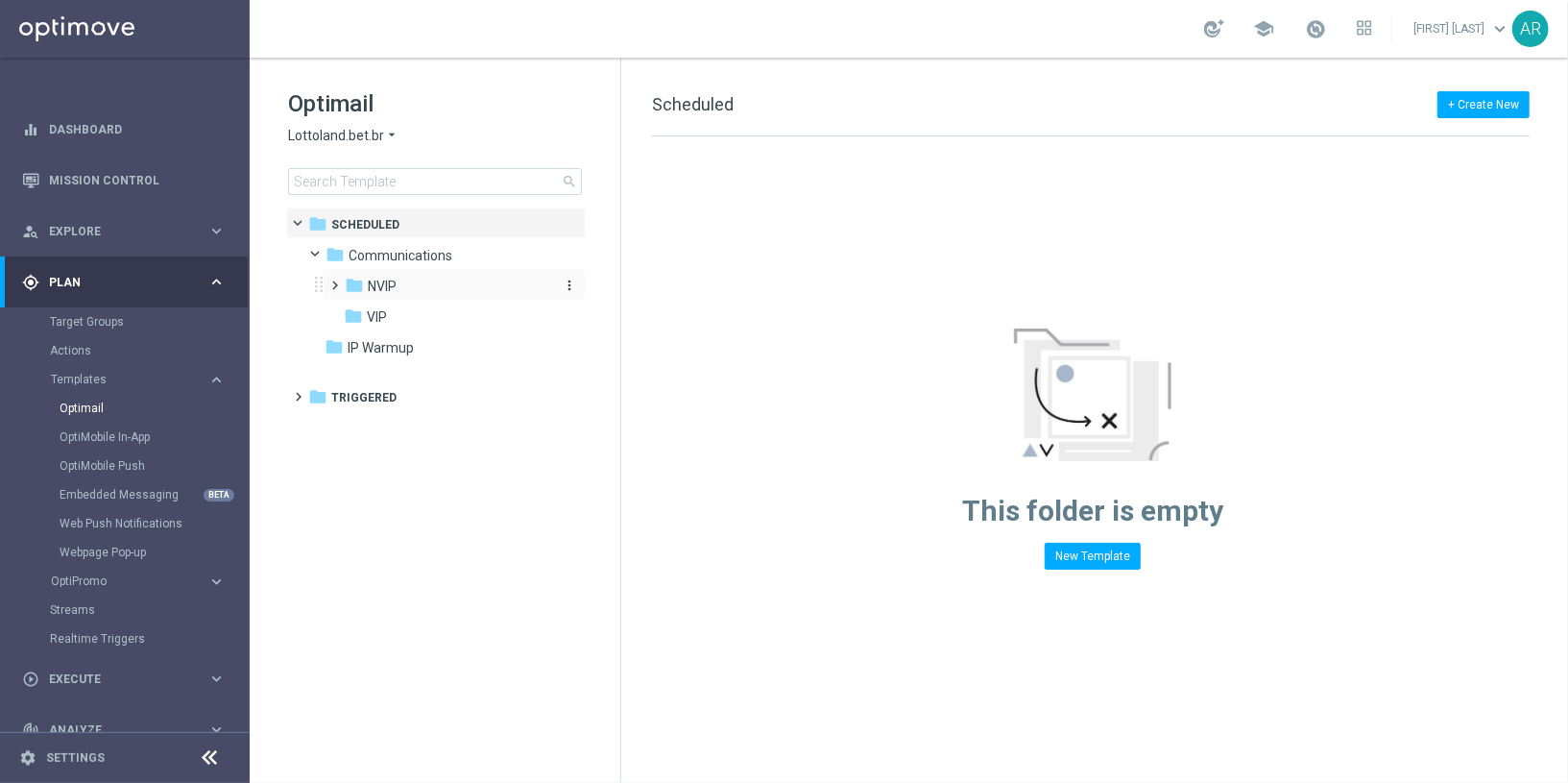 click on "NVIP" at bounding box center [382, 286] 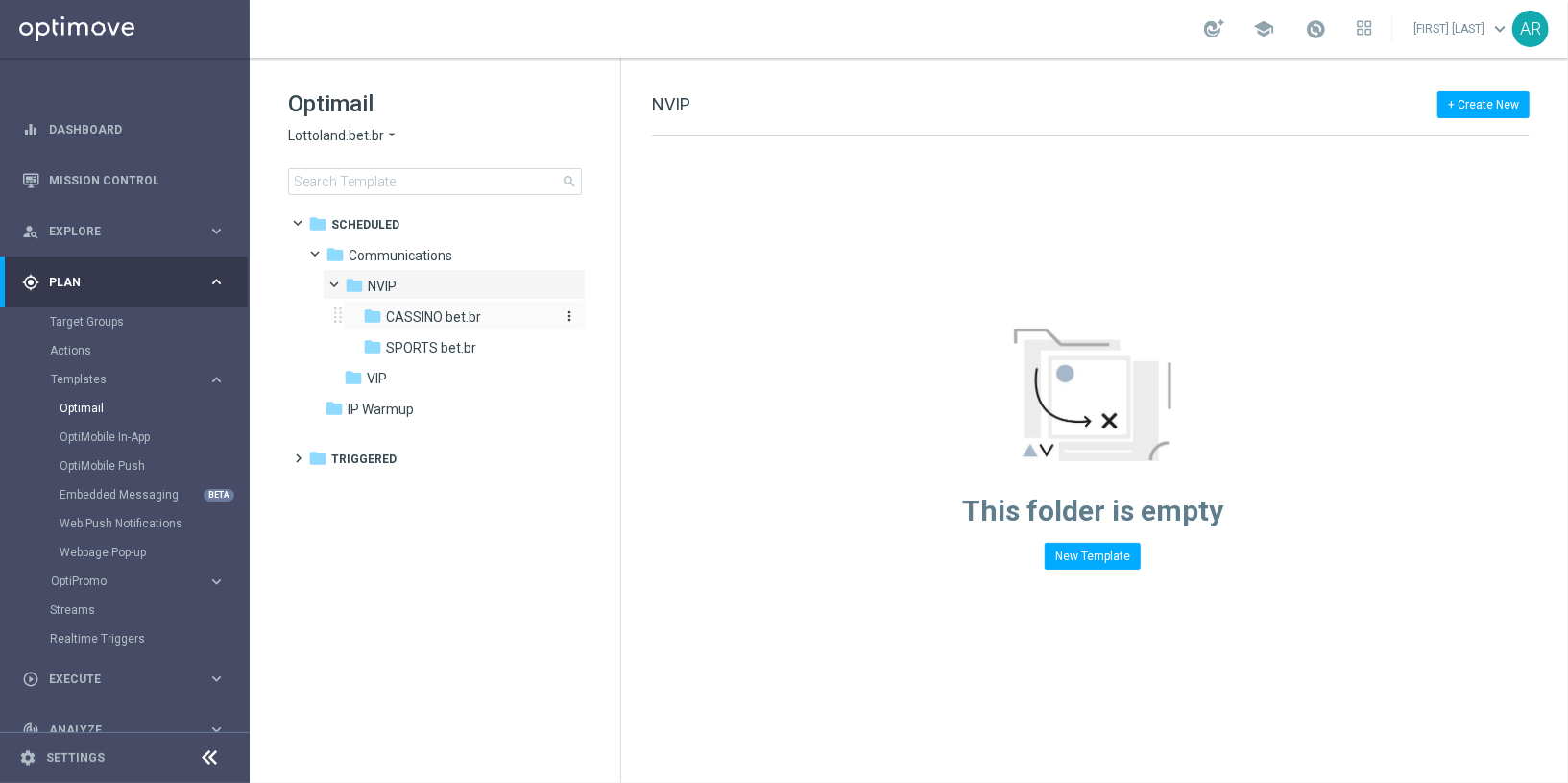 click on "CASSINO bet.br" at bounding box center [433, 317] 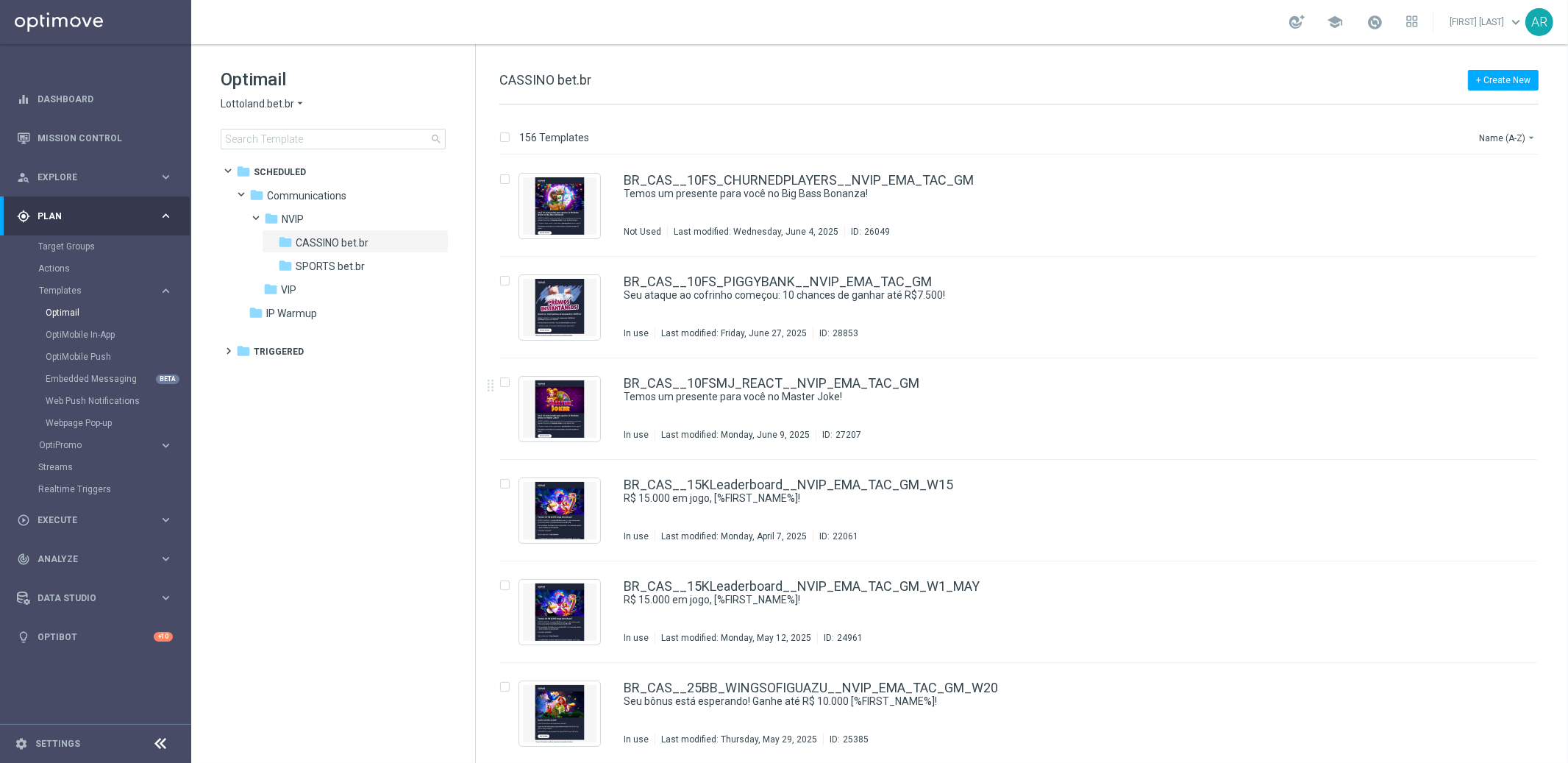 click on "folder
Scheduled
more_vert
folder
Communications
more_vert" 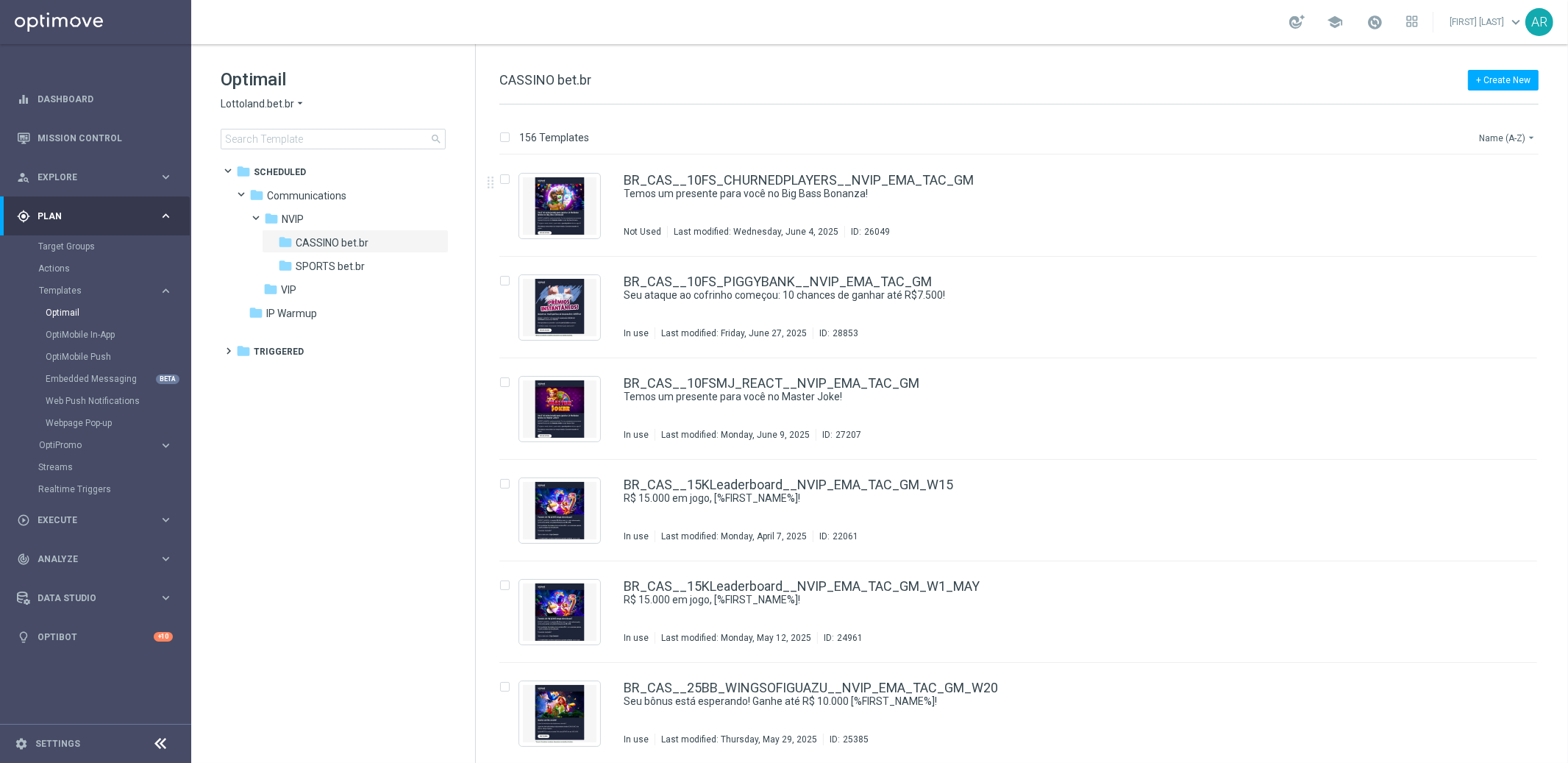click on "Name (A-Z)
arrow_drop_down" 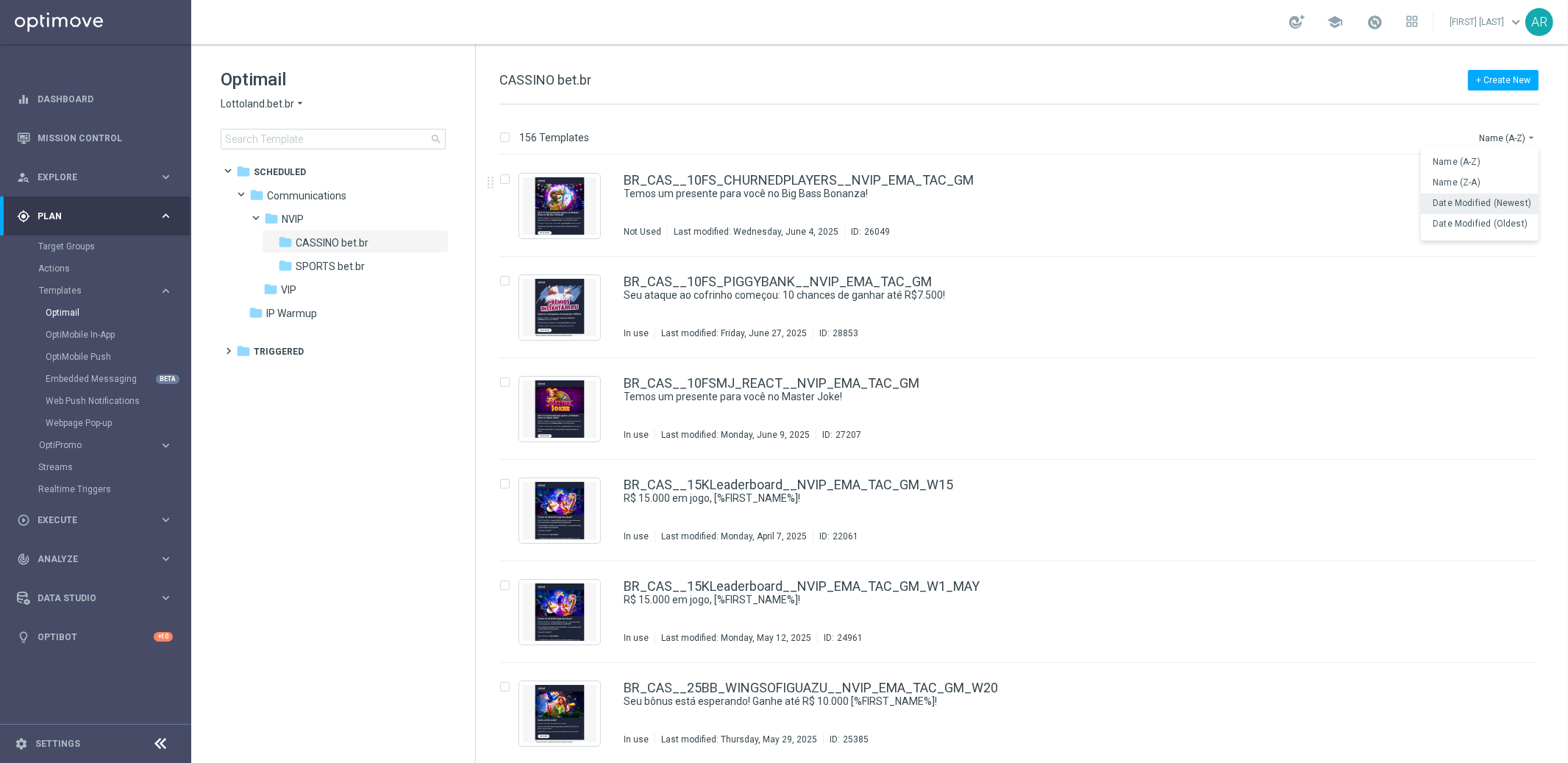 click on "Date Modified (Newest)" at bounding box center (1482, 203) 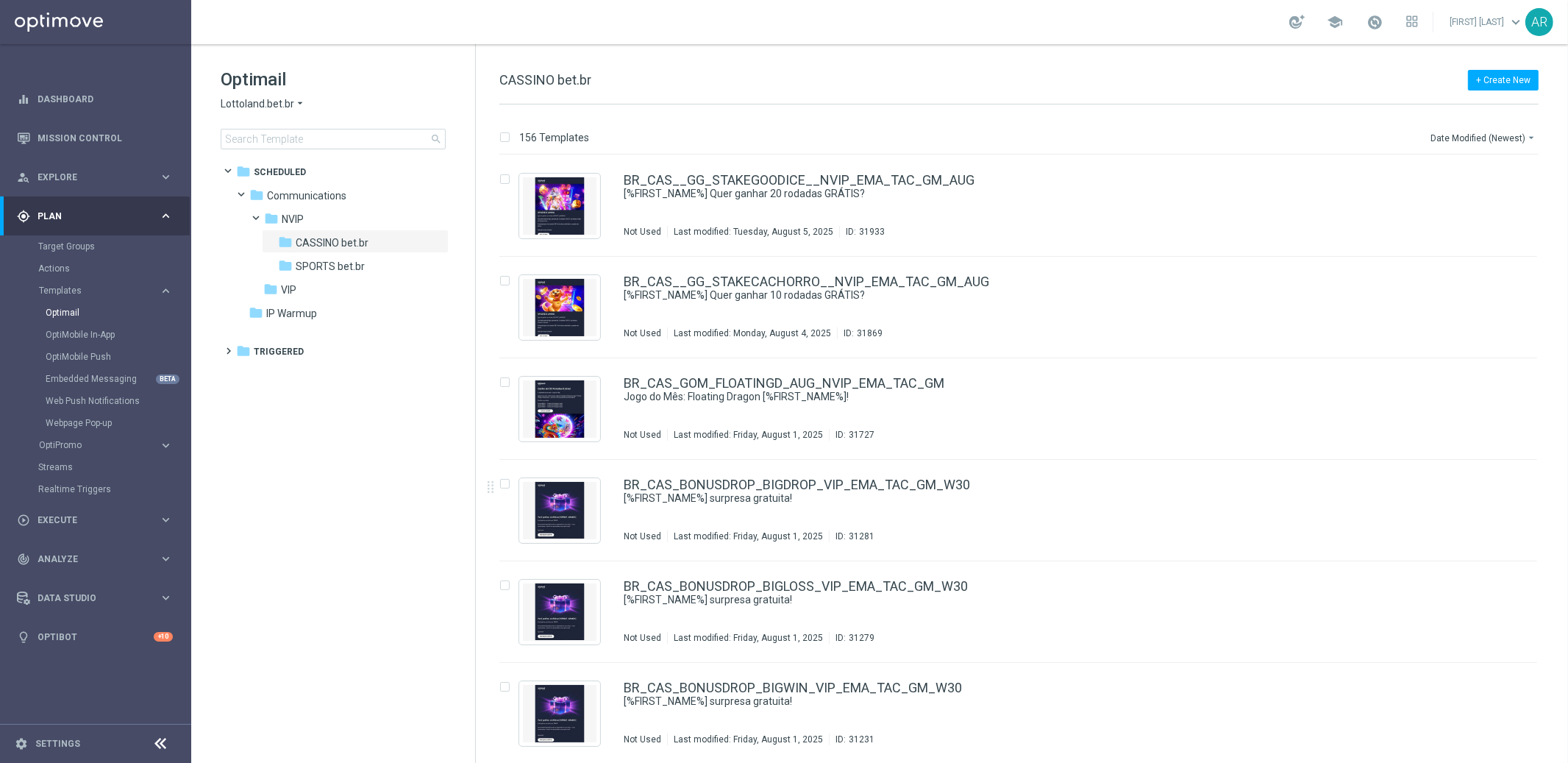 click on "folder
Scheduled
more_vert
folder
Communications
more_vert" 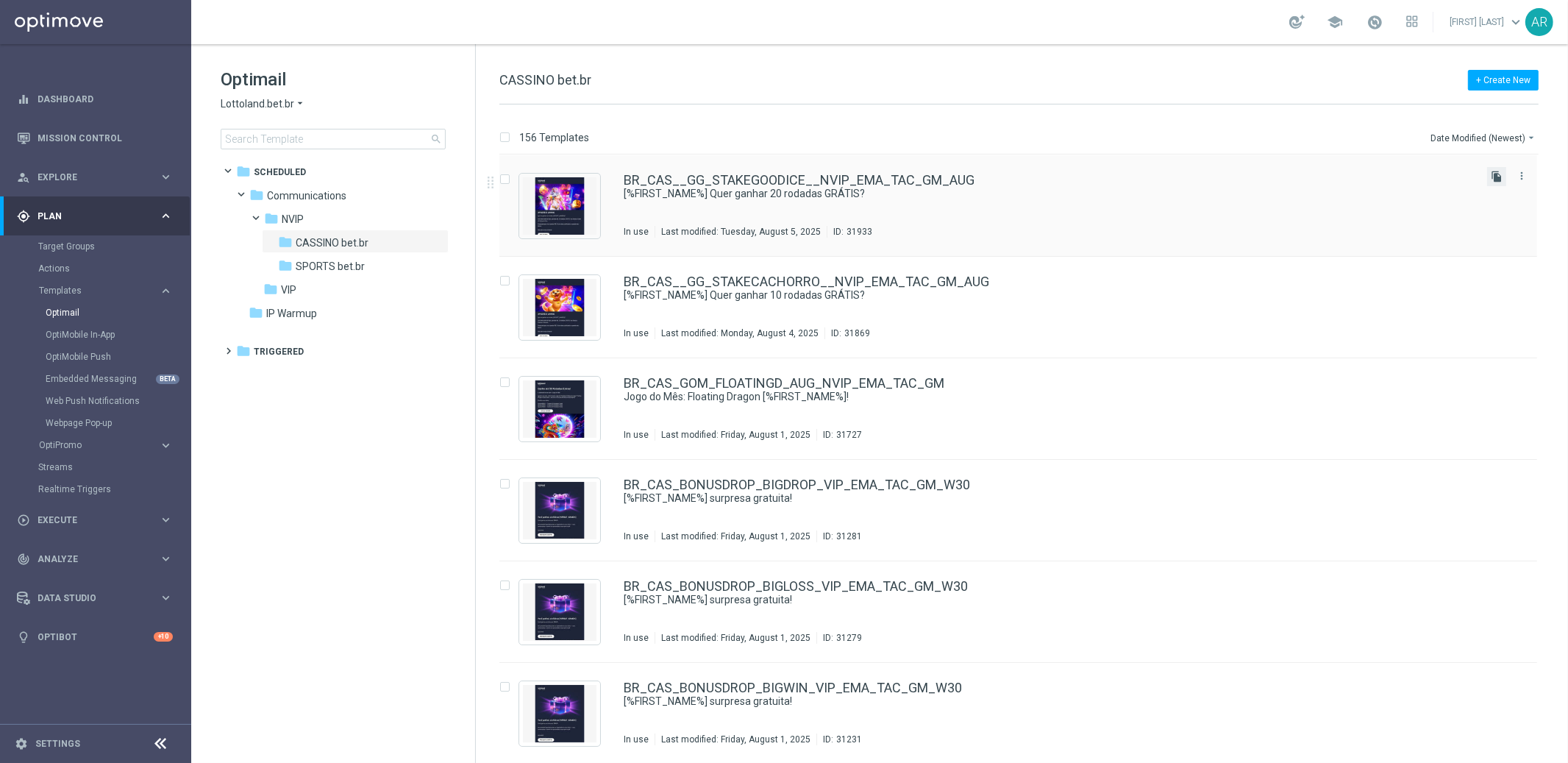 click on "file_copy" at bounding box center [1497, 177] 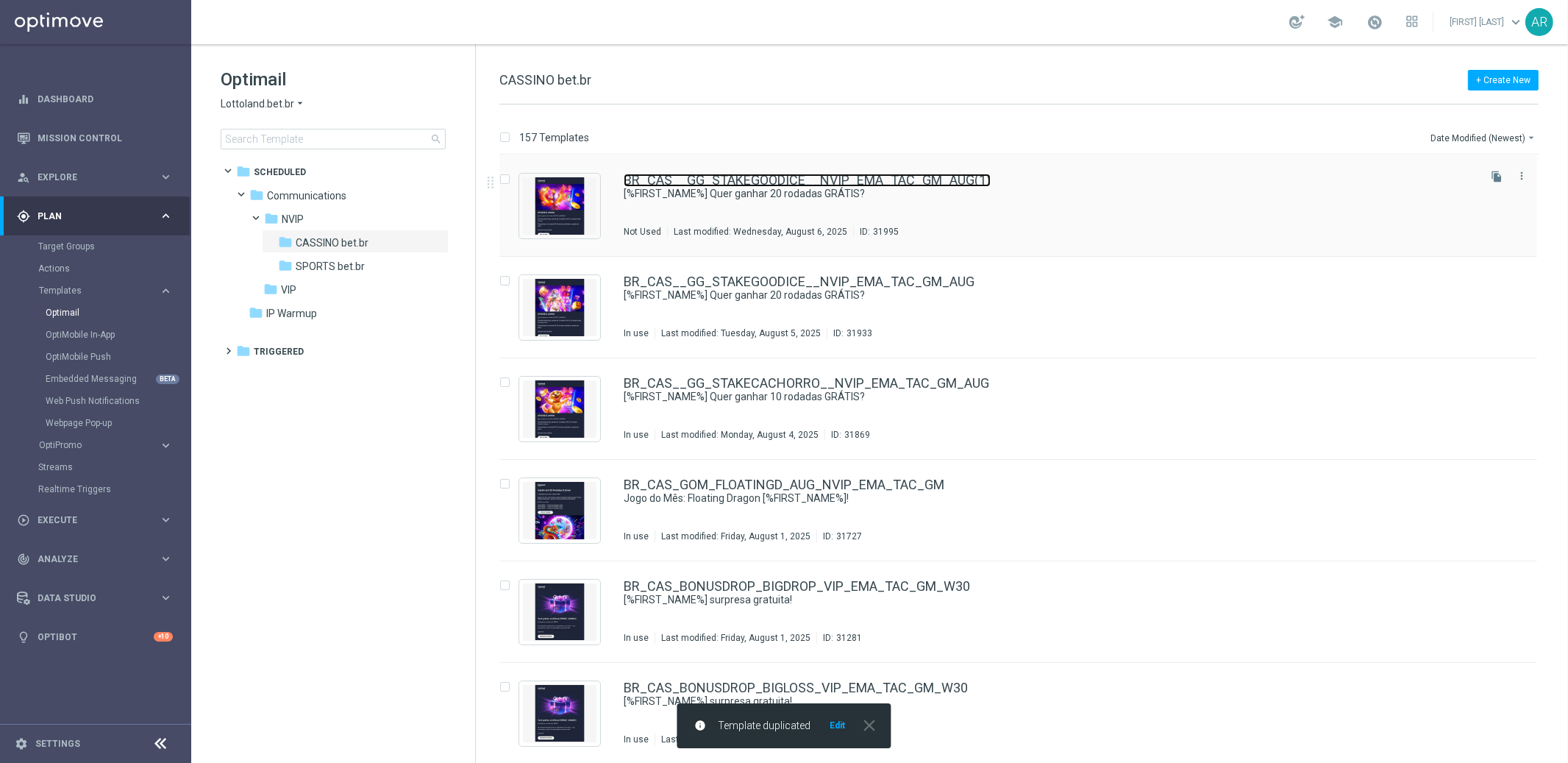 click on "BR_CAS__GG_STAKEGOODICE__NVIP_EMA_TAC_GM_AUG(1)" at bounding box center (807, 180) 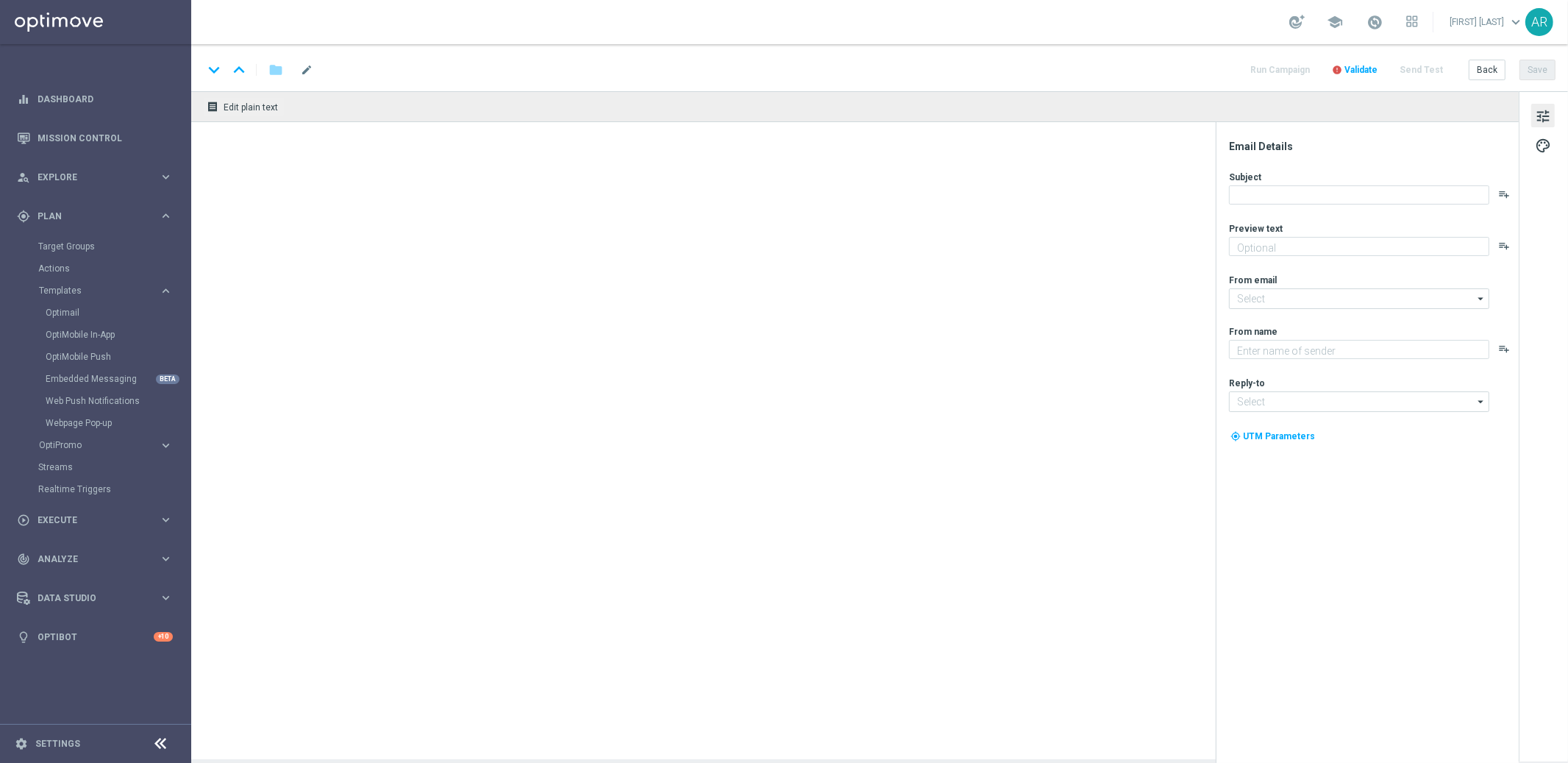 type on "BR_CAS__GG_STAKEGOODICE__NVIP_EMA_TAC_GM_AUG(1)" 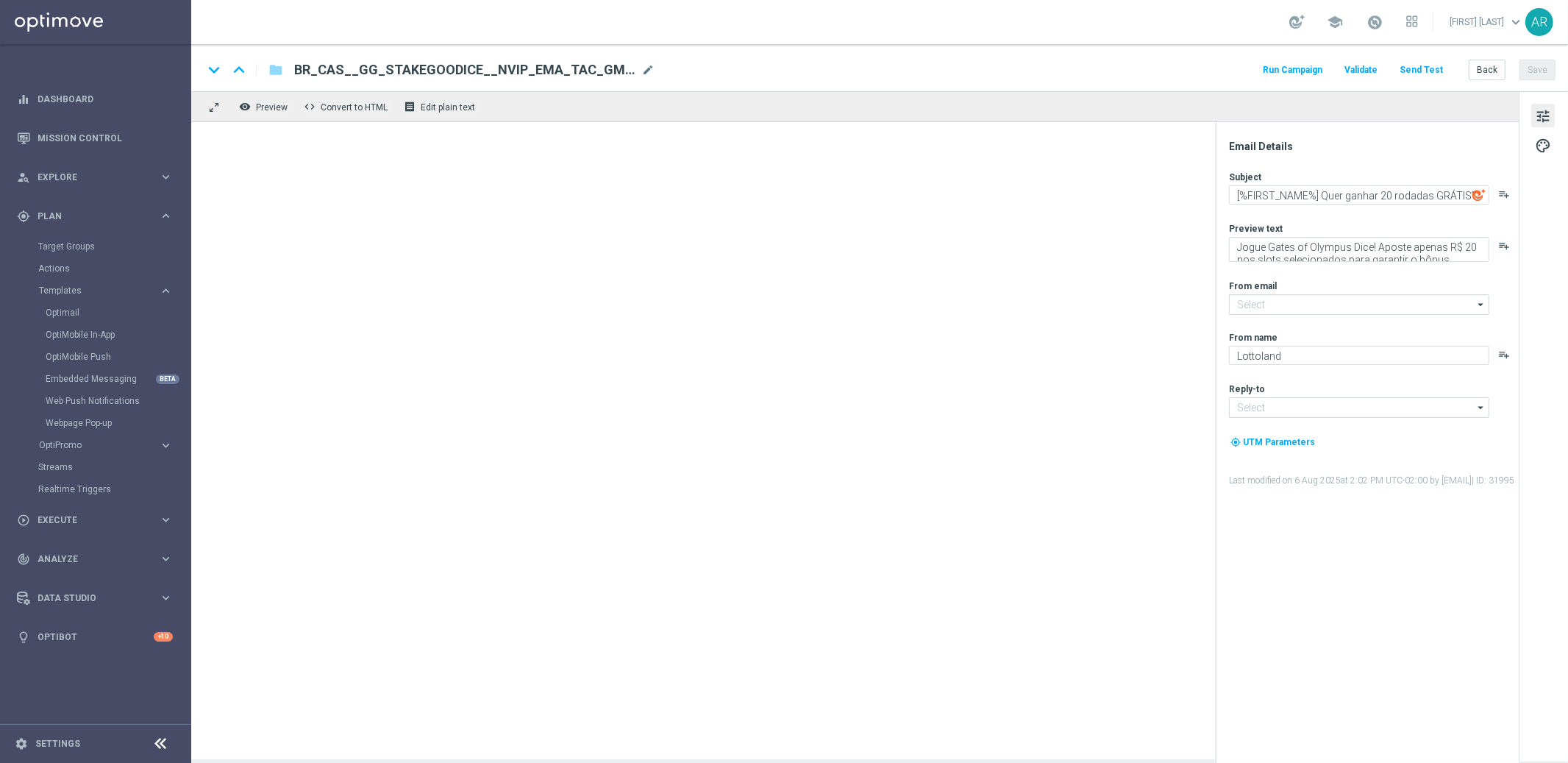 type on "mail@example.com" 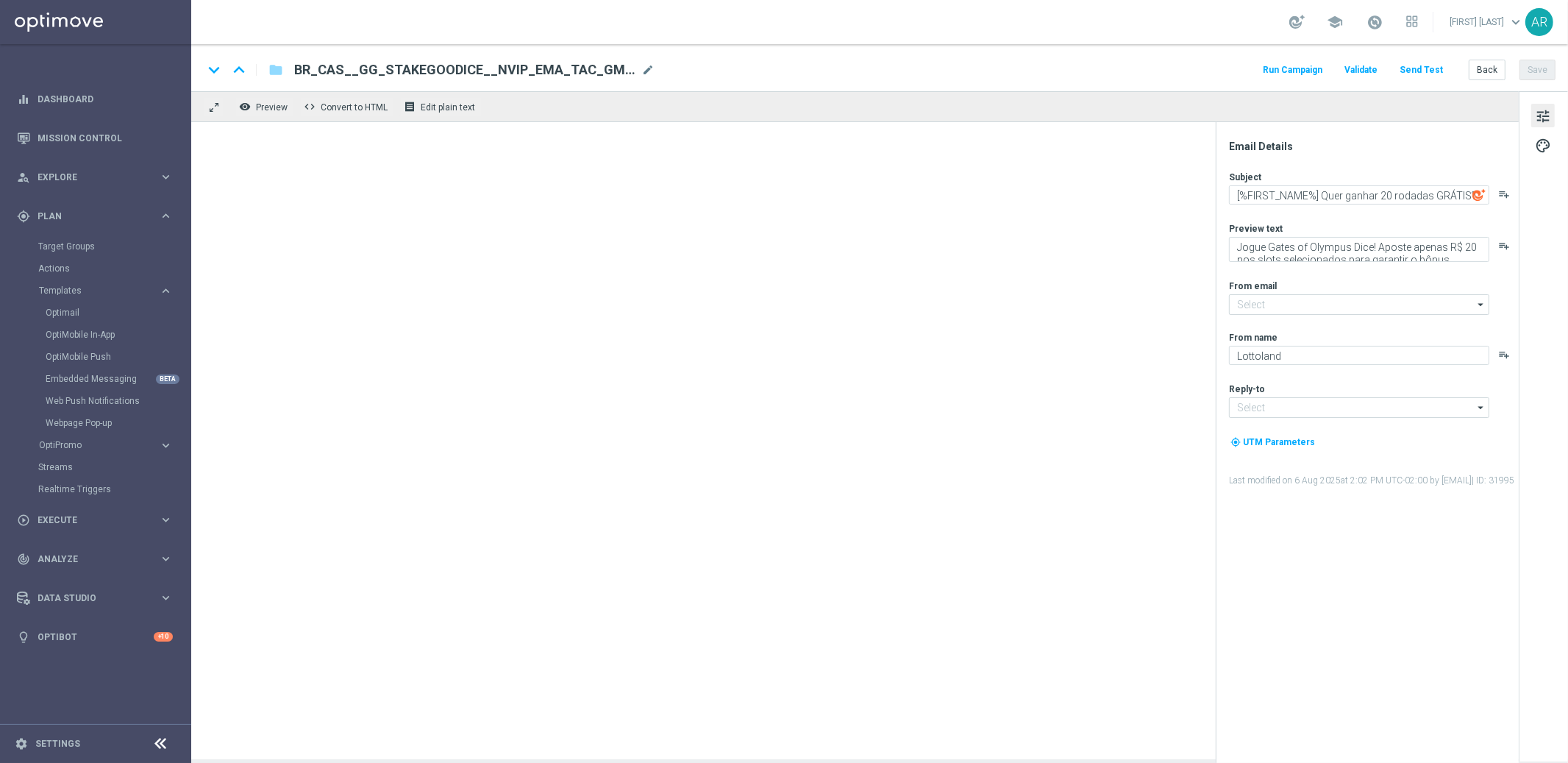 type on "contato@[EMAIL]" 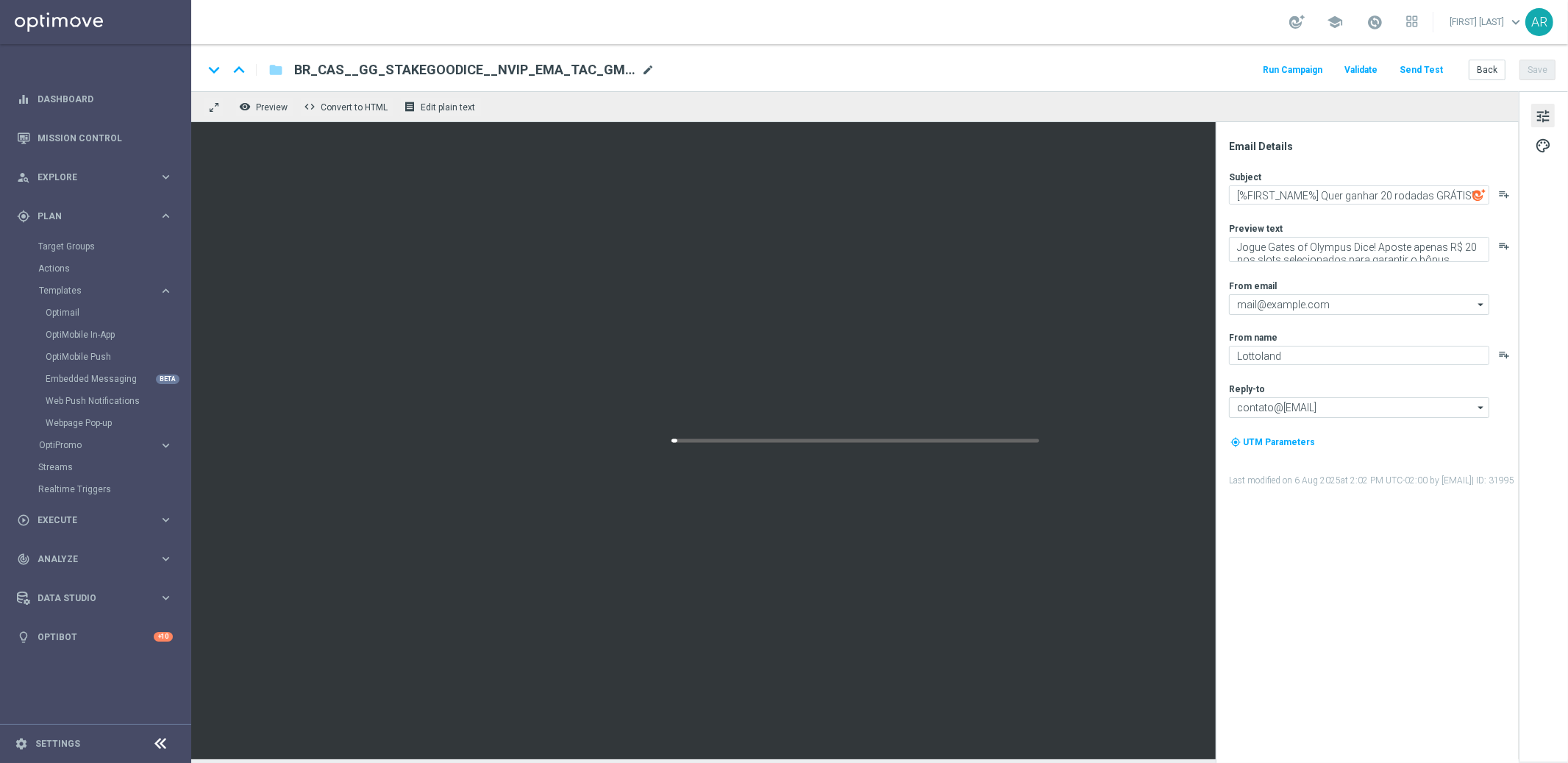 click on "mode_edit" 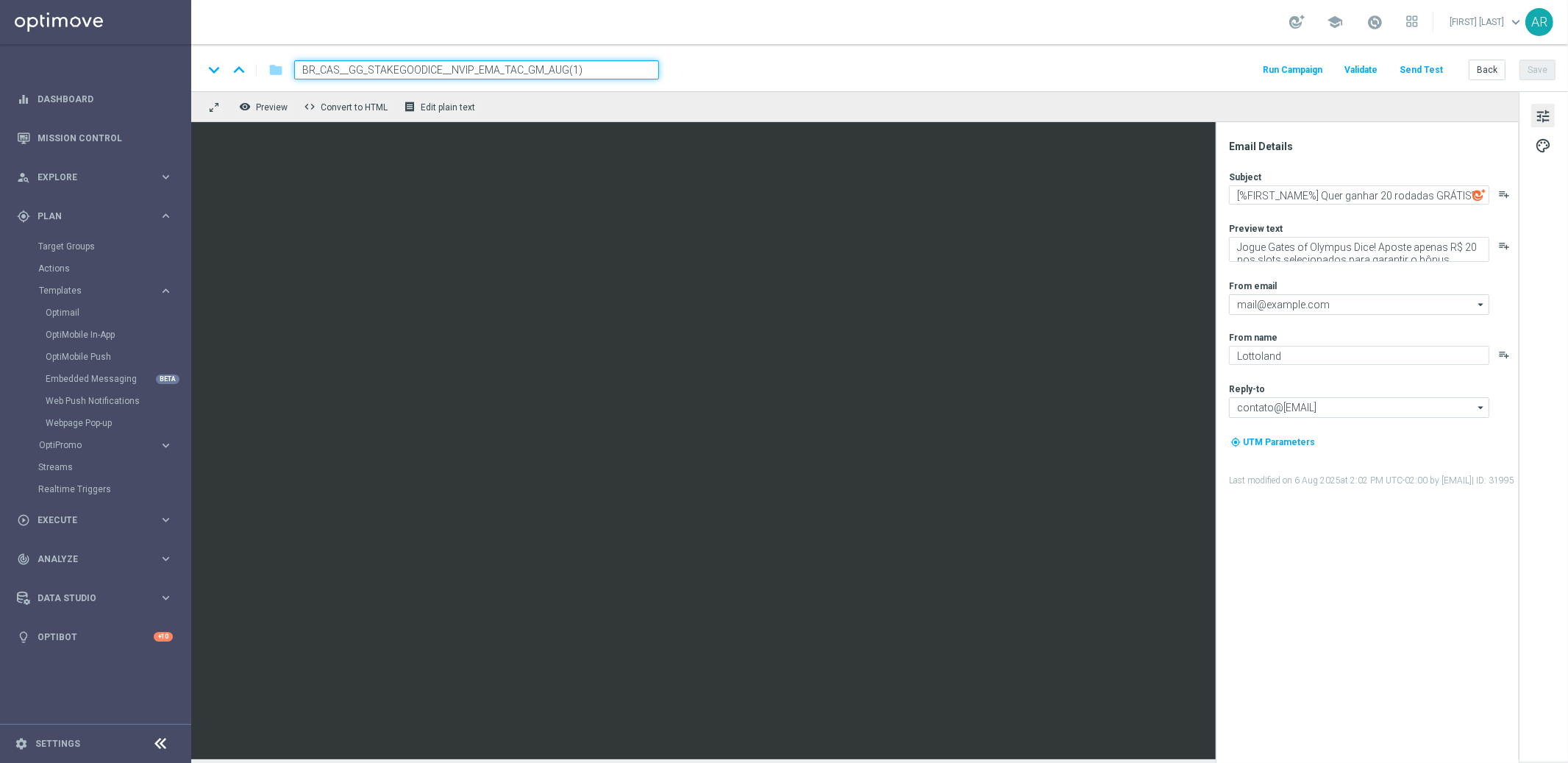 click on "BR_CAS__GG_STAKEGOODICE__NVIP_EMA_TAC_GM_AUG(1)" at bounding box center [477, 70] 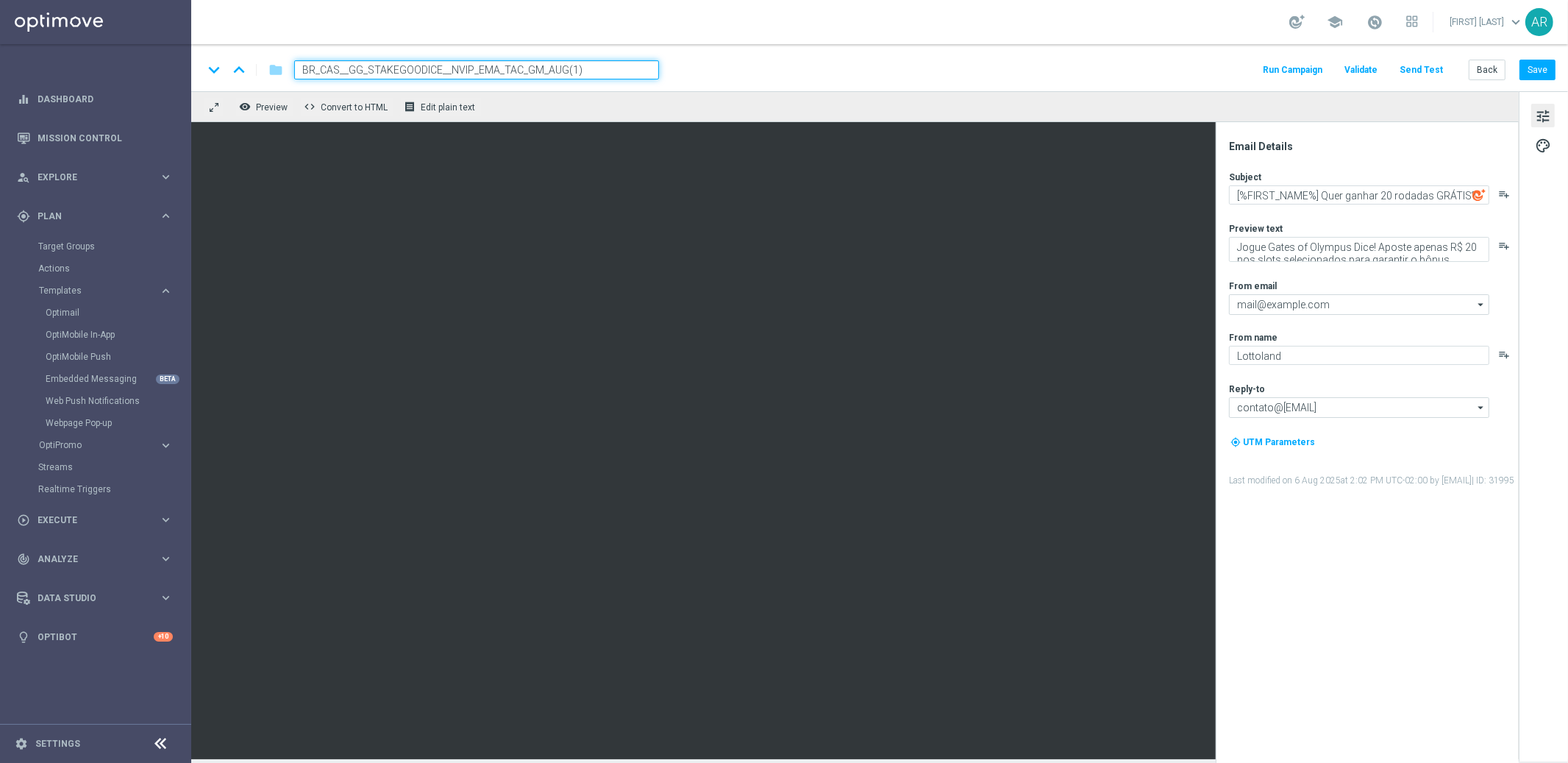 click on "BR_CAS__GG_STAKEGOODICE__NVIP_EMA_TAC_GM_AUG(1)" at bounding box center [477, 70] 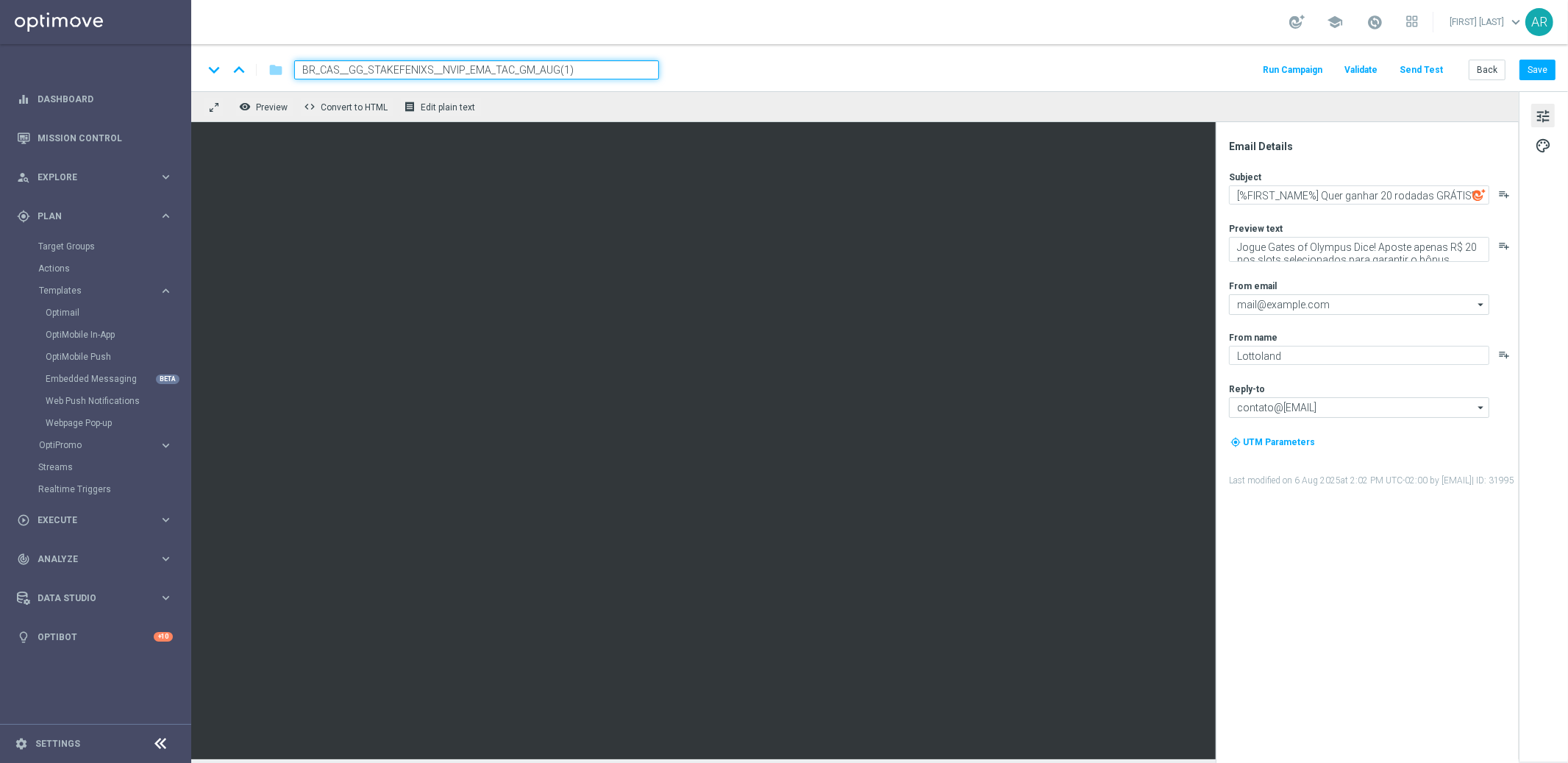 click on "BR_CAS__GG_STAKEFENIXS__NVIP_EMA_TAC_GM_AUG(1)" at bounding box center (477, 70) 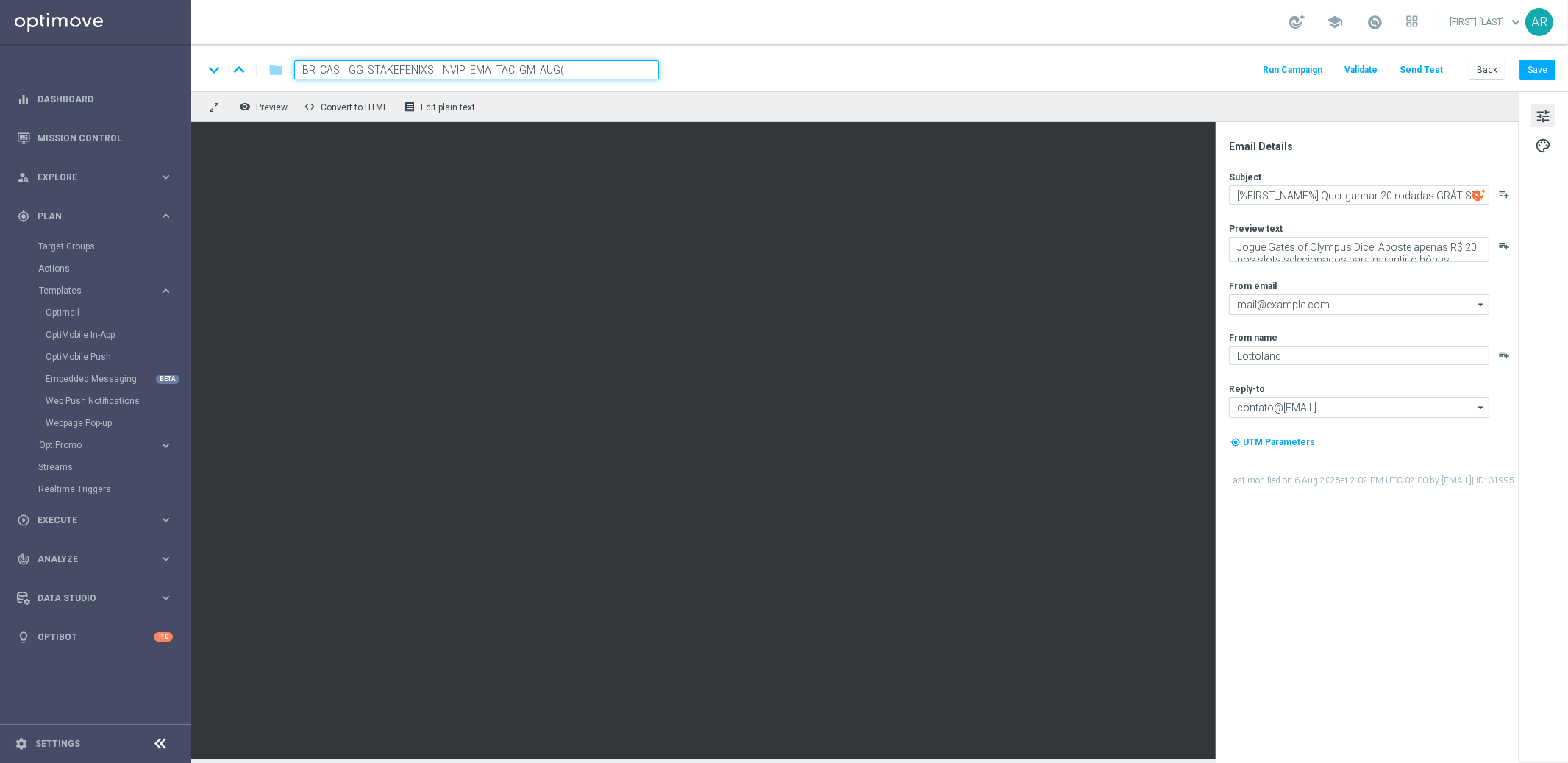 type on "BR_CAS__GG_STAKEFENIXS__NVIP_EMA_TAC_GM_AUG" 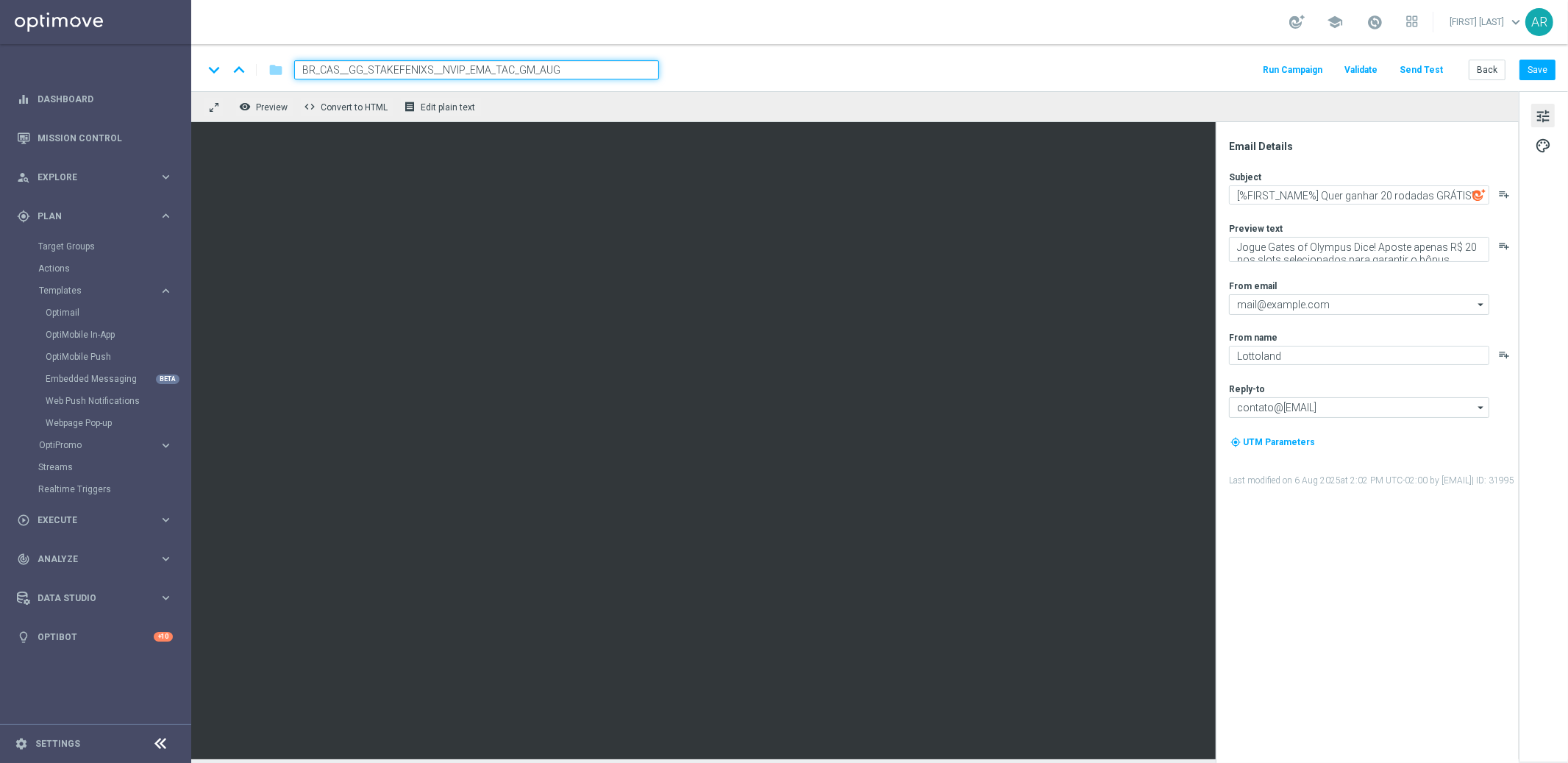 click on "BR_CAS__GG_STAKEFENIXS__NVIP_EMA_TAC_GM_AUG" at bounding box center (477, 70) 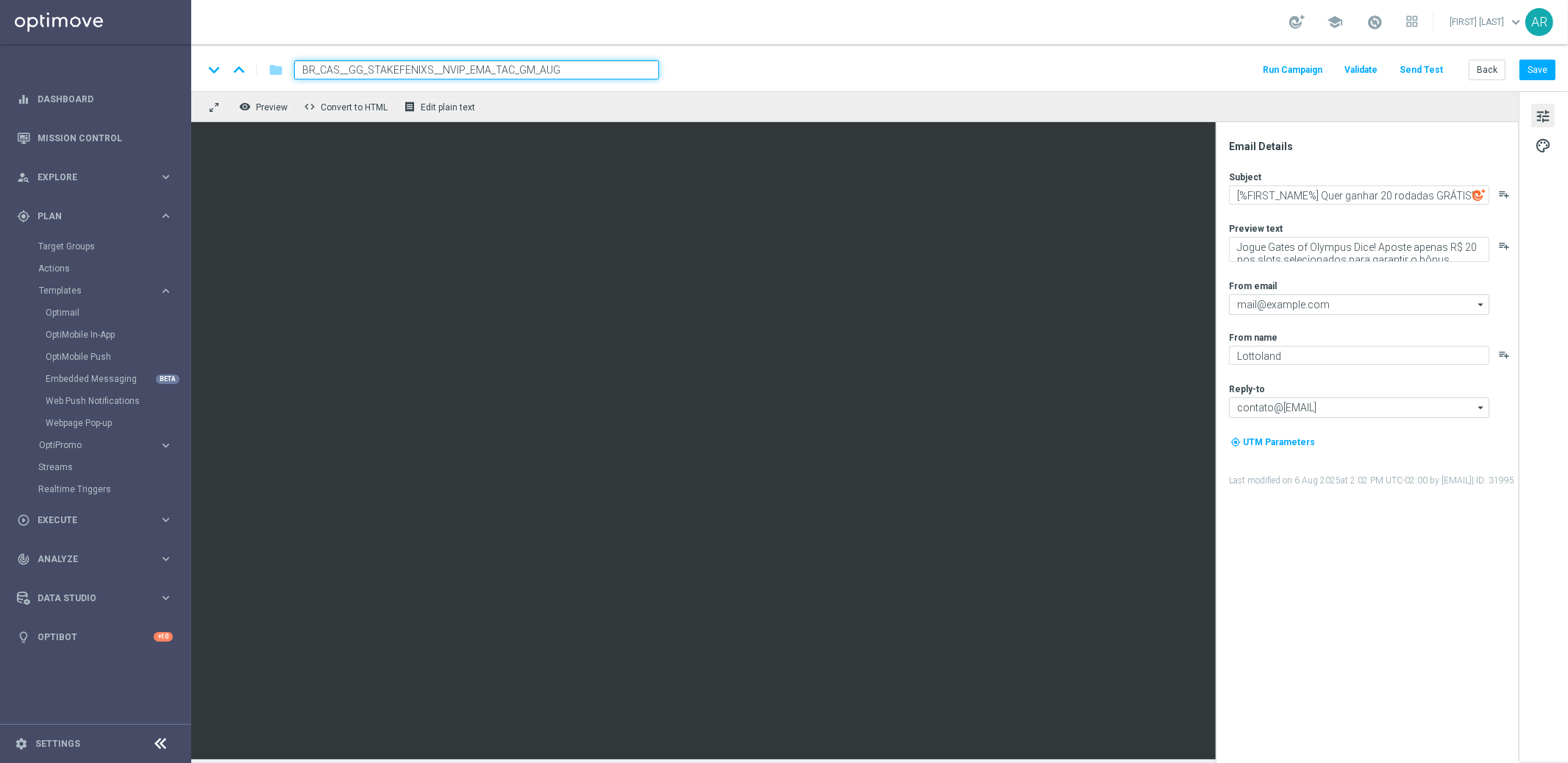 click on "keyboard_arrow_down
keyboard_arrow_up
Run Campaign
Validate
Send Test
Back
Save" 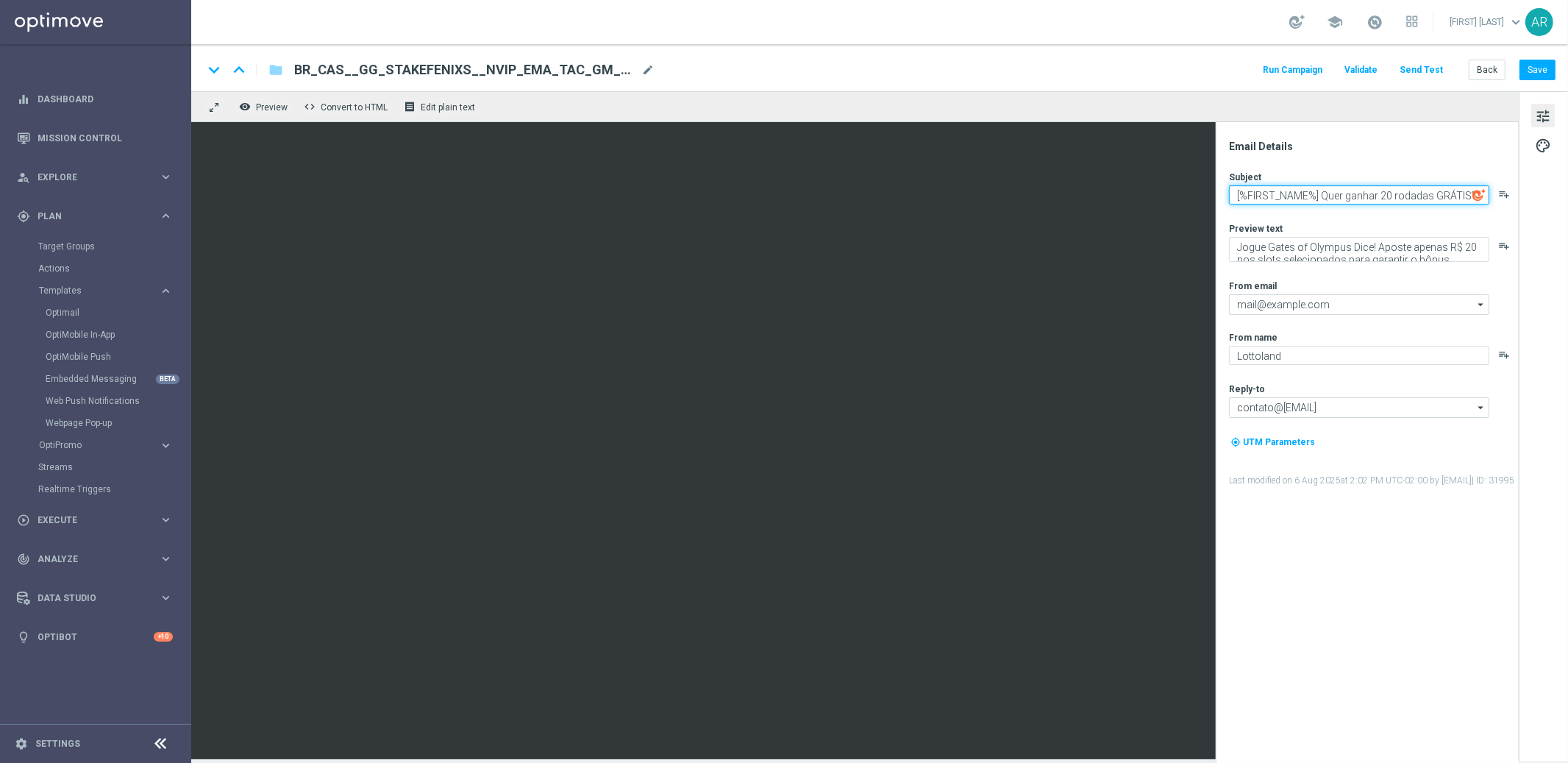 click on "[%FIRST_NAME%] Quer ganhar 20 rodadas GRÁTIS?" 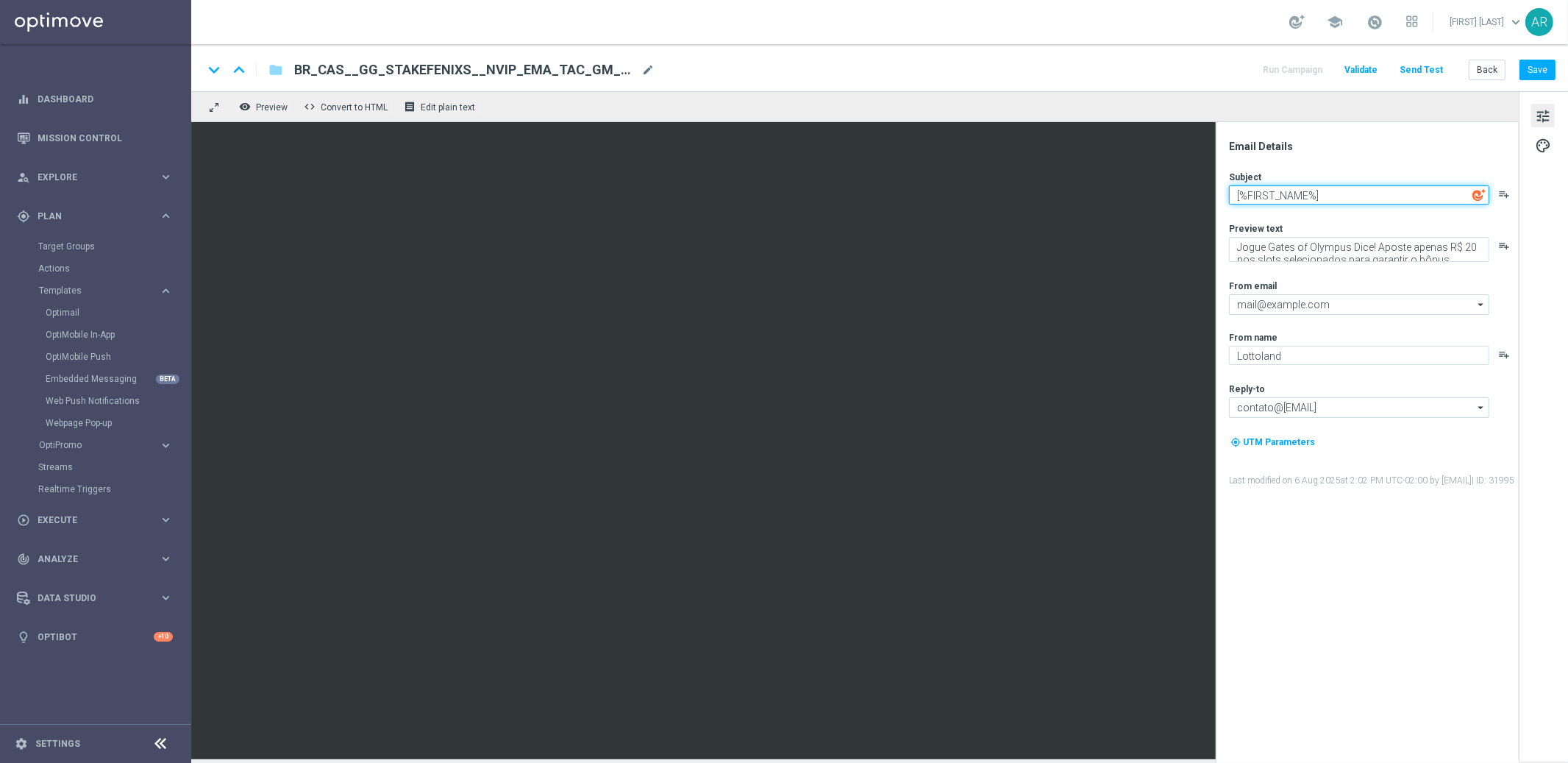 paste on "Quer ganhar 30 rodadas GRÁTIS?" 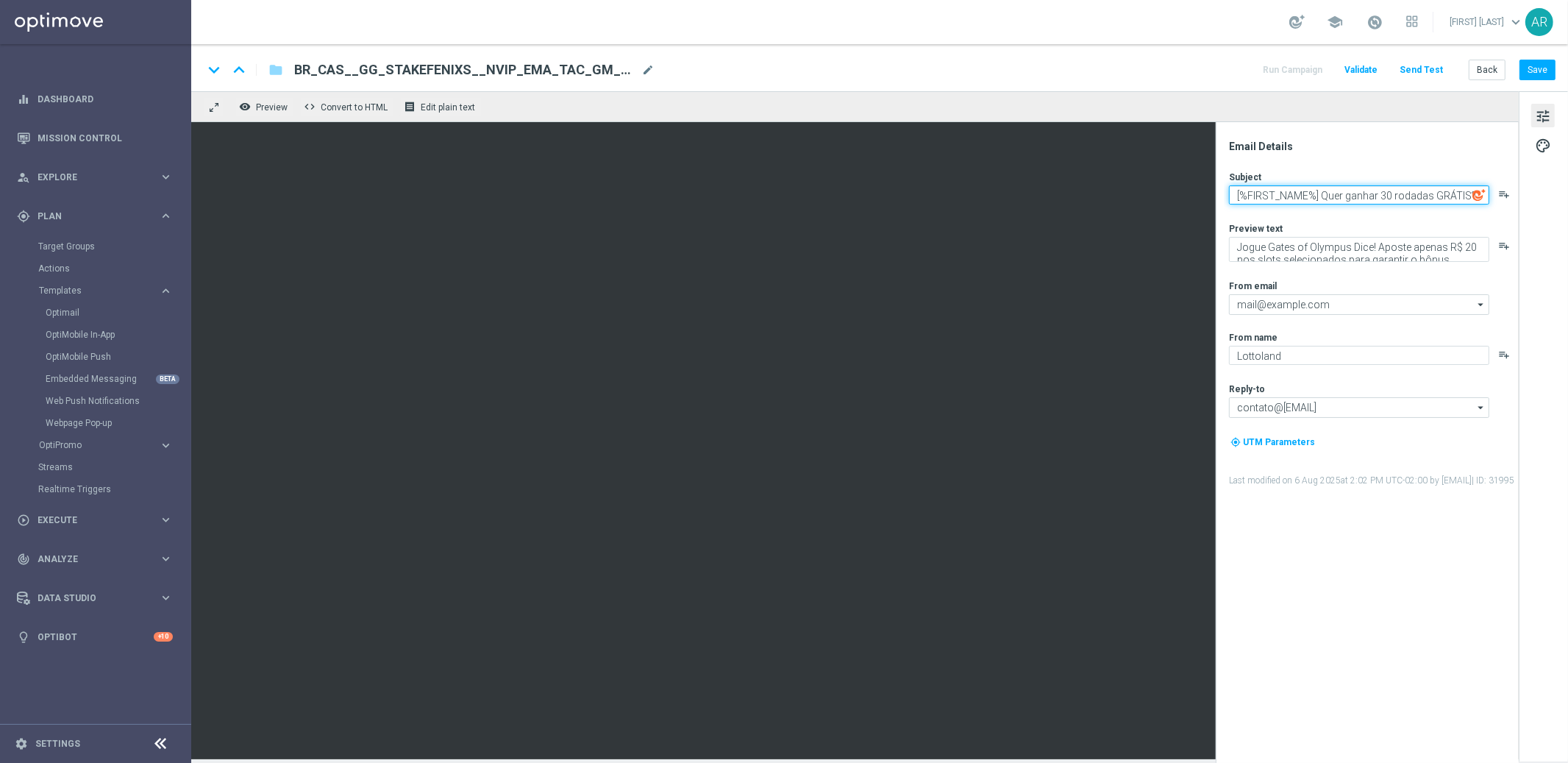 type on "[%FIRST_NAME%] Quer ganhar 30 rodadas GRÁTIS?" 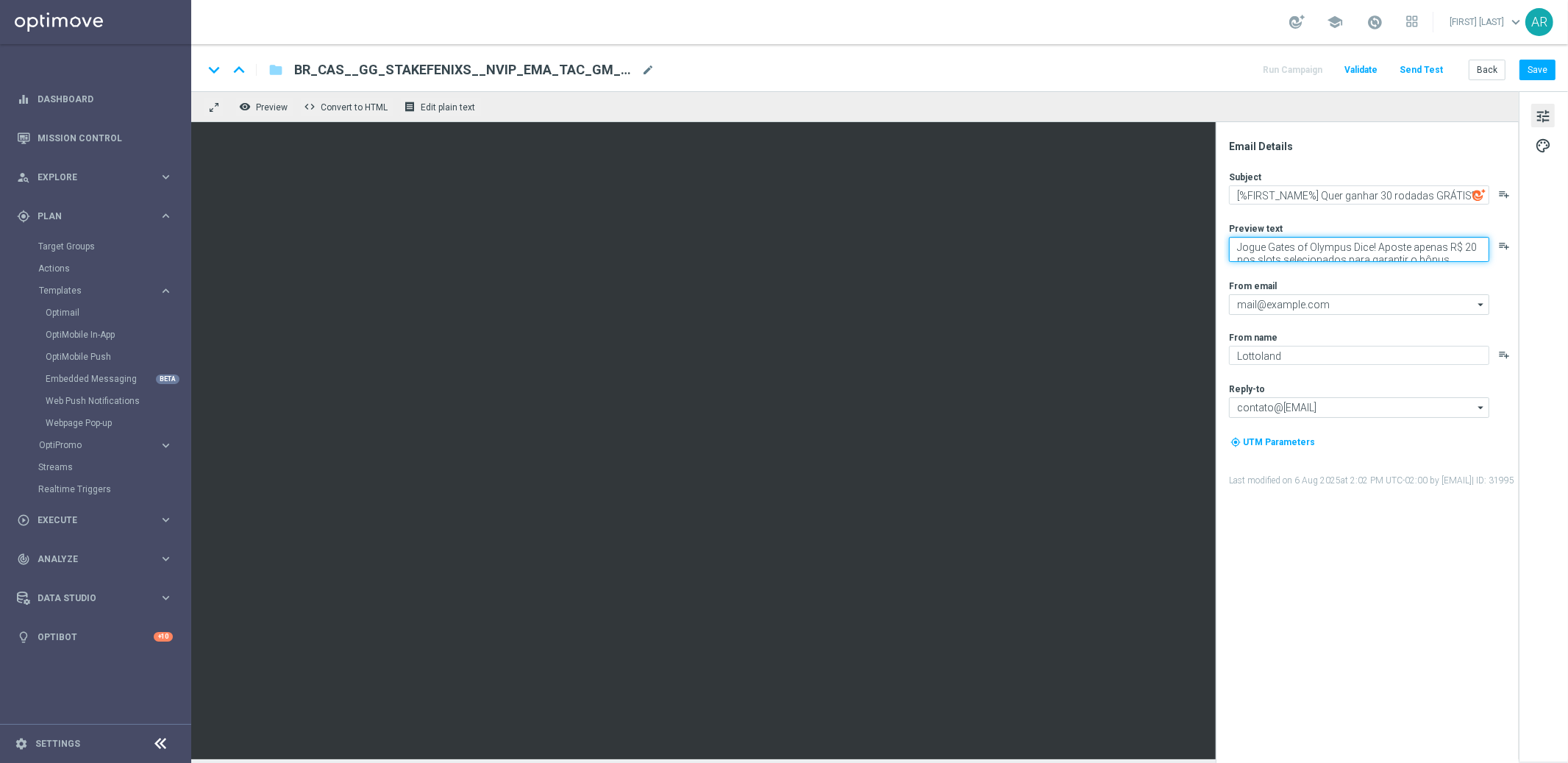 click on "Jogue Gates of Olympus Dice! Aposte apenas R$ 20 nos slots selecionados para garantir o bônus." 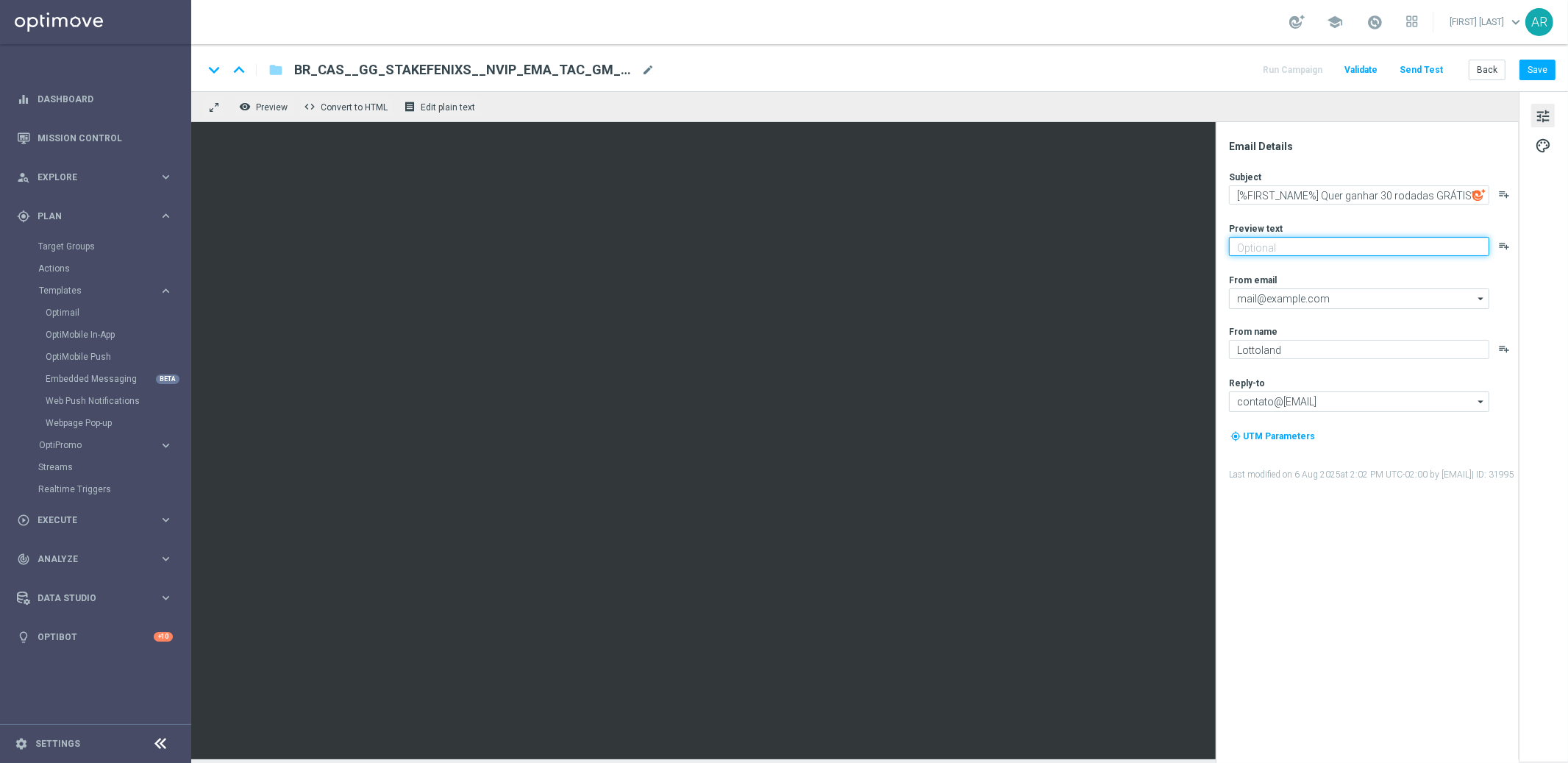 paste on "Jogue Fênix Sortuda! Aposte apenas R$ 30 nos slots selecionados para garantir o bônus" 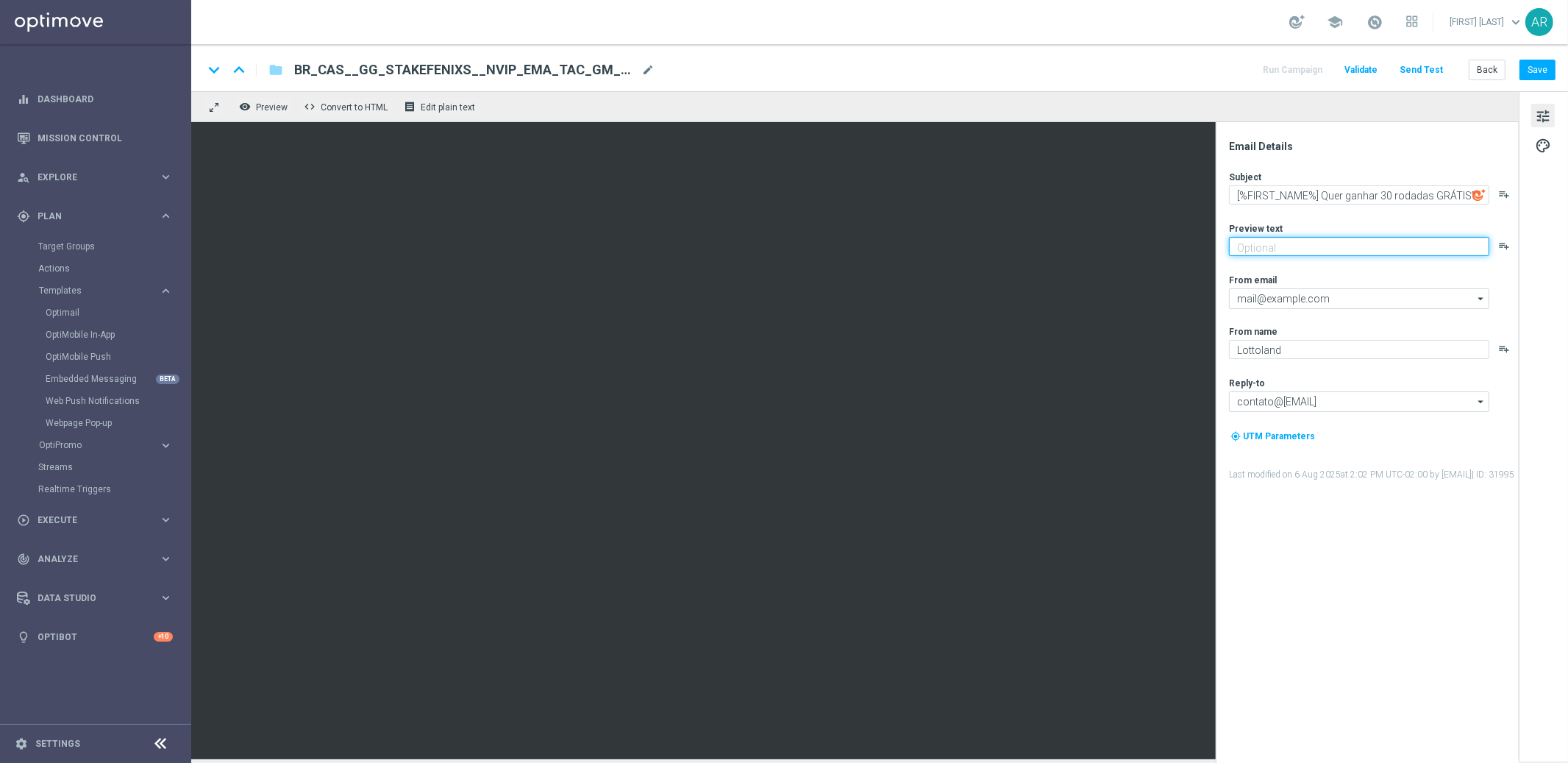 type on "Jogue Fênix Sortuda! Aposte apenas R$ 30 nos slots selecionados para garantir o bônus" 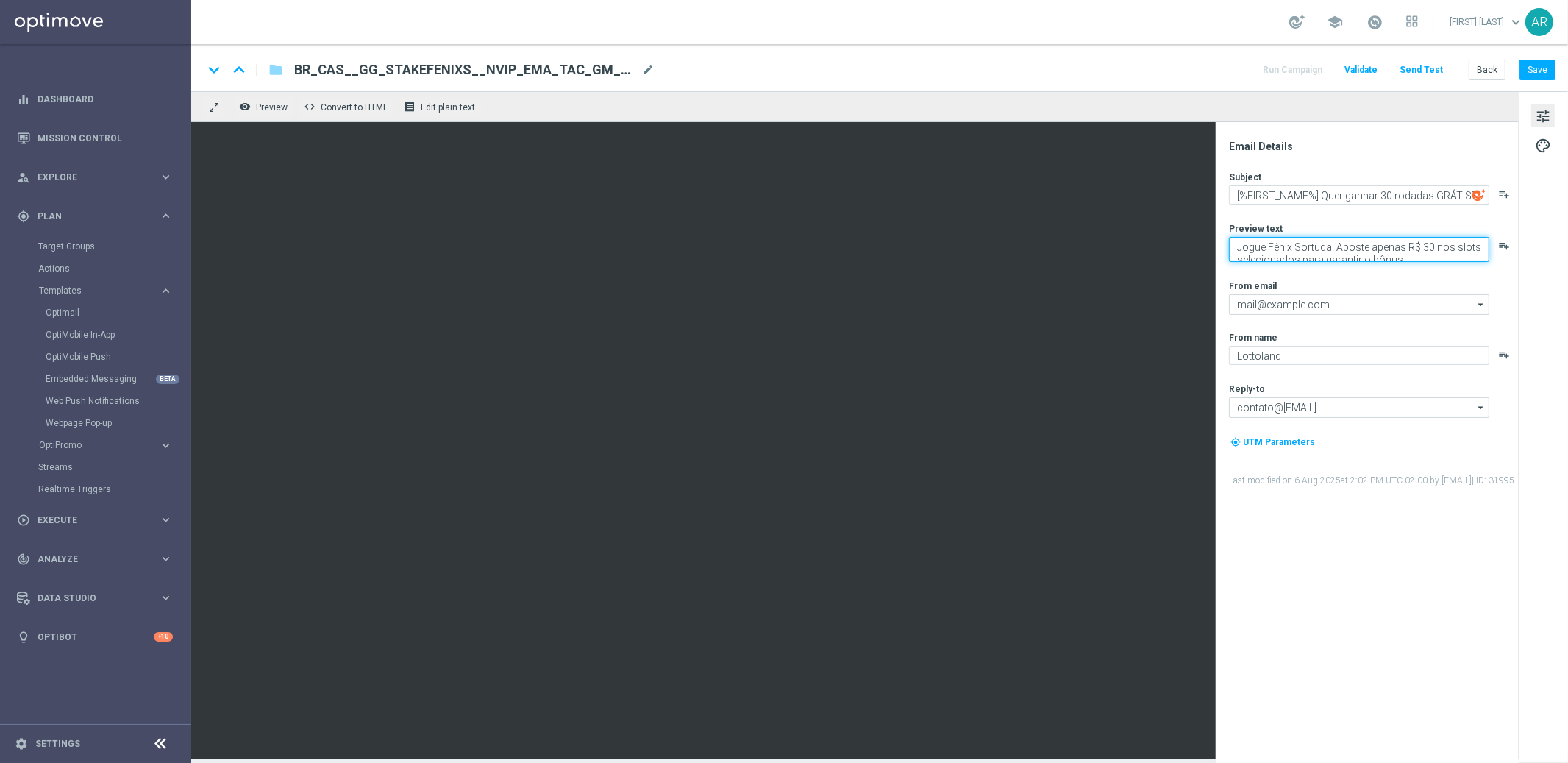 scroll, scrollTop: 5, scrollLeft: 0, axis: vertical 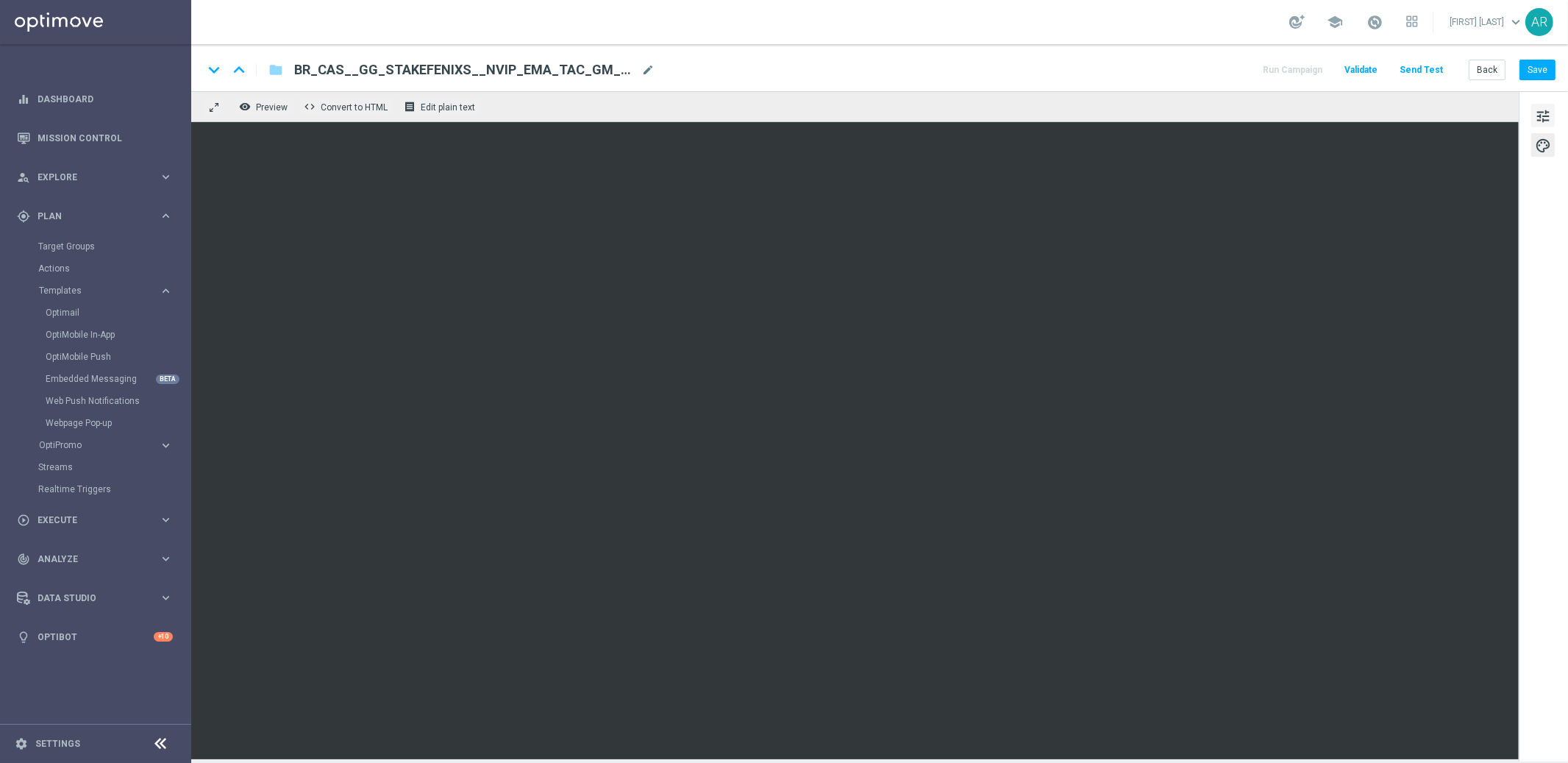 click on "tune" 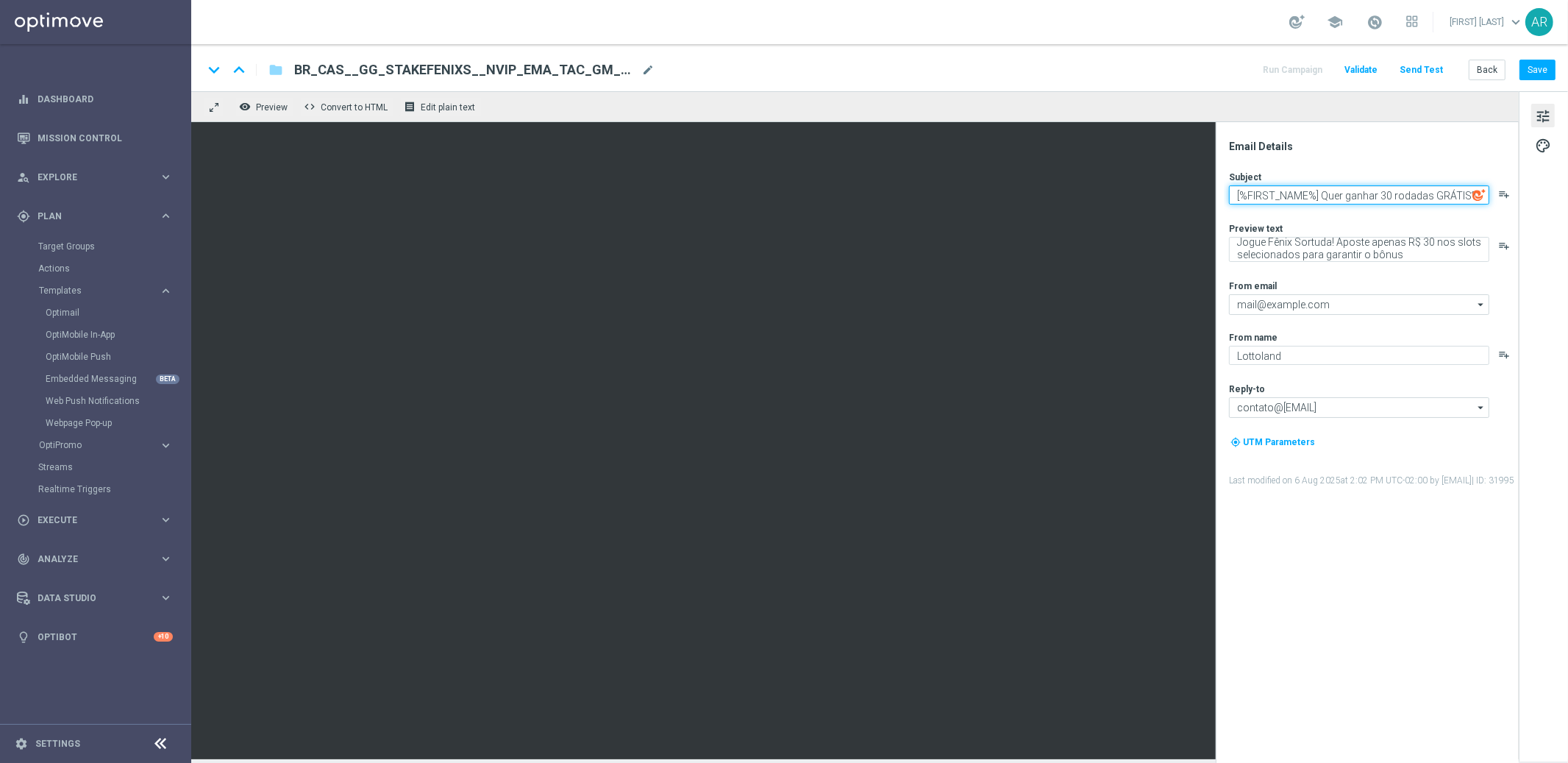 click on "[%FIRST_NAME%] Quer ganhar 30 rodadas GRÁTIS?" 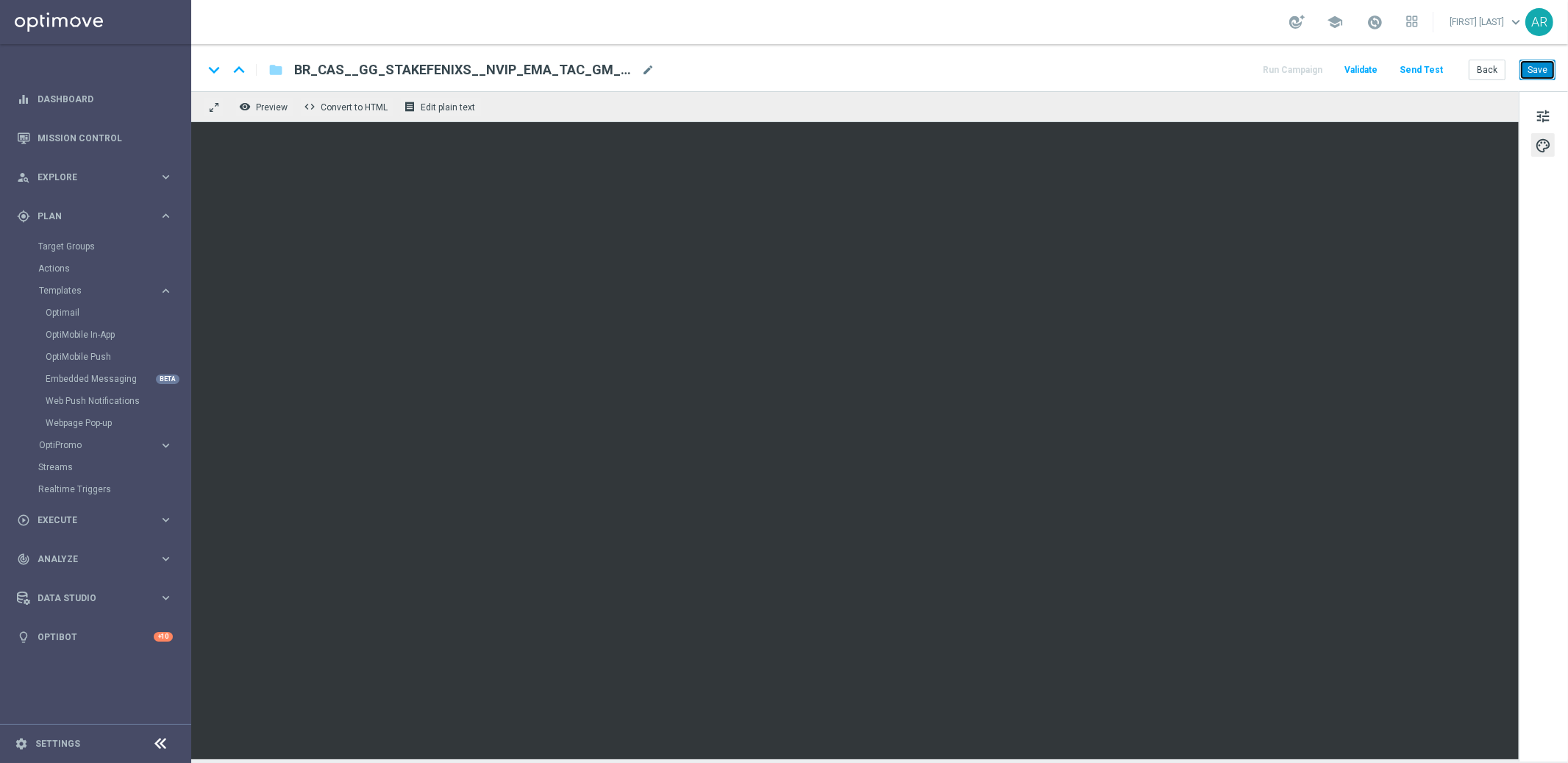 click on "Save" at bounding box center [1537, 70] 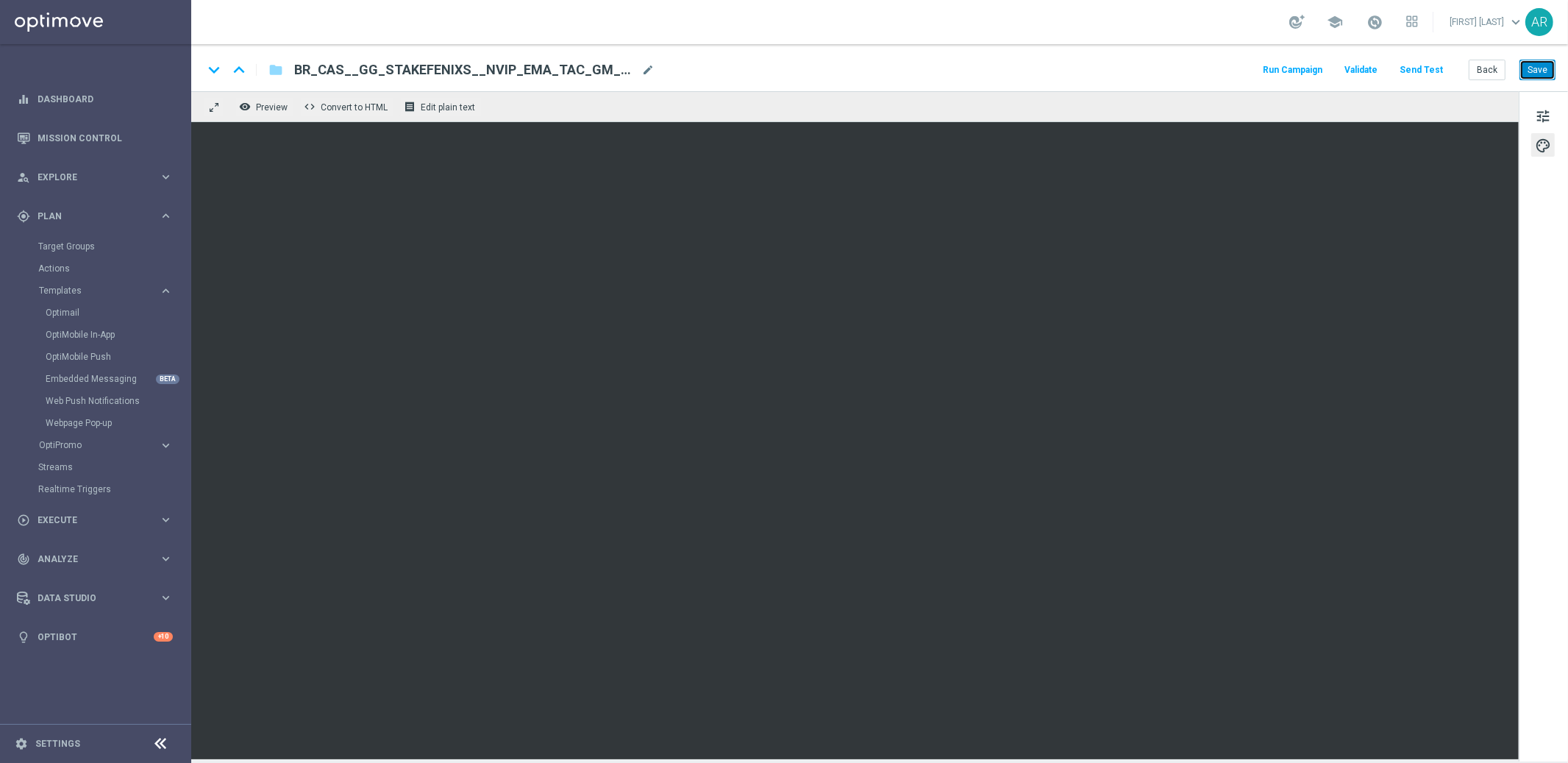 click on "Save" at bounding box center [1537, 70] 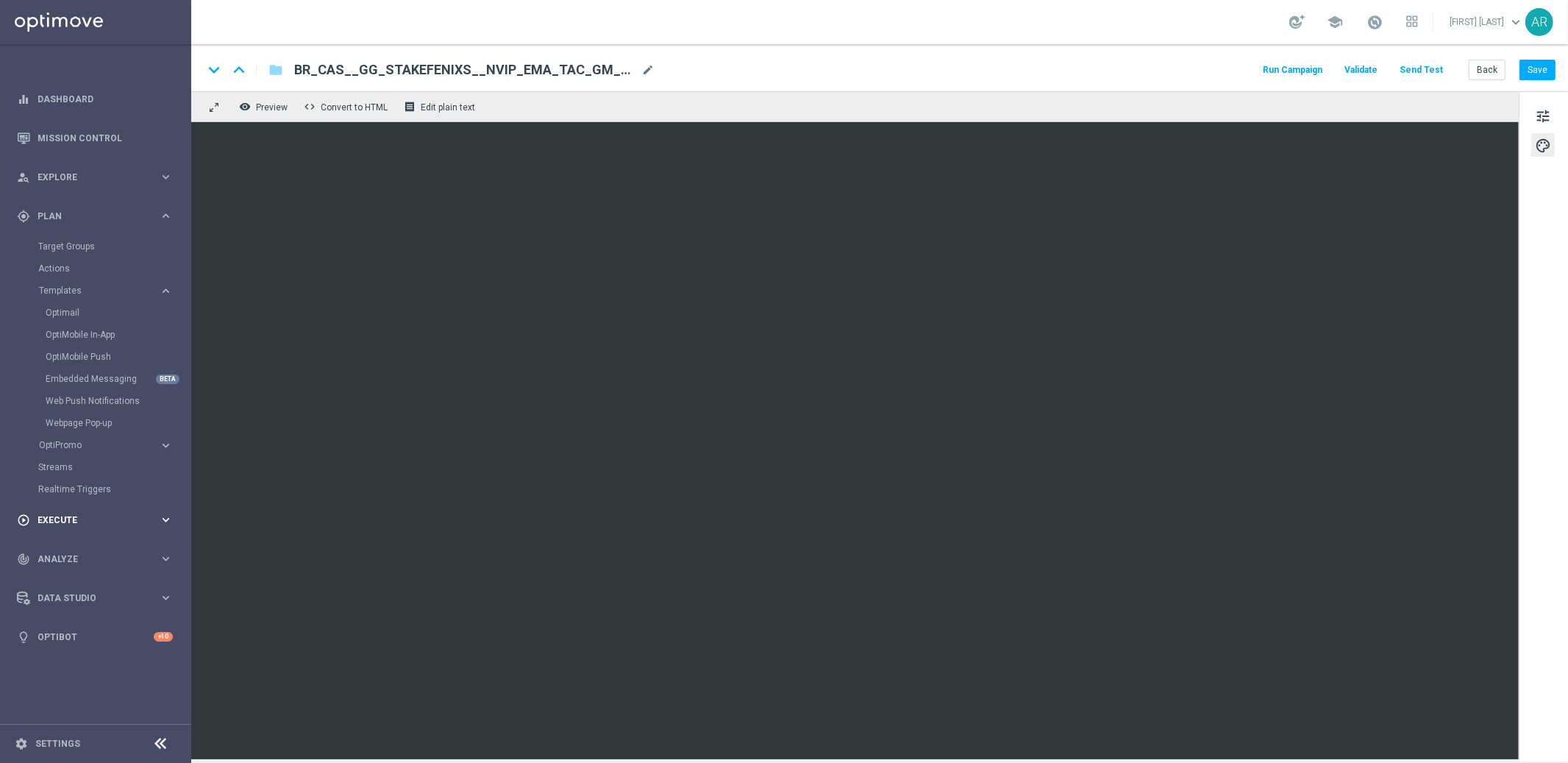 click on "Execute" at bounding box center [98, 520] 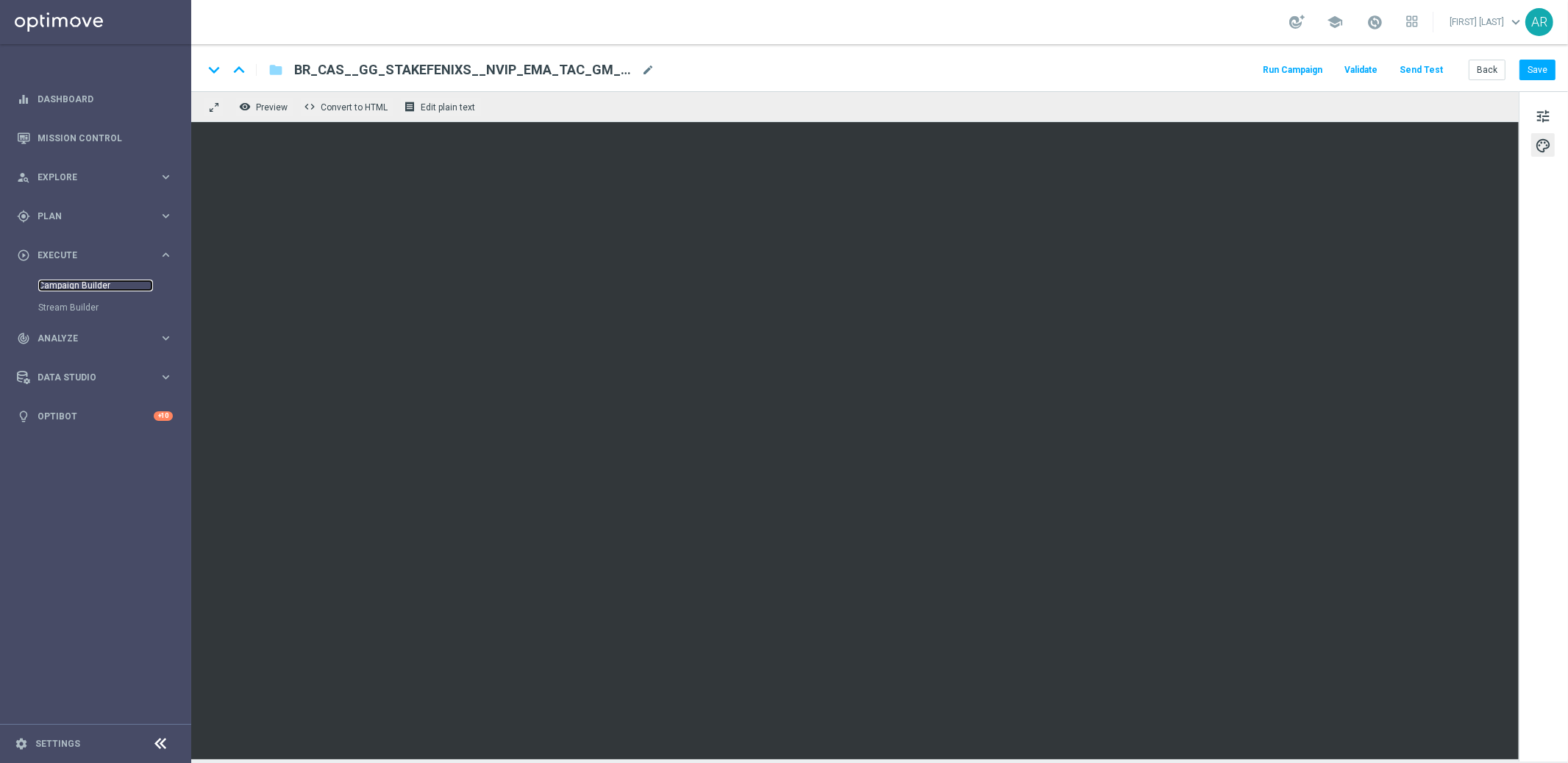 click on "Campaign Builder" at bounding box center (96, 285) 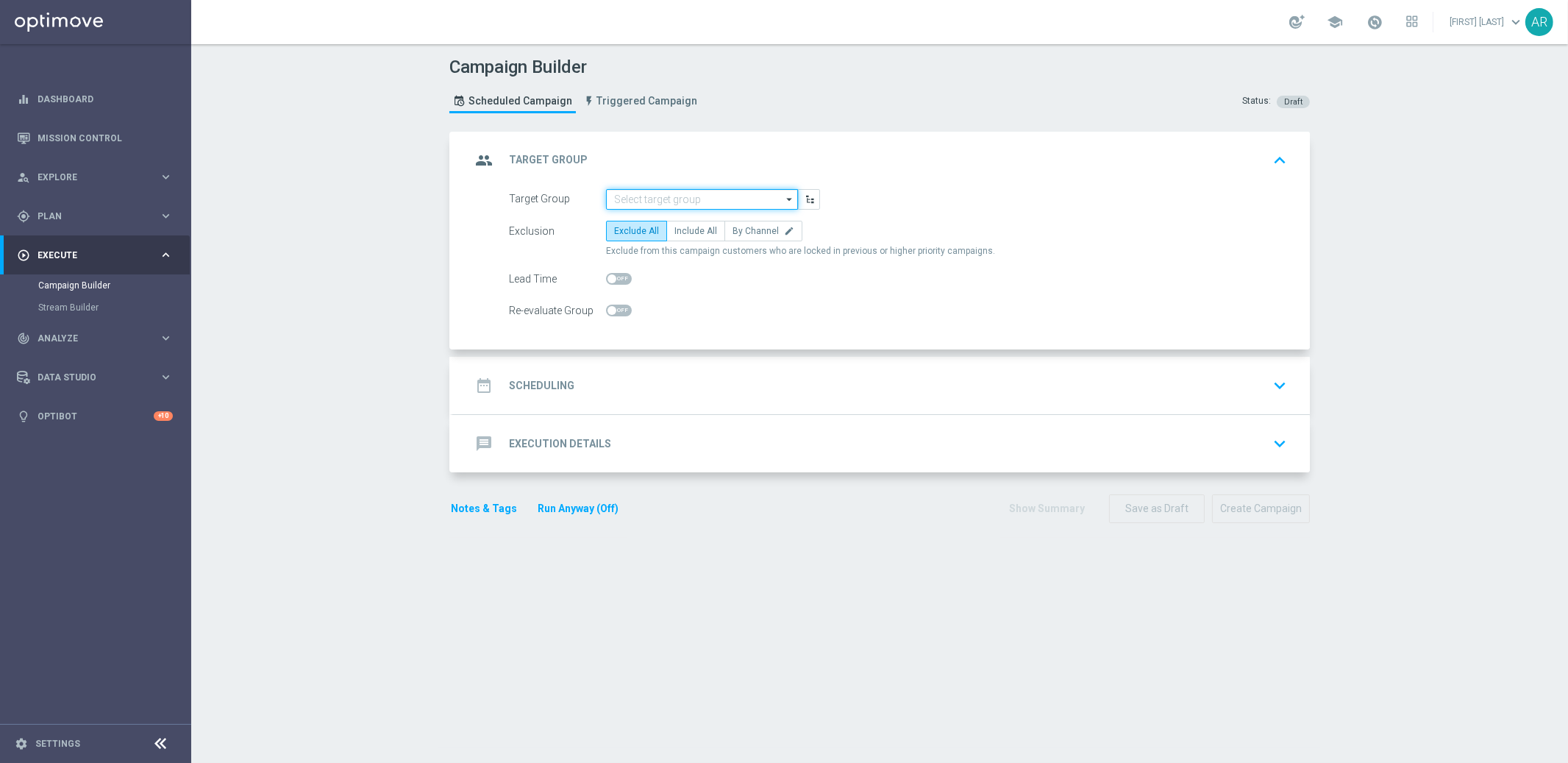 click 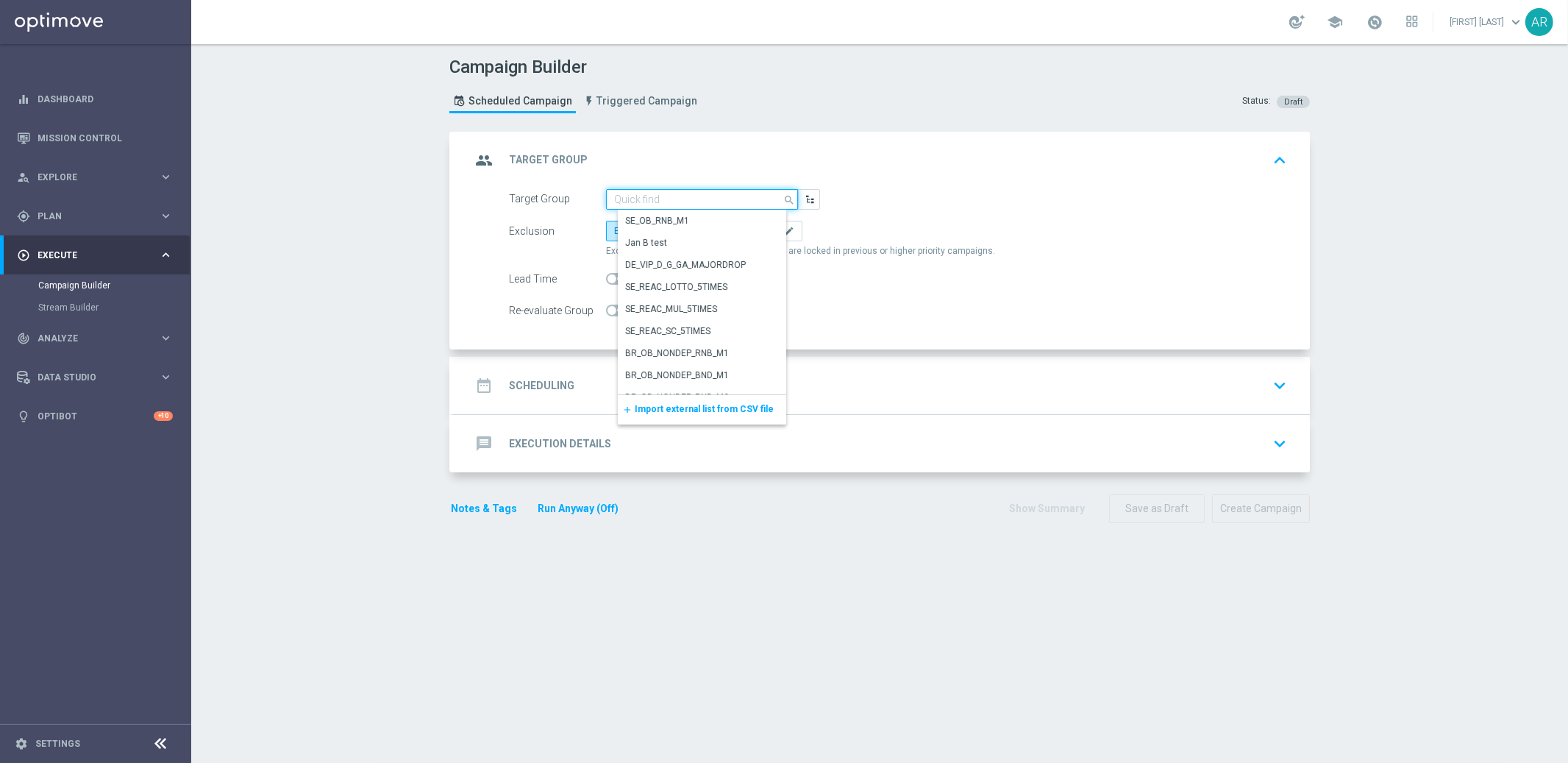 paste on "BR_SOL__DEPOSITORS__ALL_EMA_TAC_GM" 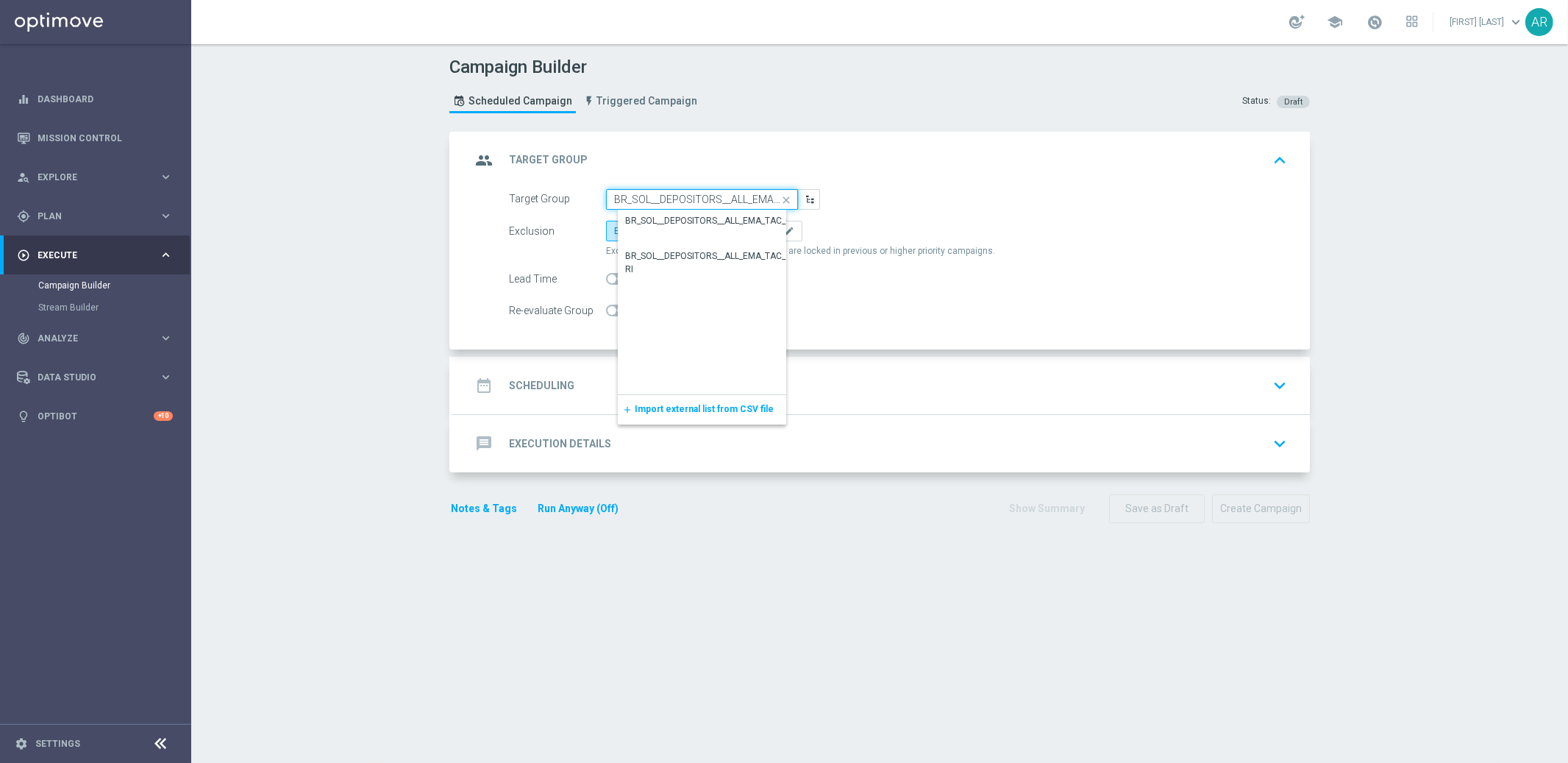 scroll, scrollTop: 0, scrollLeft: 32, axis: horizontal 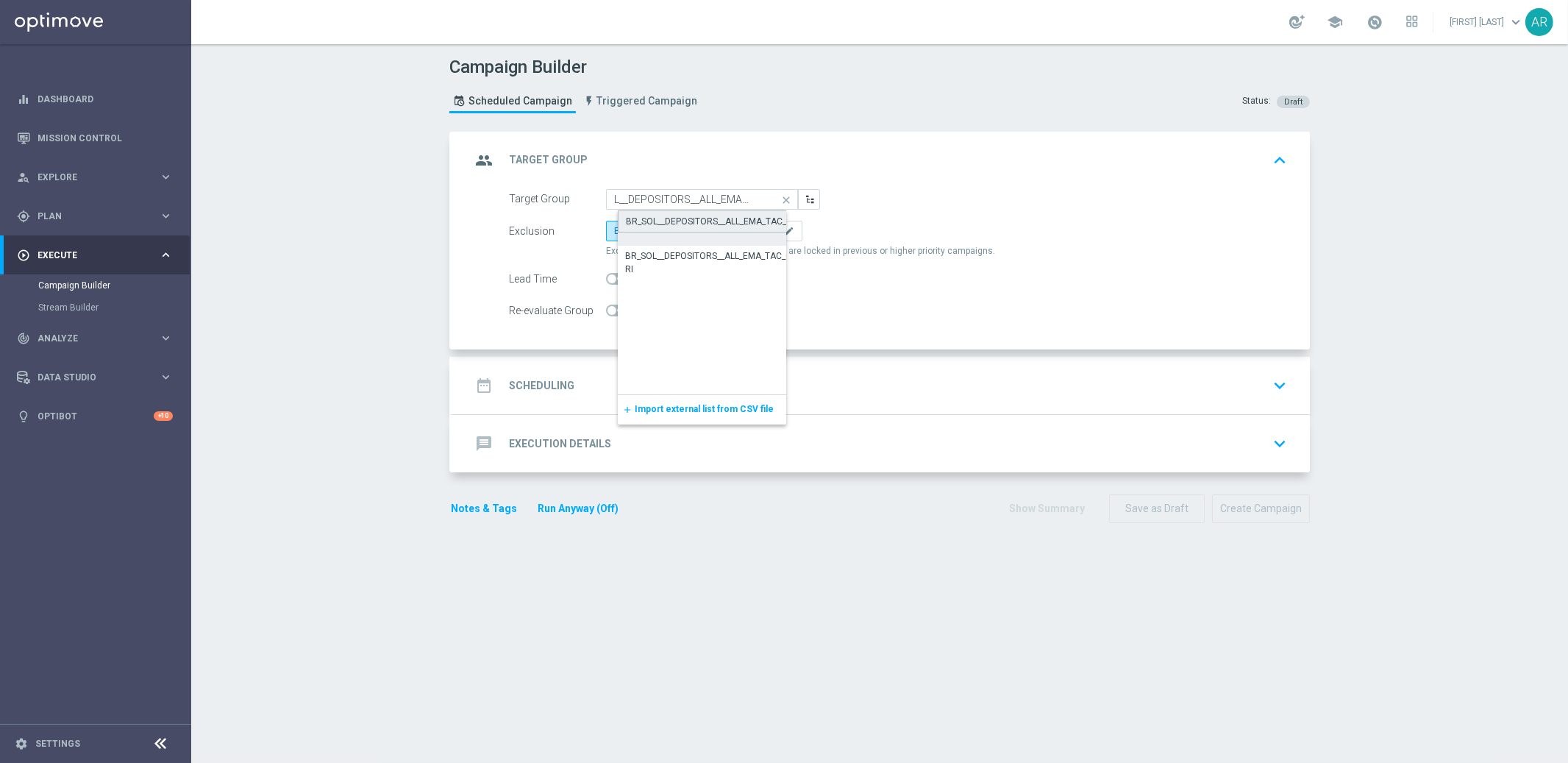 click on "BR_SOL__DEPOSITORS__ALL_EMA_TAC_GM" 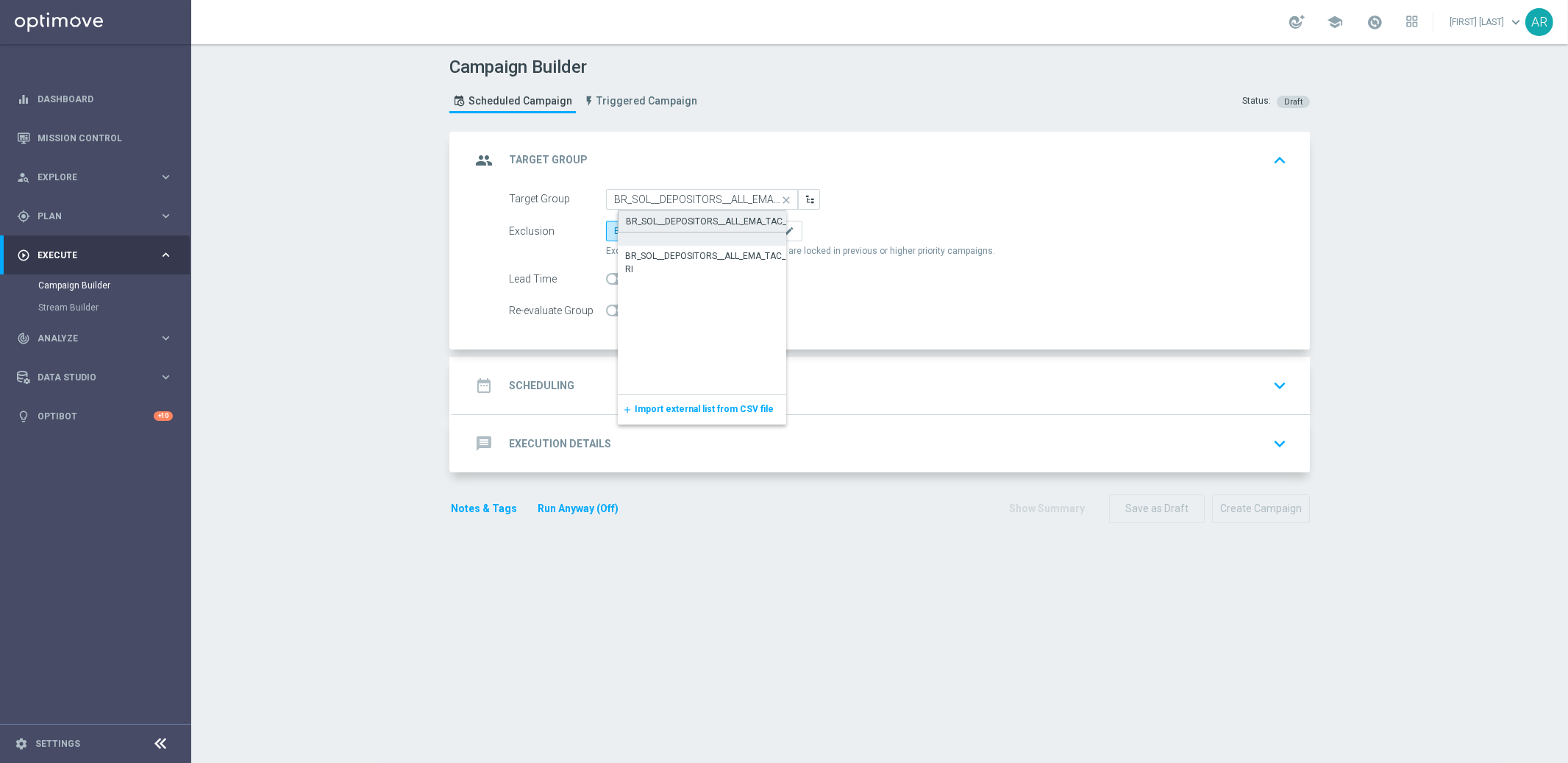 type on "BR_SOL__DEPOSITORS__ALL_EMA_TAC_GM" 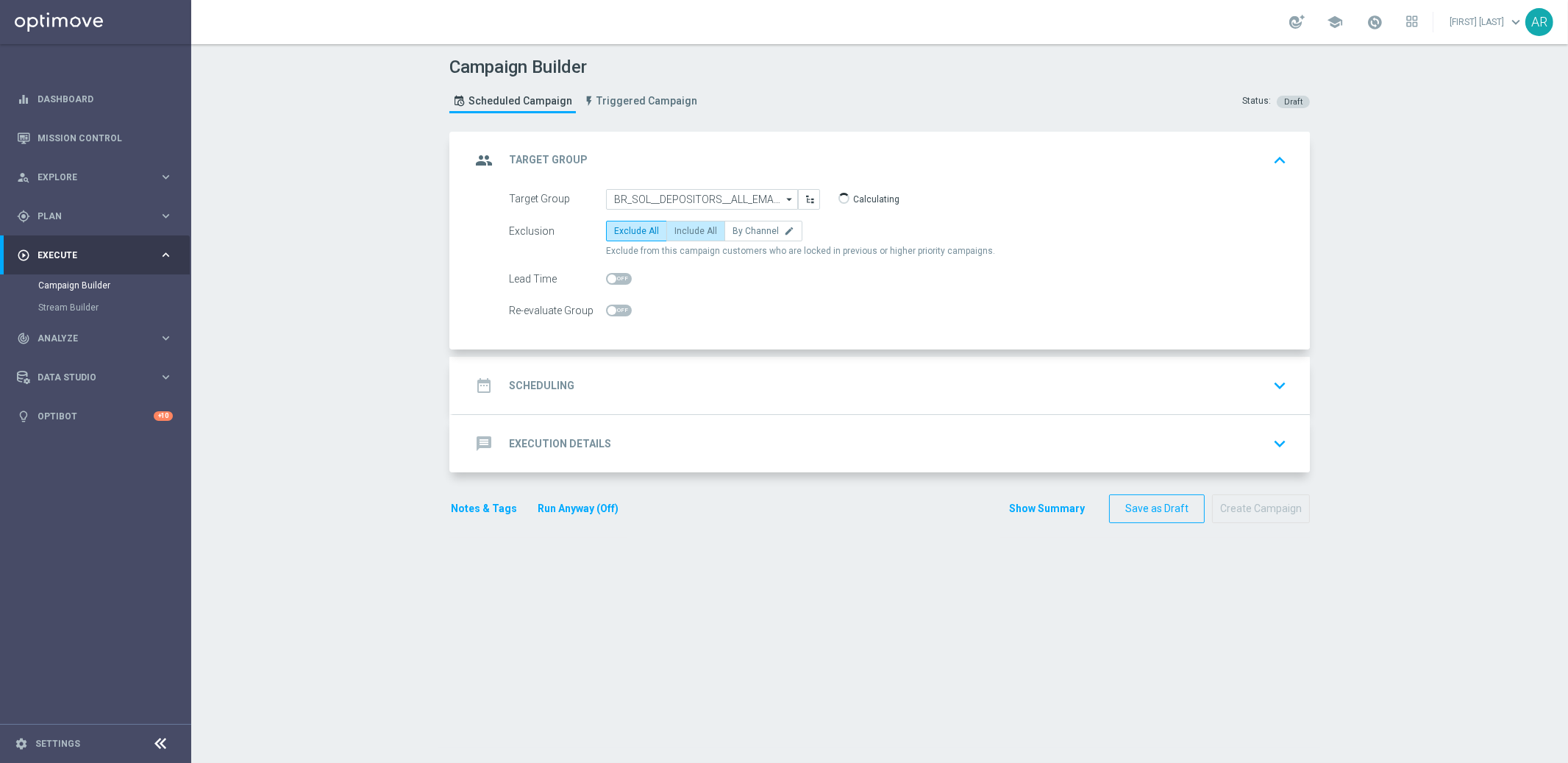 click on "Include All" 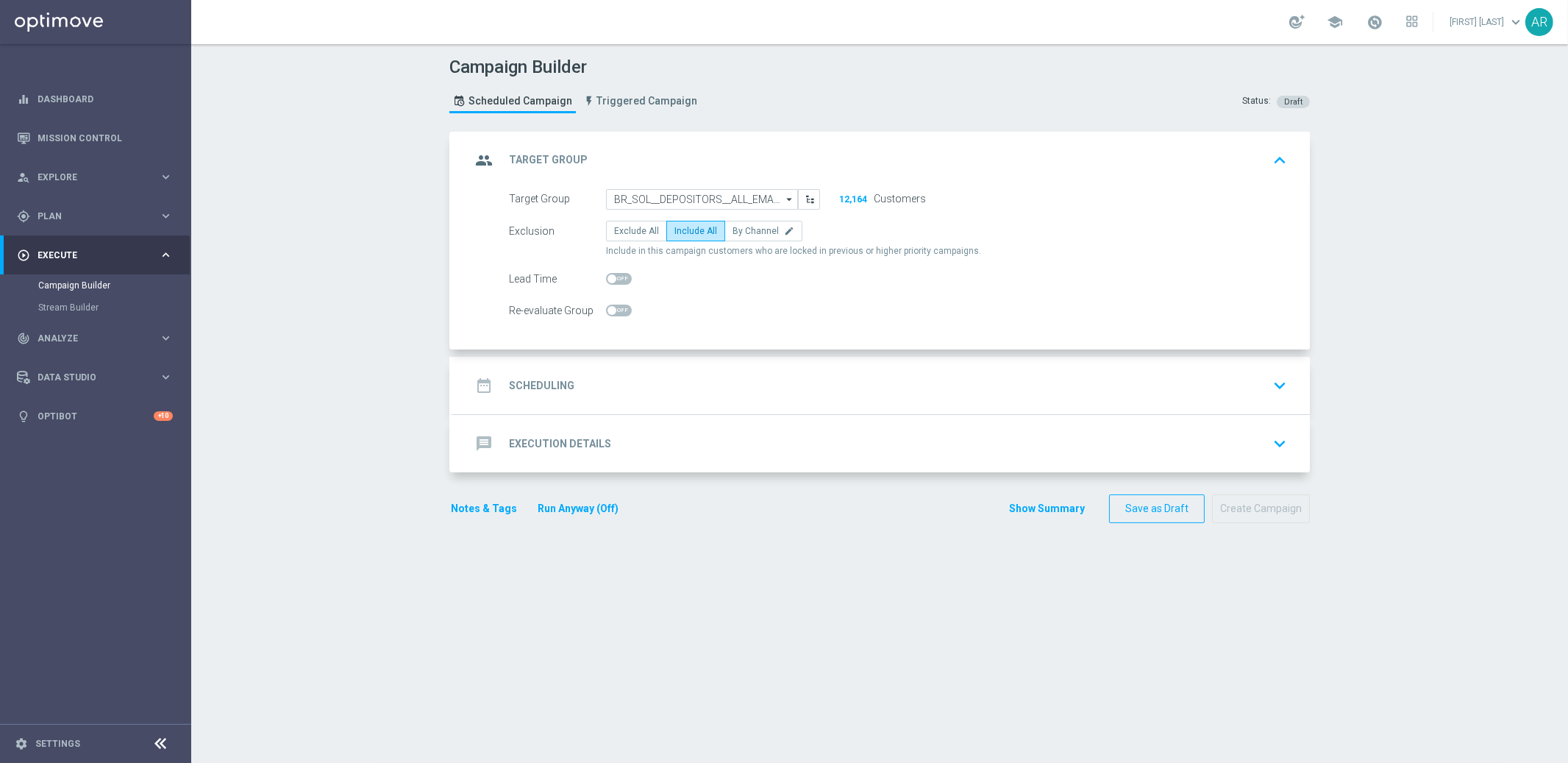 click on "date_range
Scheduling
keyboard_arrow_down" 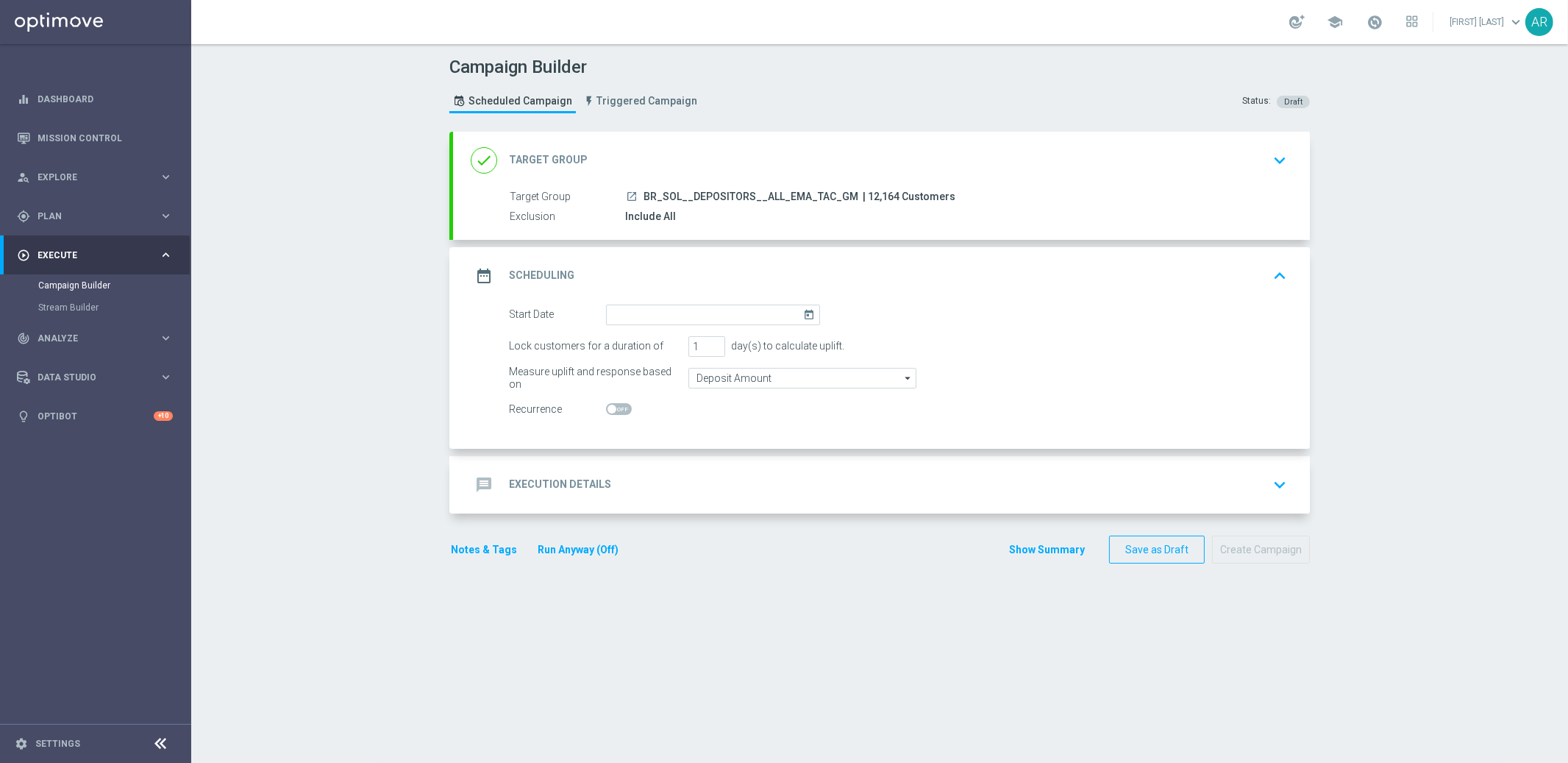 click on "today" 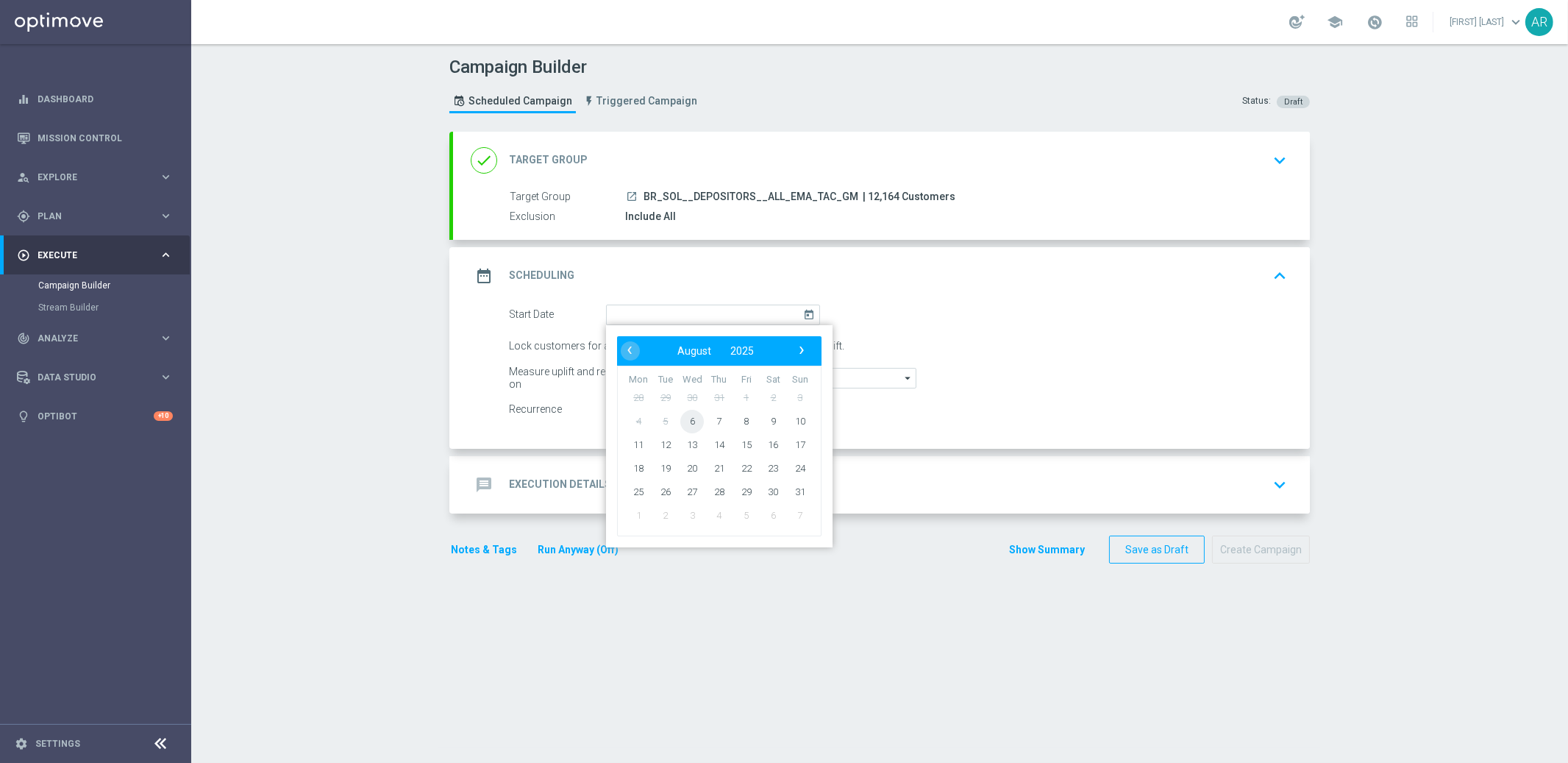 click on "6" 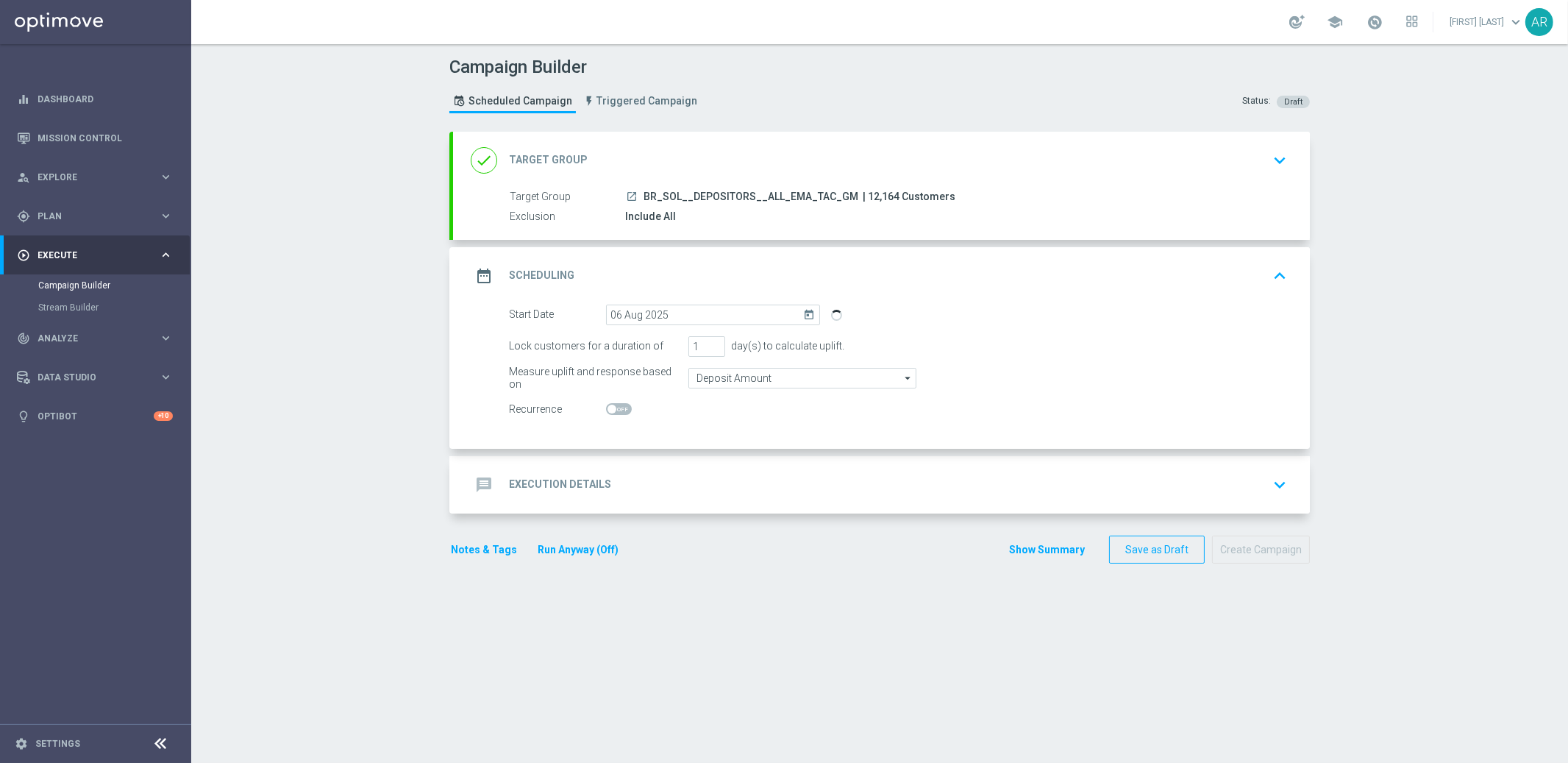 click on "message
Execution Details
keyboard_arrow_down" 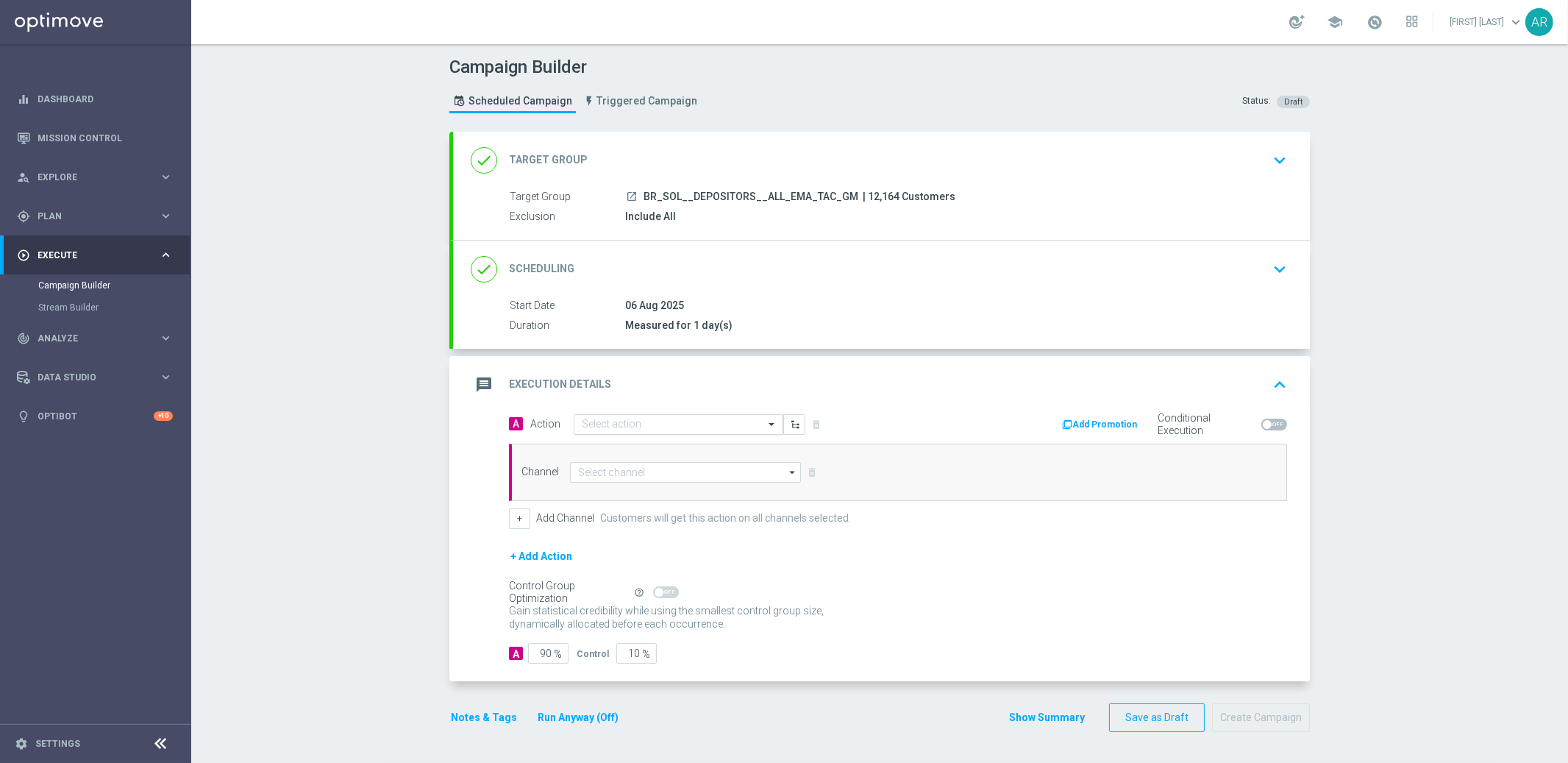 click 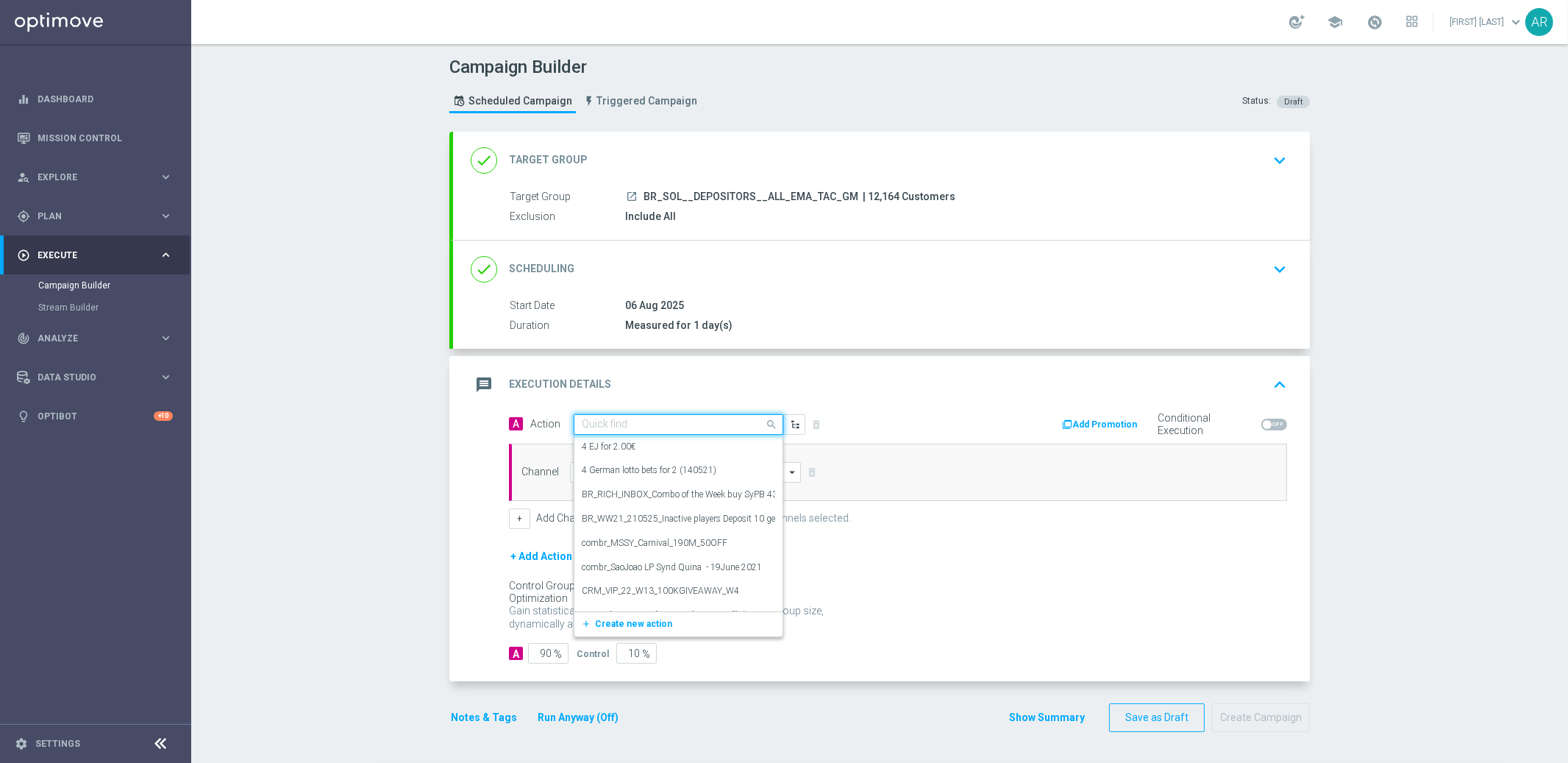 click 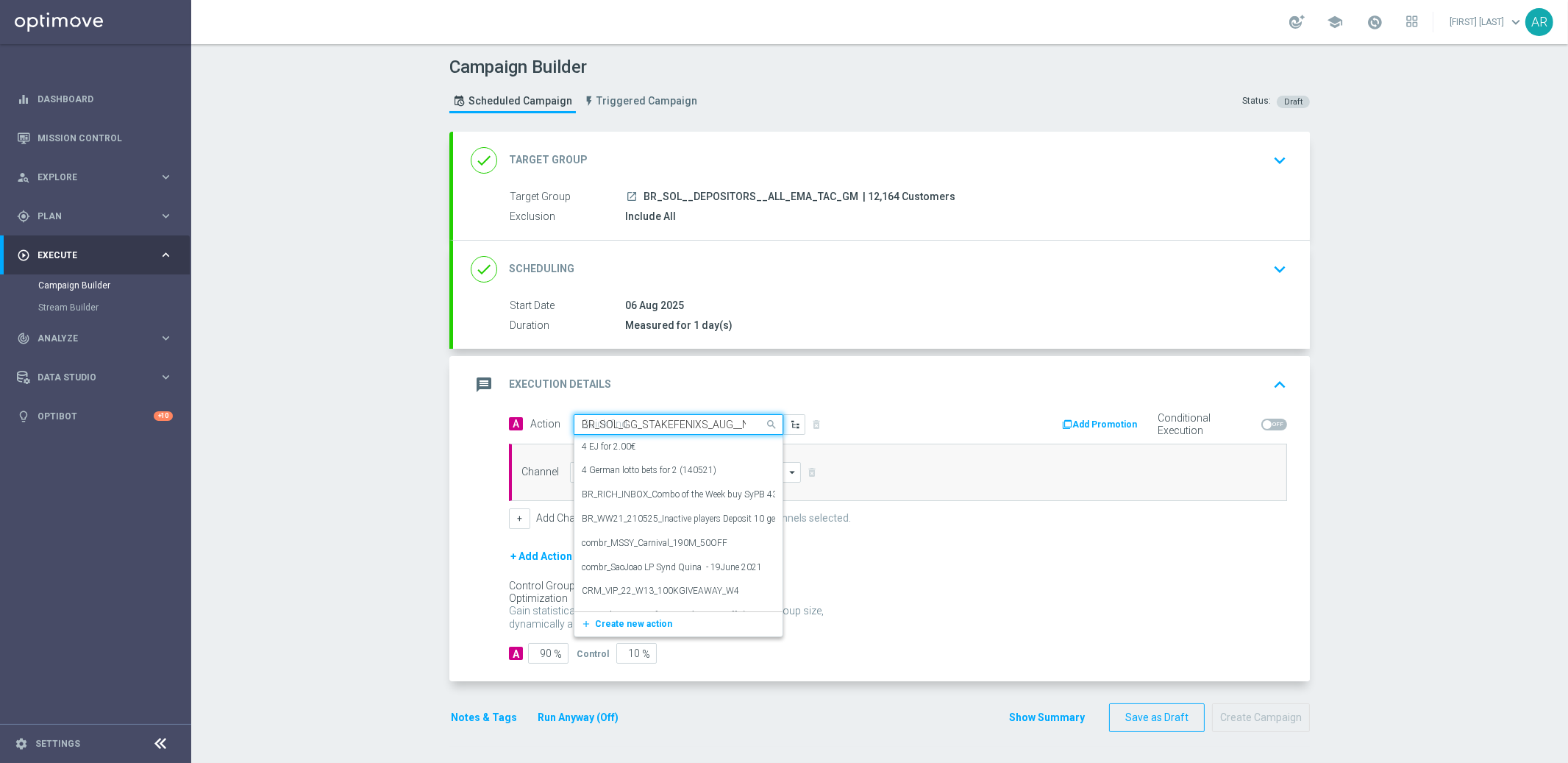 scroll, scrollTop: 0, scrollLeft: 85, axis: horizontal 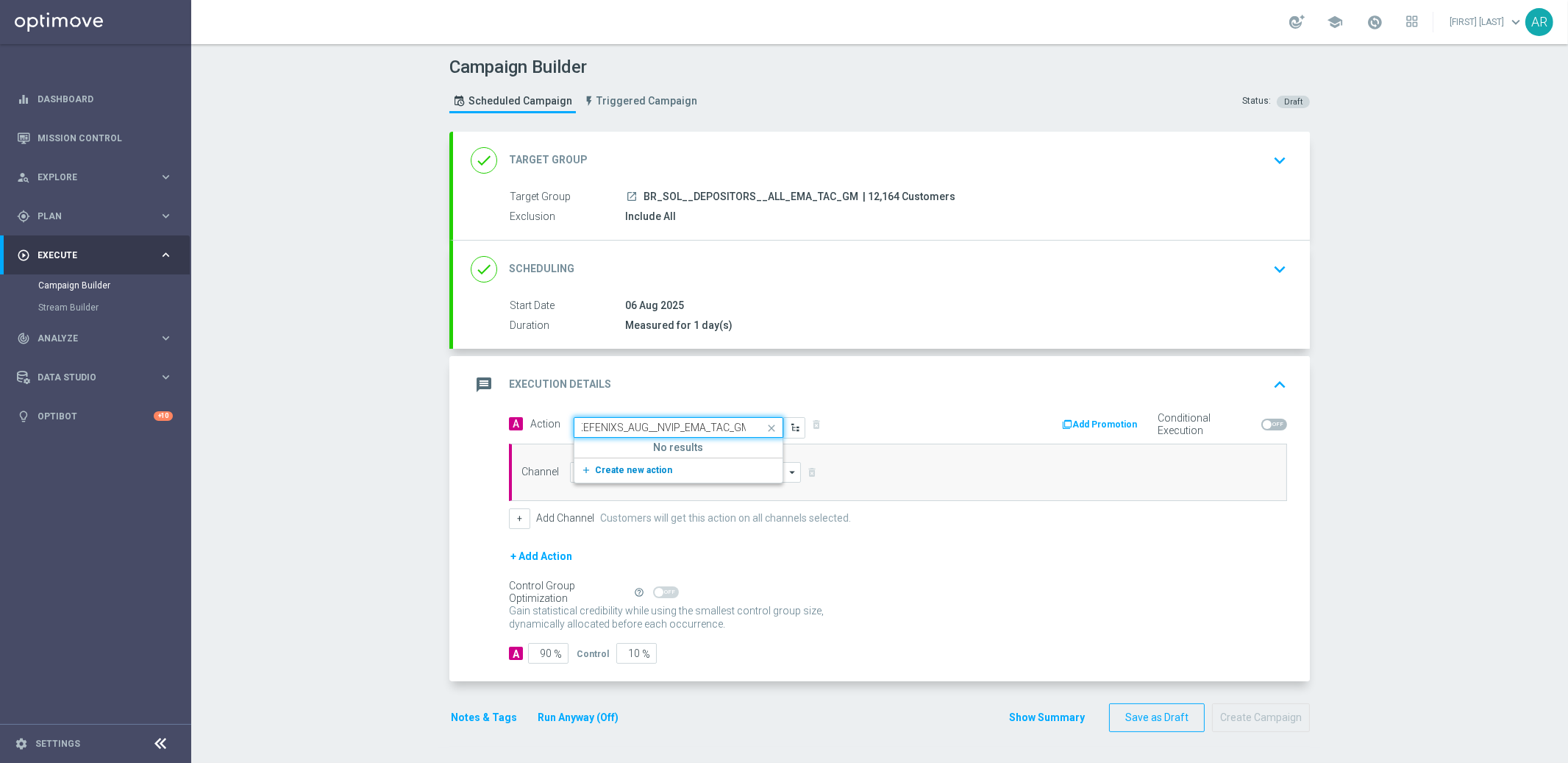click on "Create new action" at bounding box center (633, 470) 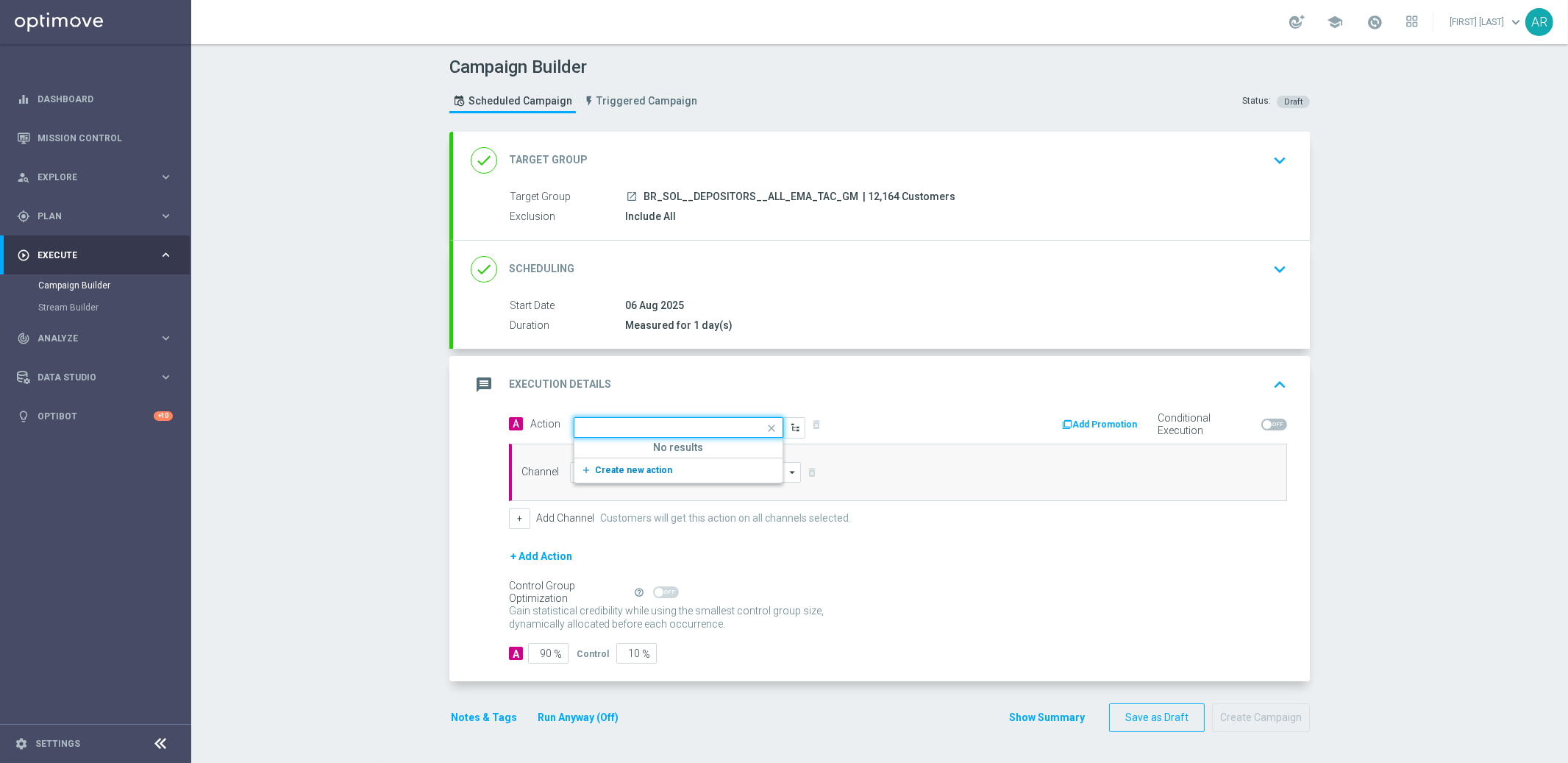 scroll, scrollTop: 0, scrollLeft: 0, axis: both 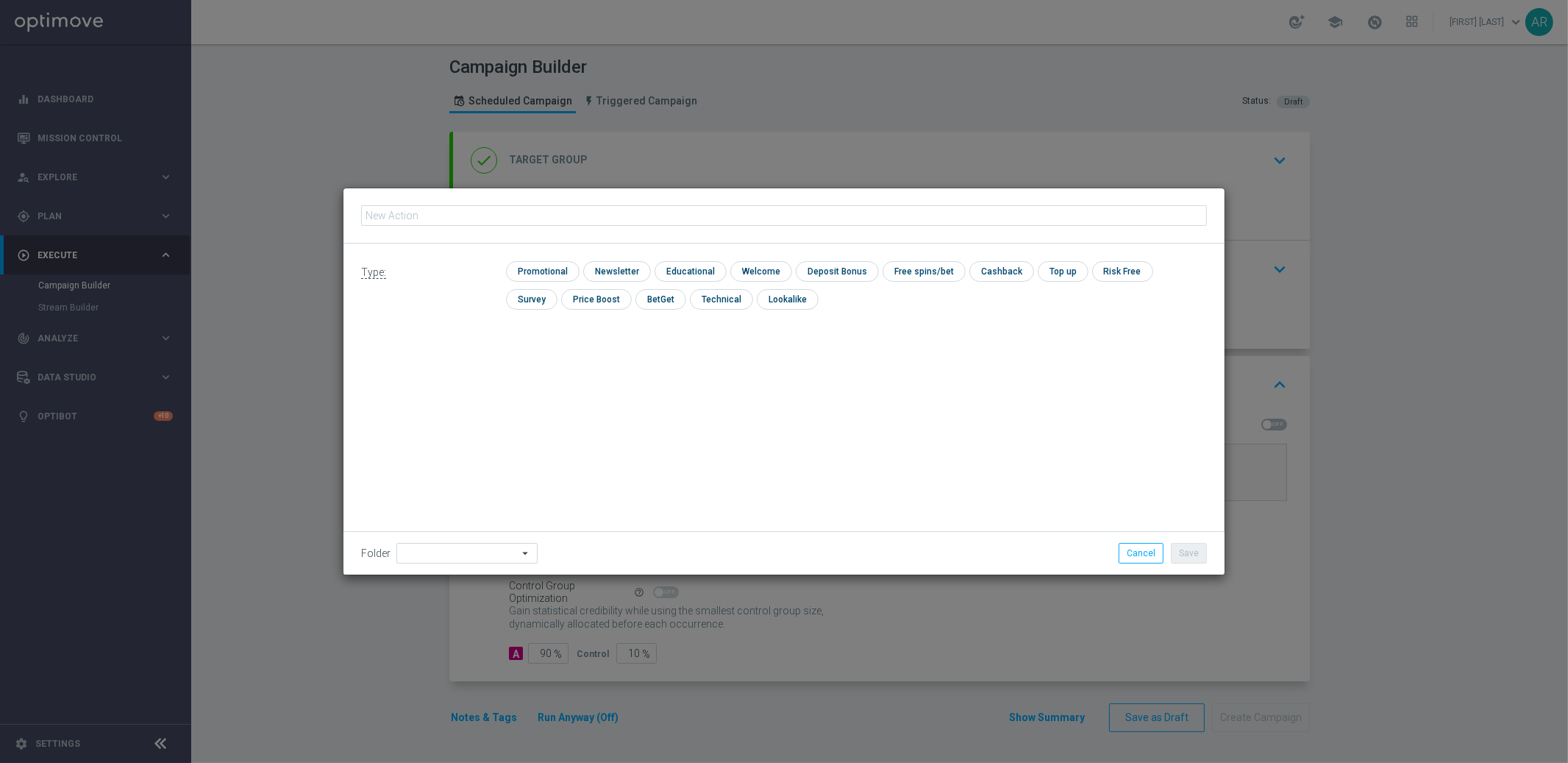 click 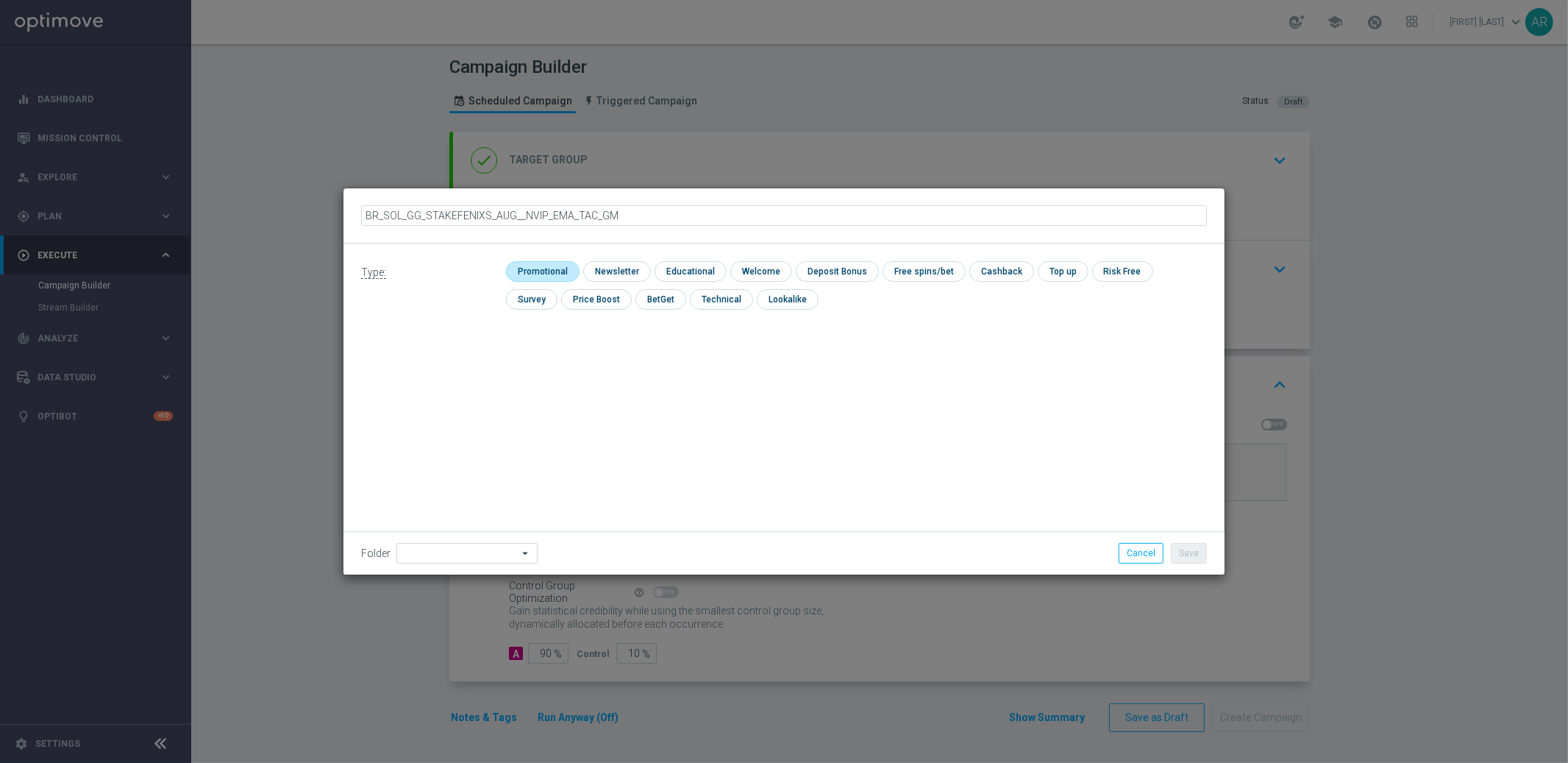 click 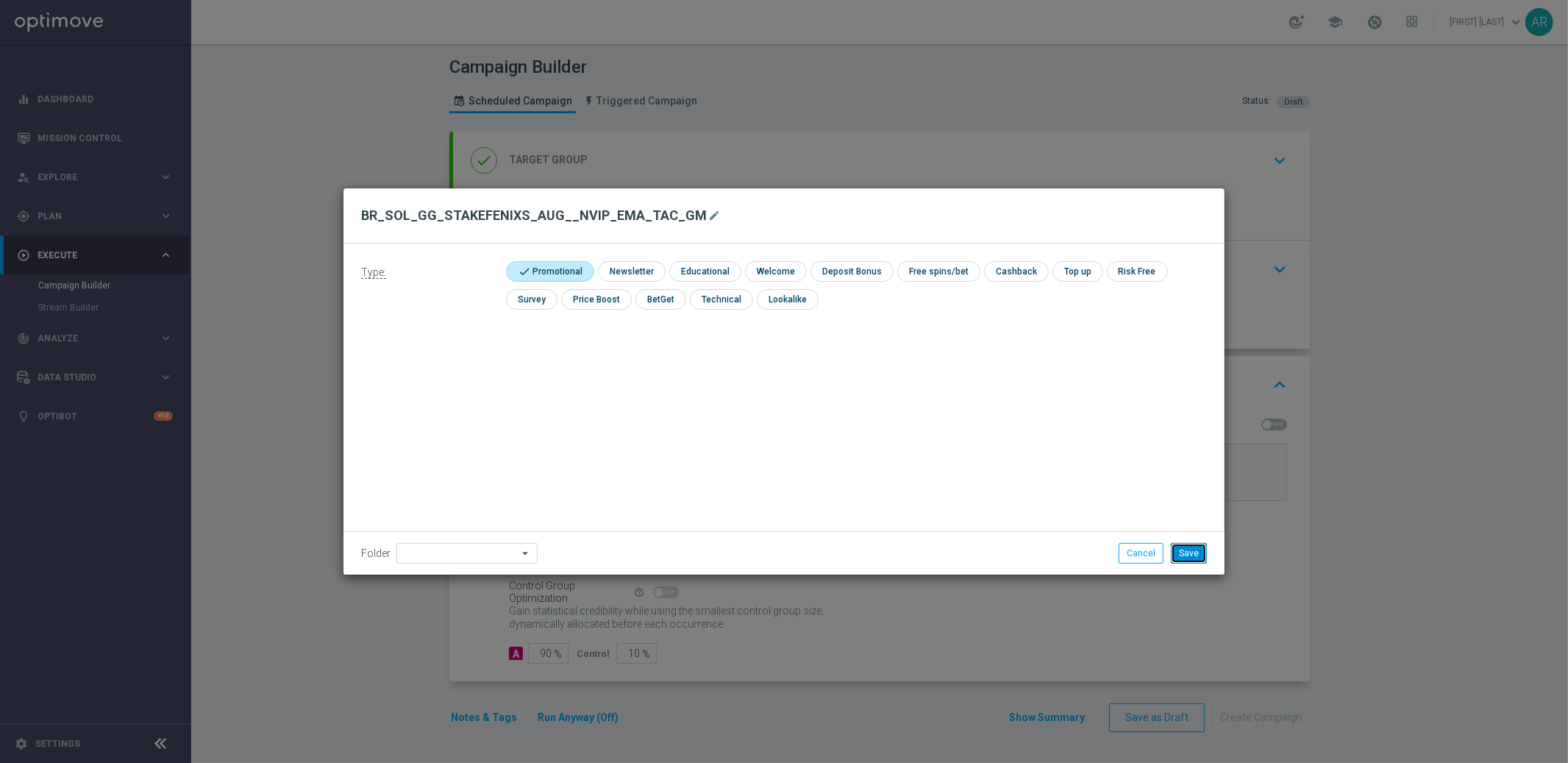 click on "Save" 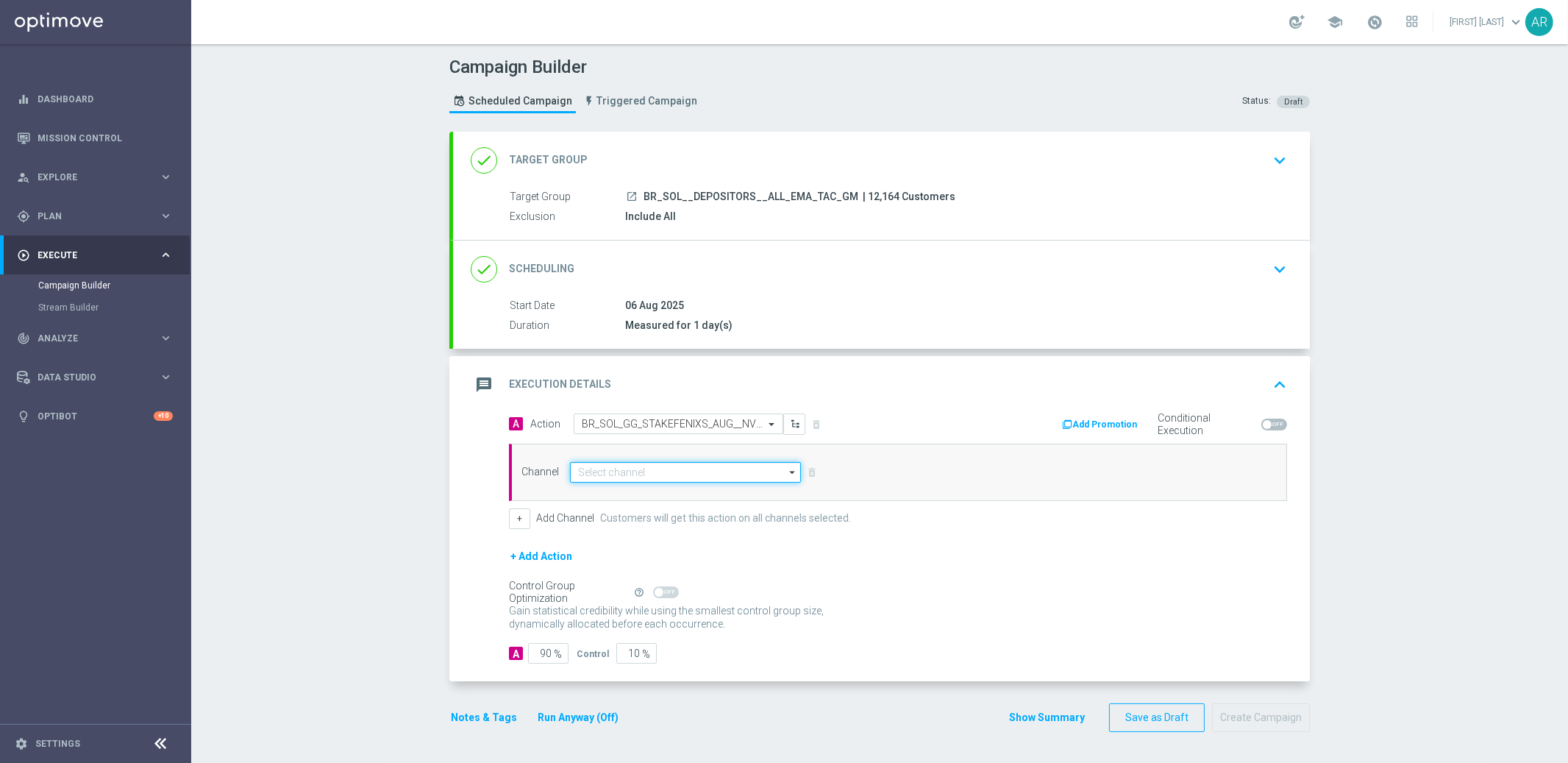 click 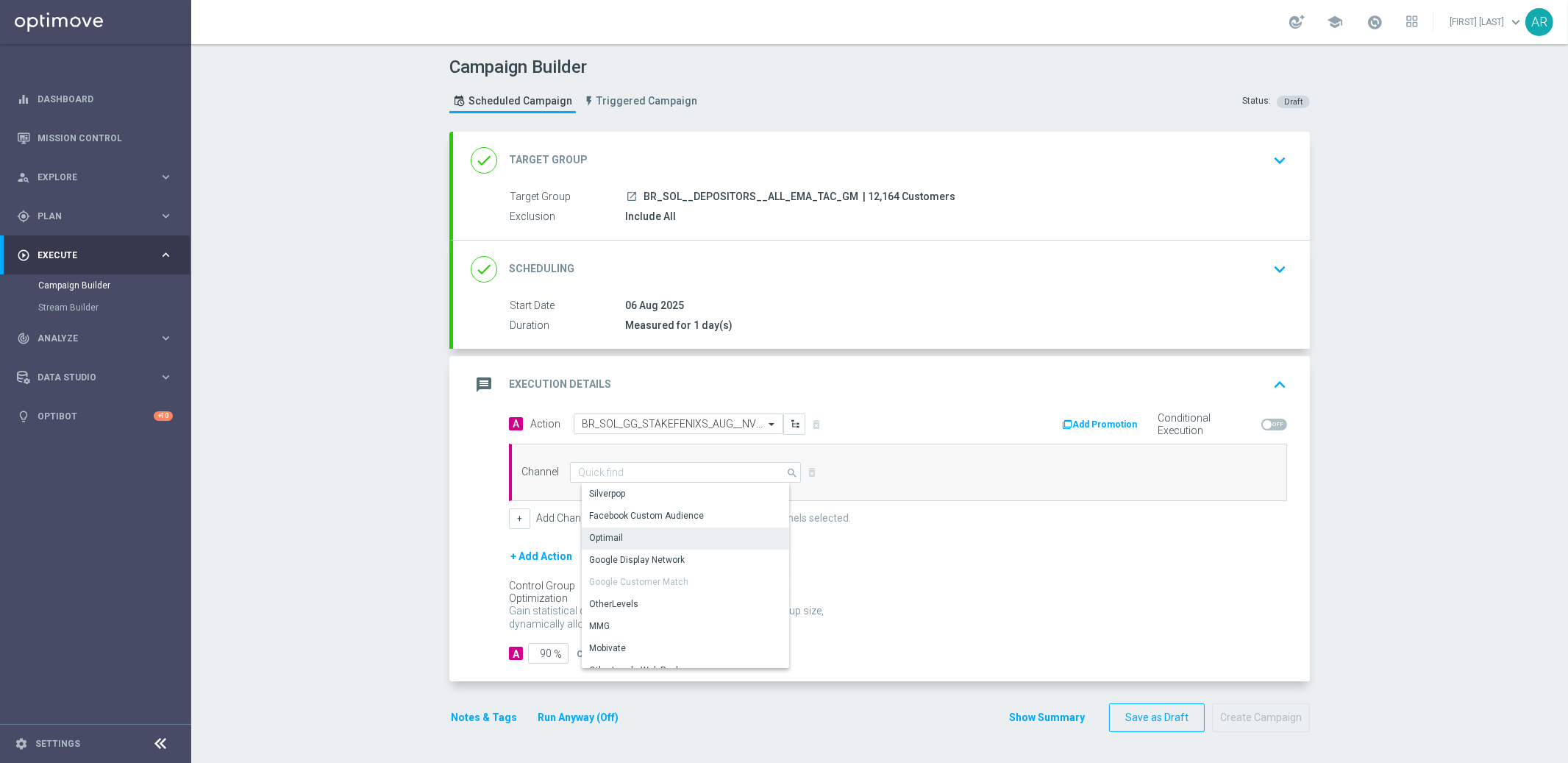 click on "Optimail" 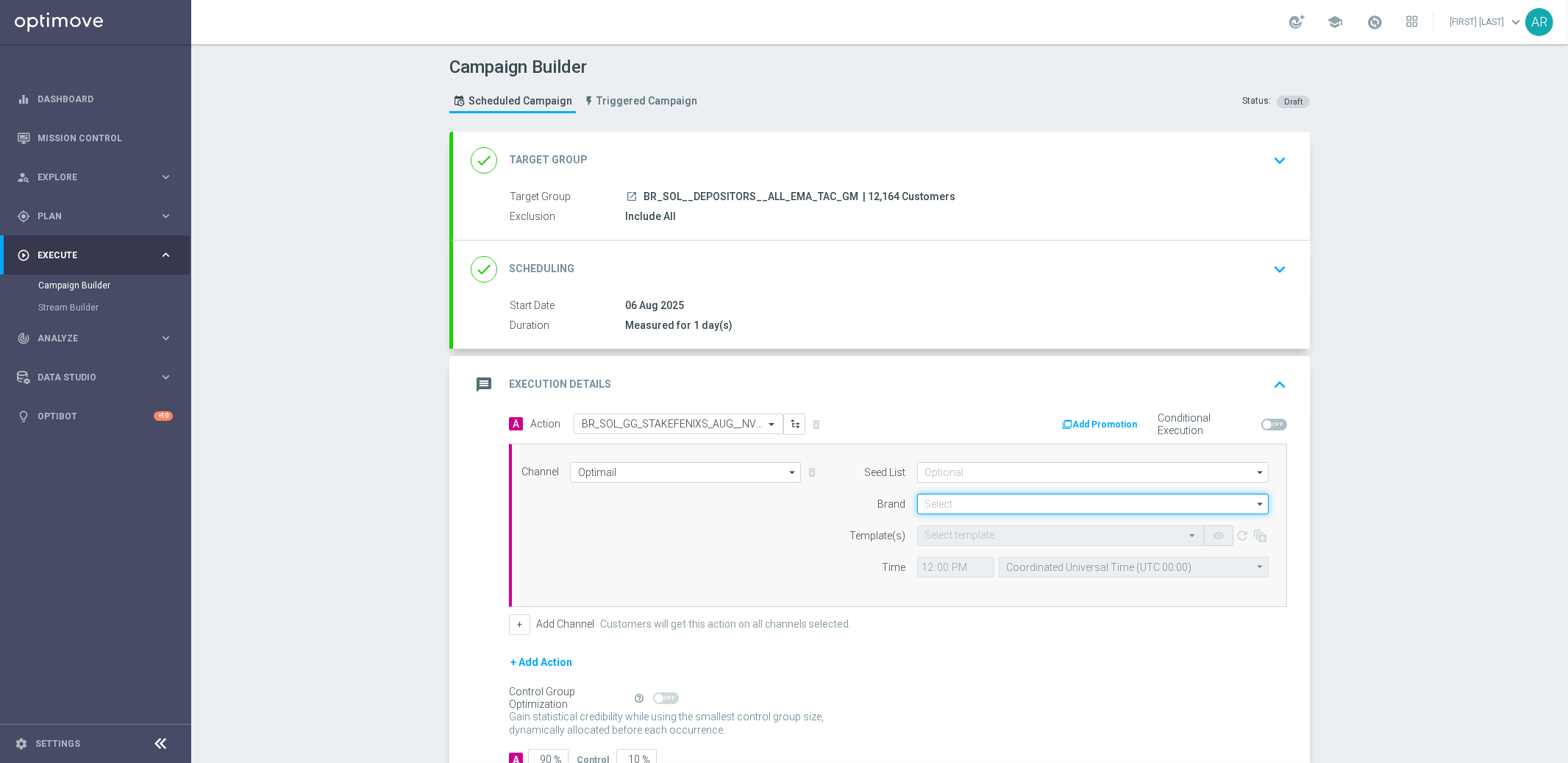 click 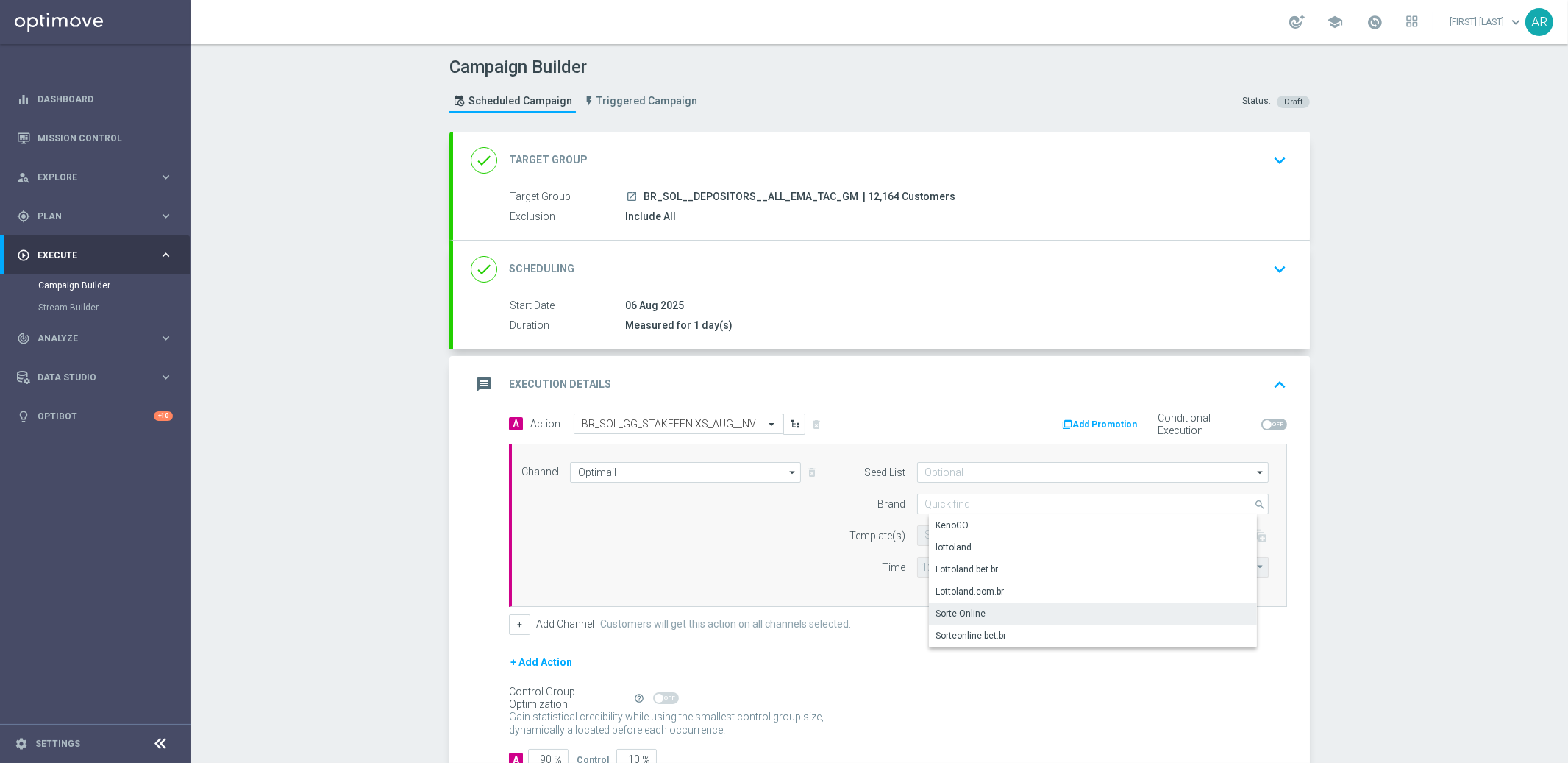 click on "Sorte Online" 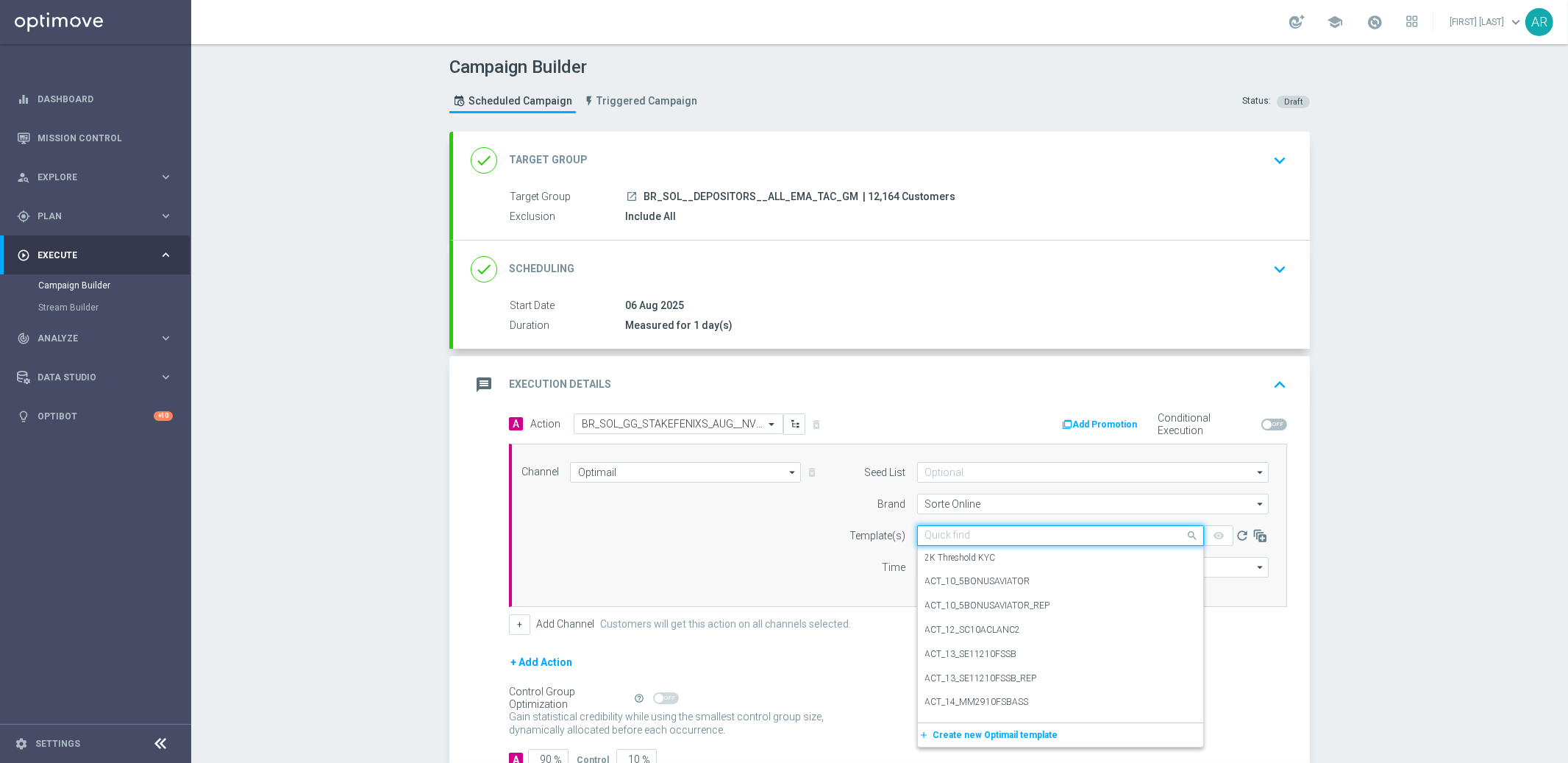 click on "Quick find" 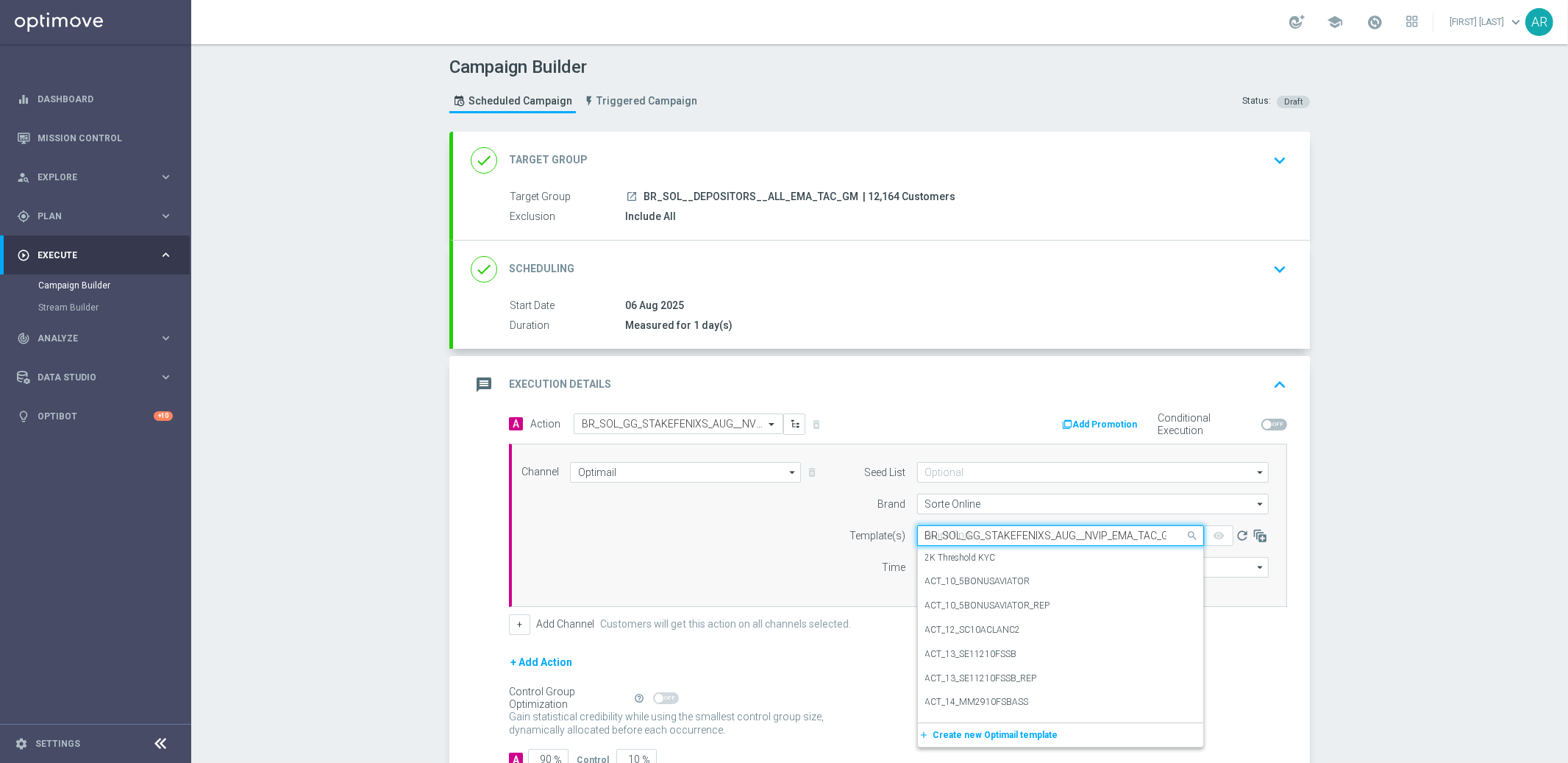 scroll, scrollTop: 0, scrollLeft: 7, axis: horizontal 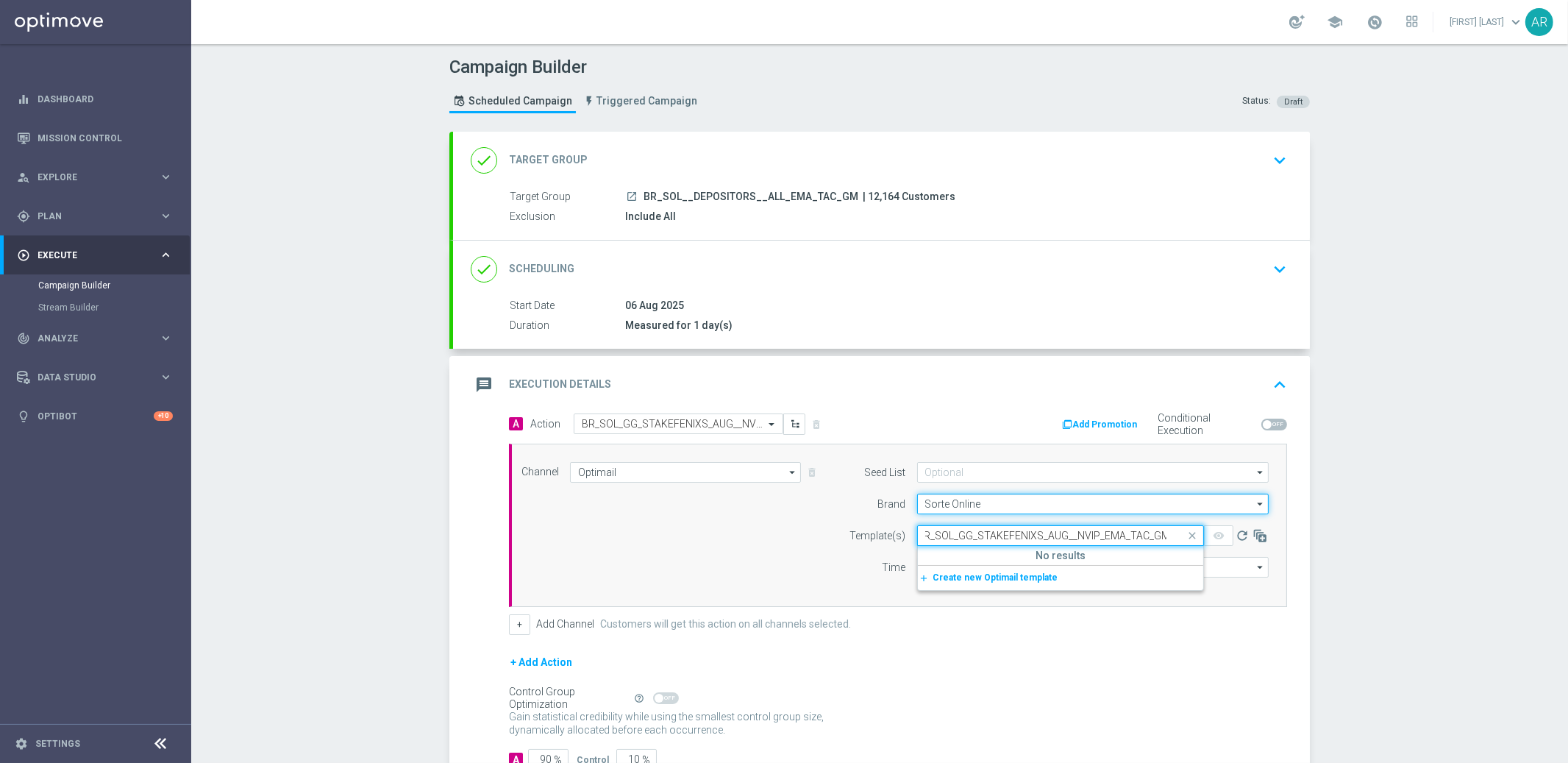 type 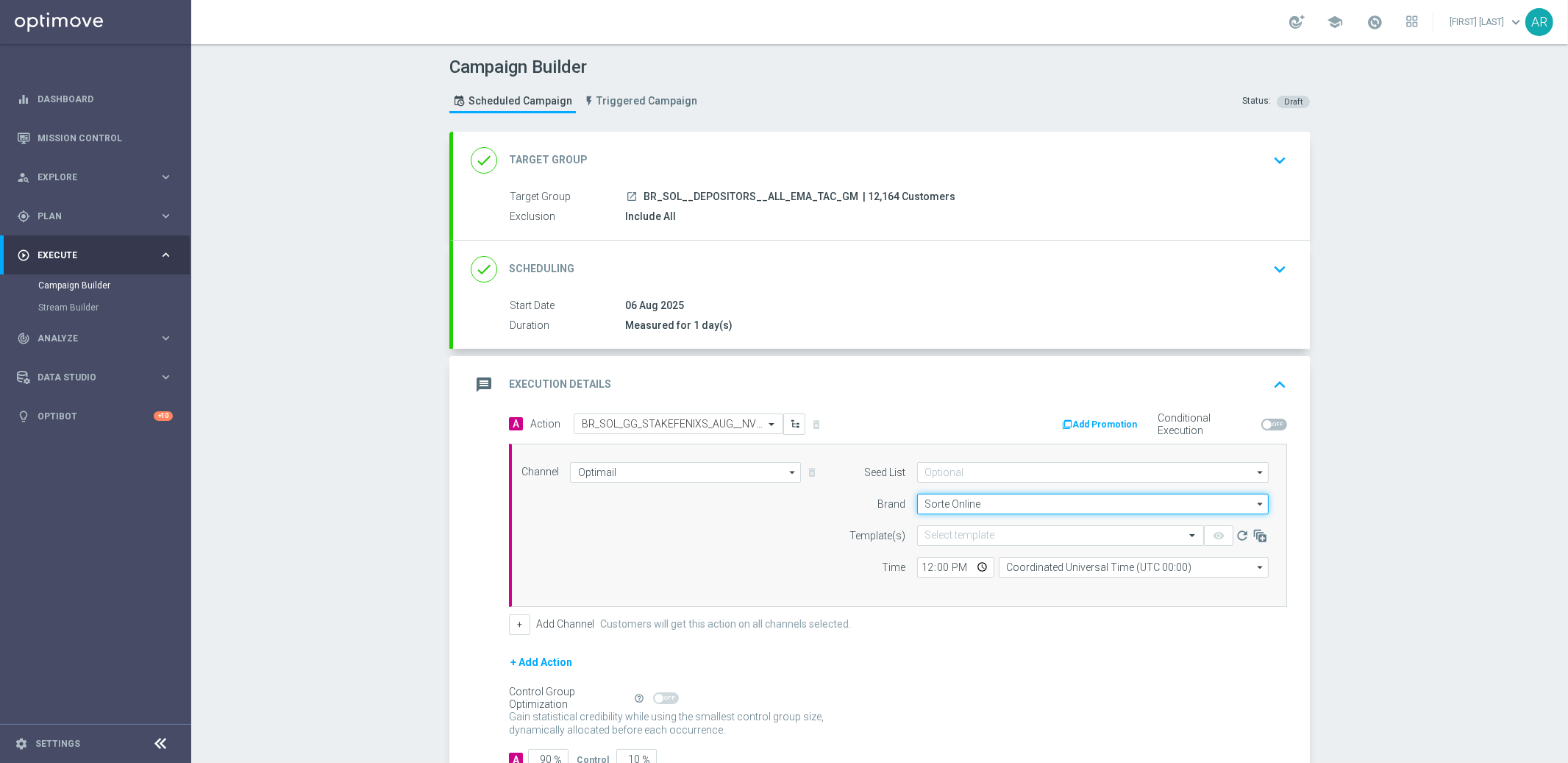 click on "Sorte Online" 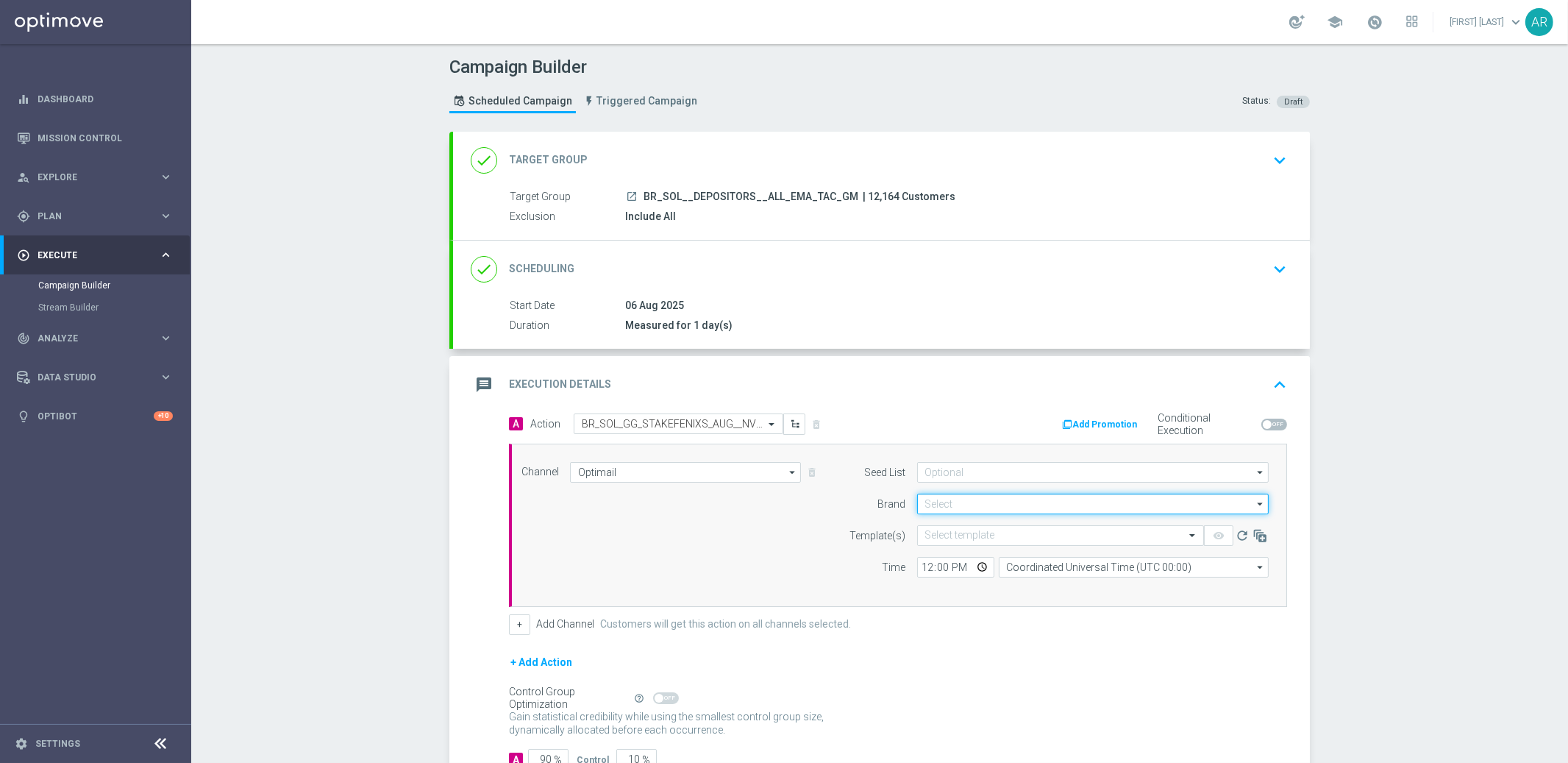 scroll, scrollTop: 0, scrollLeft: 0, axis: both 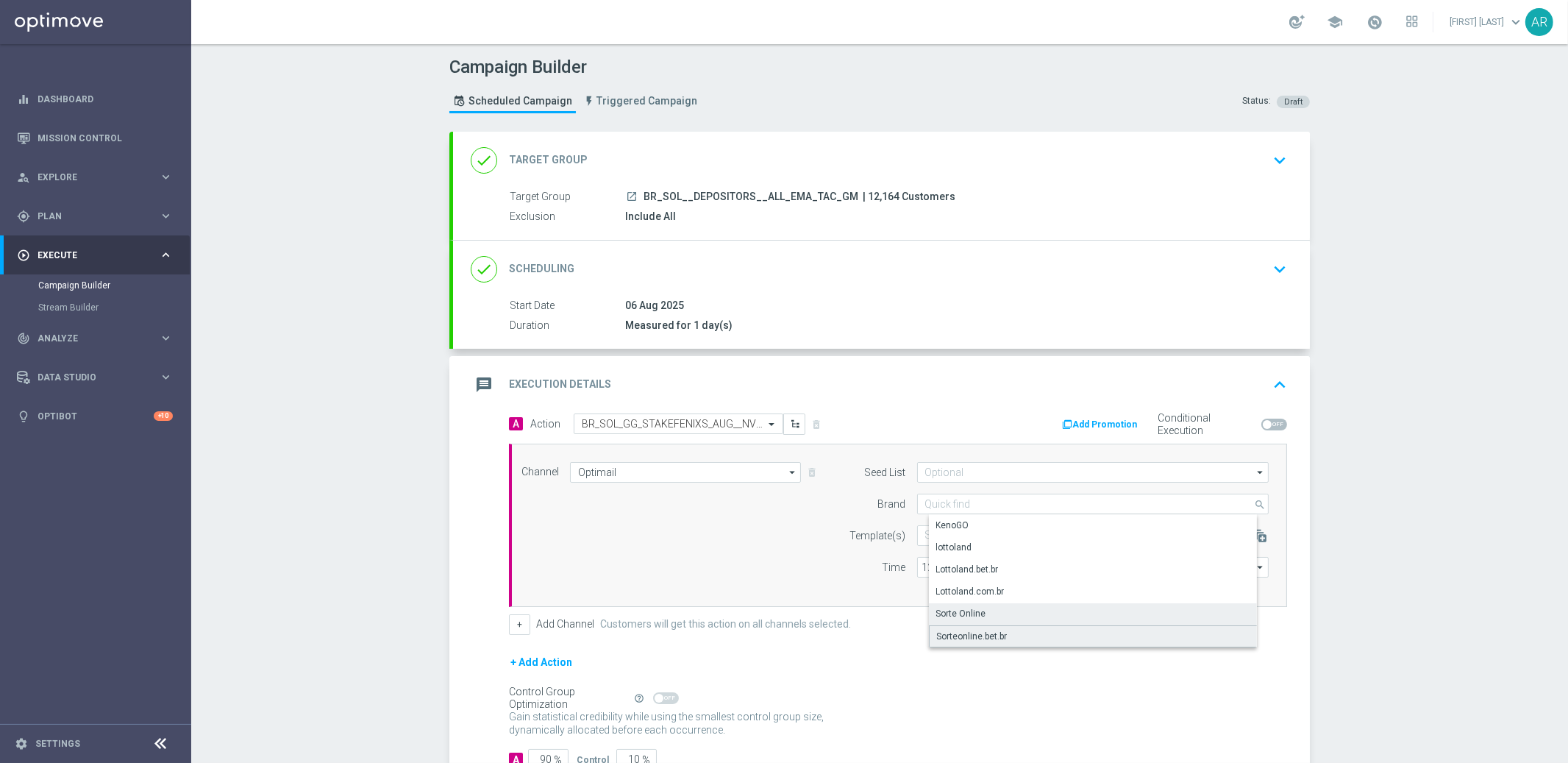 click on "Sorteonline.bet.br" 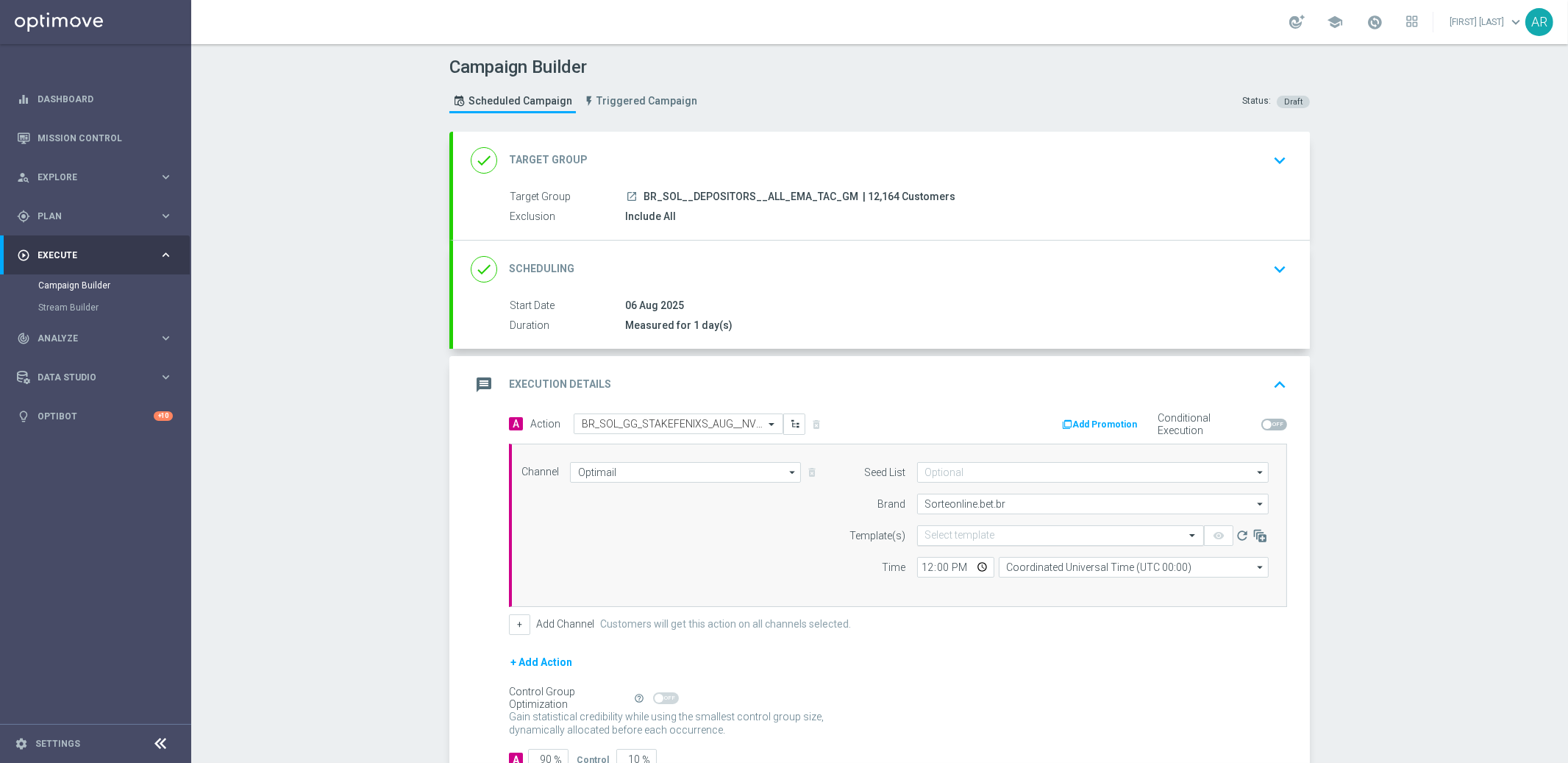 click on "Select template" 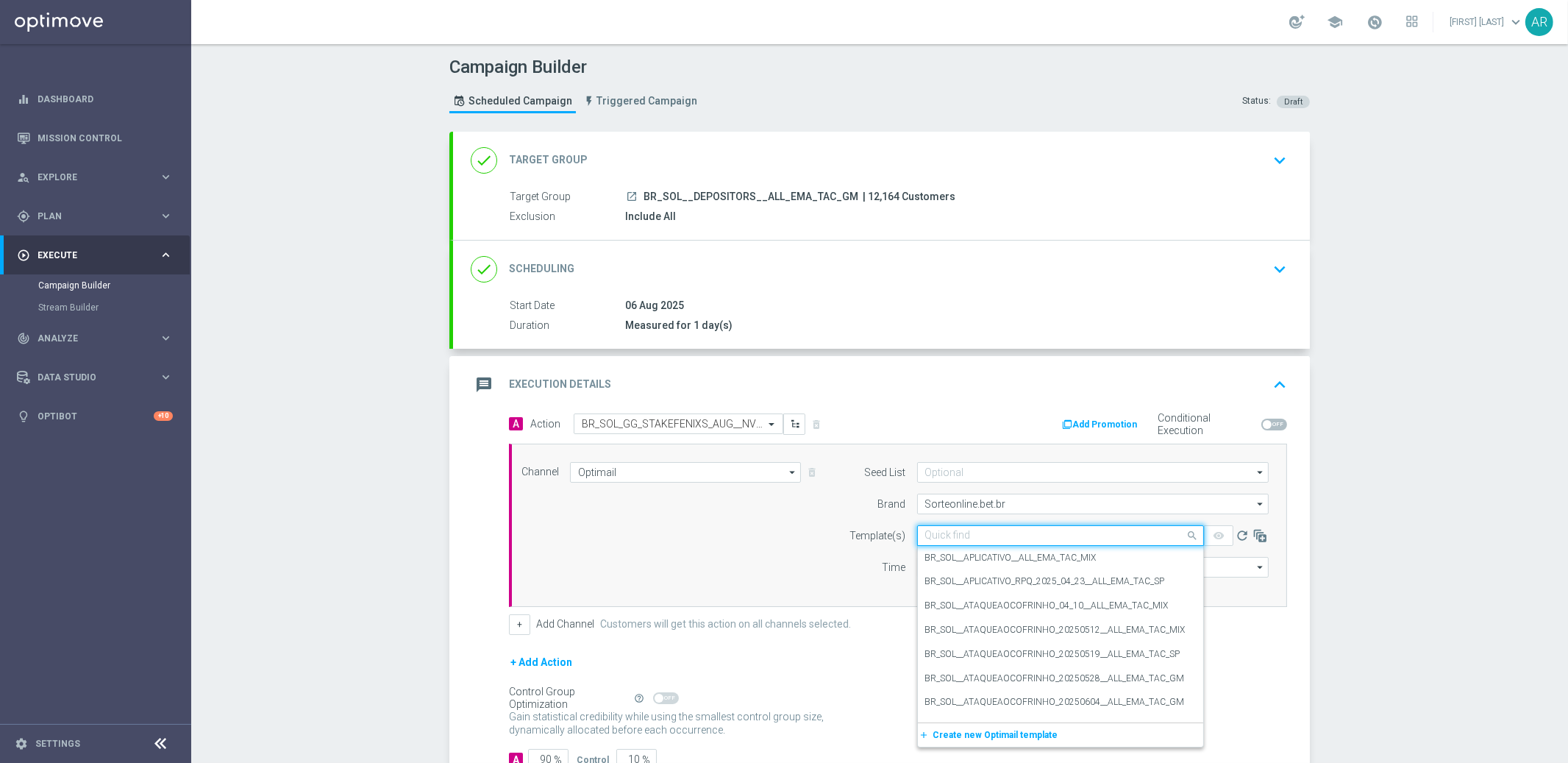 paste on "BR_SOL_GG_STAKEFENIXS_AUG__NVIP_EMA_TAC_GM" 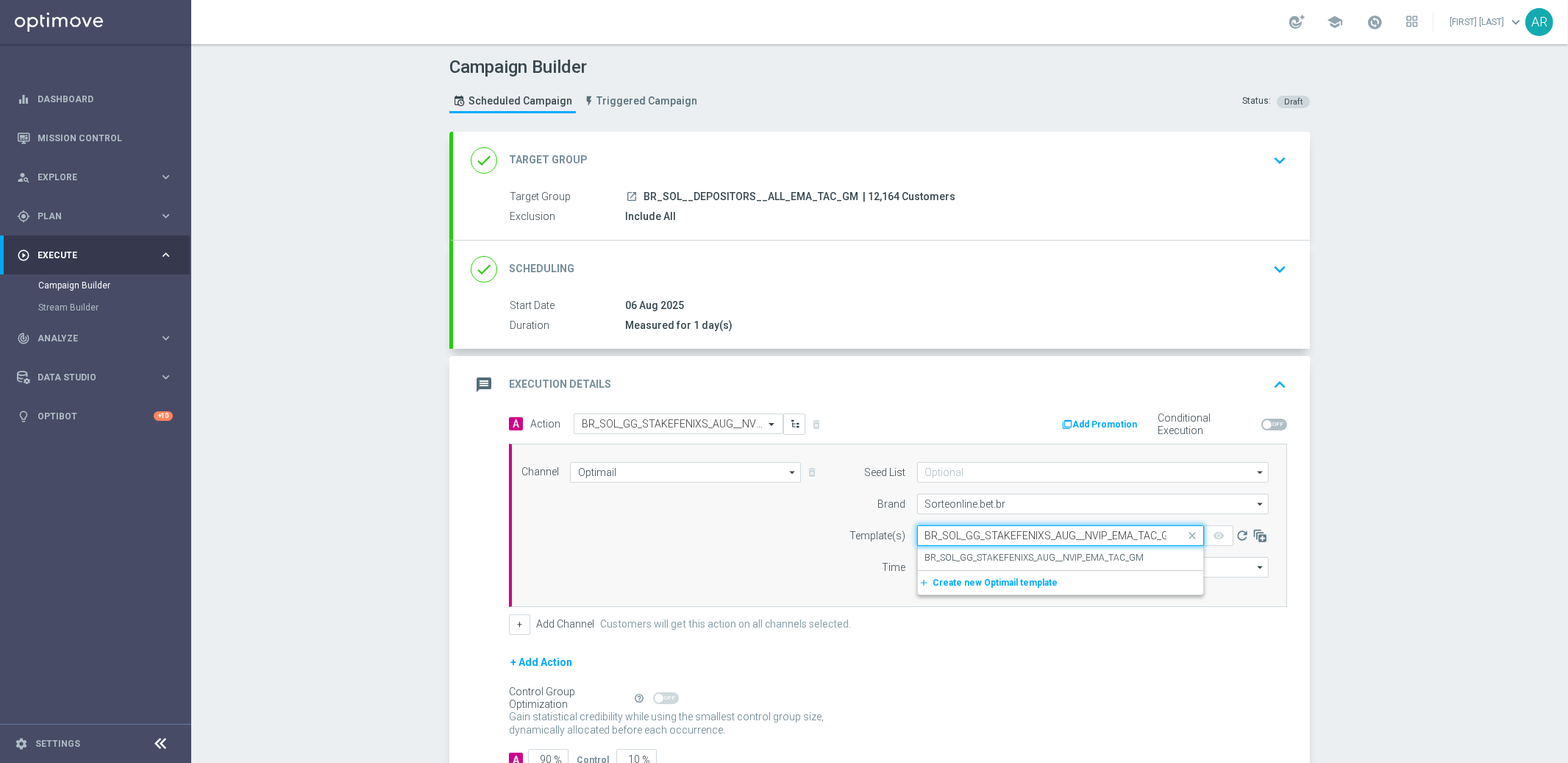 scroll, scrollTop: 0, scrollLeft: 7, axis: horizontal 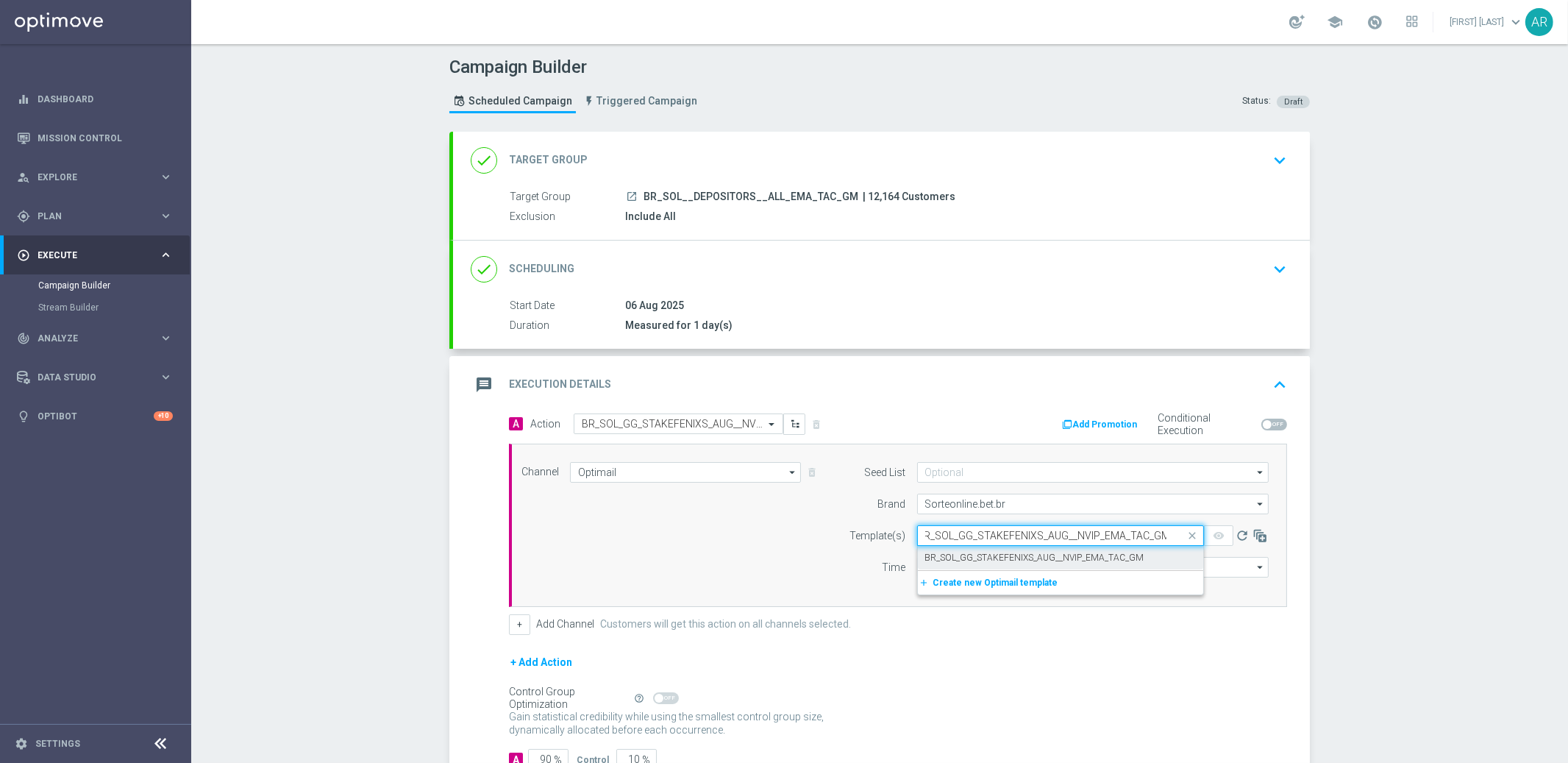 click on "BR_SOL_GG_STAKEFENIXS_AUG__NVIP_EMA_TAC_GM" at bounding box center [1035, 558] 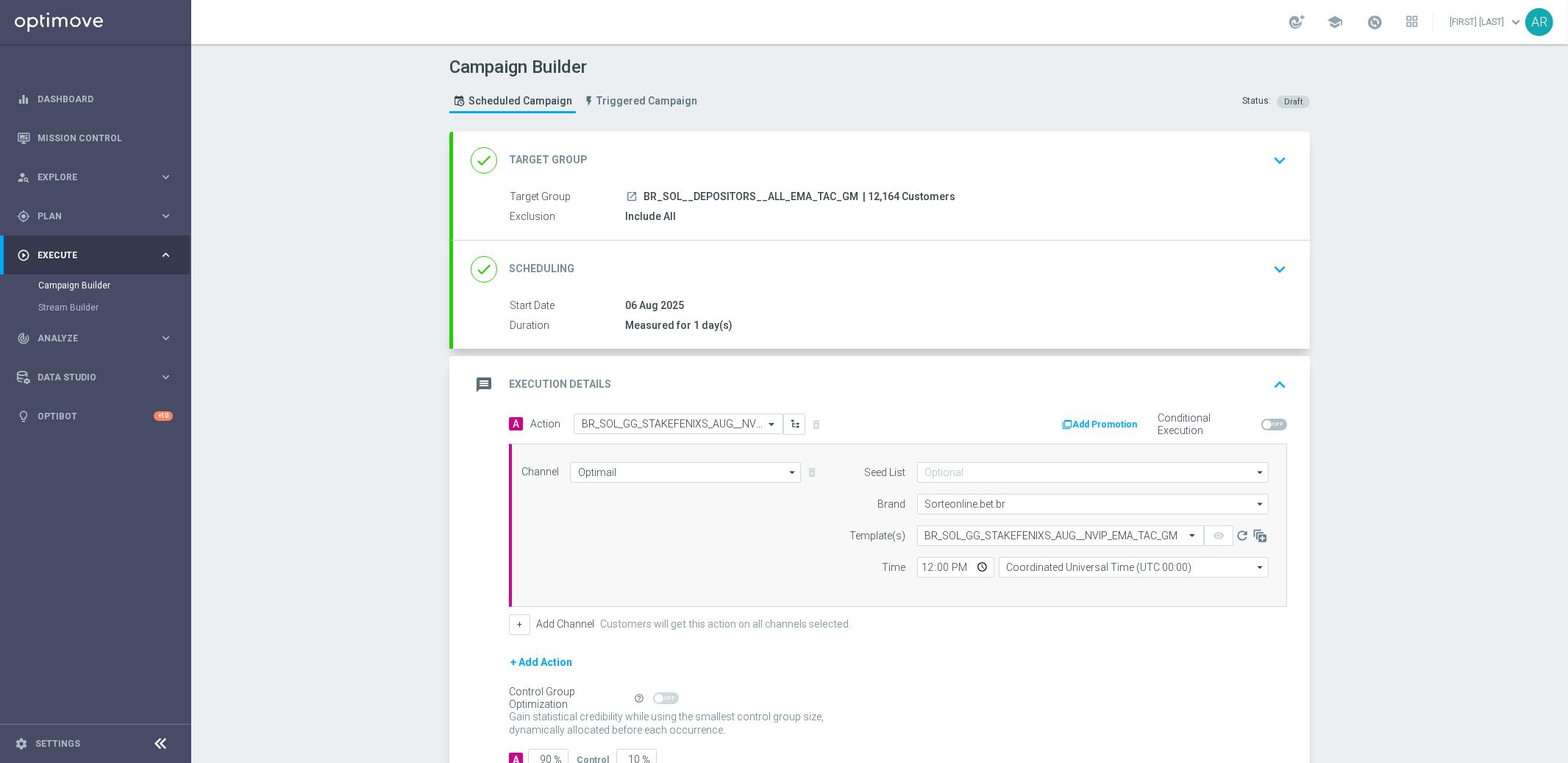 scroll, scrollTop: 0, scrollLeft: 0, axis: both 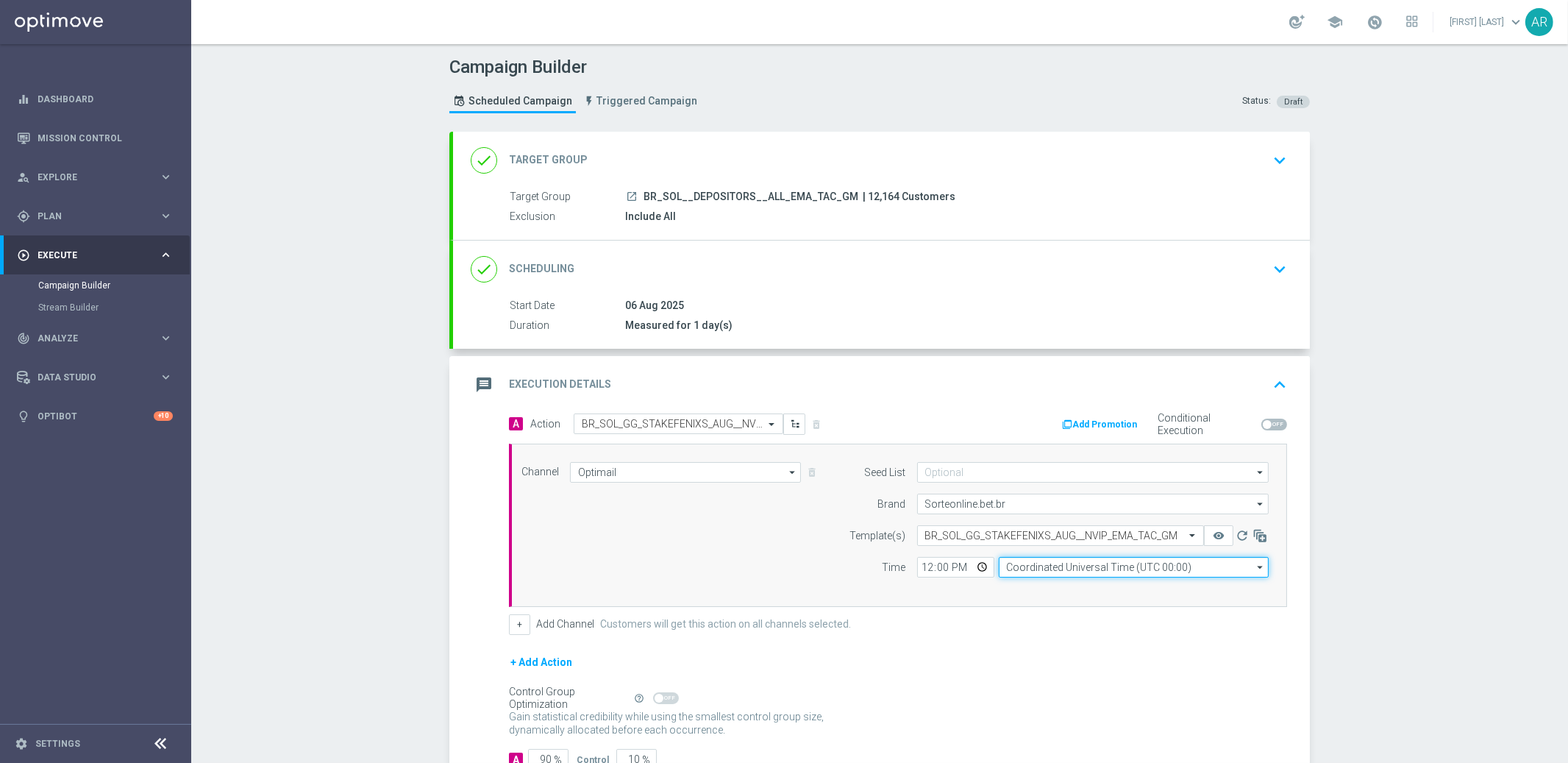 click on "Coordinated Universal Time (UTC 00:00)" 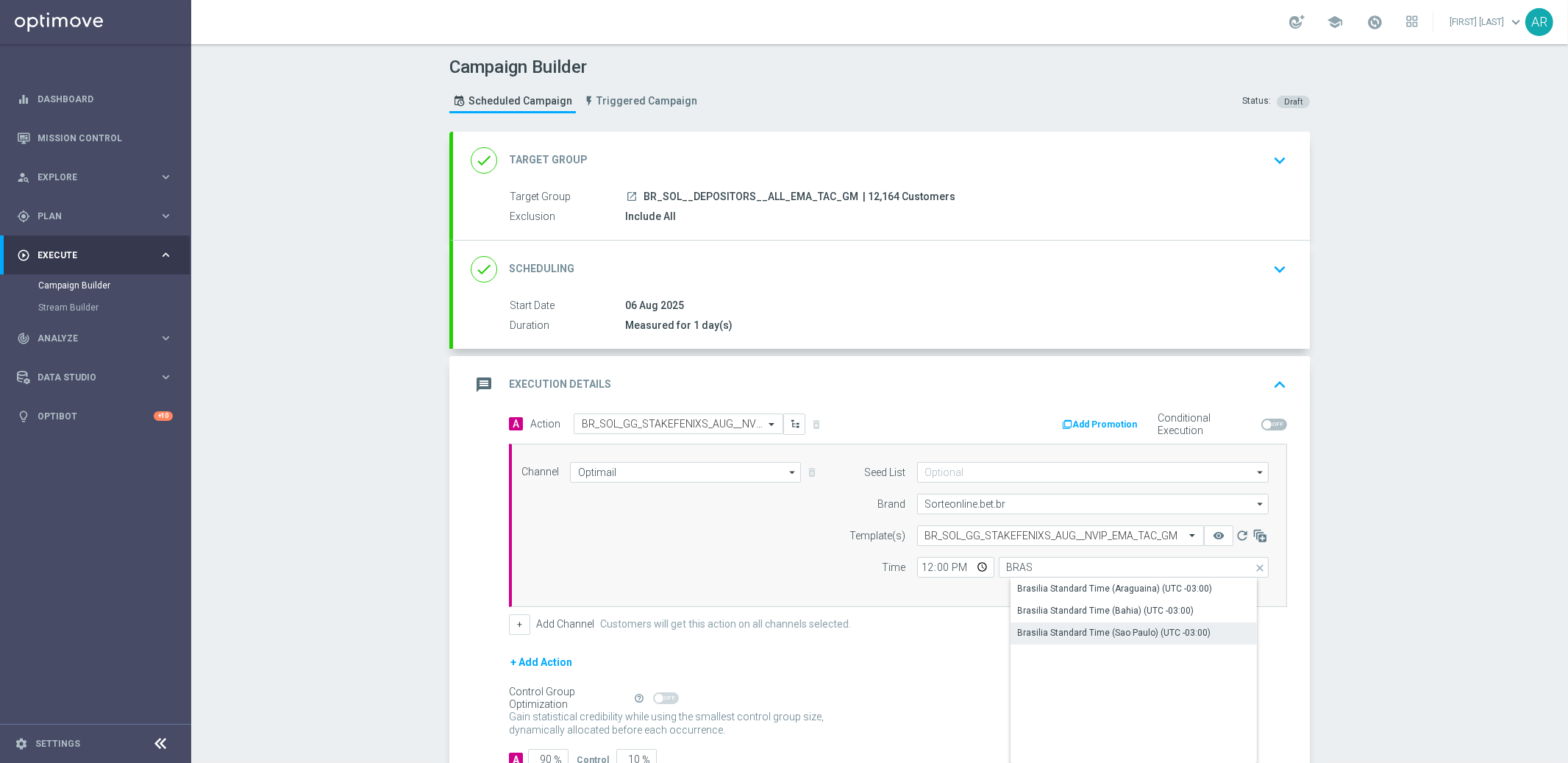 click on "Brasilia Standard Time (Sao Paulo) (UTC -03:00)" 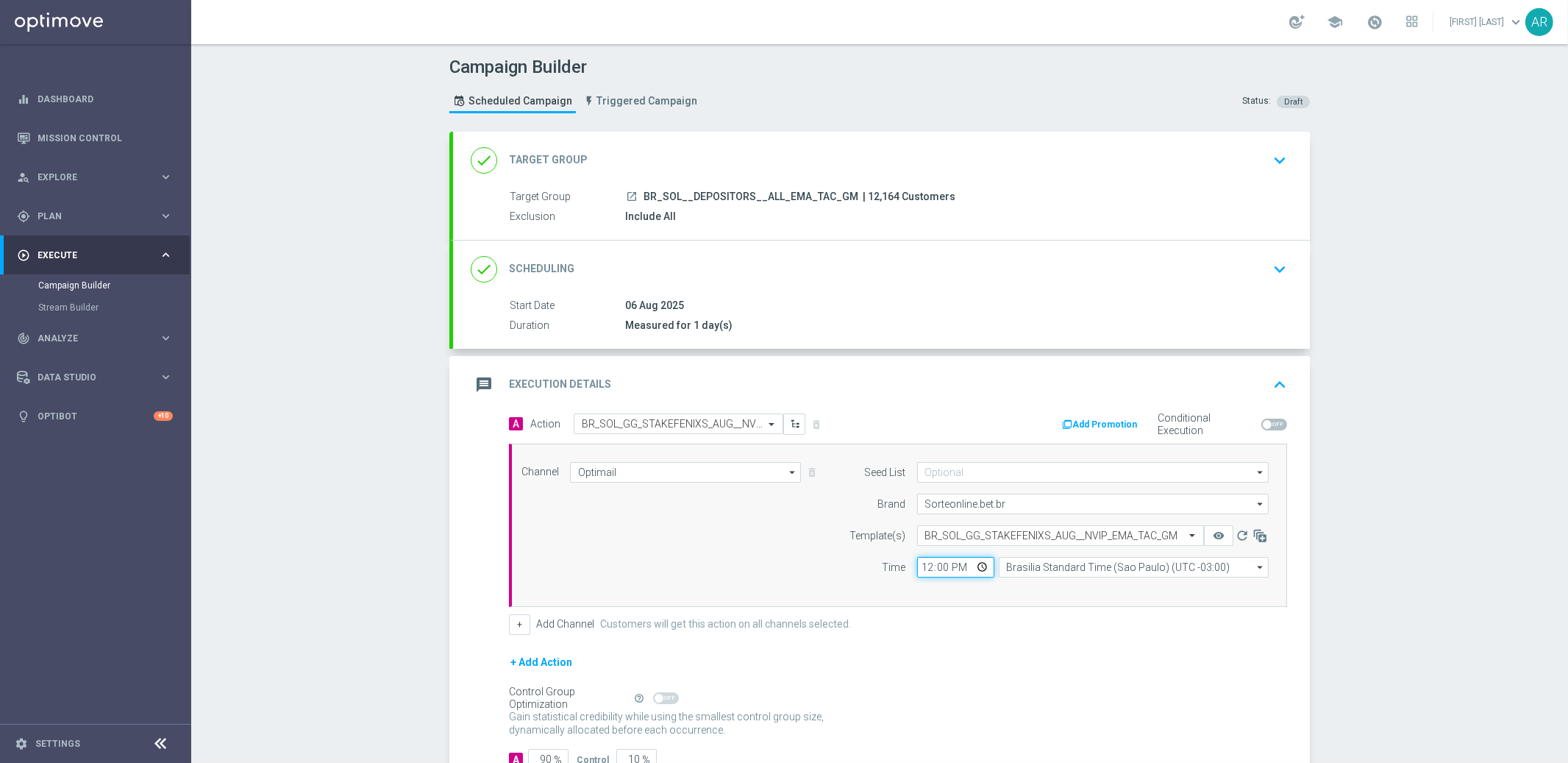 click on "12:00" 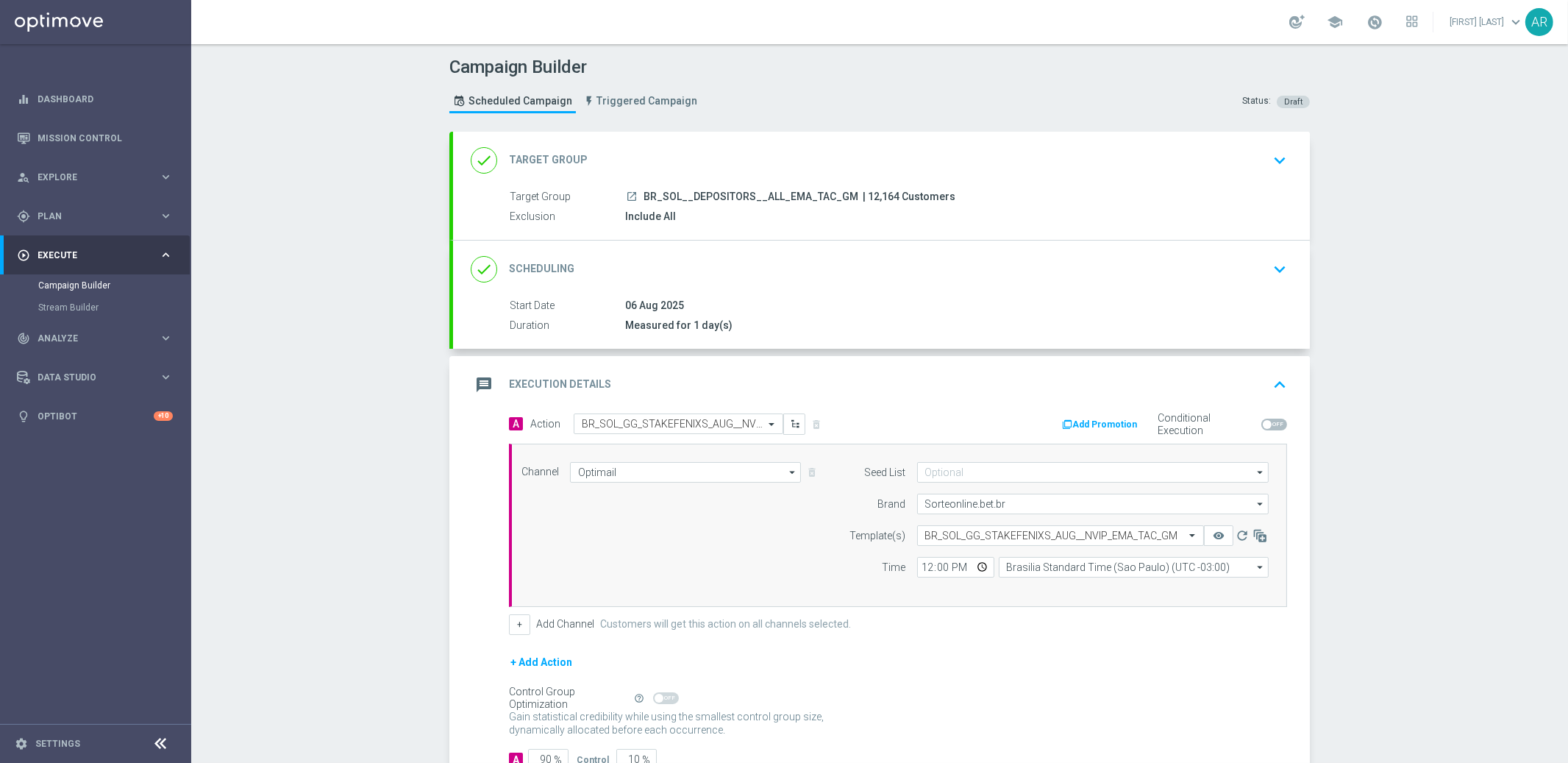 click on "Channel
Optimail
Optimail
arrow_drop_down
Drag here to set row groups Drag here to set column labels
Show Selected
1 of 26
Silverpop" 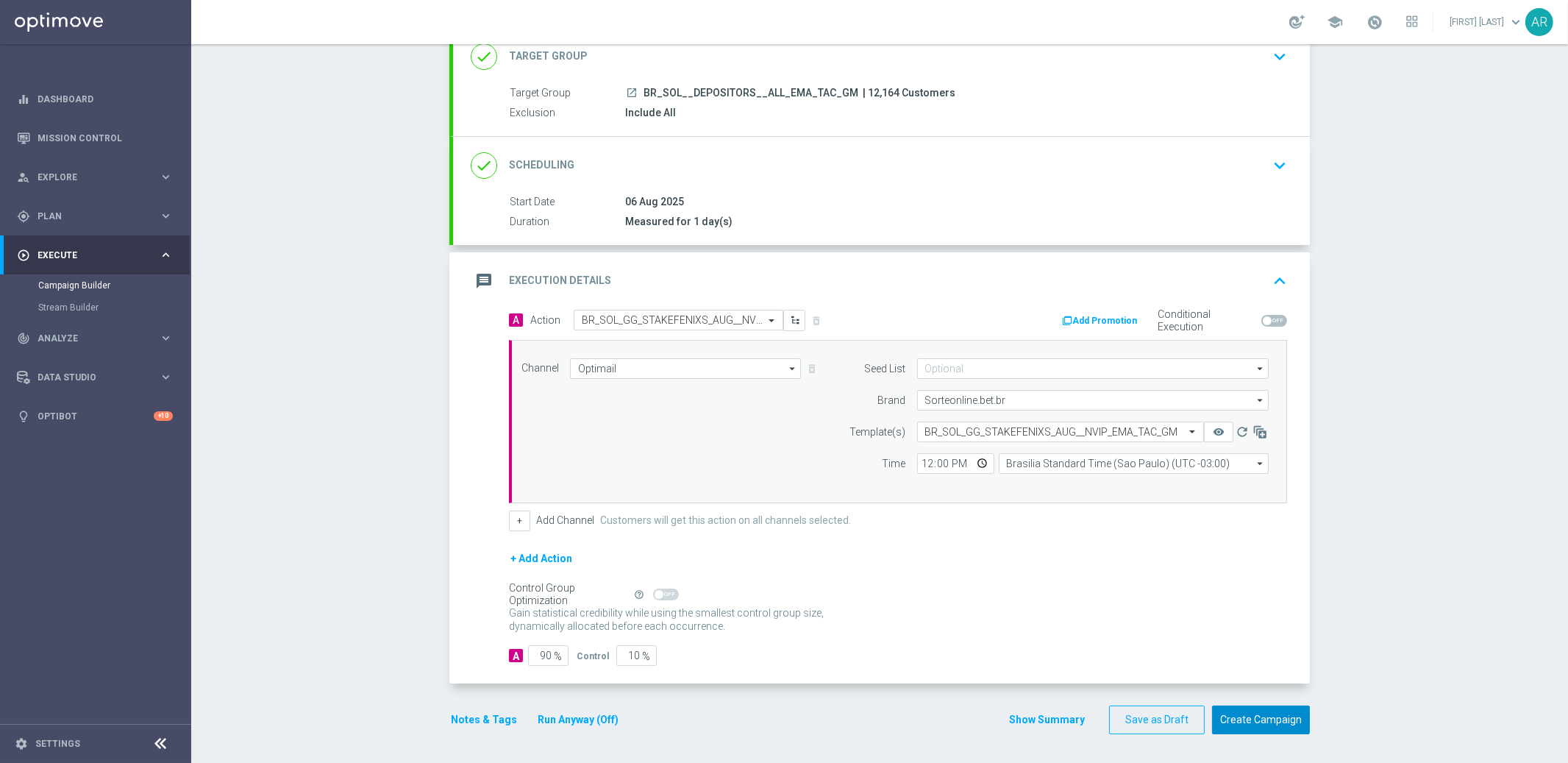 click on "Create Campaign" 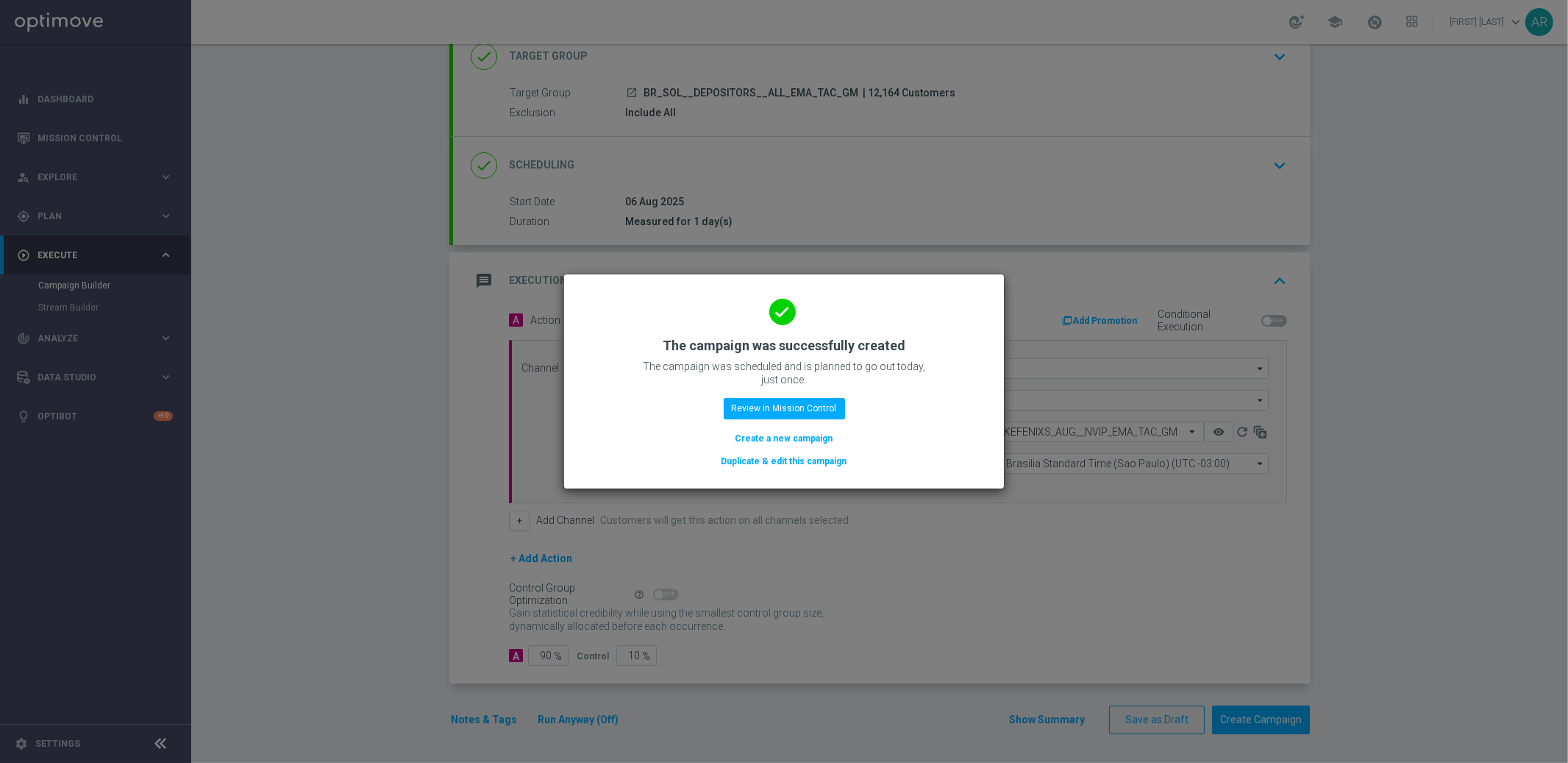 click on "Create a new campaign" 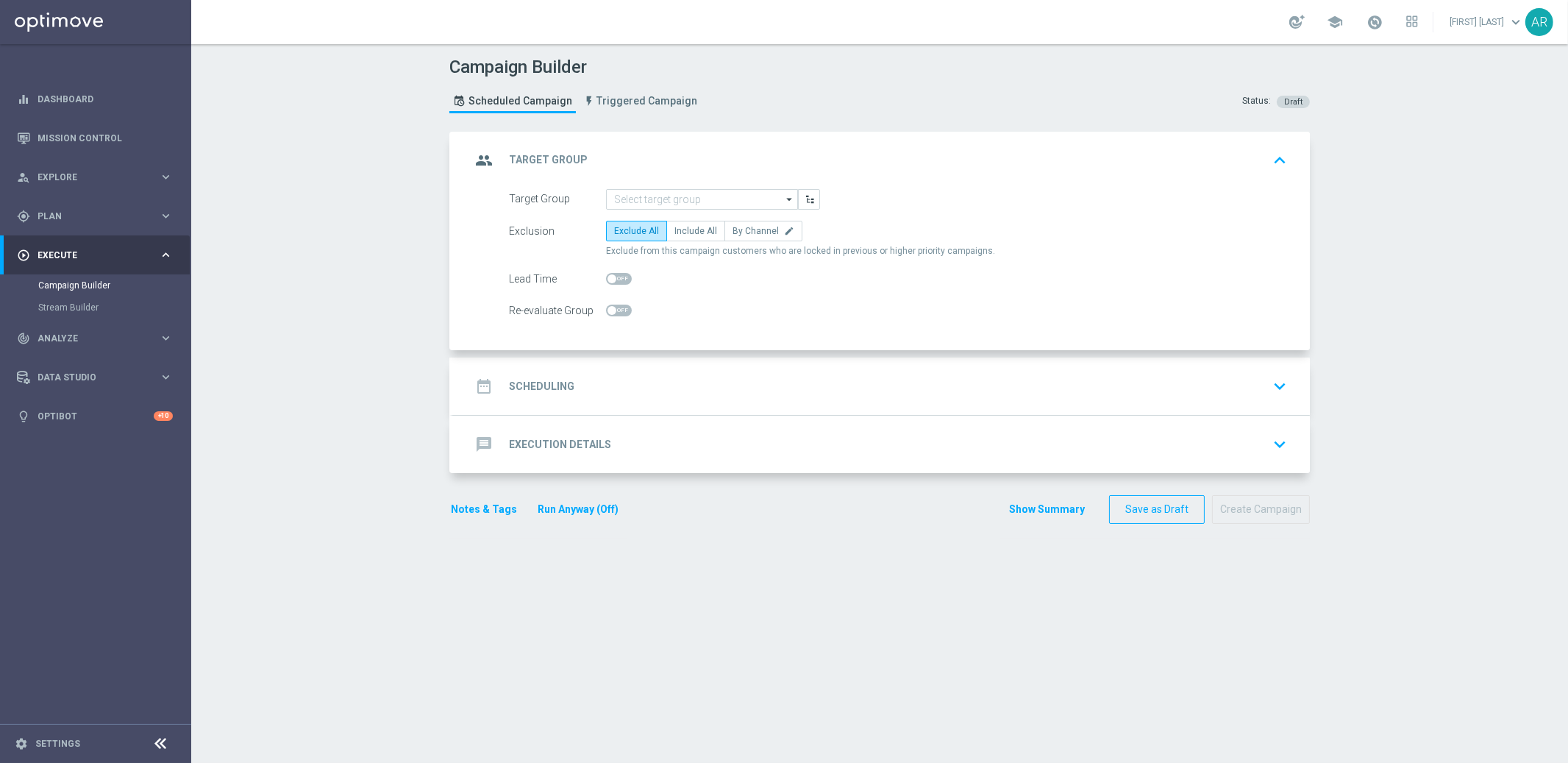 scroll, scrollTop: 0, scrollLeft: 0, axis: both 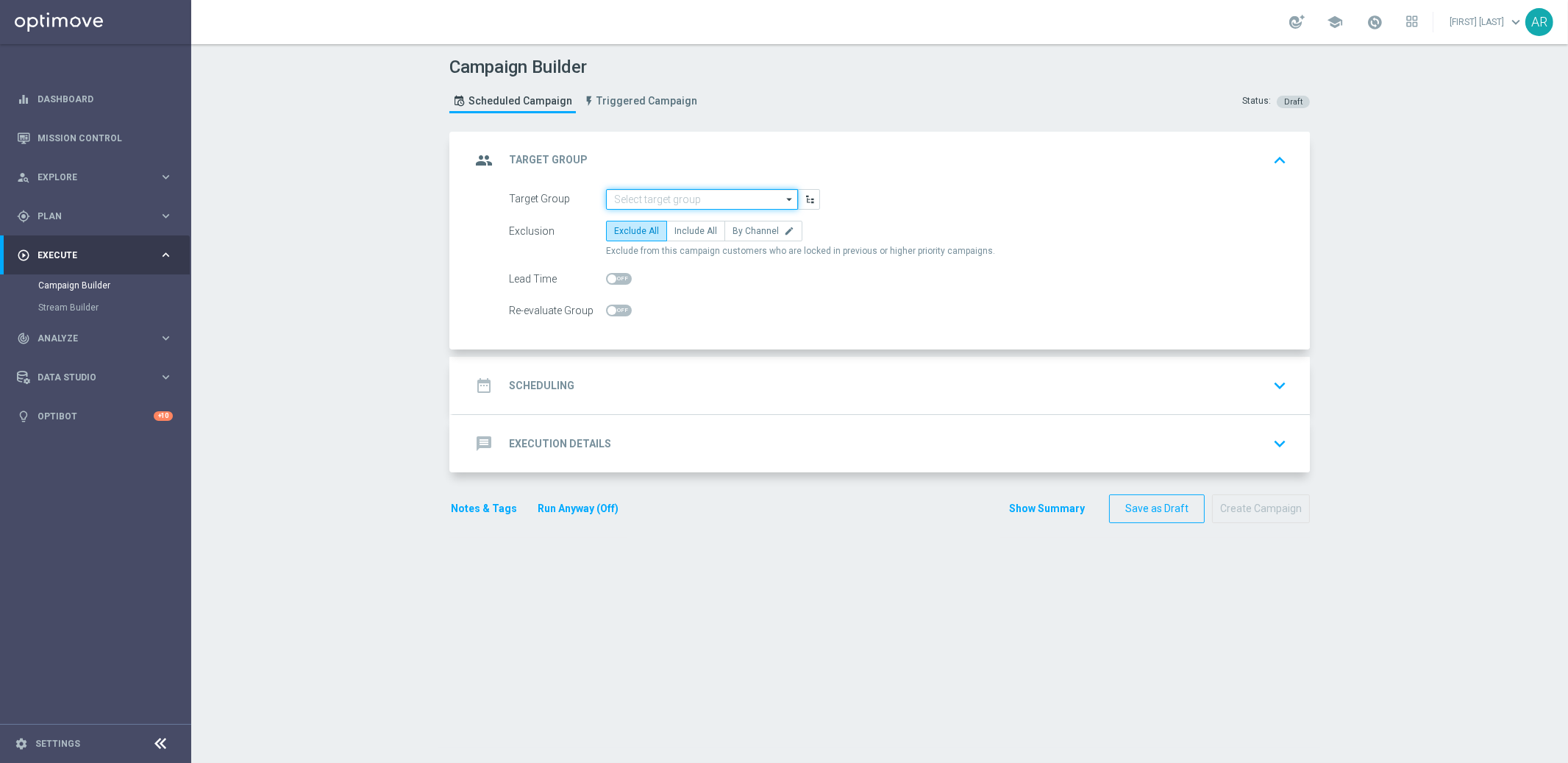 click 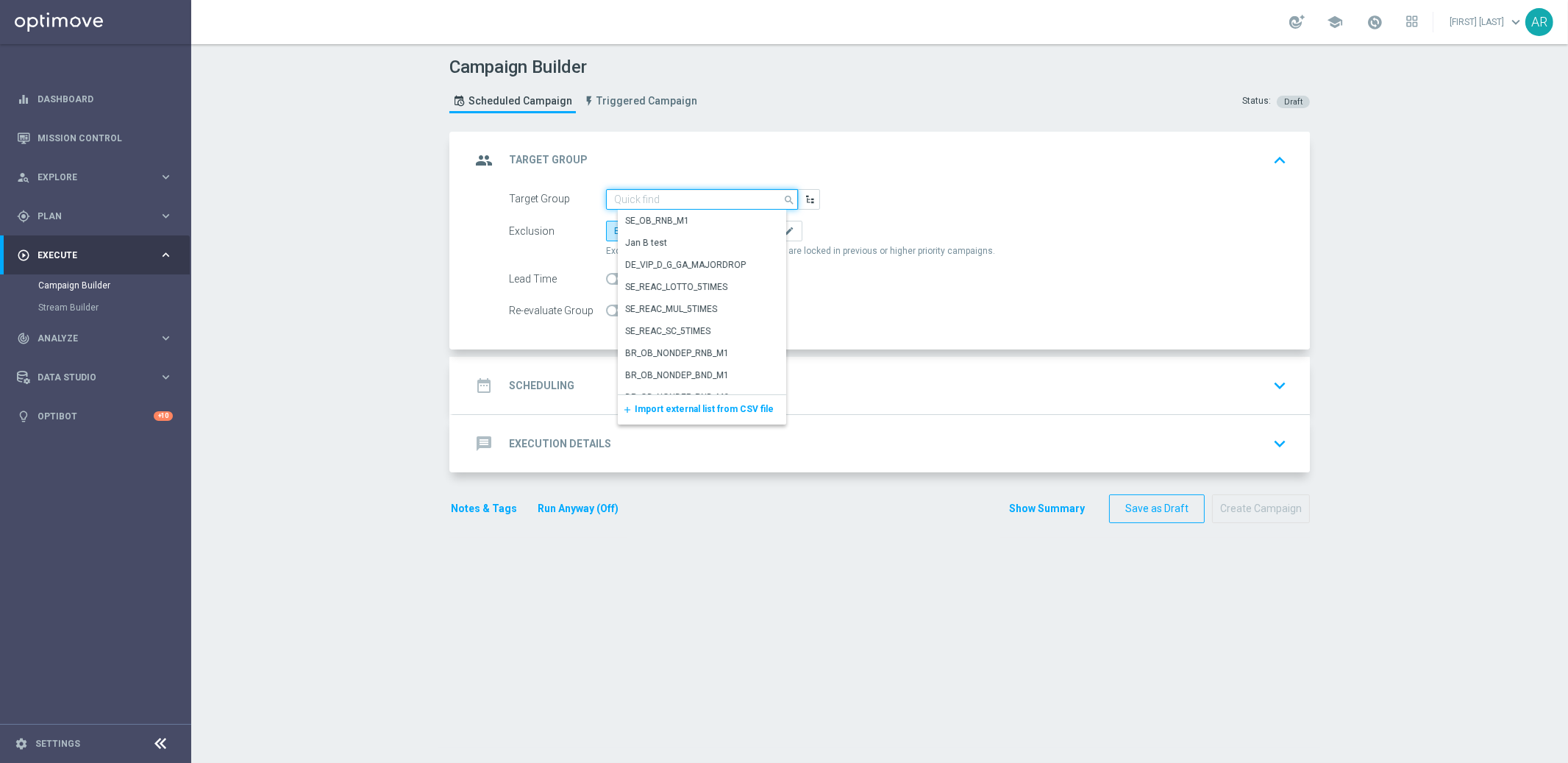 paste on "BR_SOL__DEPOSITORS__ALL_EMA_TAC_GM_RI" 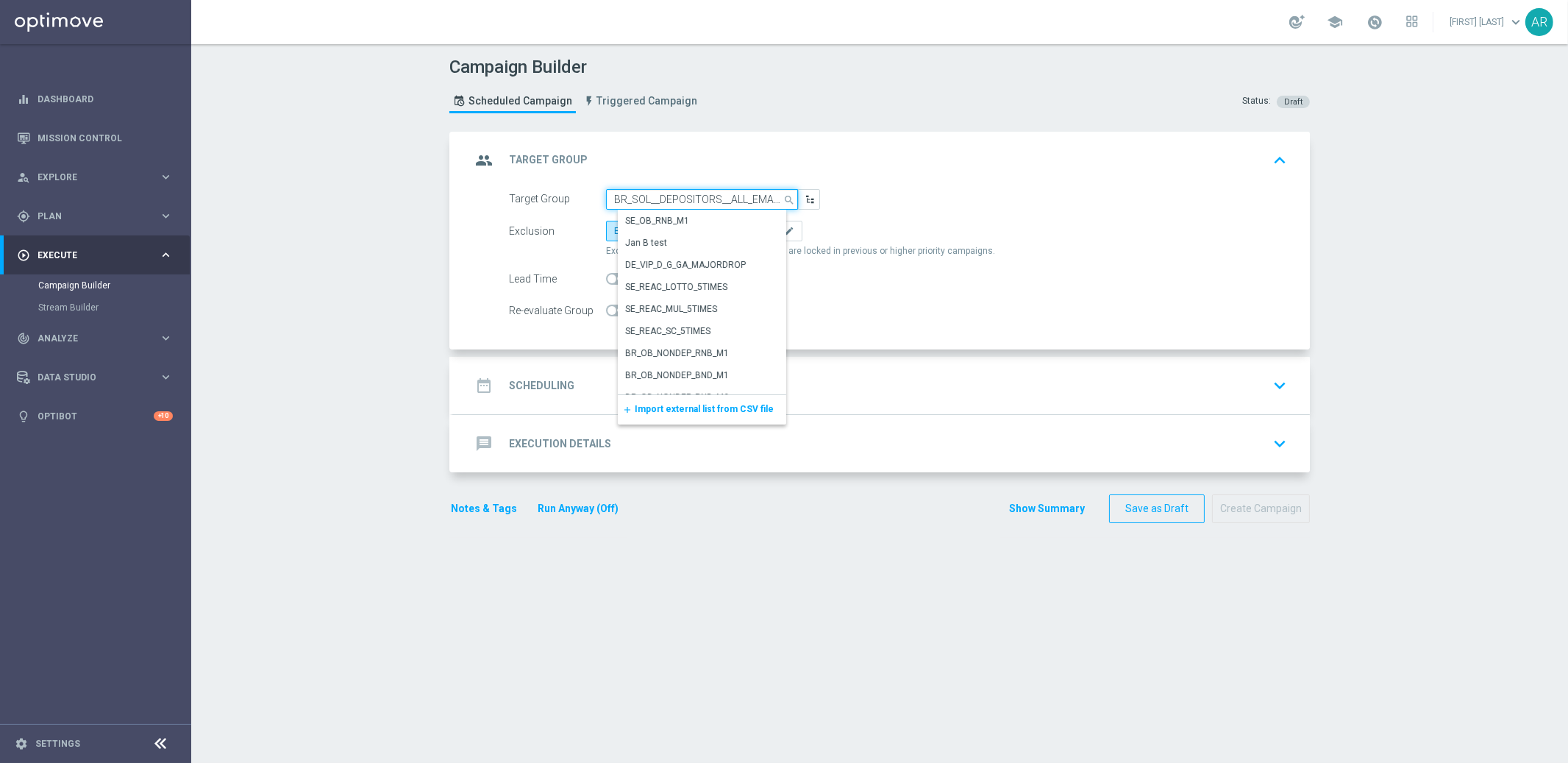 scroll, scrollTop: 0, scrollLeft: 46, axis: horizontal 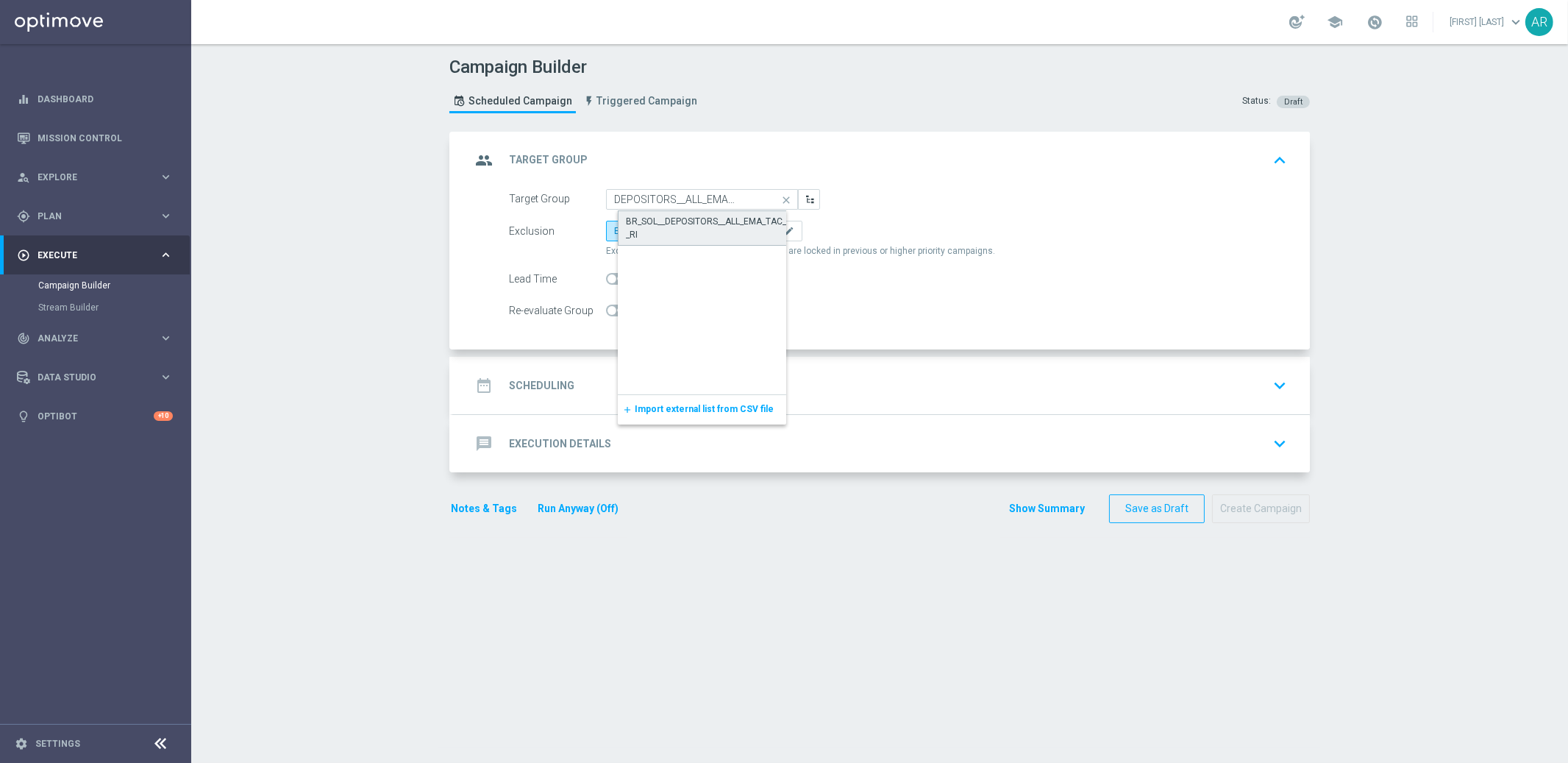 click on "BR_SOL__DEPOSITORS__ALL_EMA_TAC_GM_RI" 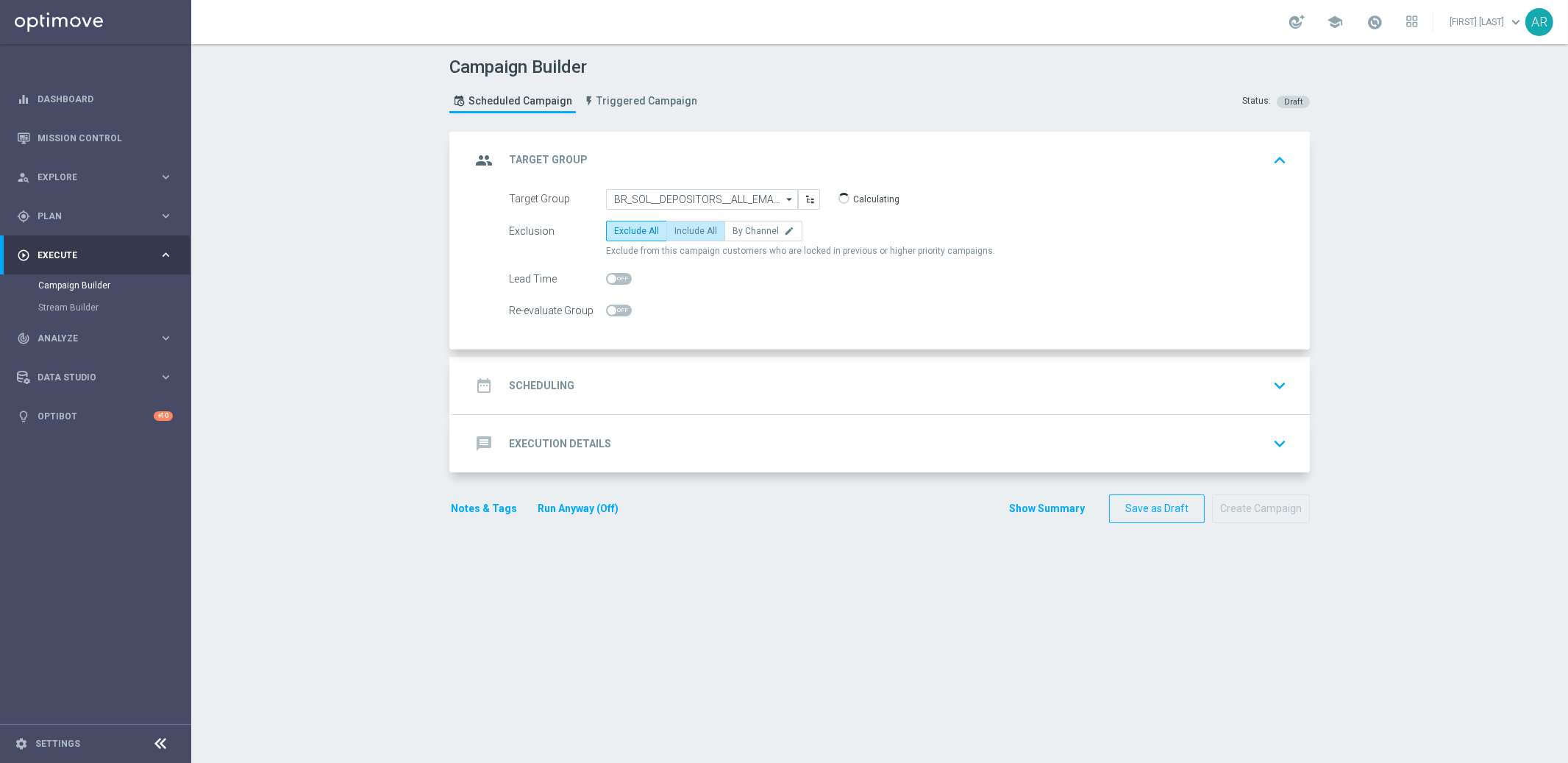 click on "Include All" 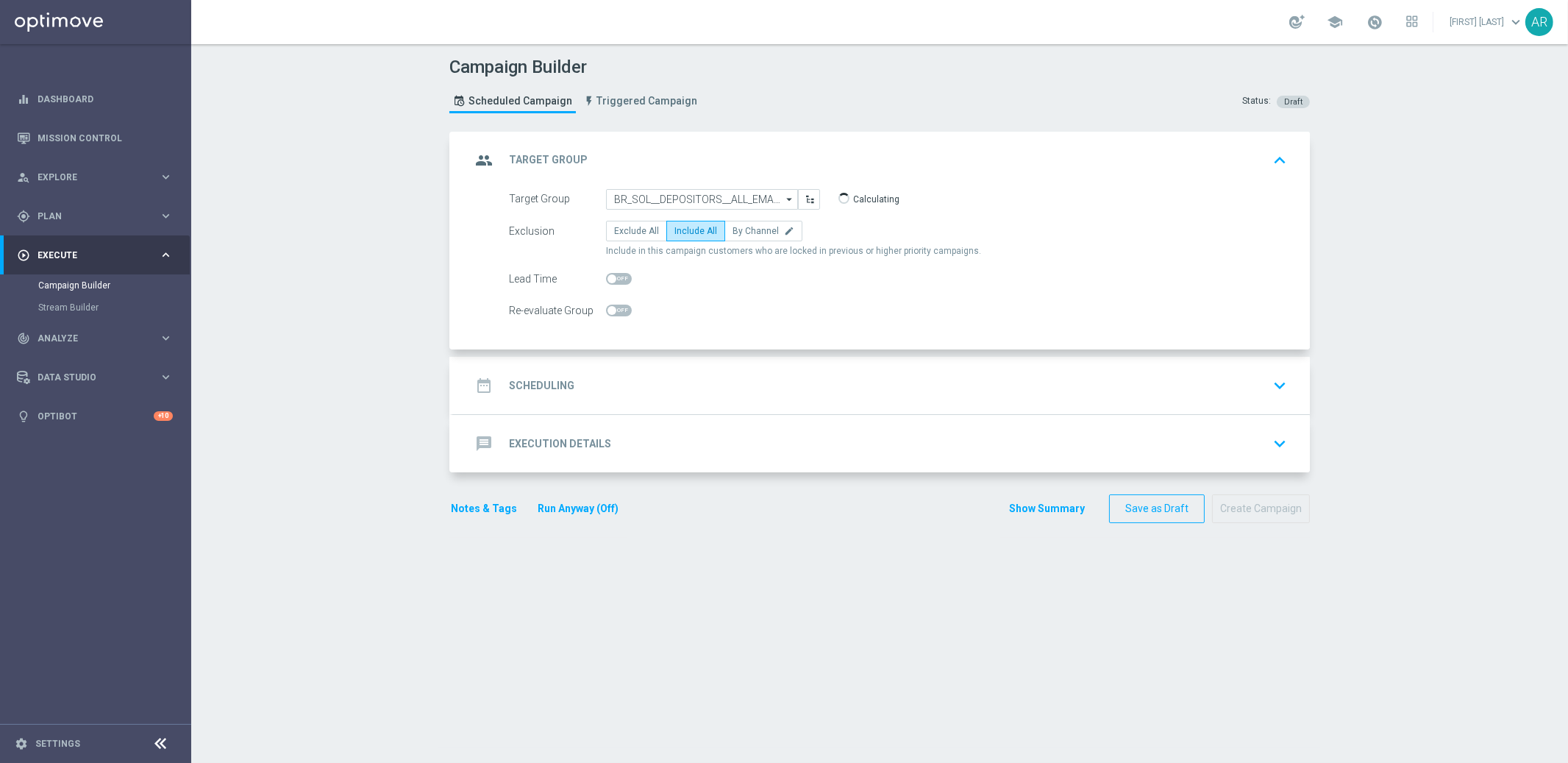 click on "date_range
Scheduling
keyboard_arrow_down" 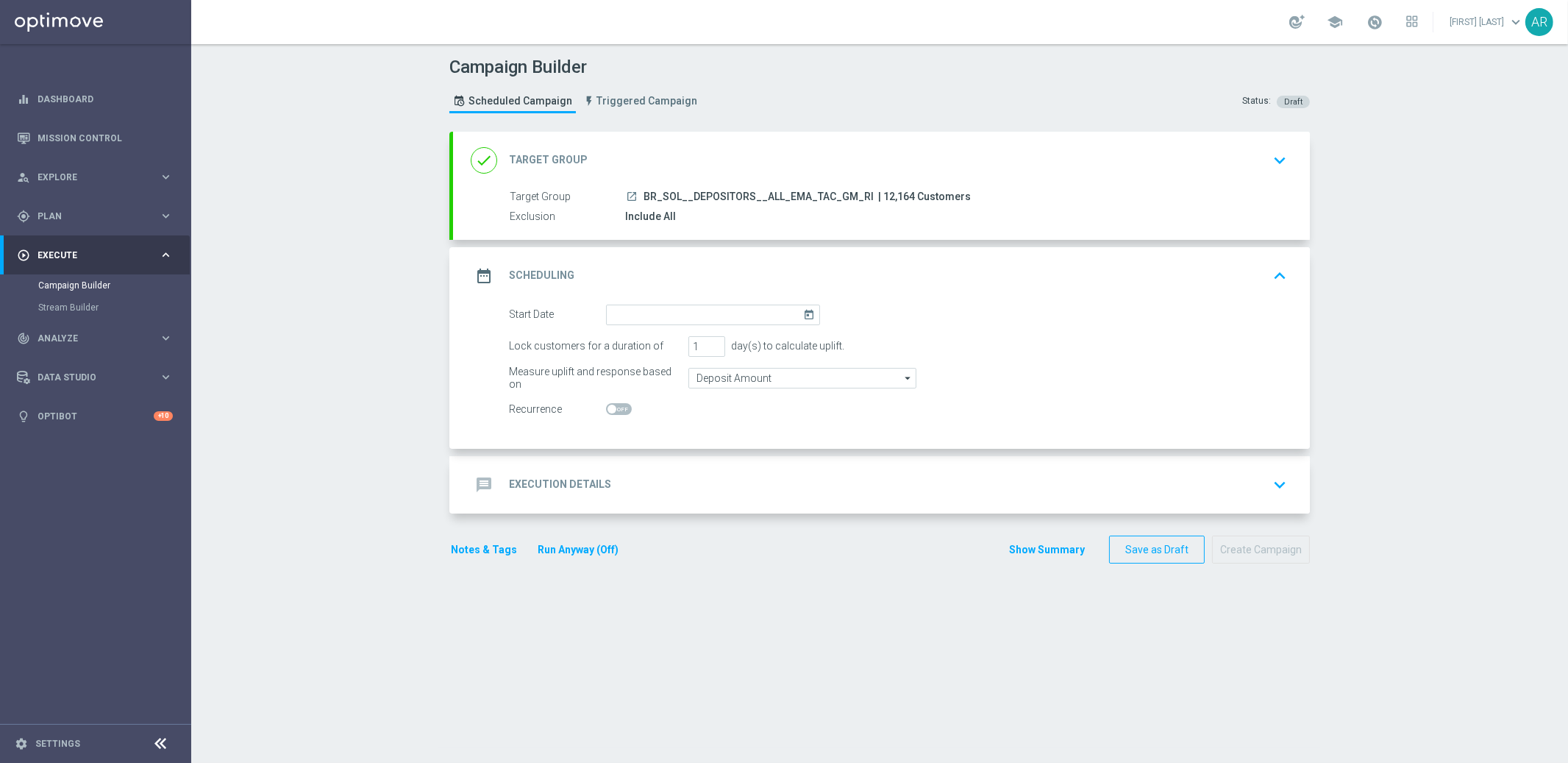 click on "today" 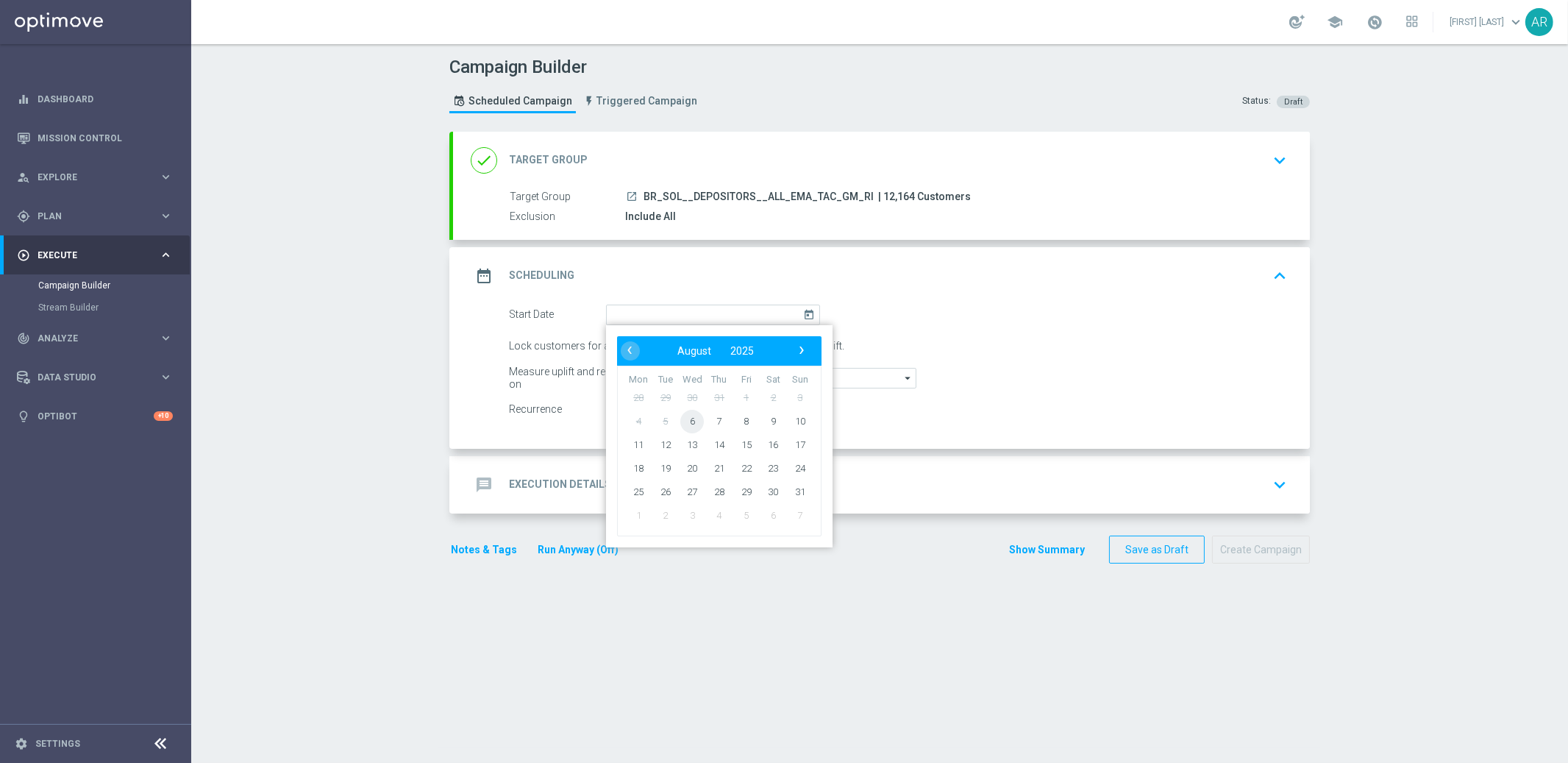 click on "6" 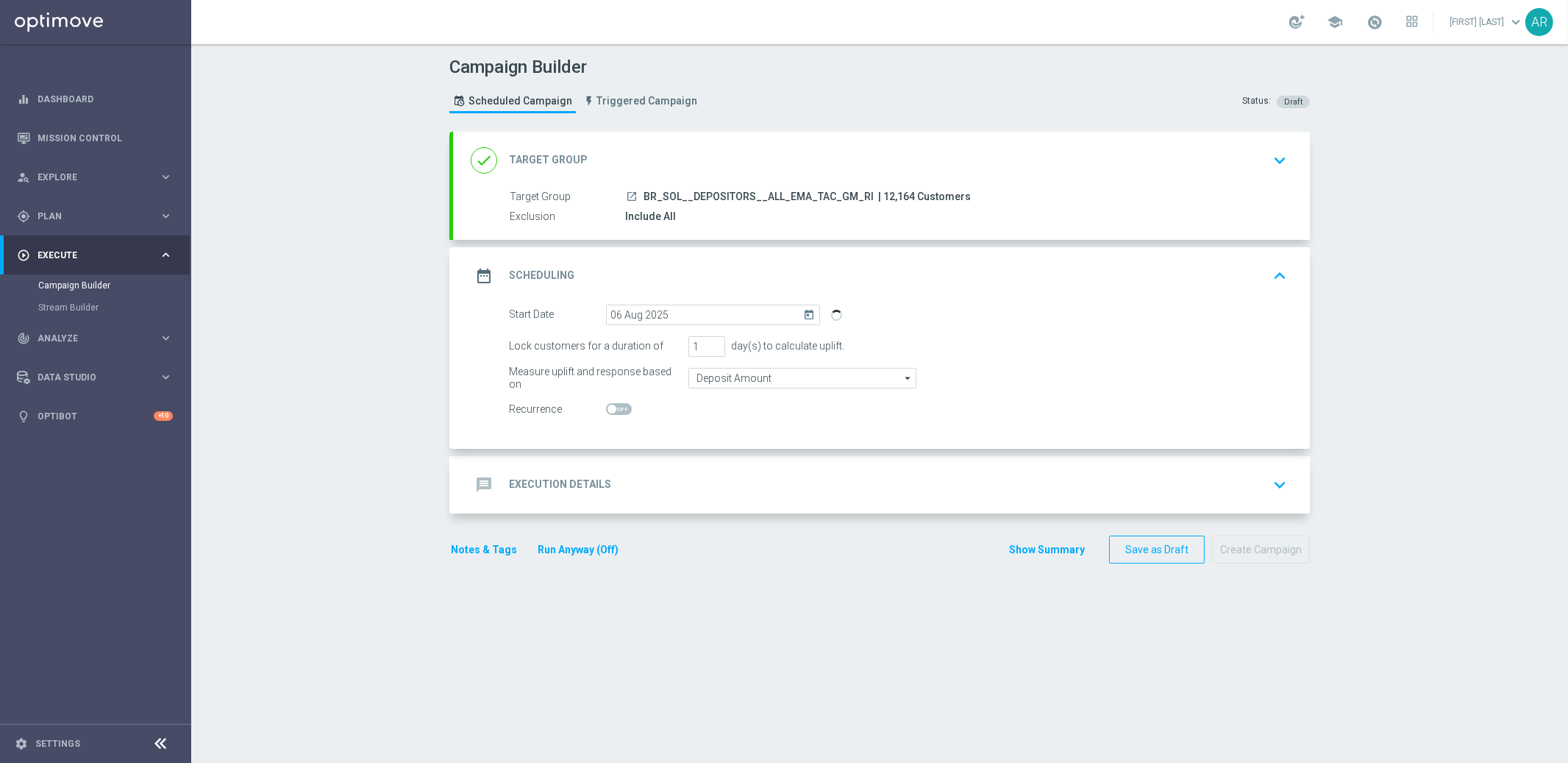click on "message
Execution Details
keyboard_arrow_down" 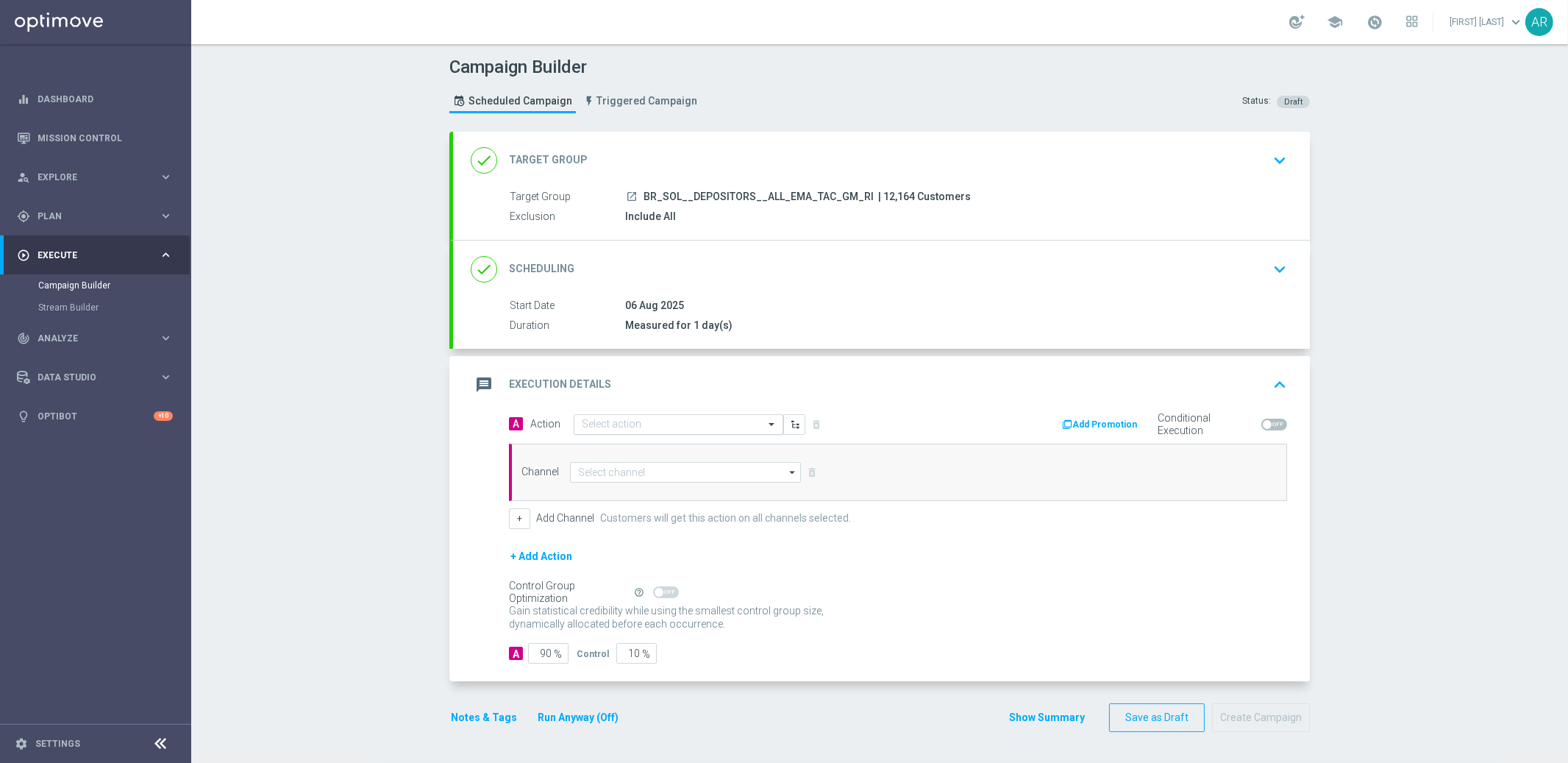 click 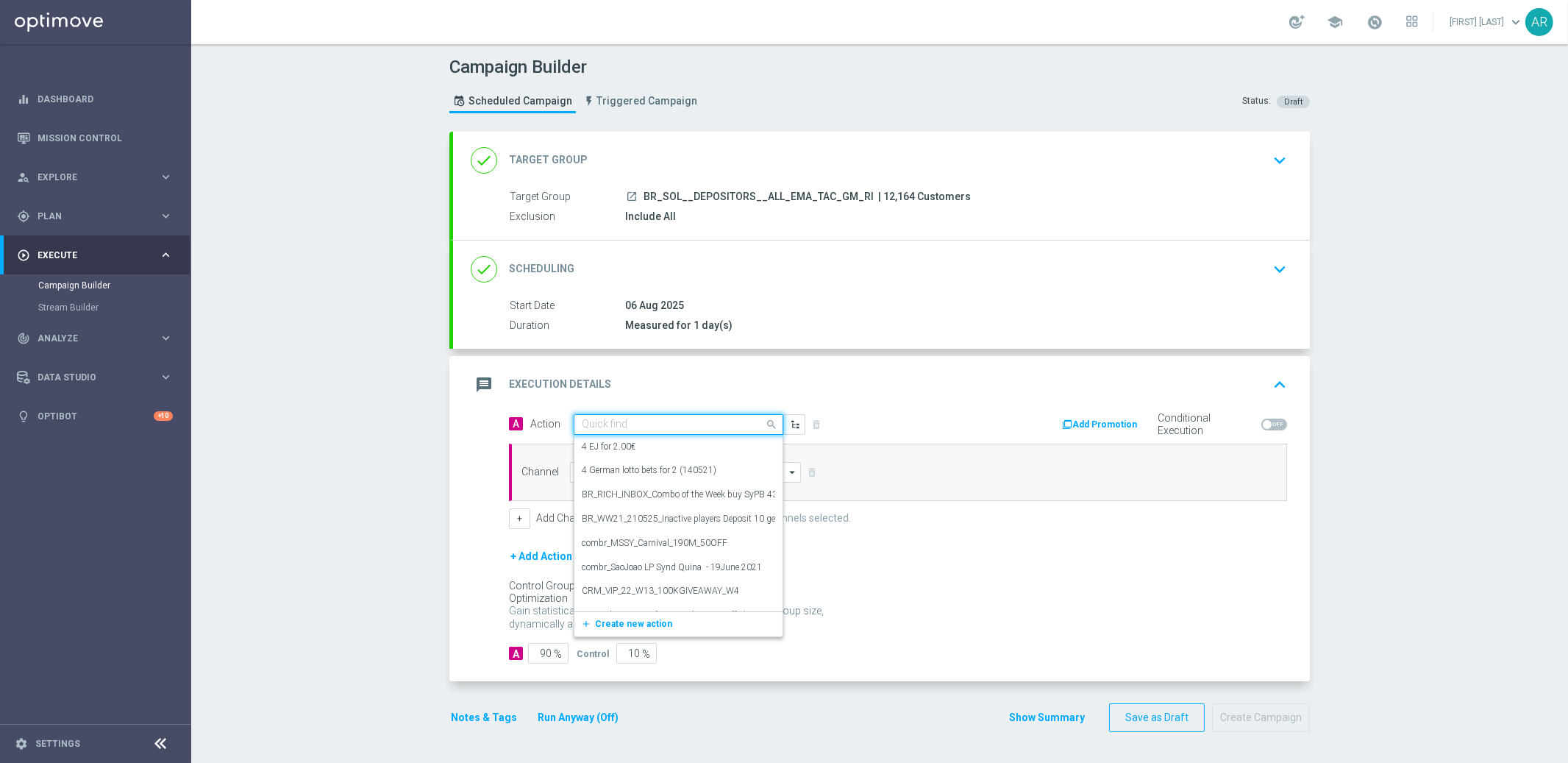paste on "BR_SOL_GG_FENIXSORTUDA_BB_NVIP_RI_TAC_GM" 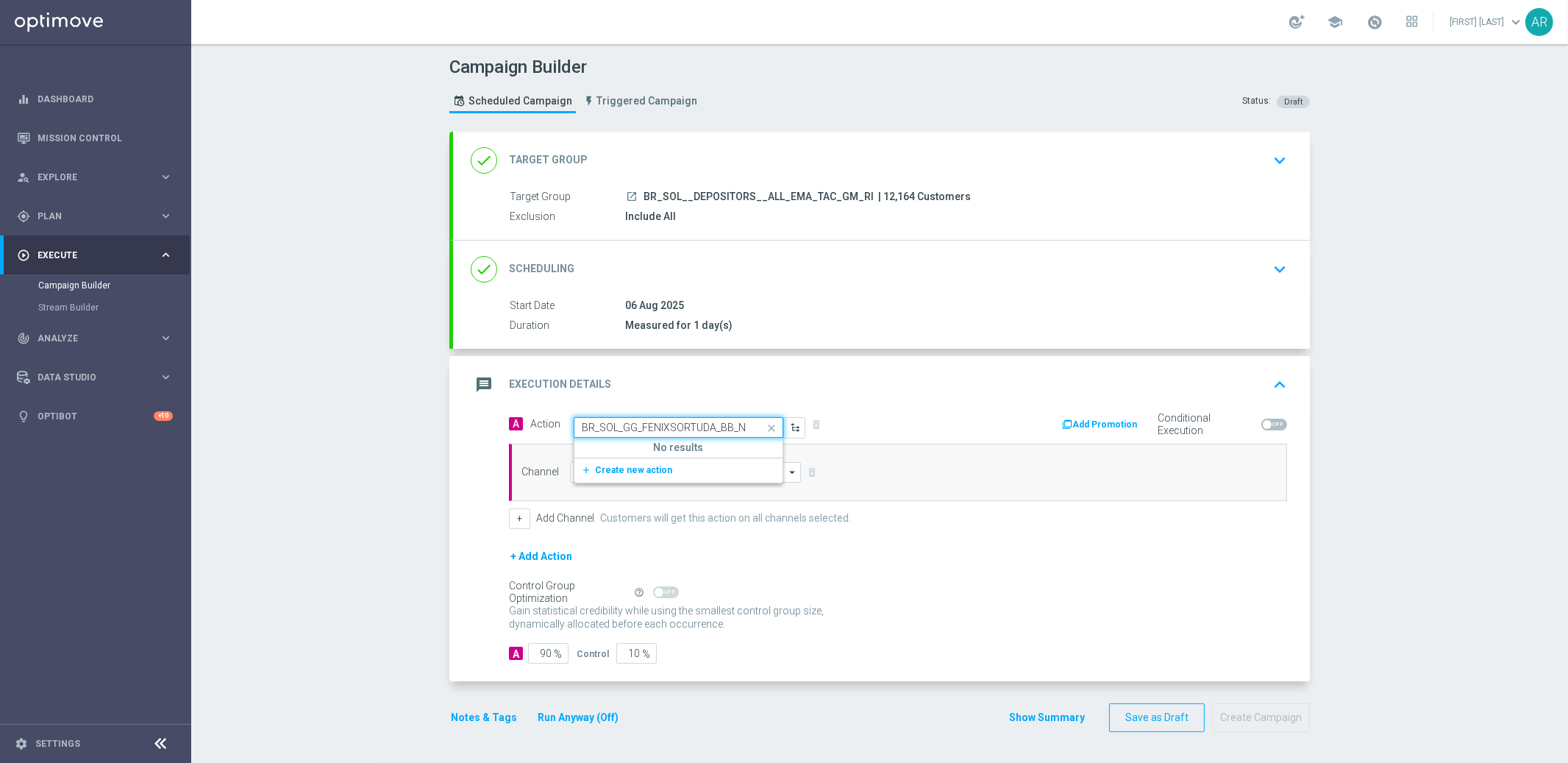 scroll, scrollTop: 0, scrollLeft: 69, axis: horizontal 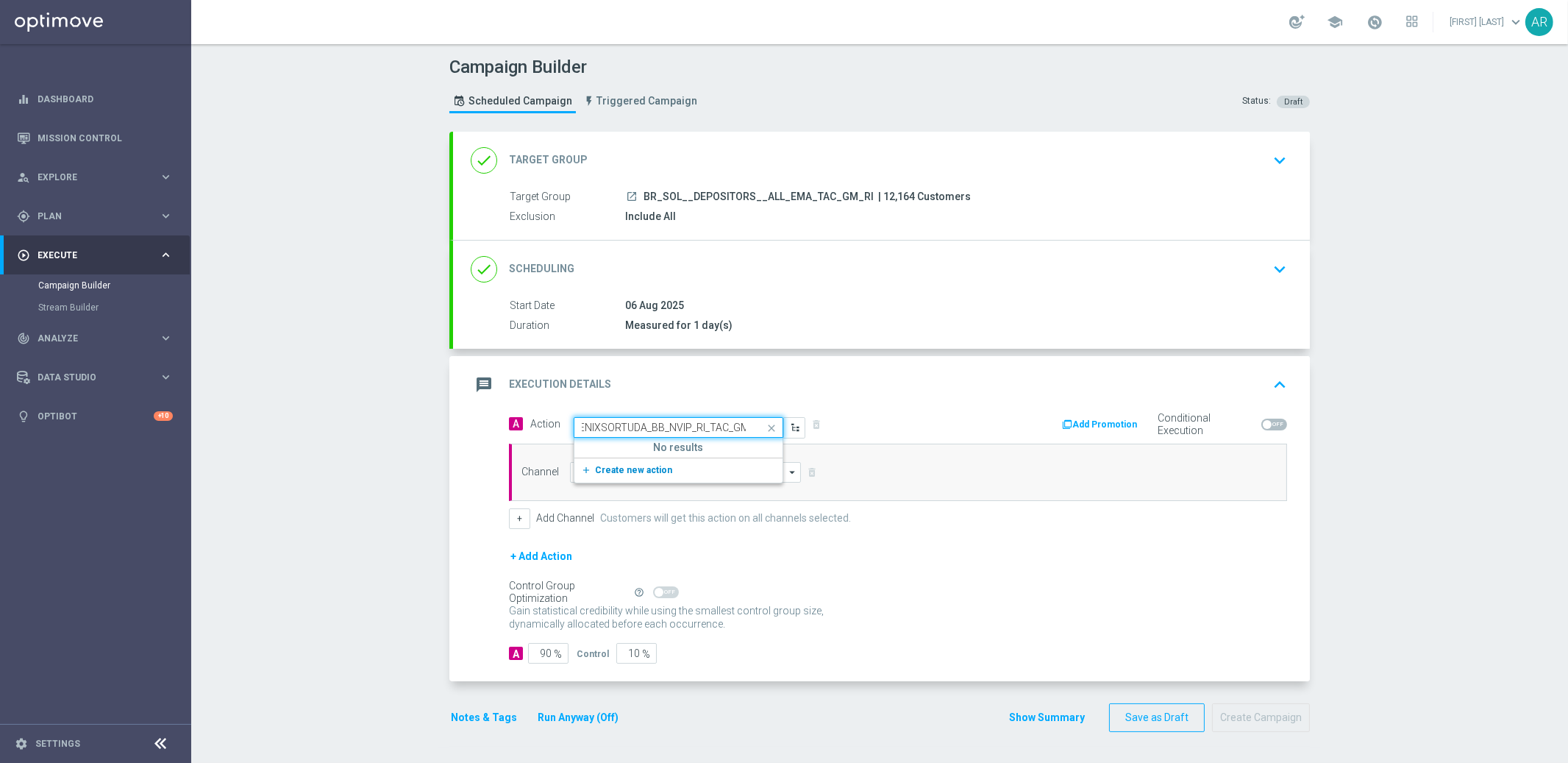click on "Create new action" at bounding box center (633, 470) 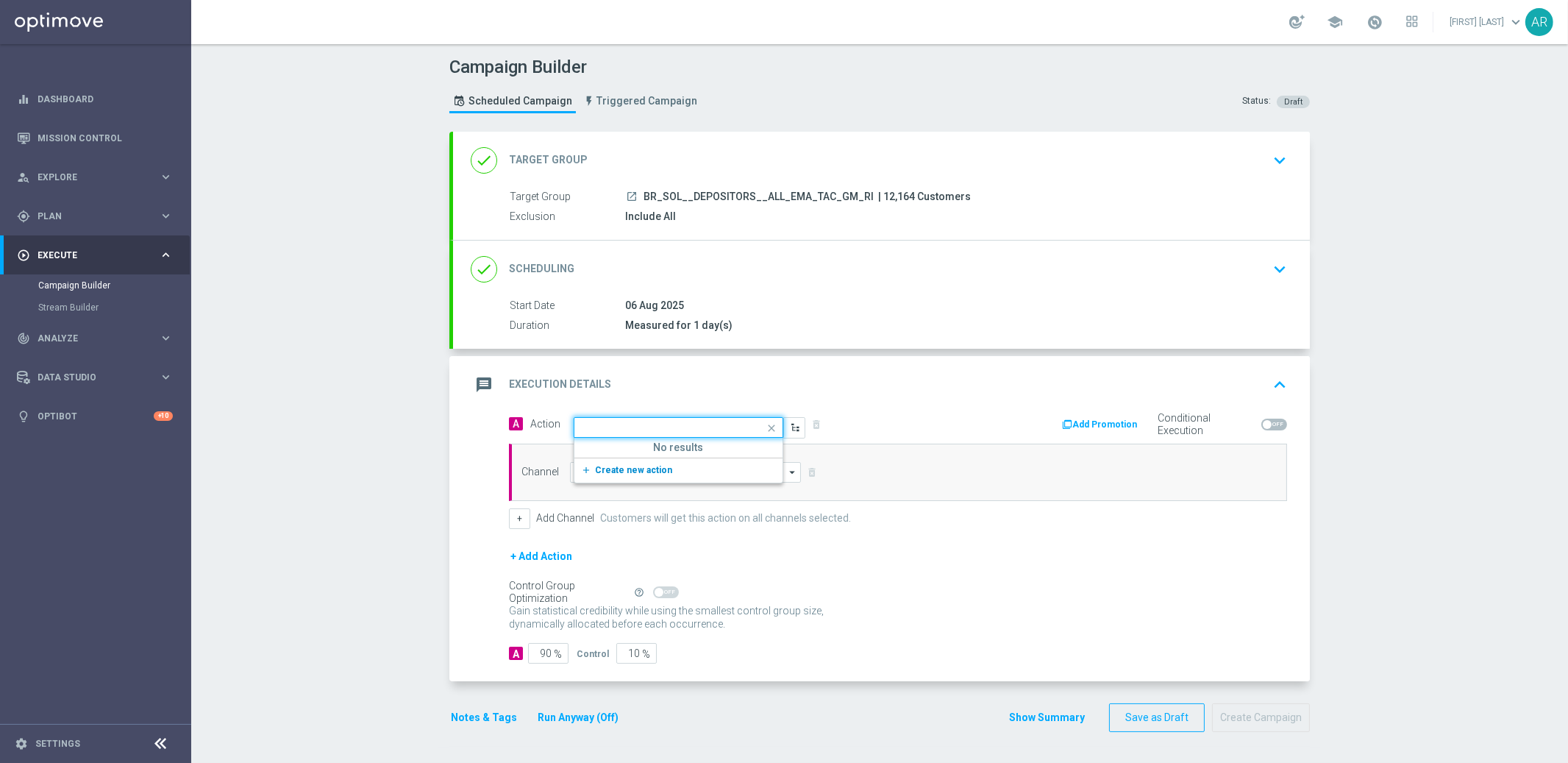 scroll, scrollTop: 0, scrollLeft: 0, axis: both 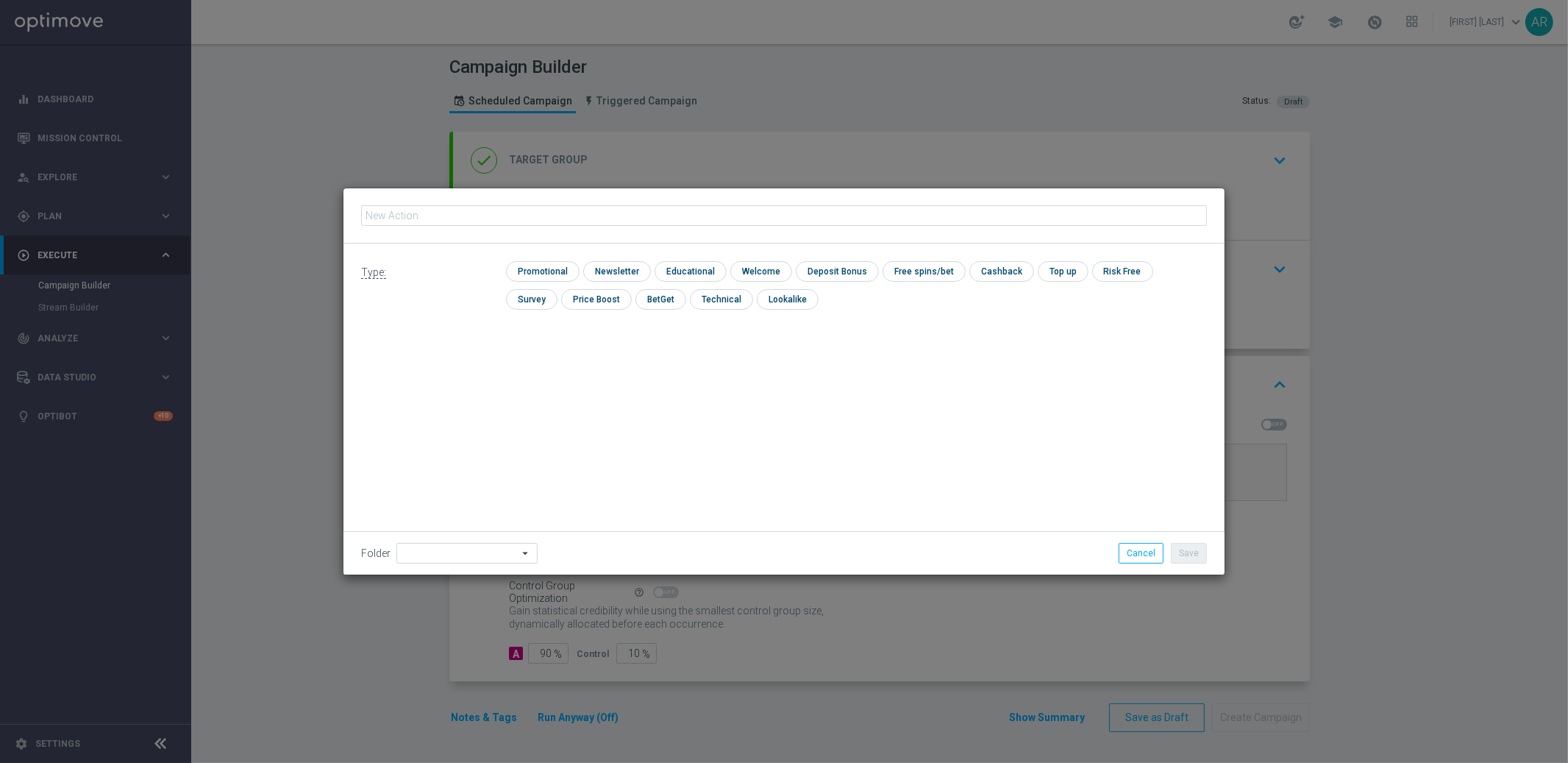 click 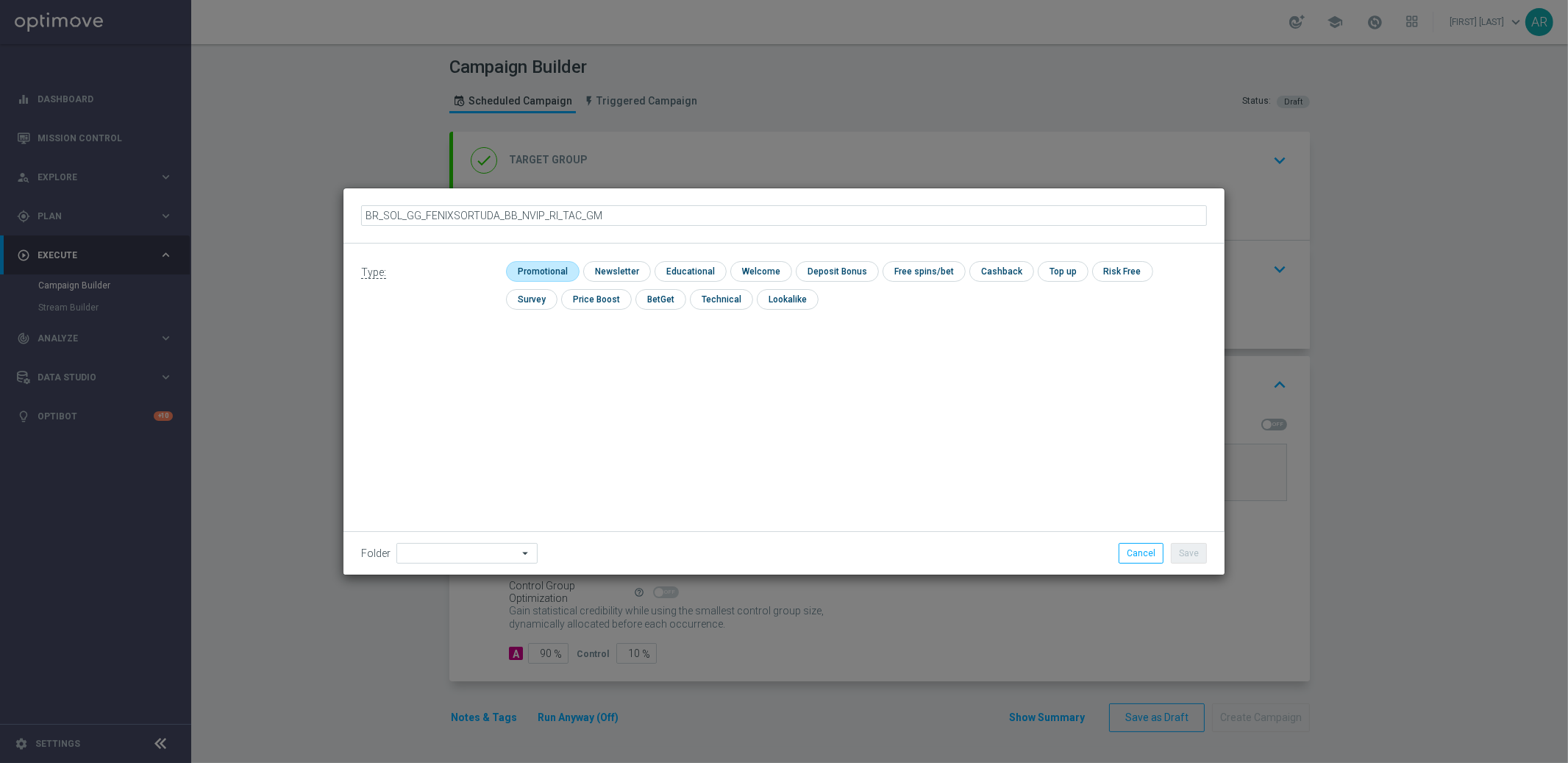 click 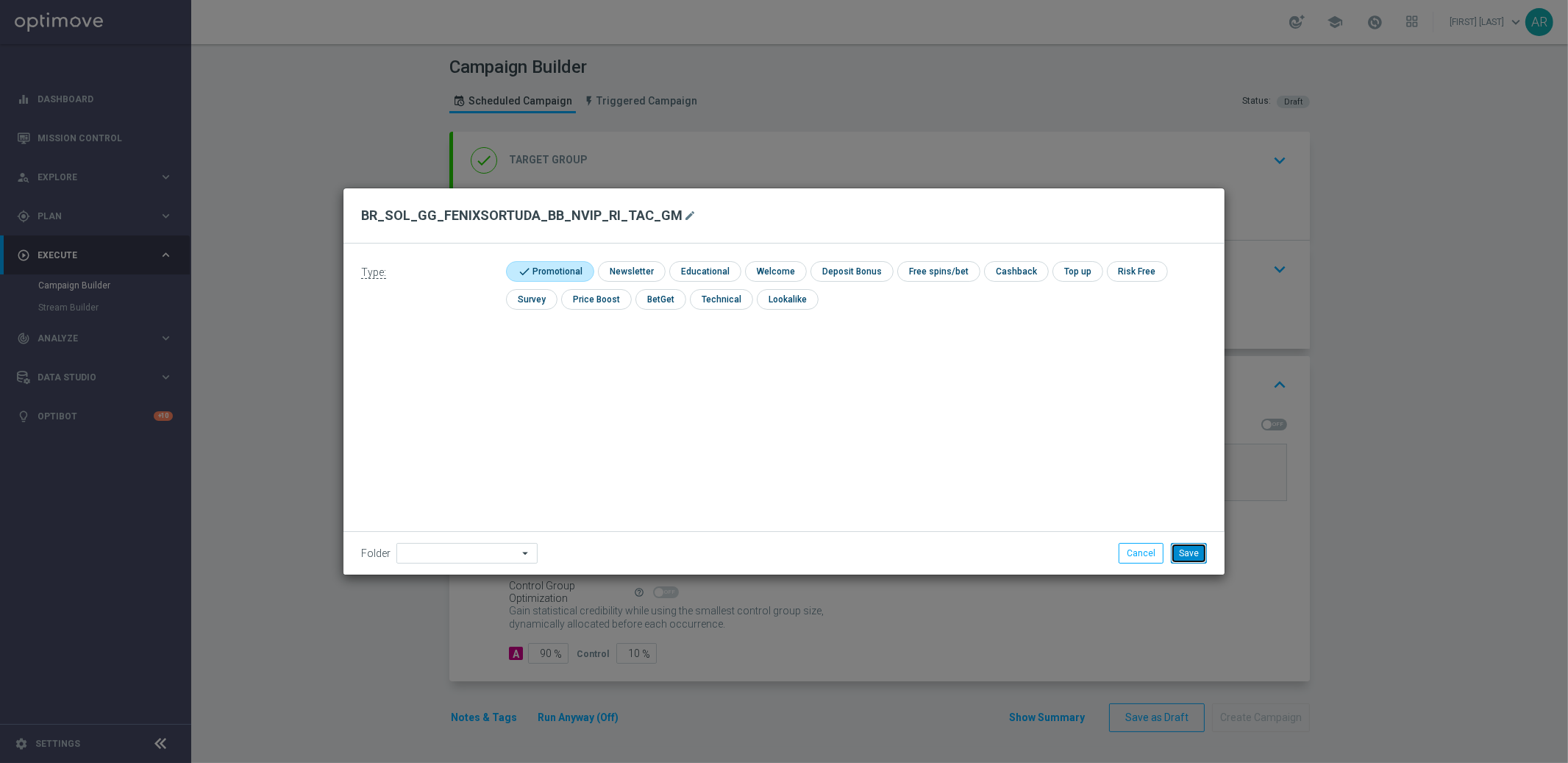 click on "Save" 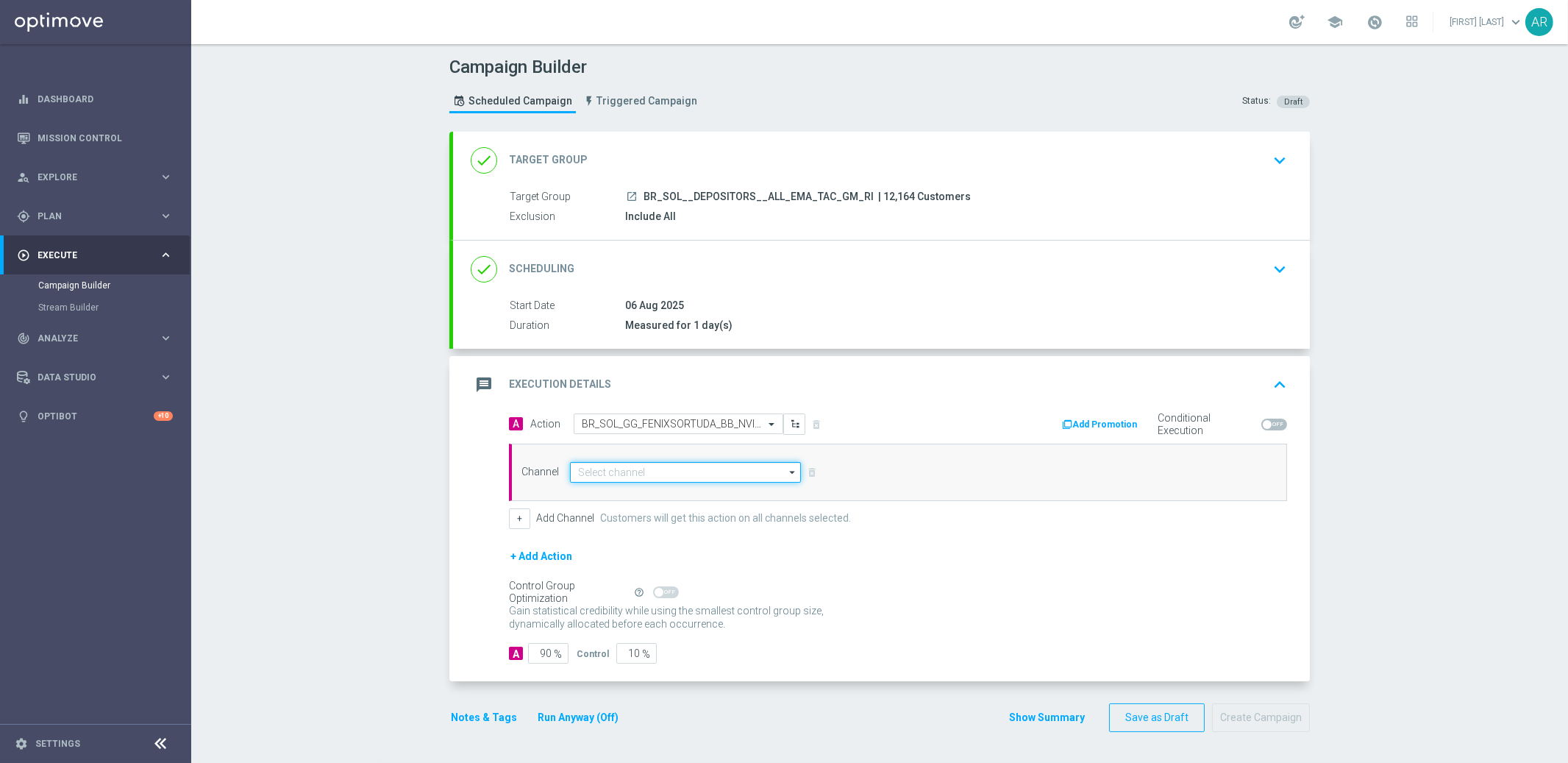 click 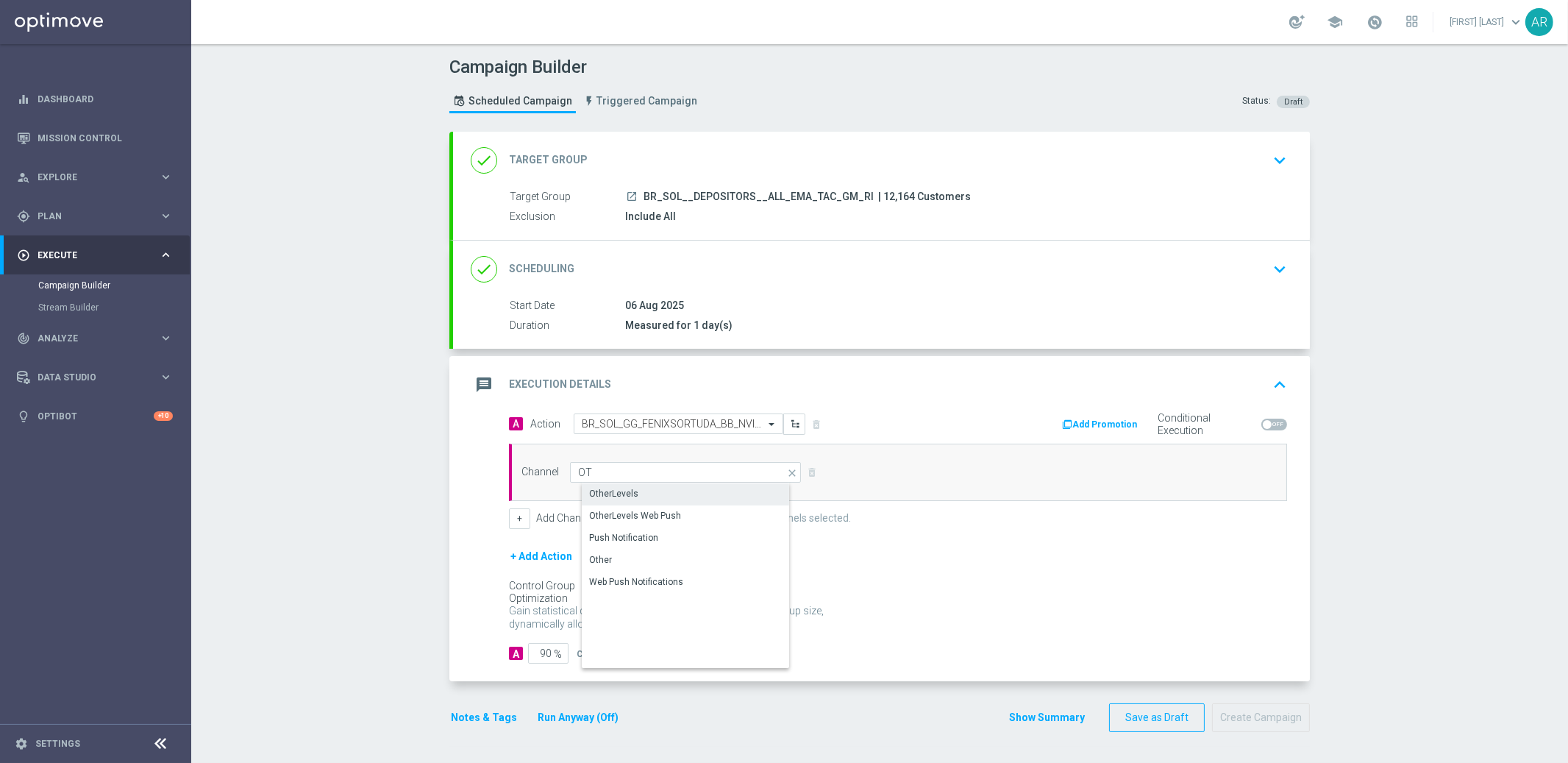 click on "OtherLevels" 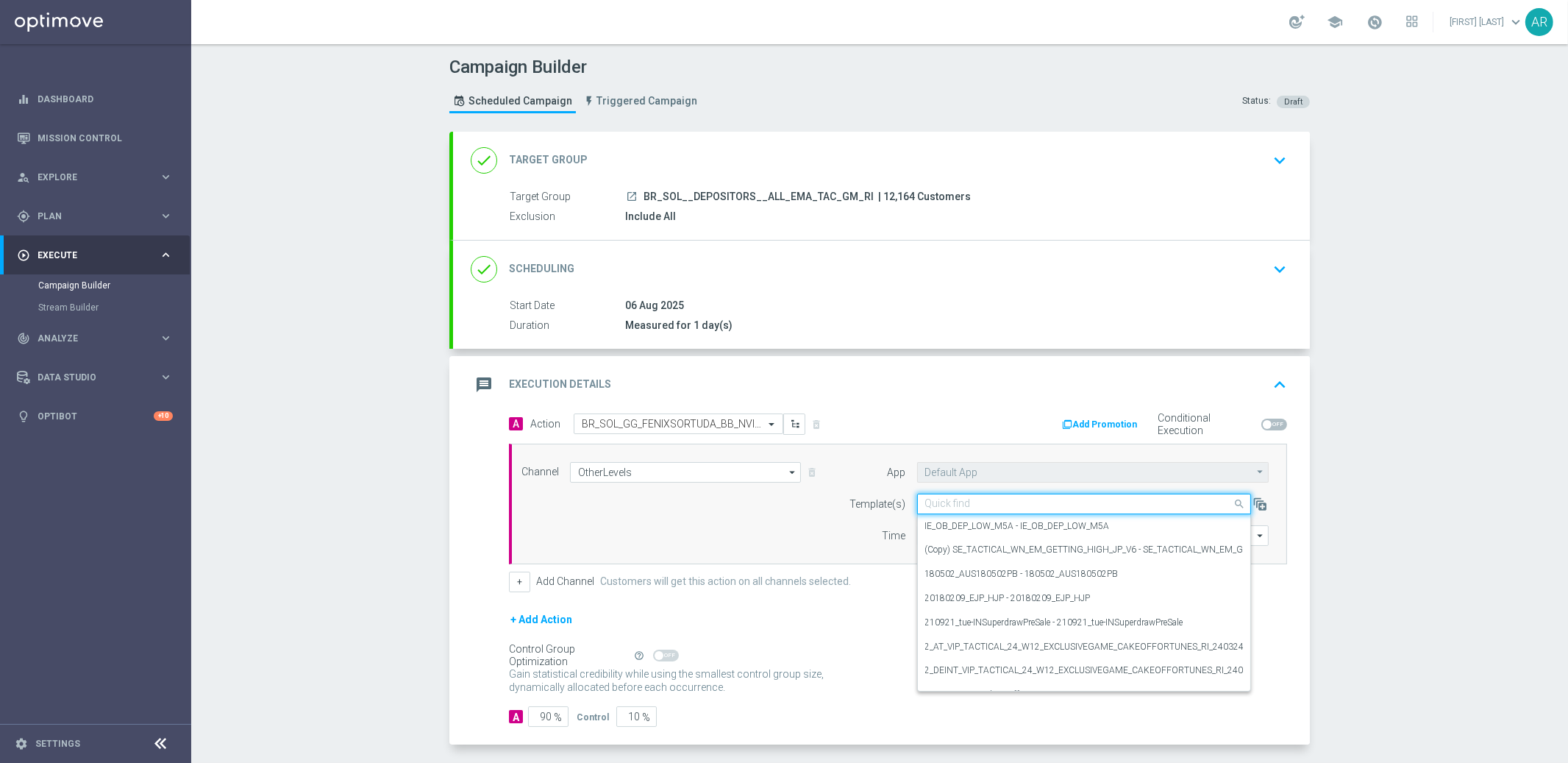 click 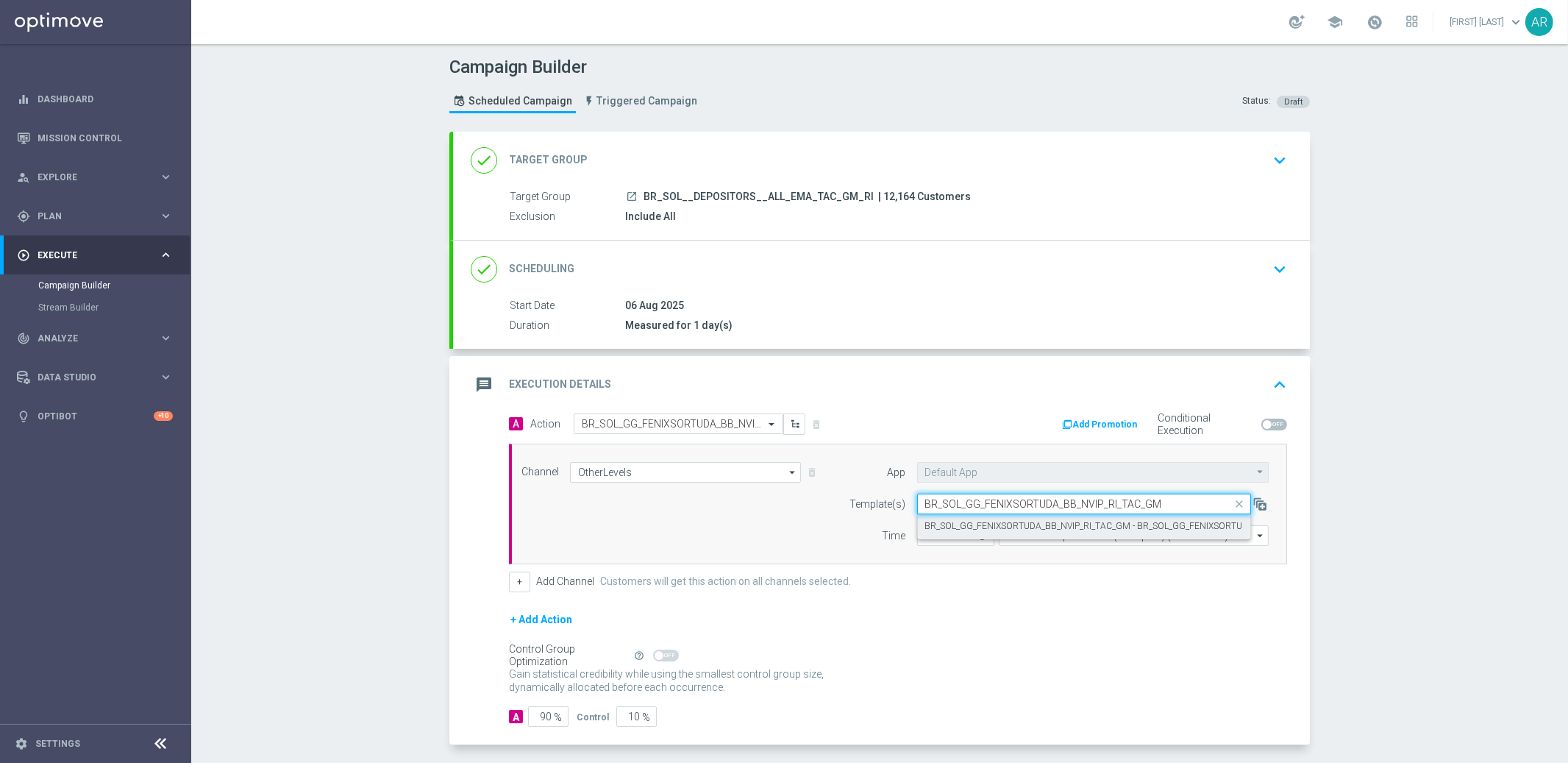 click on "BR_SOL_GG_FENIXSORTUDA_BB_NVIP_RI_TAC_GM - BR_SOL_GG_FENIXSORTUDA_BB_NVIP_RI_TAC_GM" at bounding box center (1134, 526) 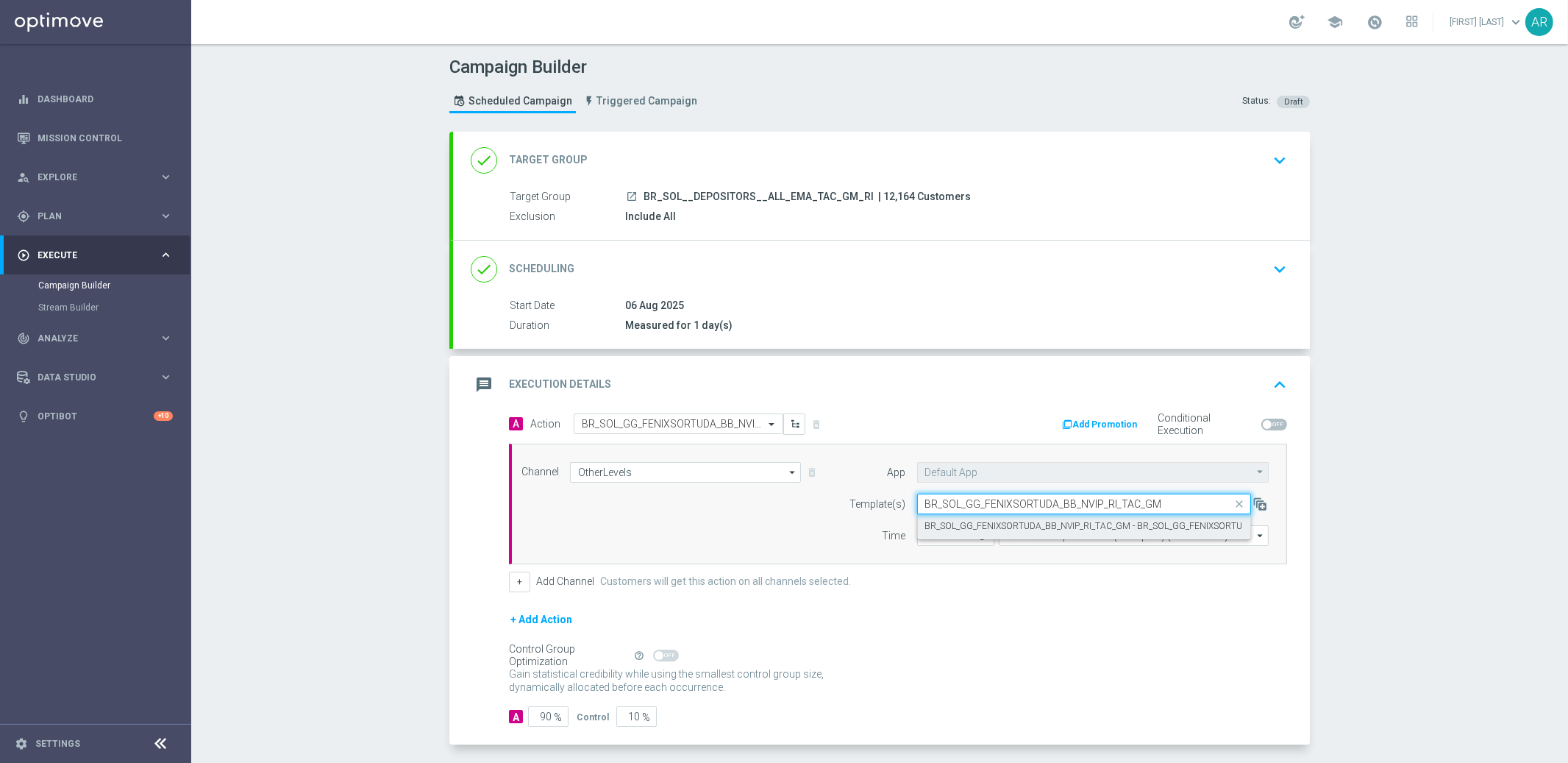 type on "BR_SOL_GG_FENIXSORTUDA_BB_NVIP_RI_TAC_GM" 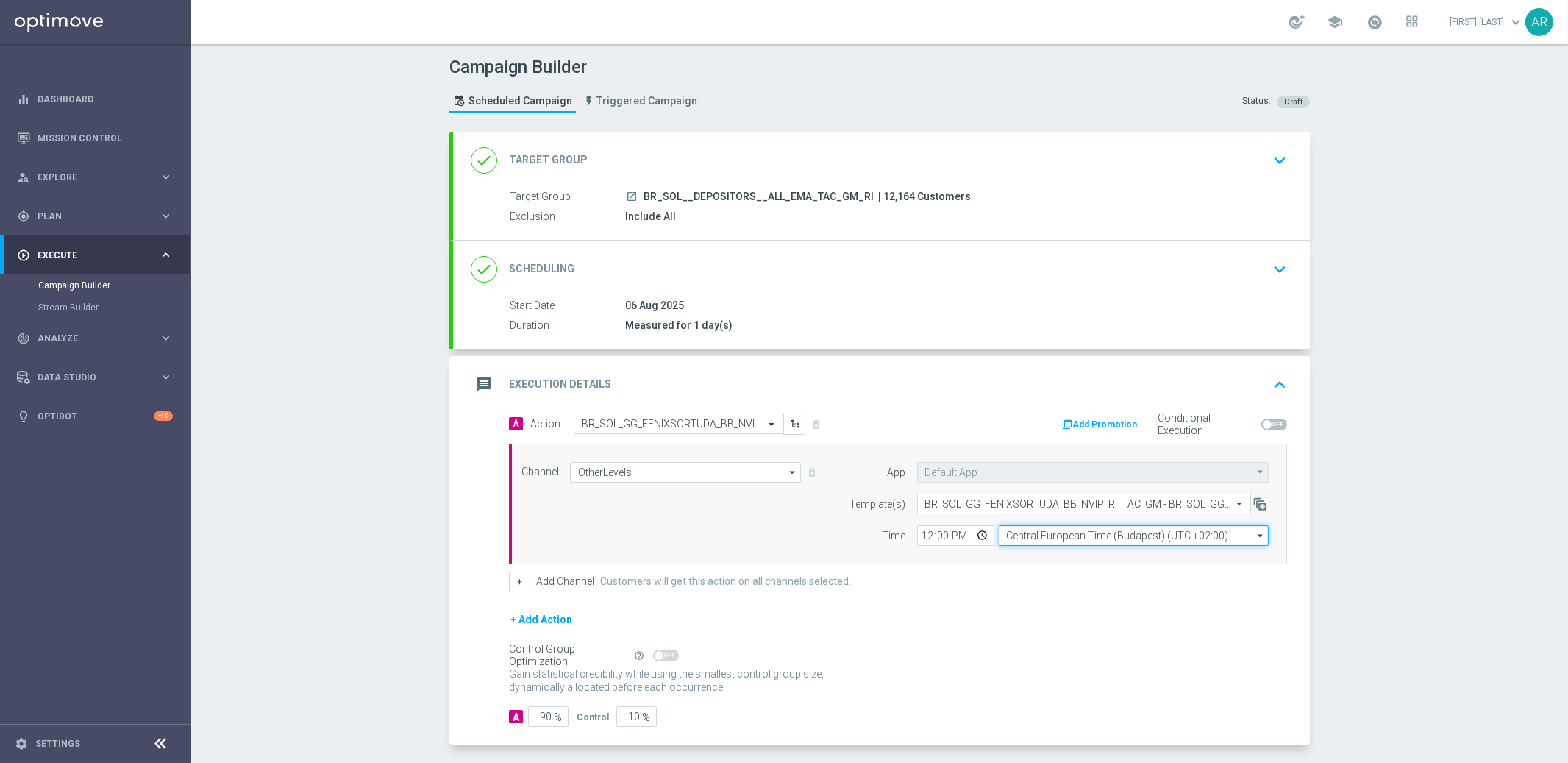 click on "Central European Time (Budapest) (UTC +02:00)" 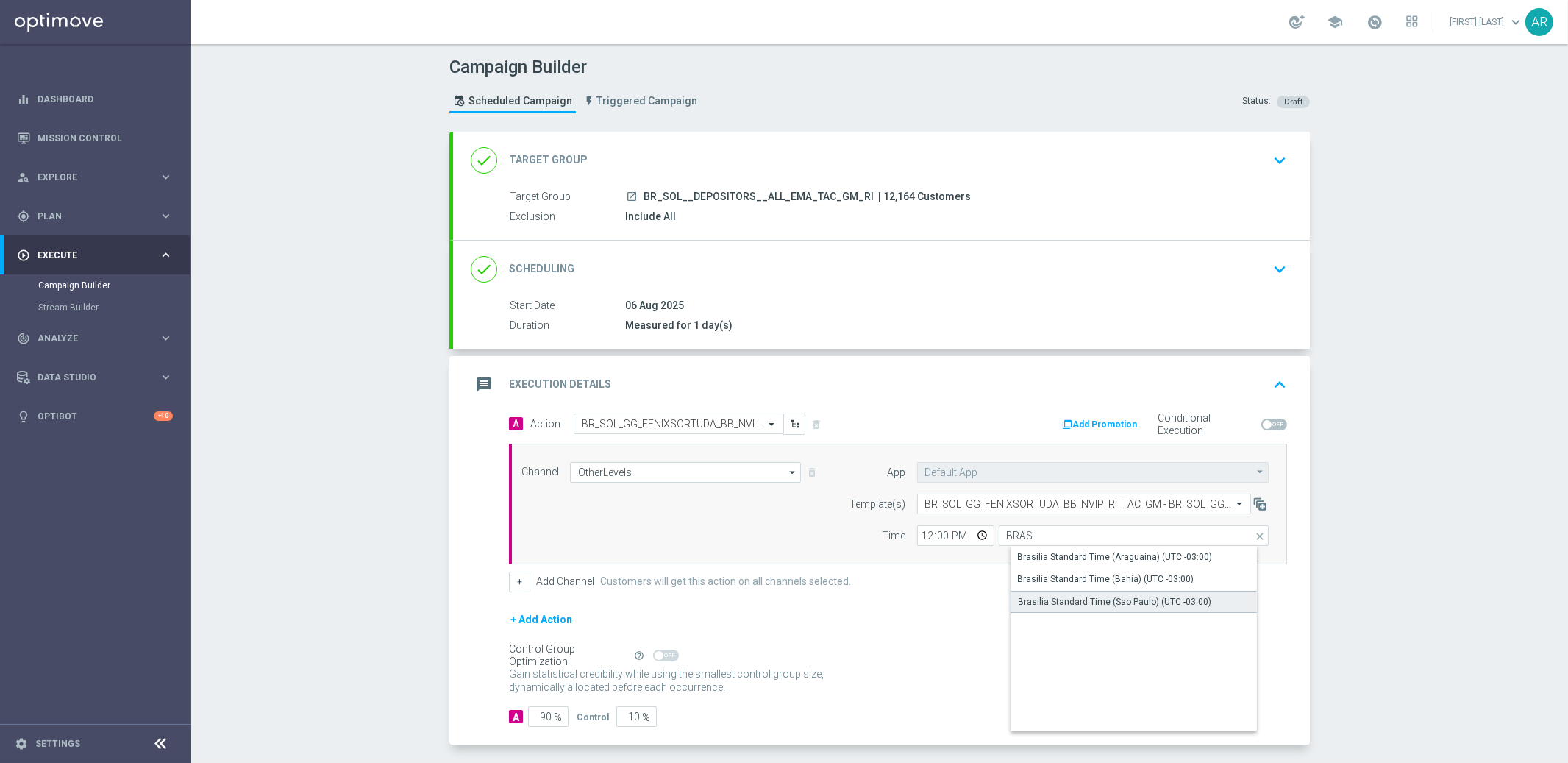 click on "Brasilia Standard Time (Sao Paulo) (UTC -03:00)" 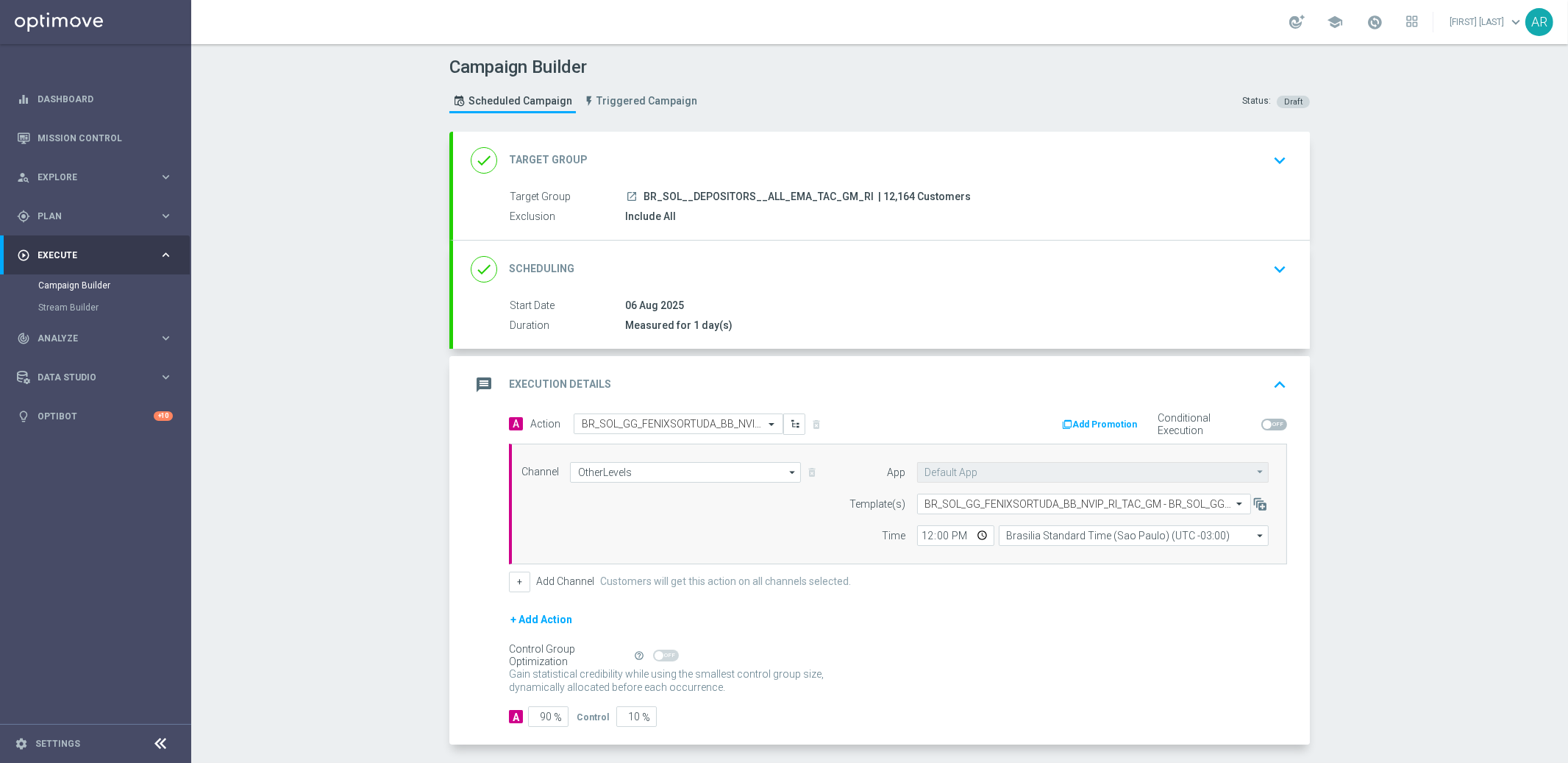 click on "Gain statistical credibility while using the smallest control group size, dynamically allocated before each occurrence.
Gain higher response rates by matching the most effective action with each customer. The action-customer fit increases after each occurrence." 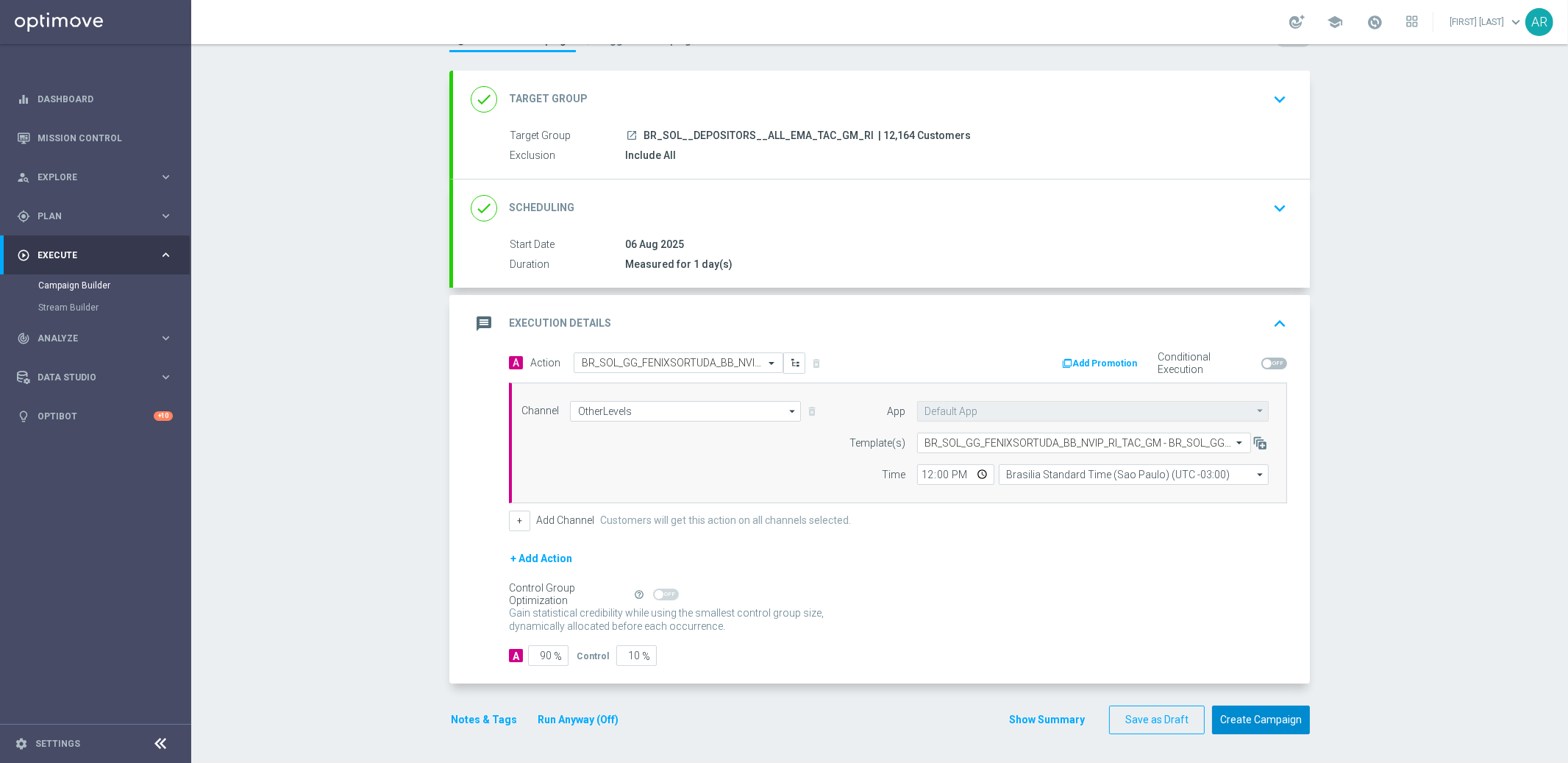 click on "Create Campaign" 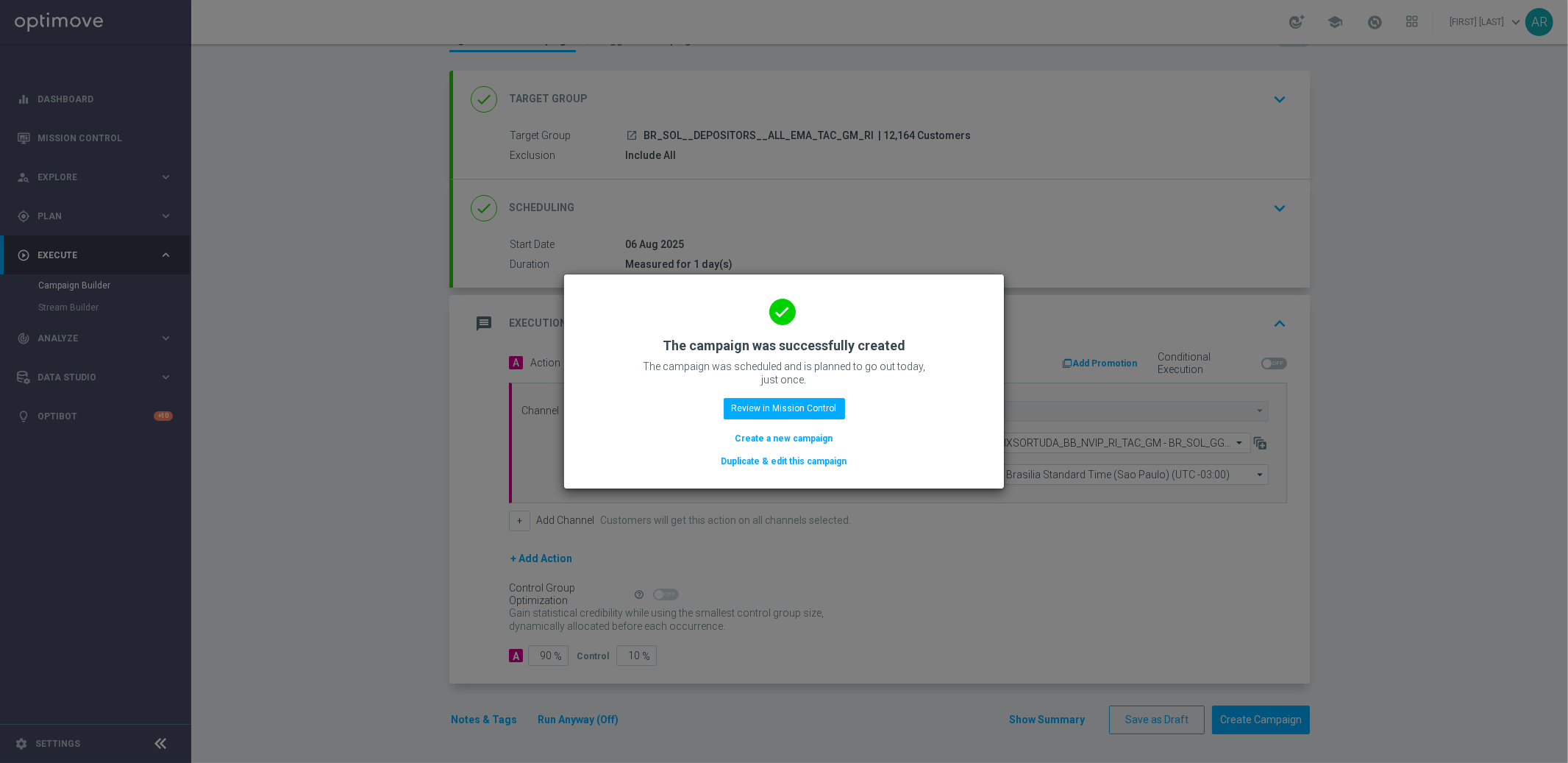 click on "Create a new campaign" 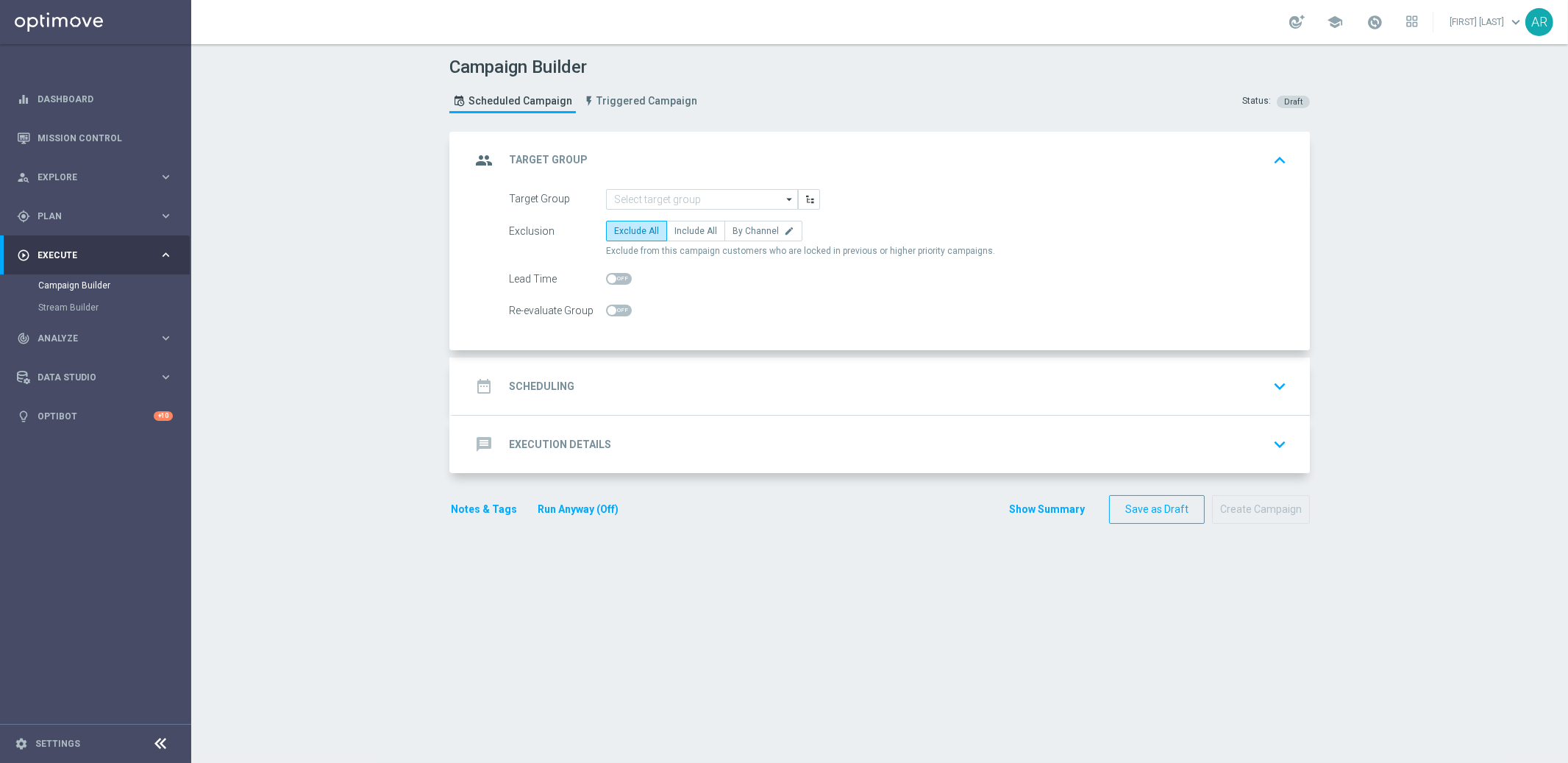 scroll, scrollTop: 0, scrollLeft: 0, axis: both 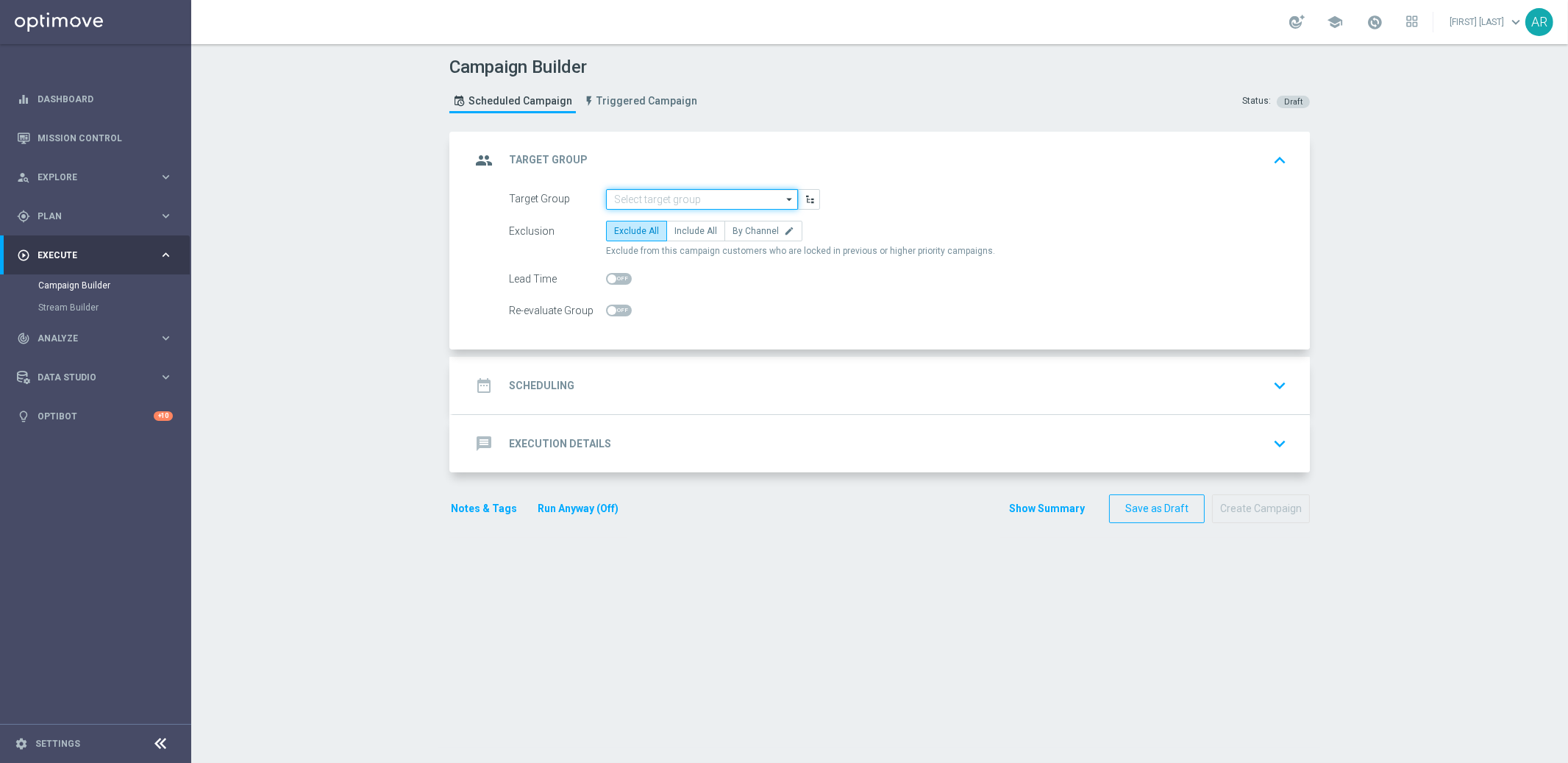 click 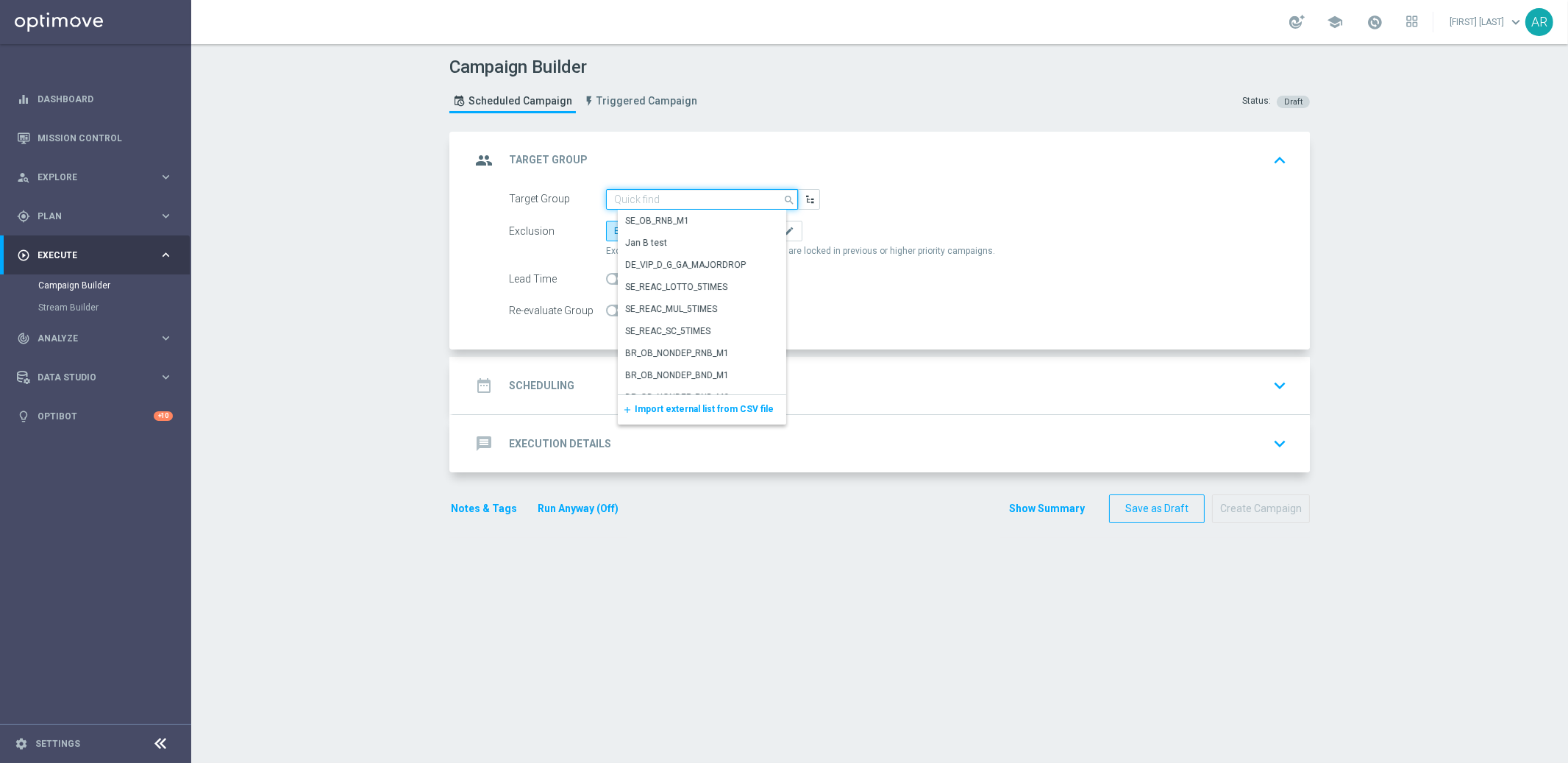 paste on "BR_CAS__GLOBALG_DEPOSITERS__NVIP_EMA_TAC_GM" 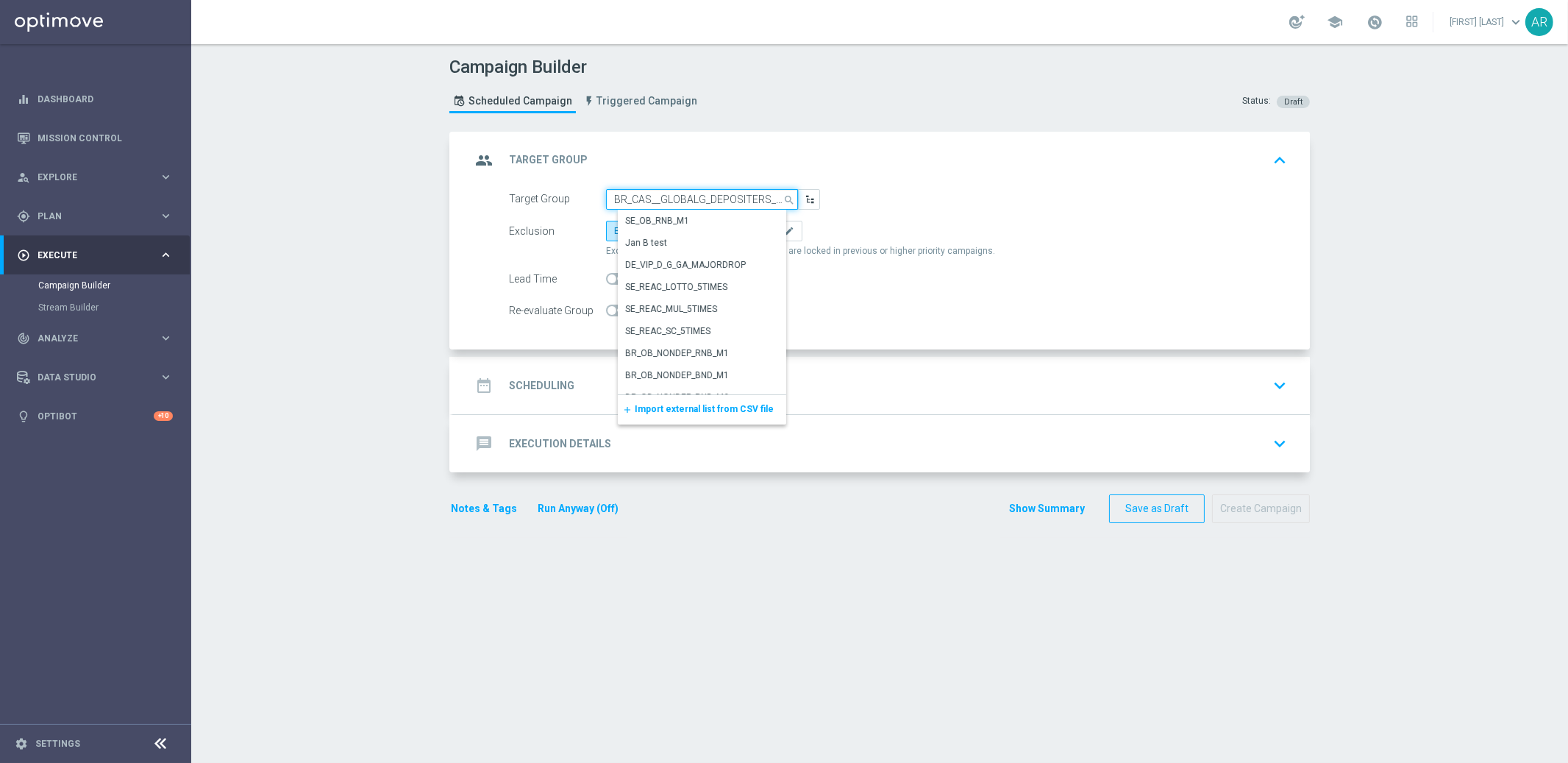 scroll, scrollTop: 0, scrollLeft: 85, axis: horizontal 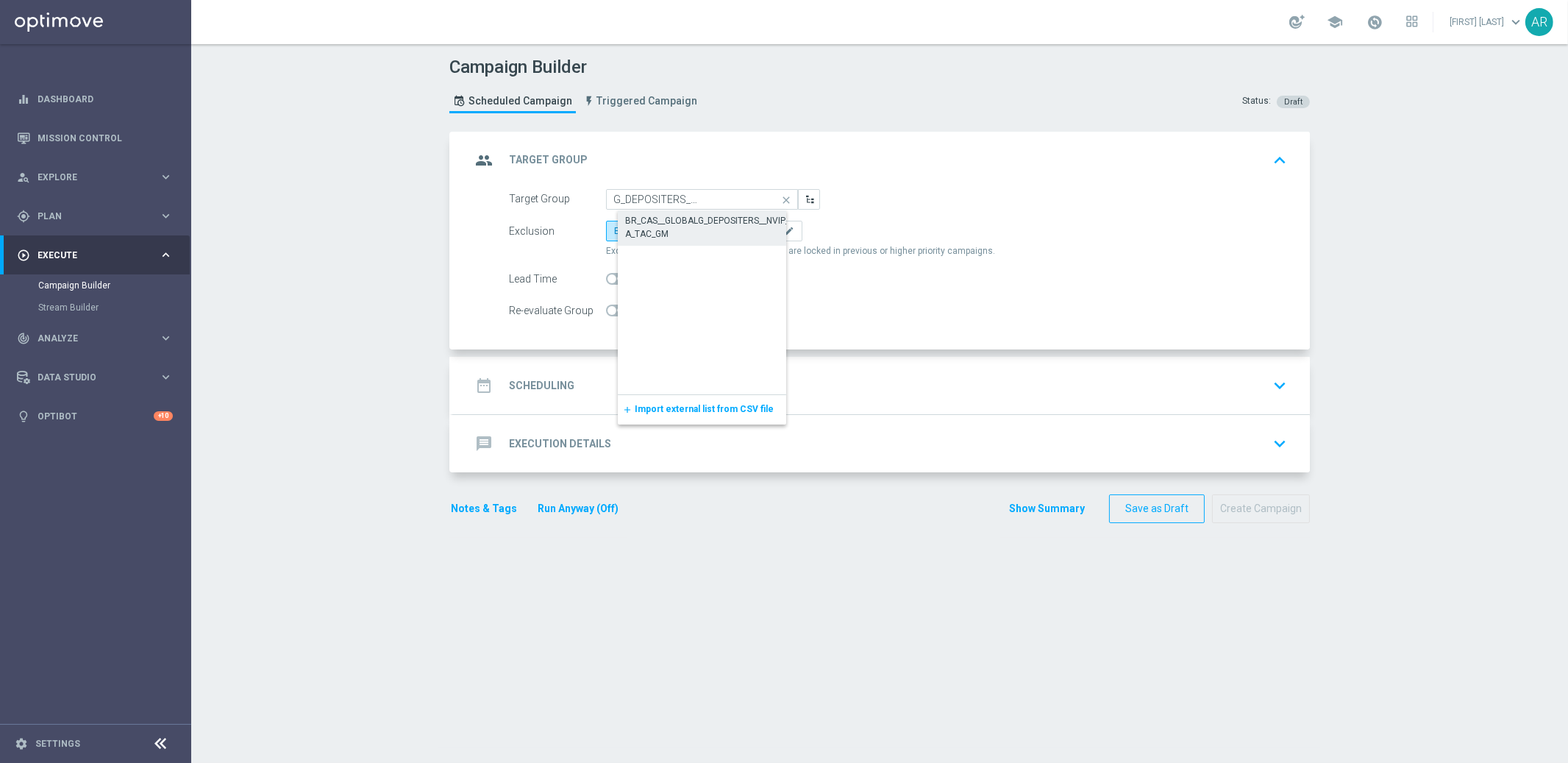 click on "BR_CAS__GLOBALG_DEPOSITERS__NVIP_EMA_TAC_GM" 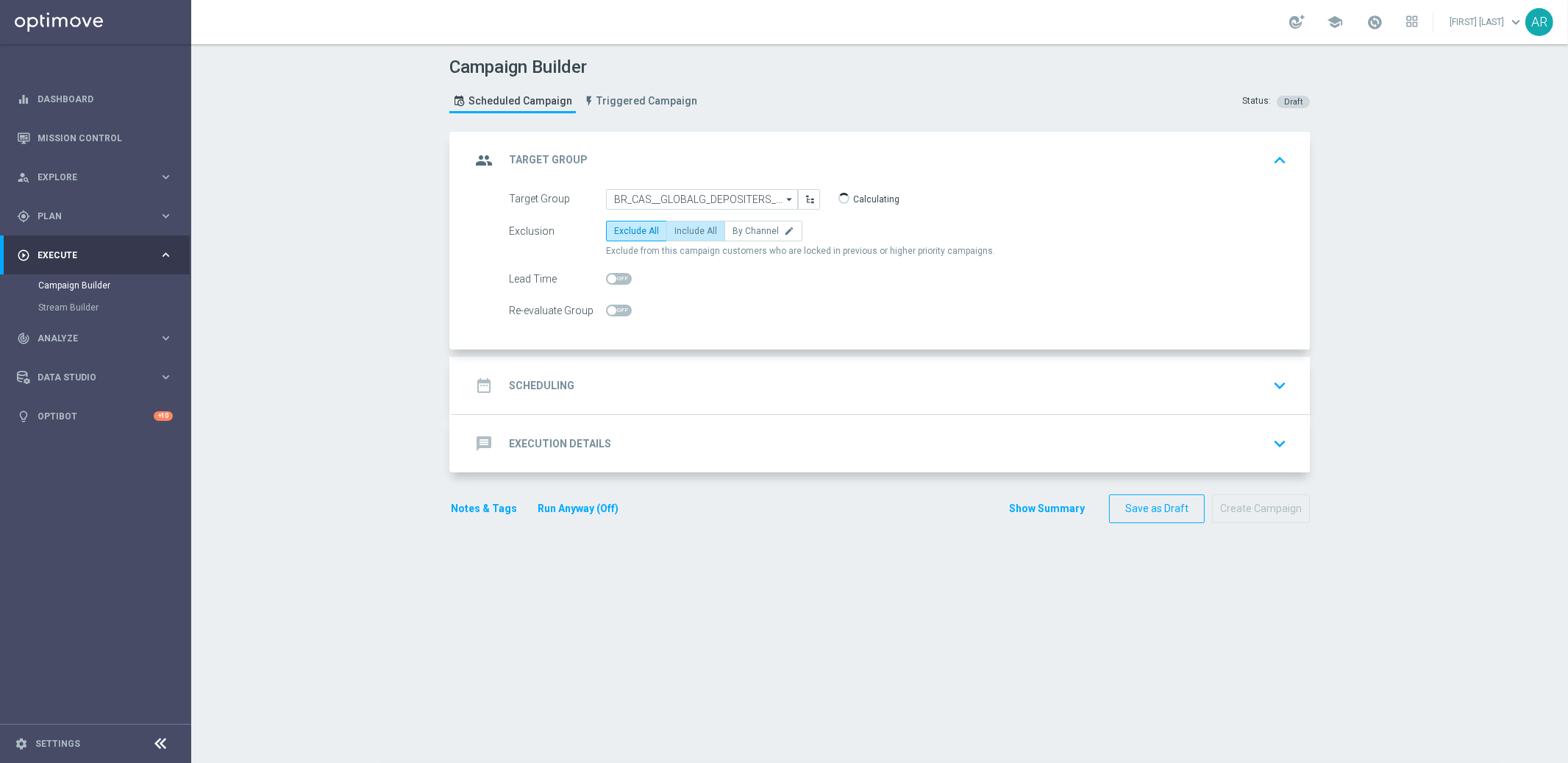 click on "Include All" 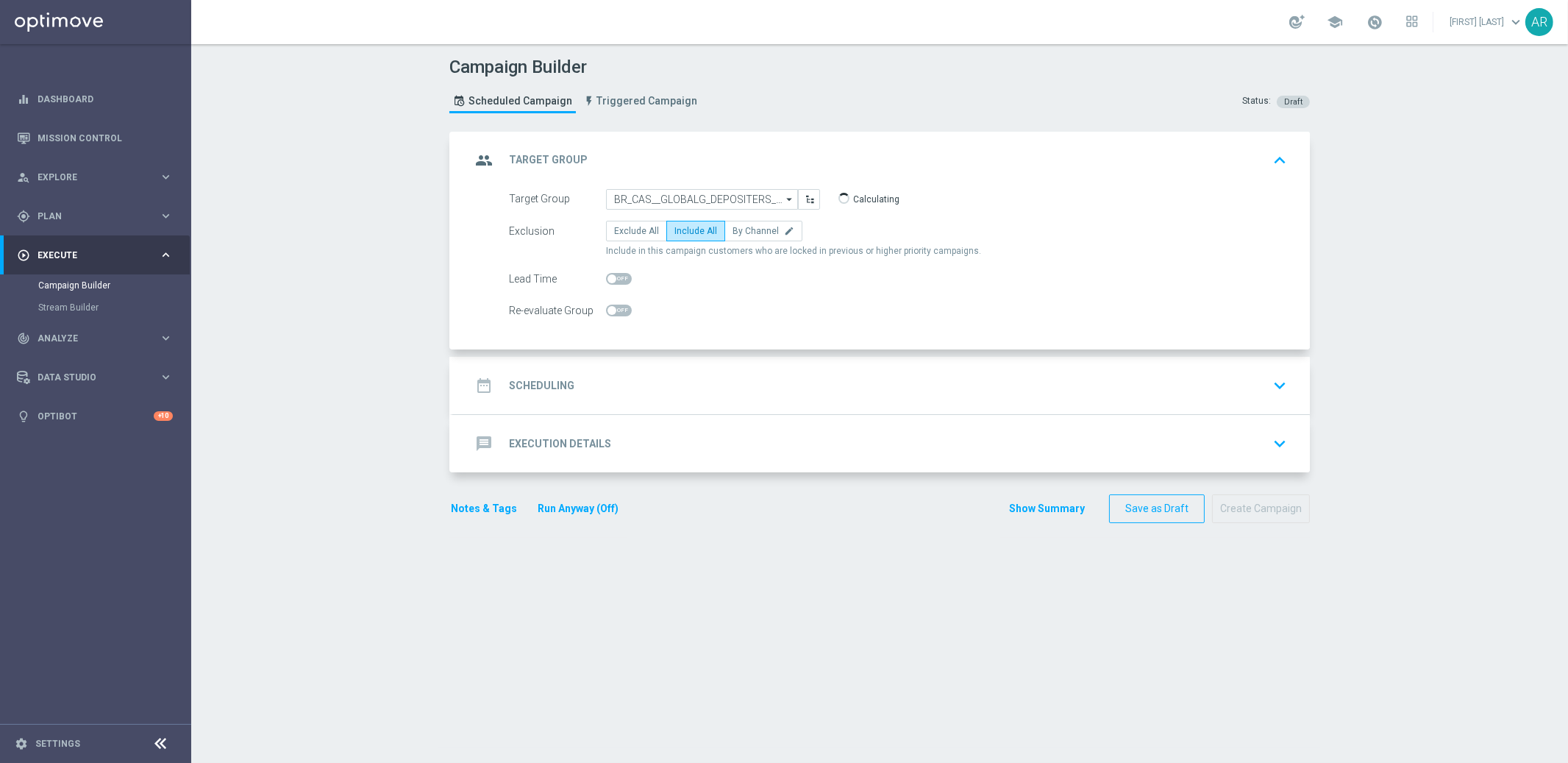 click on "date_range
Scheduling
keyboard_arrow_down" 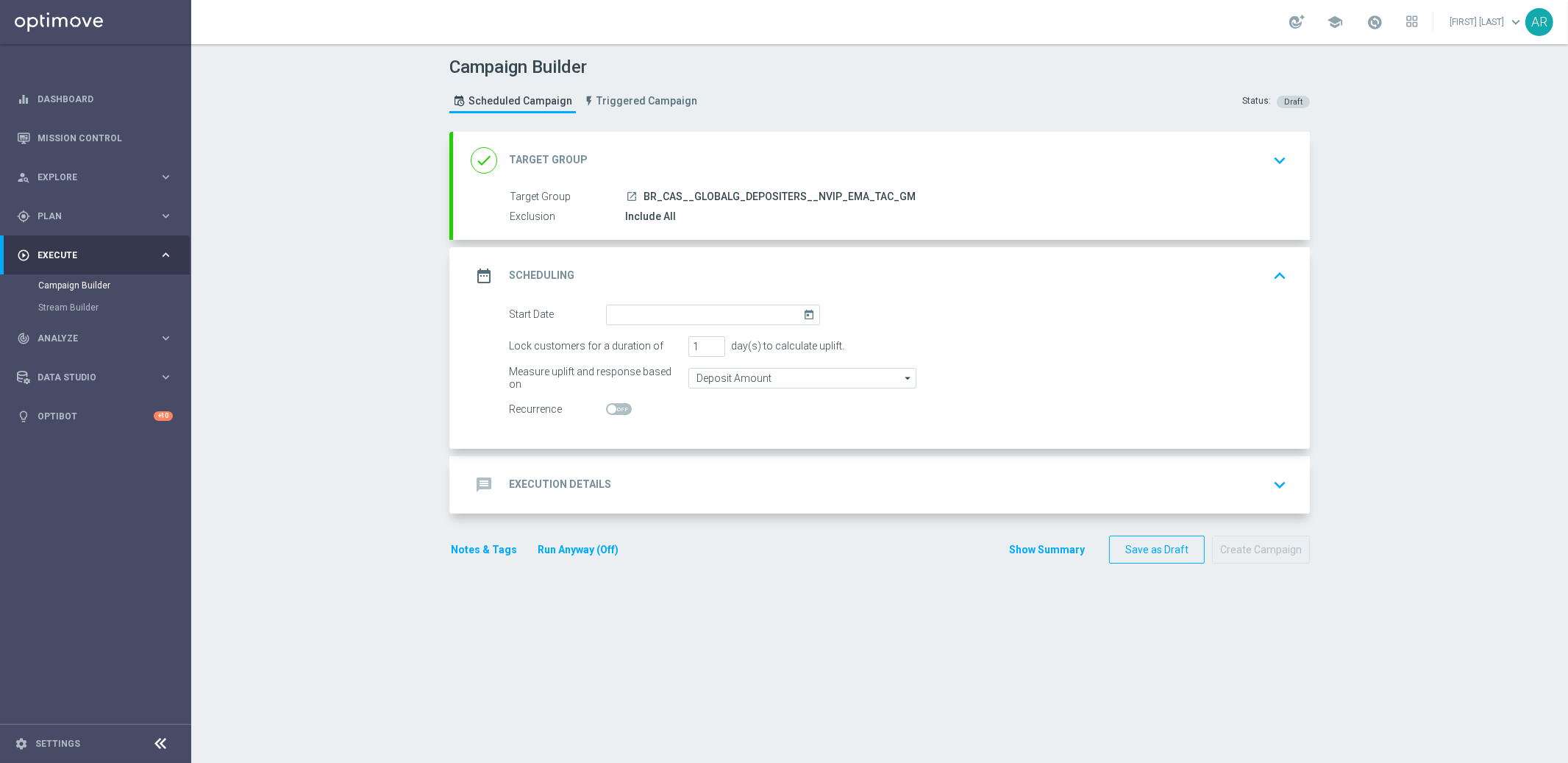 click on "today" 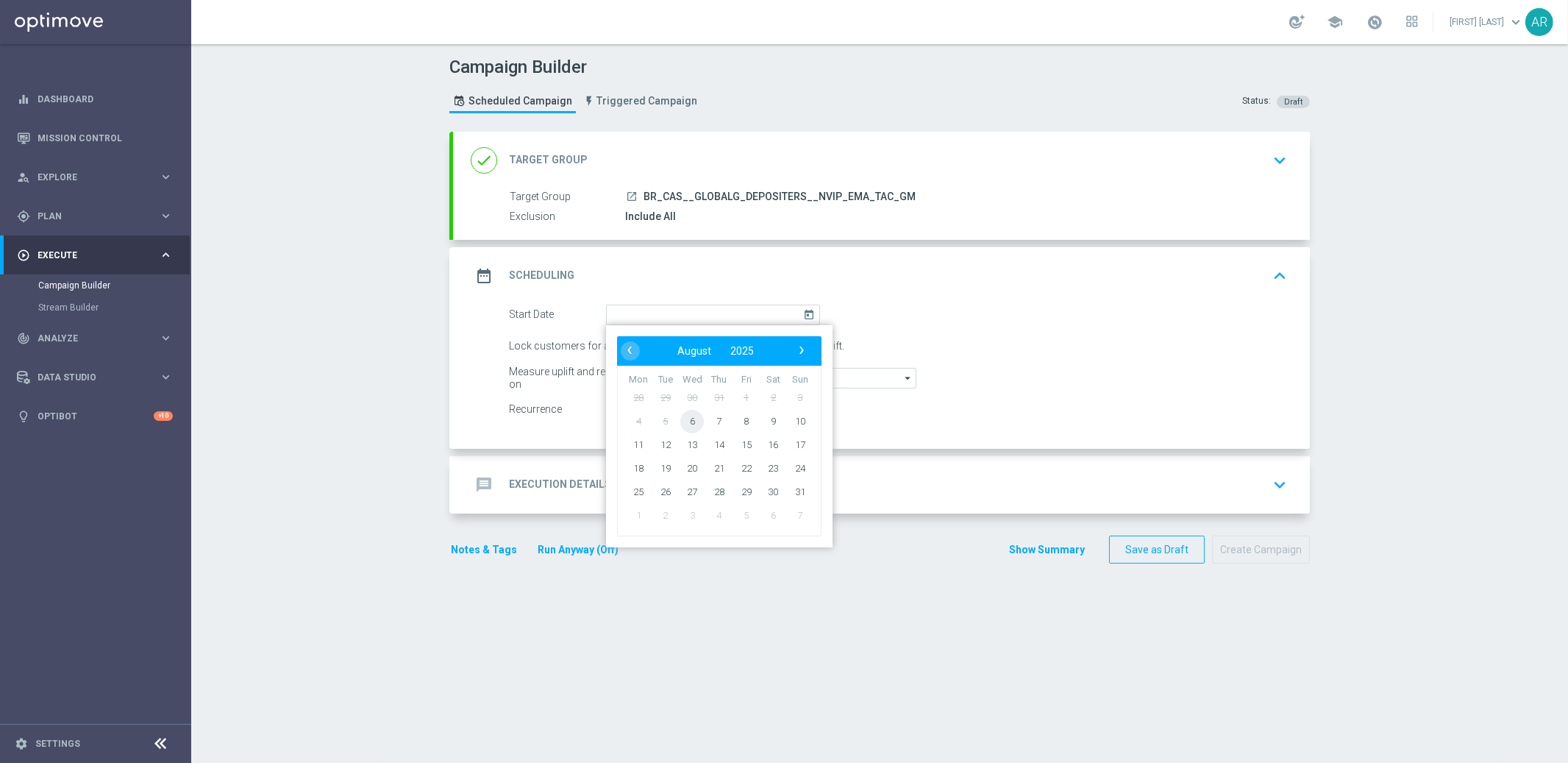 click on "6" 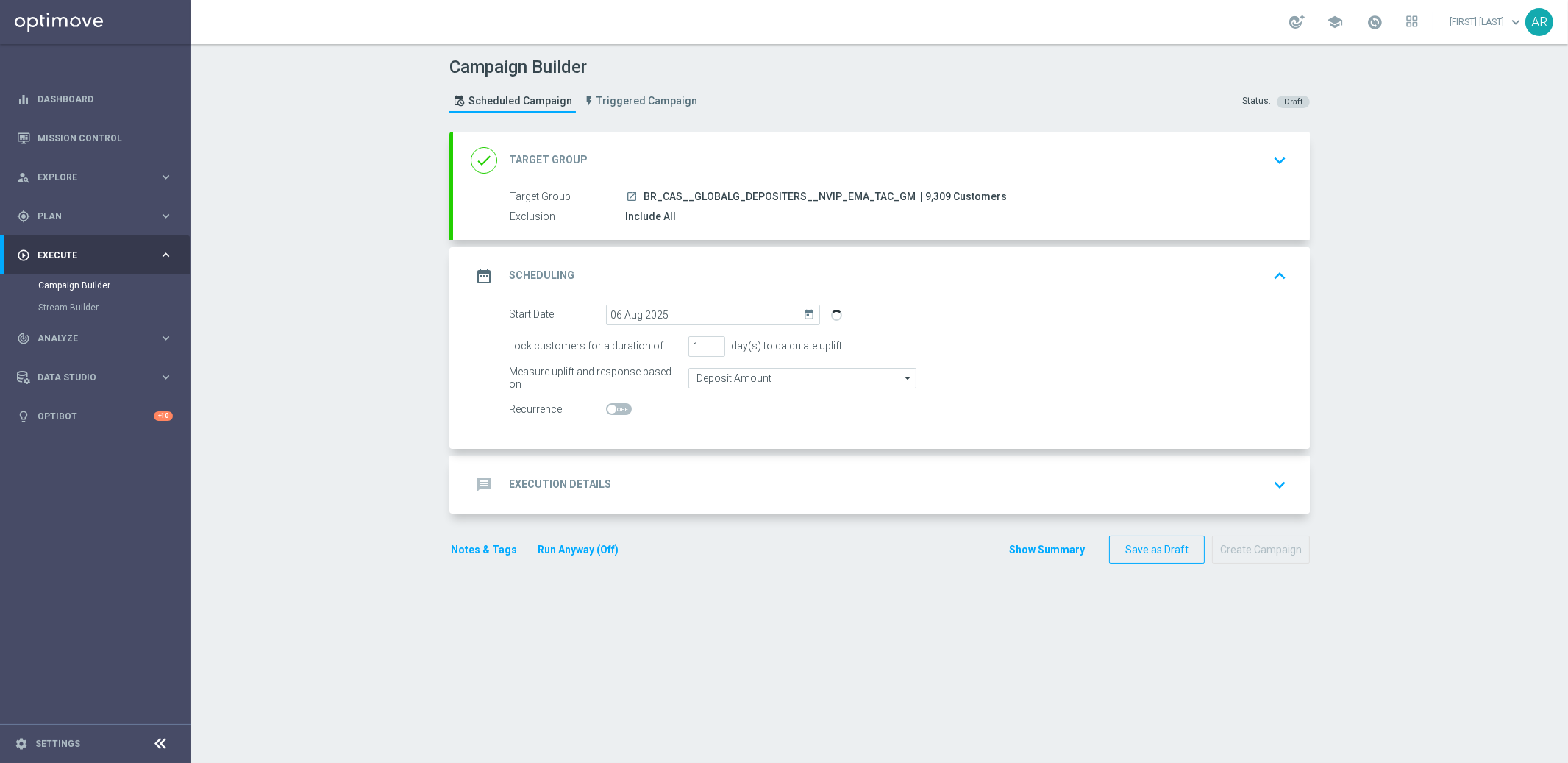 click on "message
Execution Details
keyboard_arrow_down" 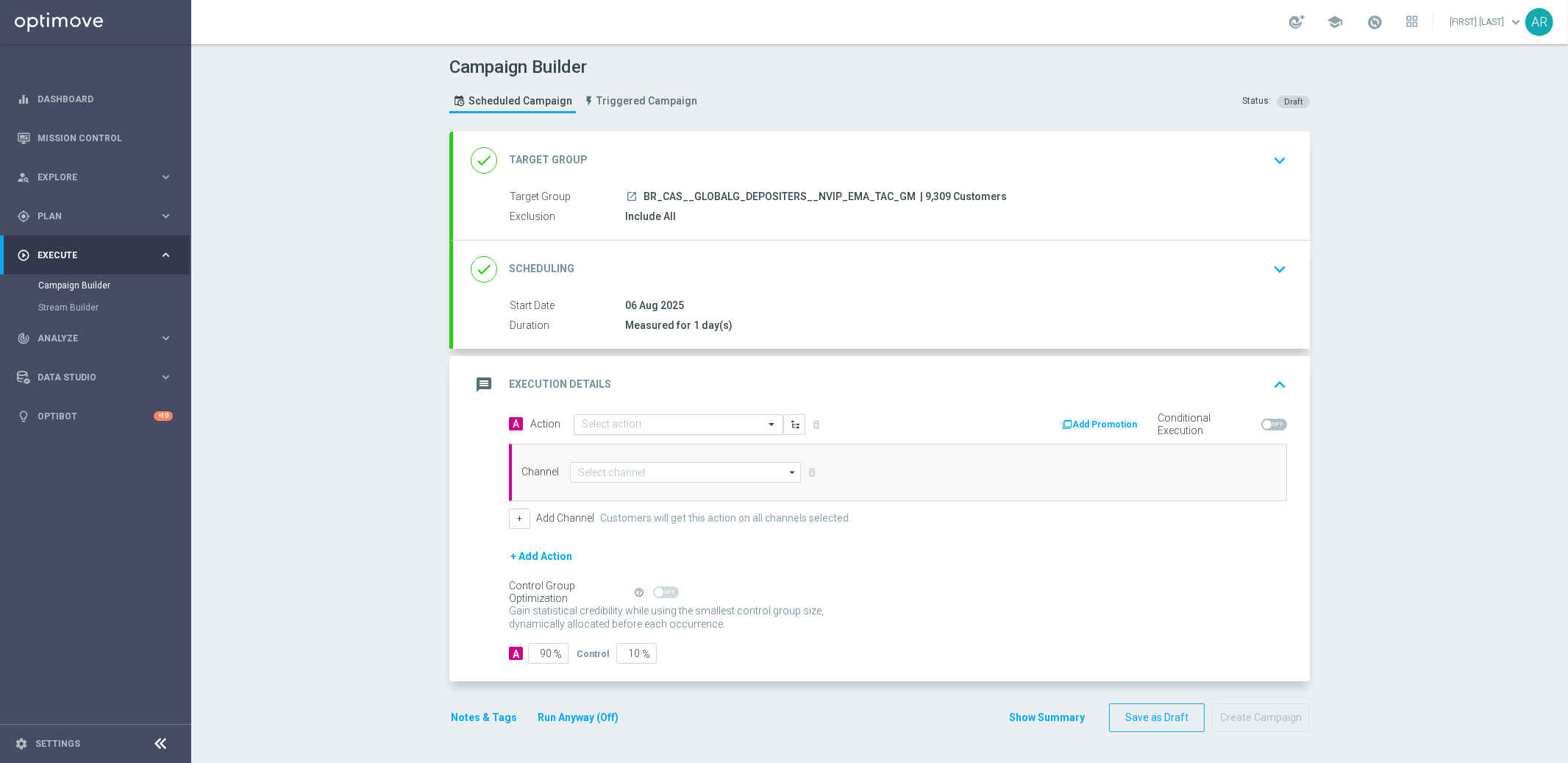 click 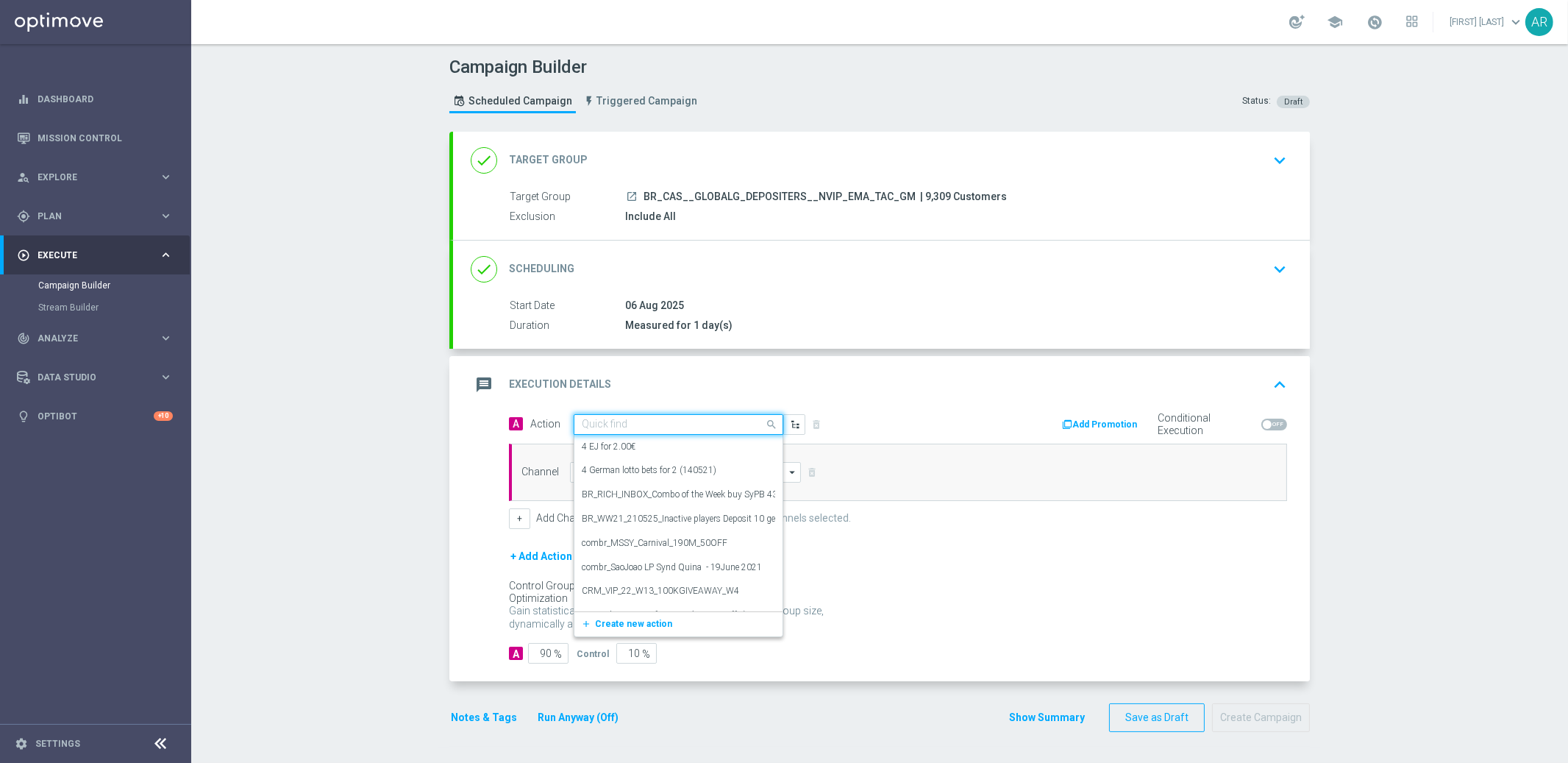click 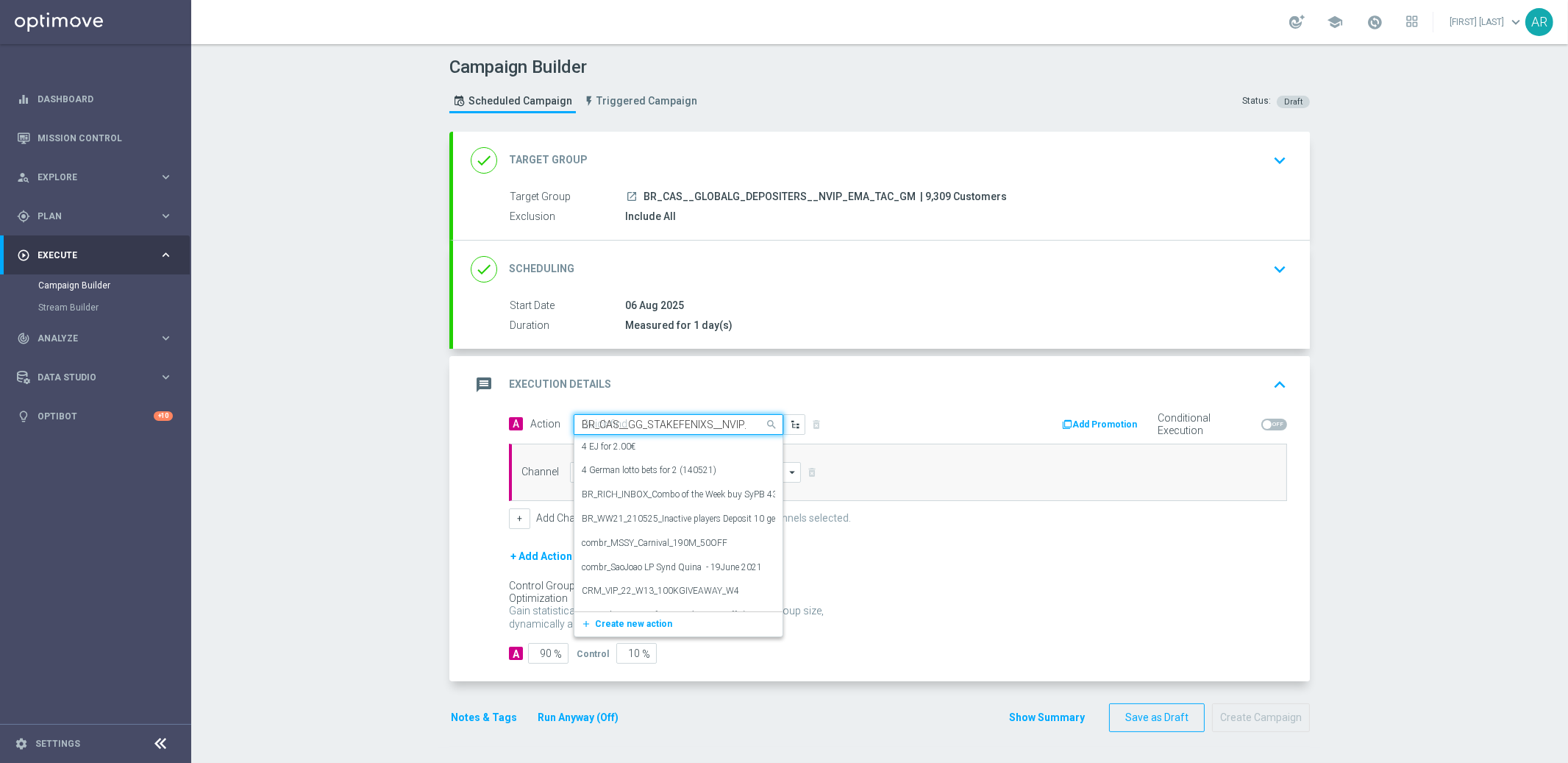 scroll, scrollTop: 0, scrollLeft: 90, axis: horizontal 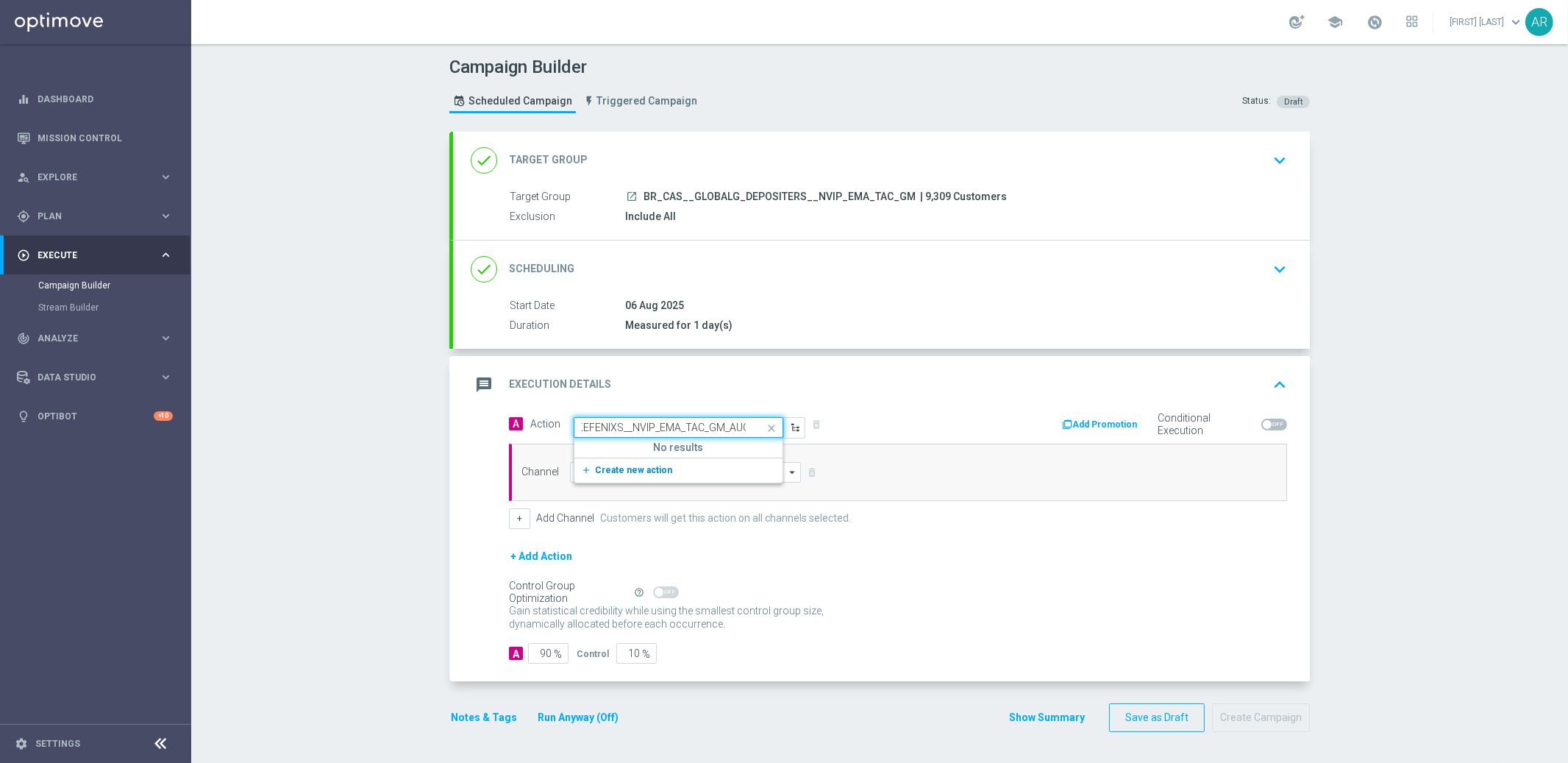 click on "Create new action" at bounding box center (633, 470) 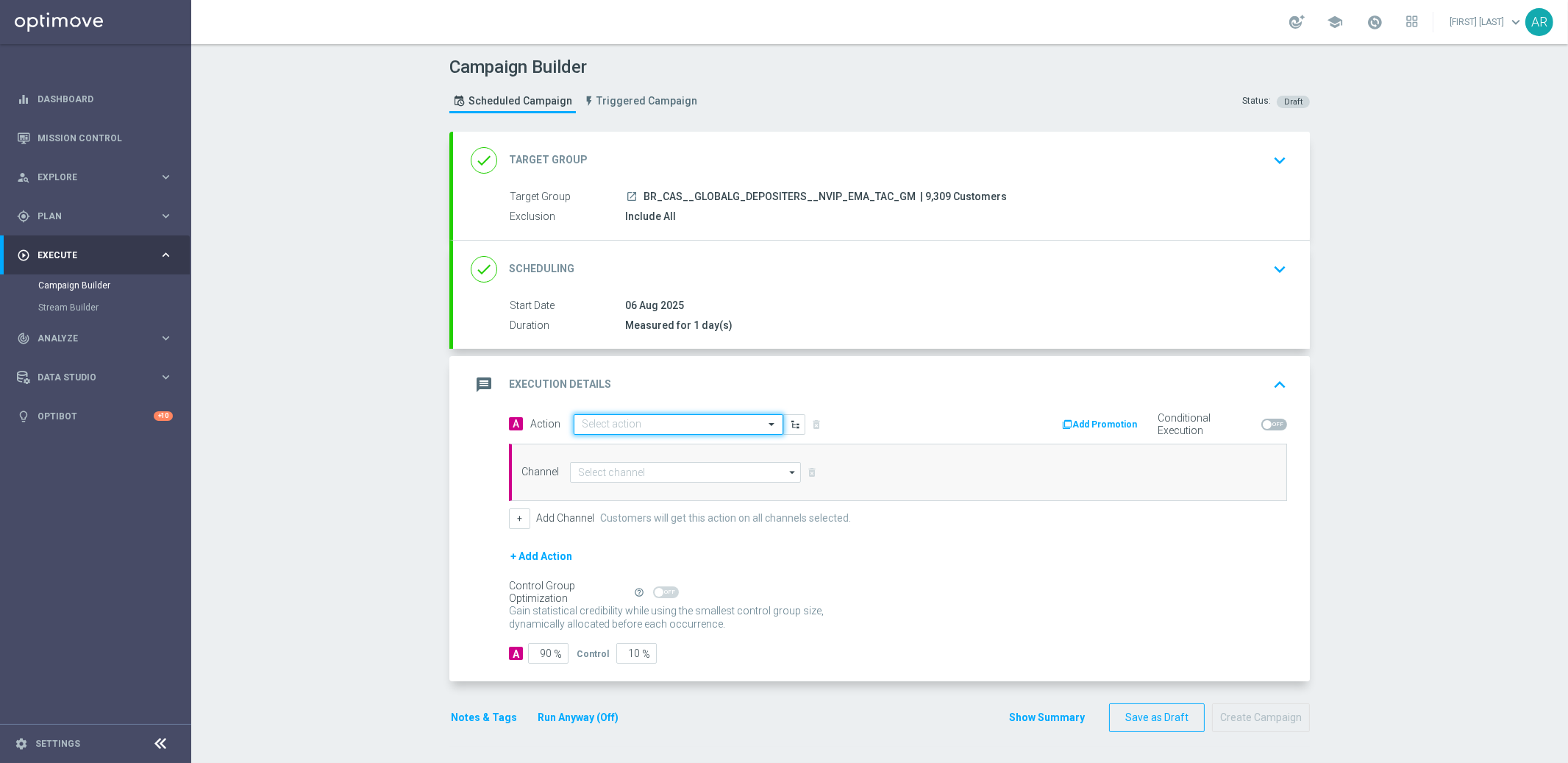 scroll, scrollTop: 0, scrollLeft: 0, axis: both 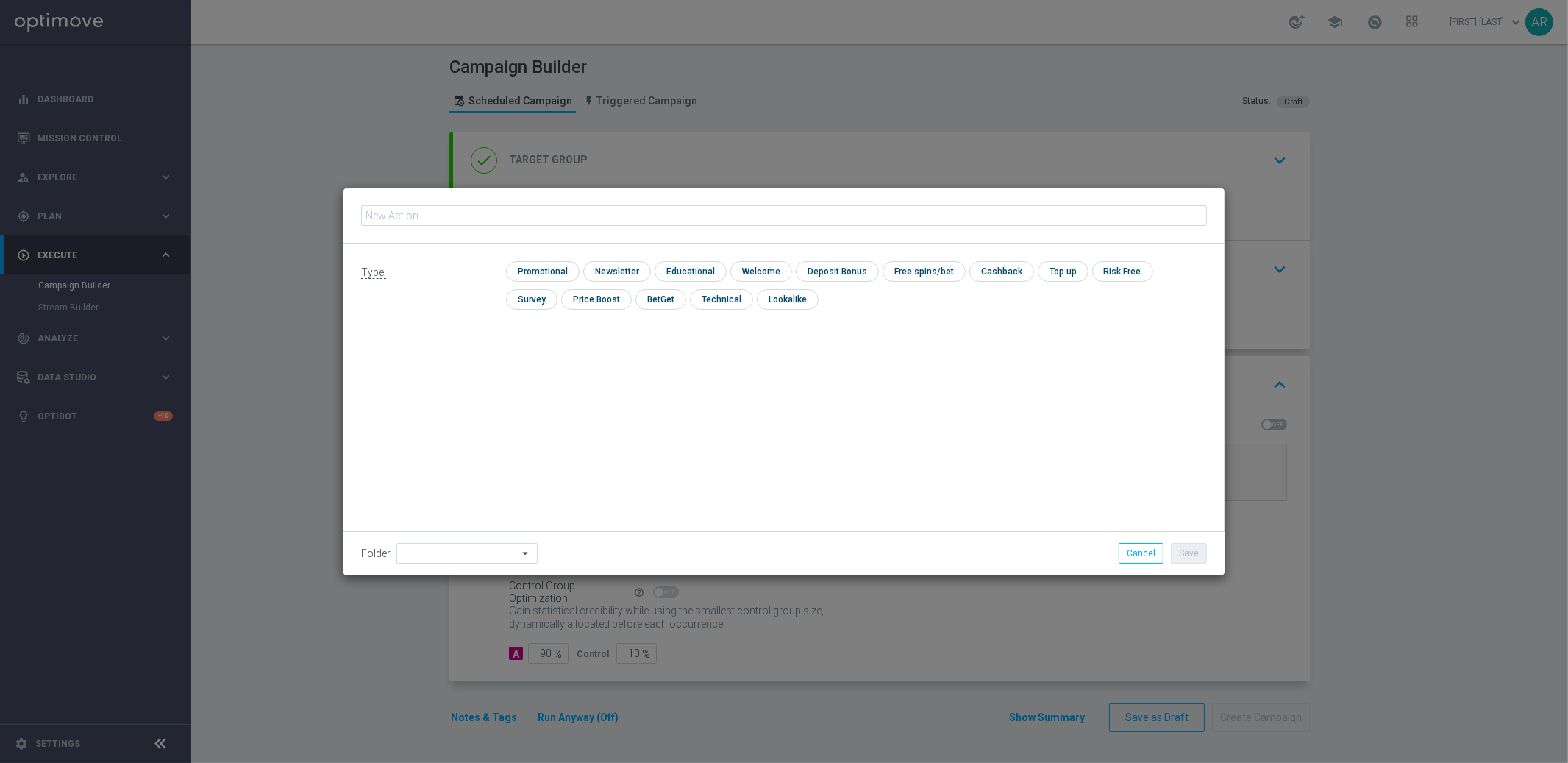 click 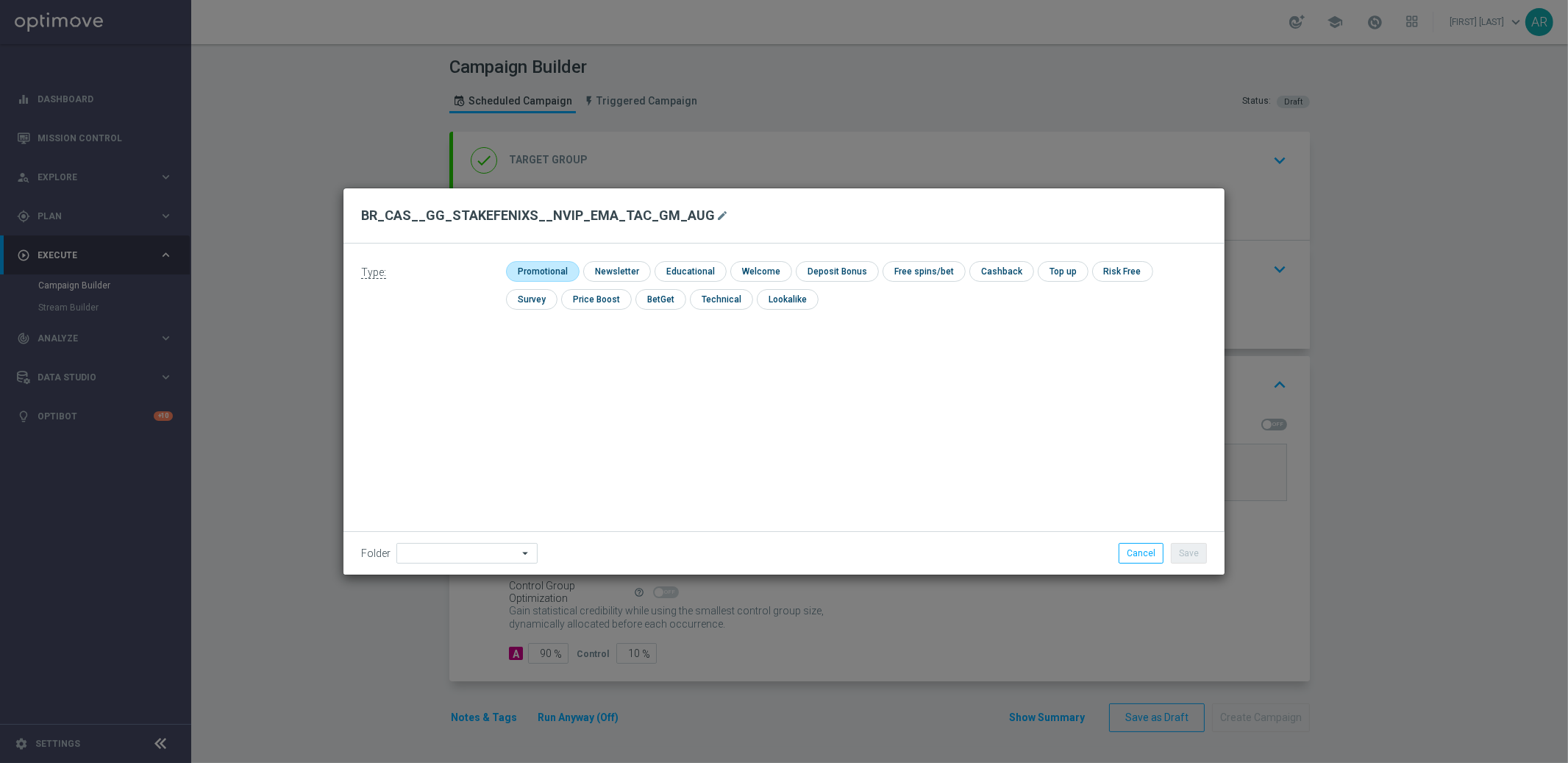click 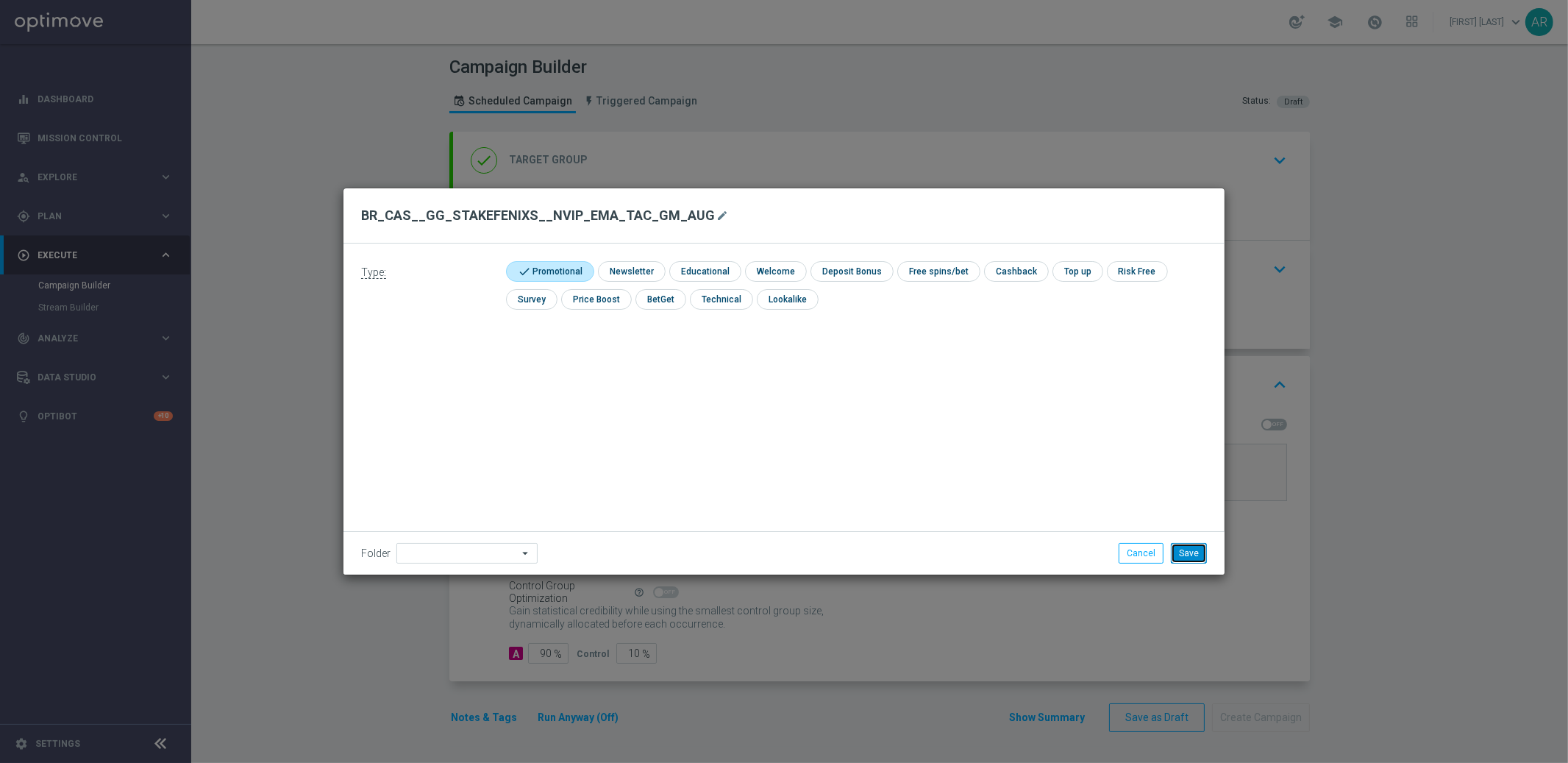 click on "Save" 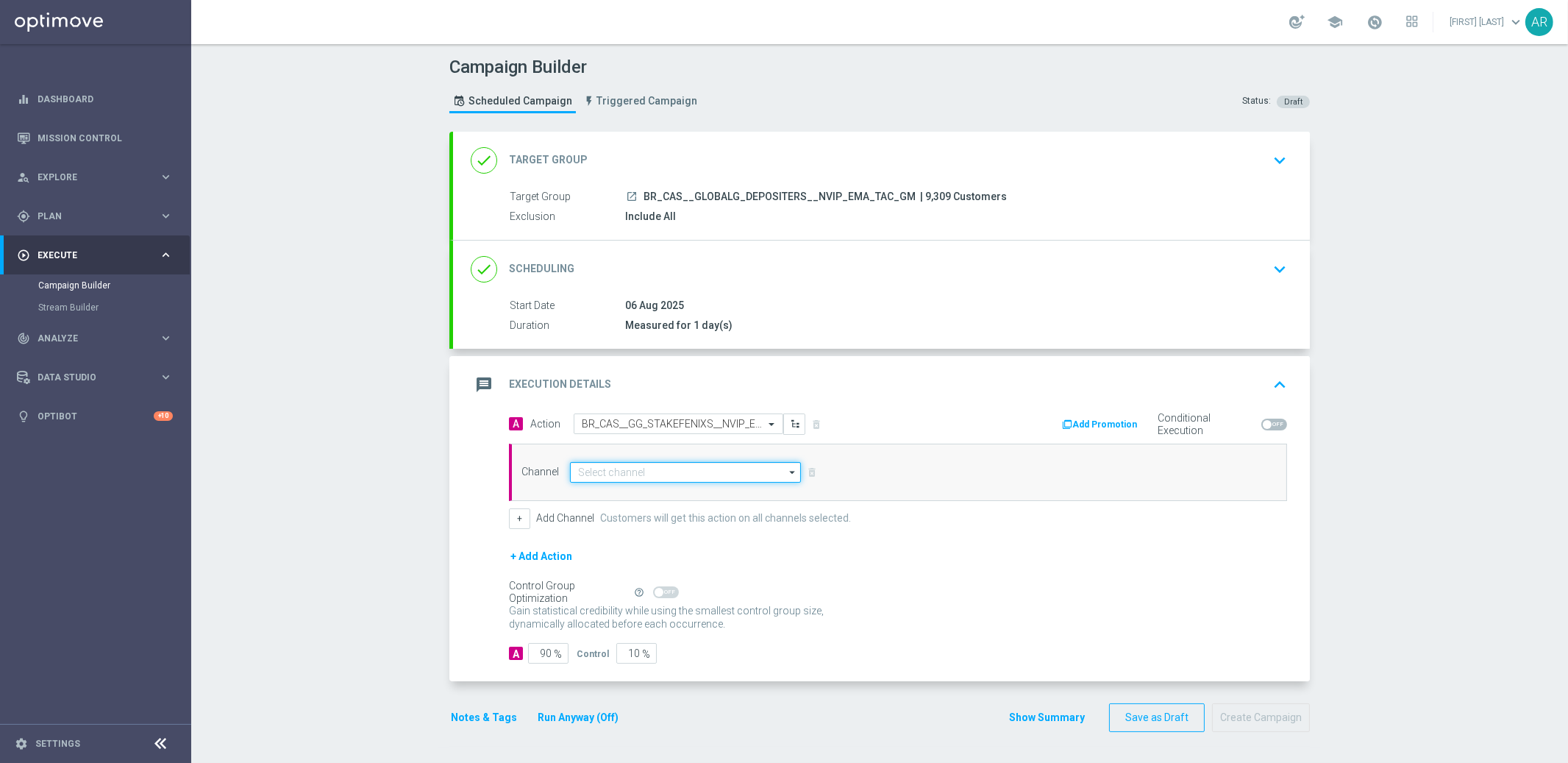 click 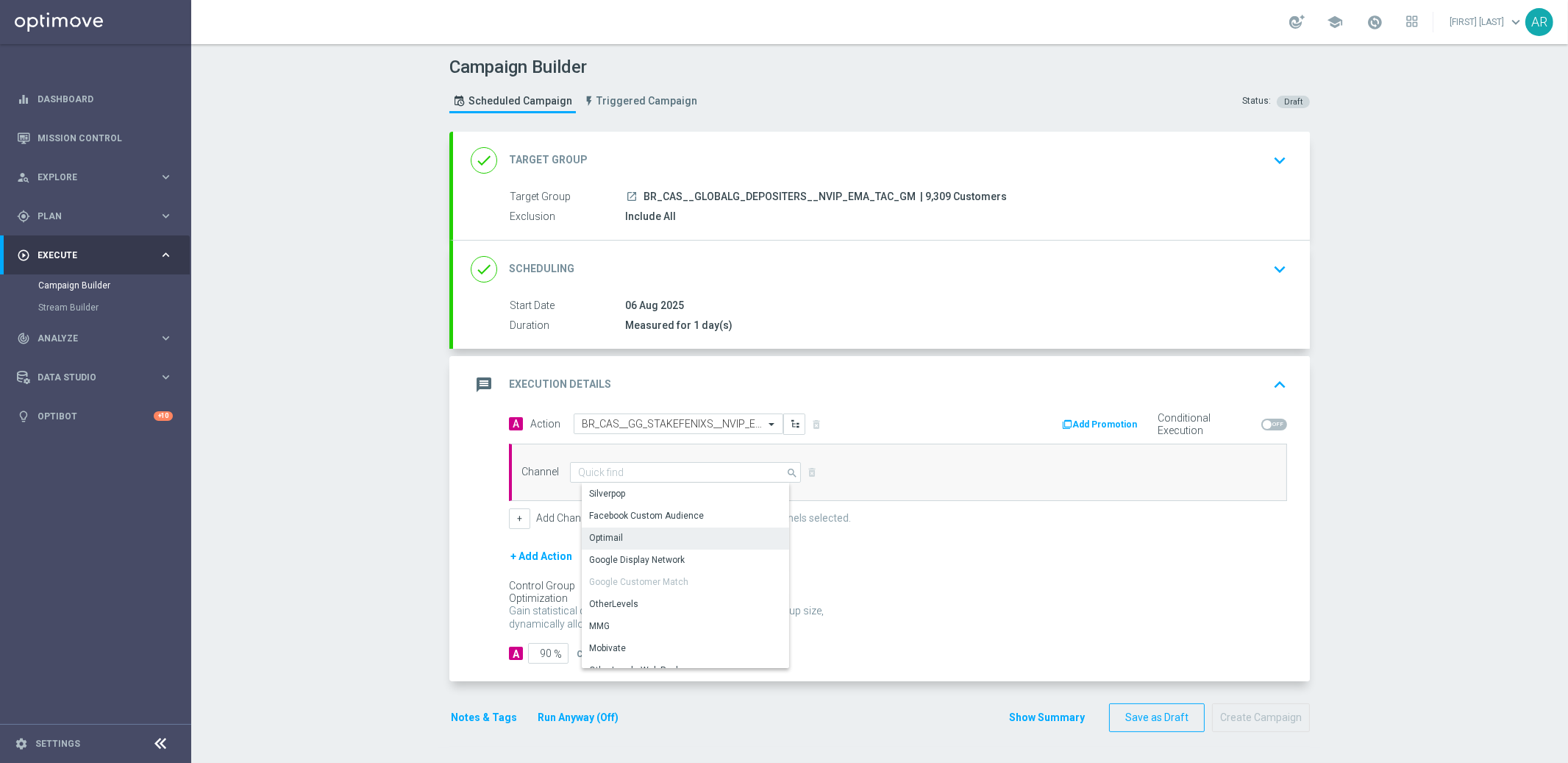 click on "Optimail" 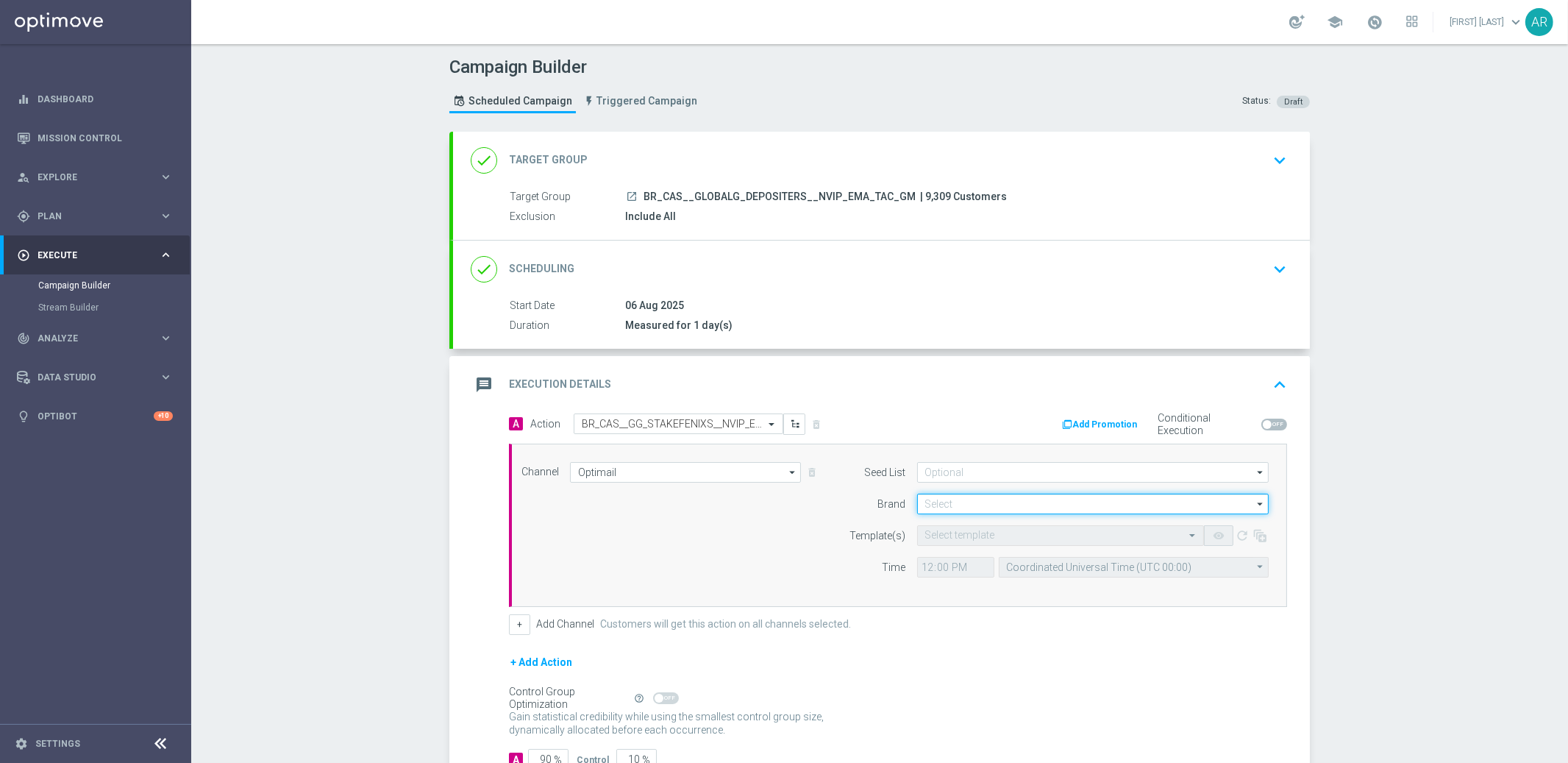 click 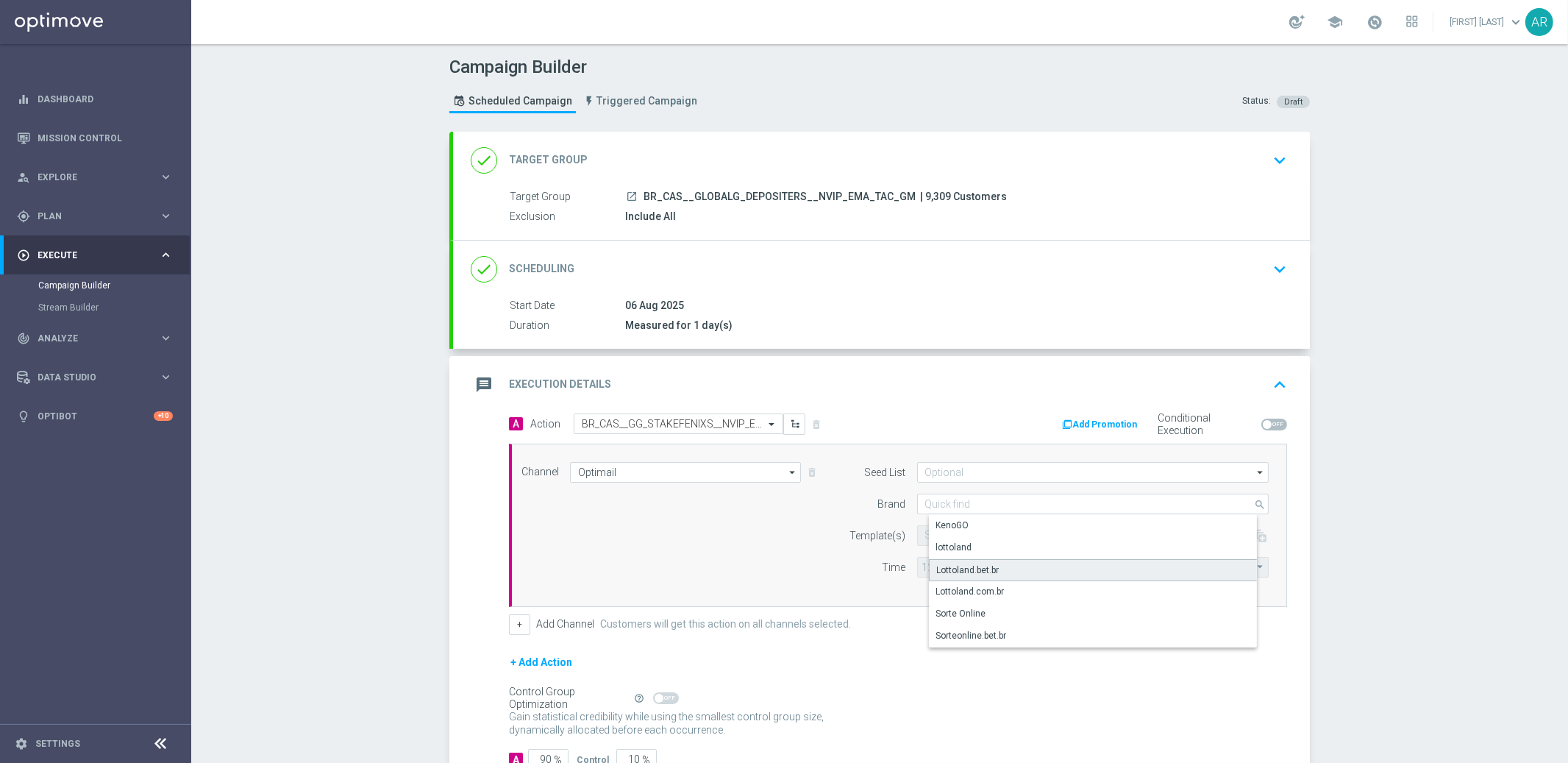 click on "Lottoland.bet.br" 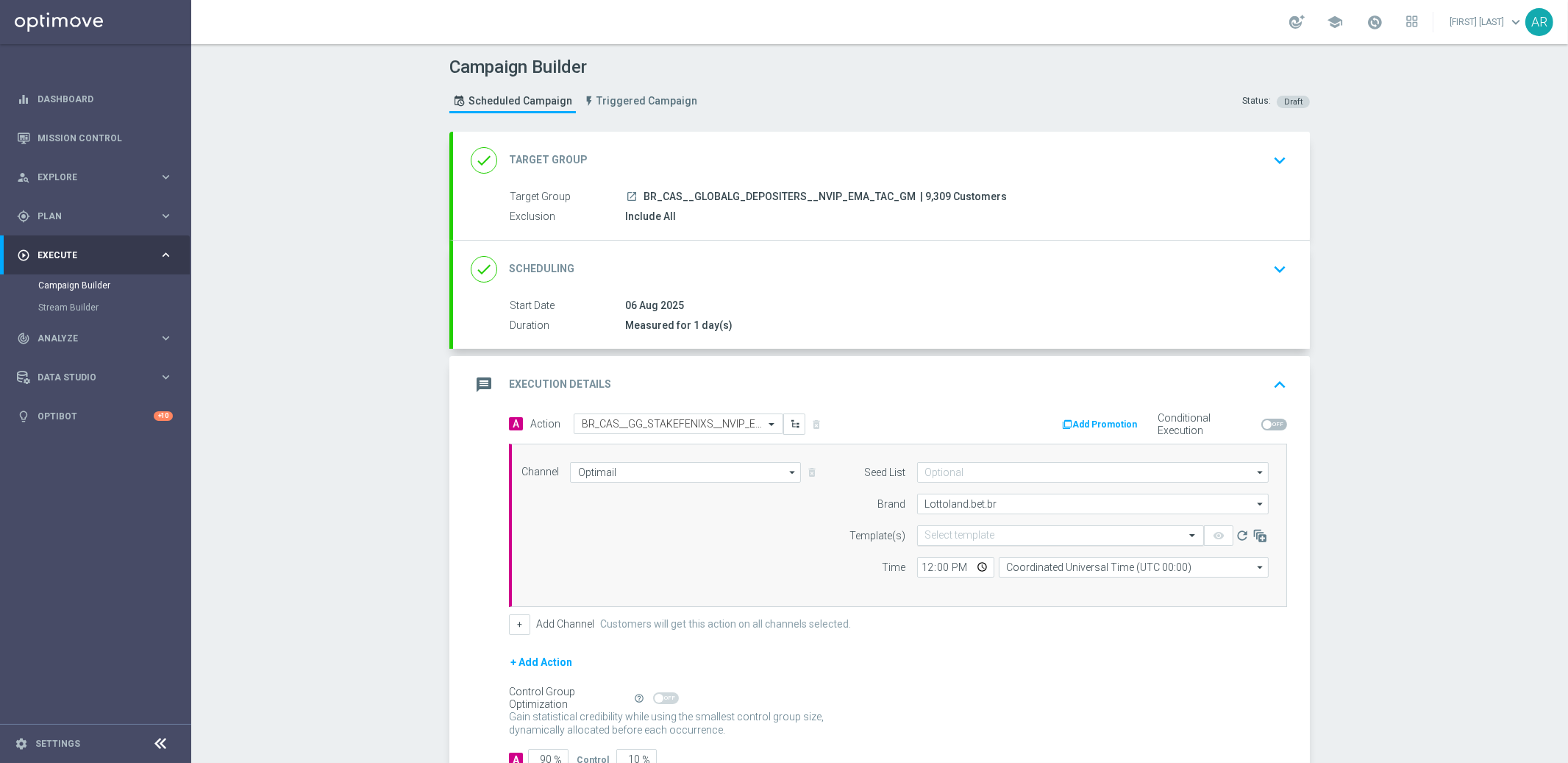 click 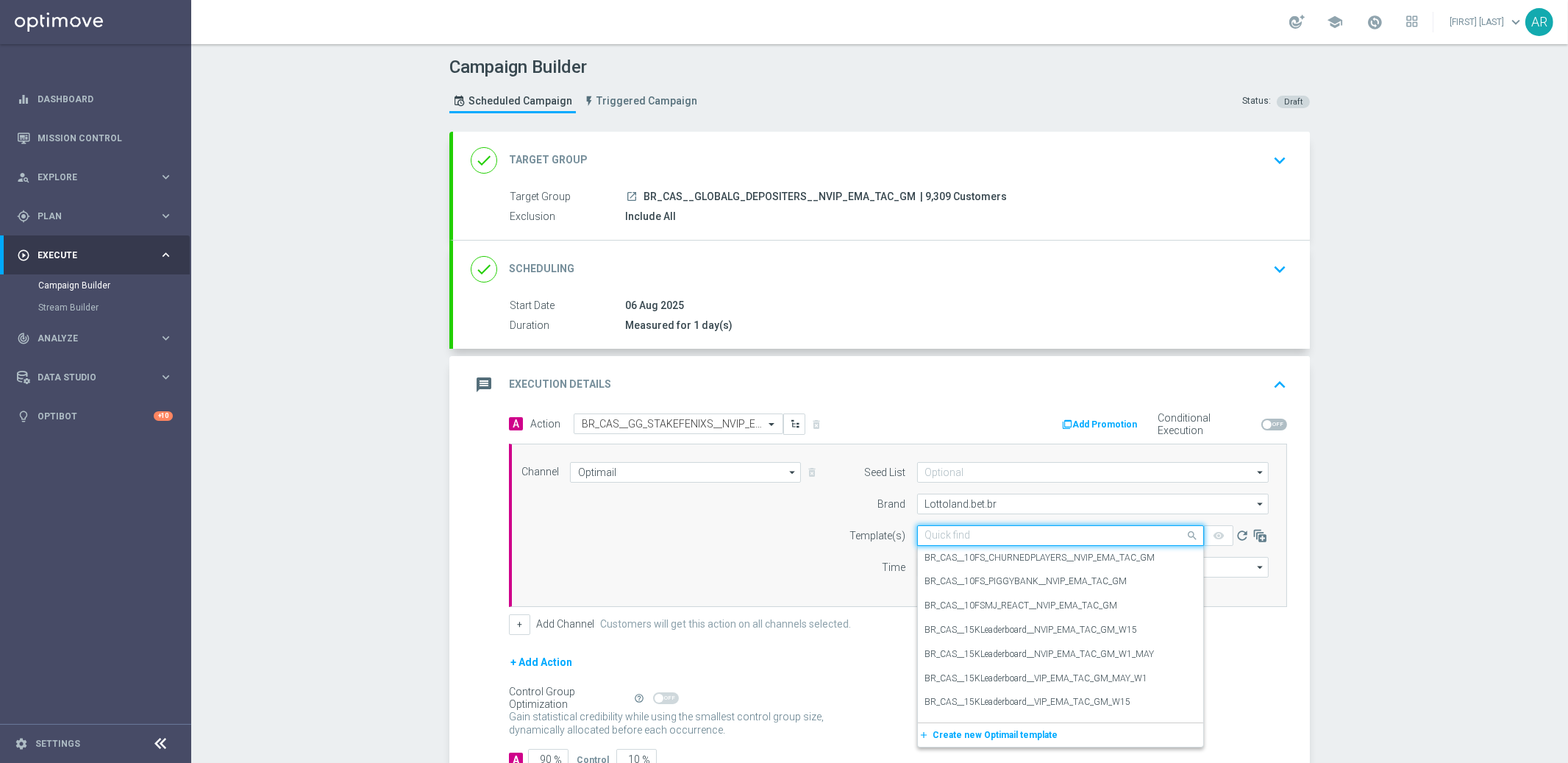 paste on "BR_CAS__GG_STAKEFENIXS__NVIP_EMA_TAC_GM_AUG" 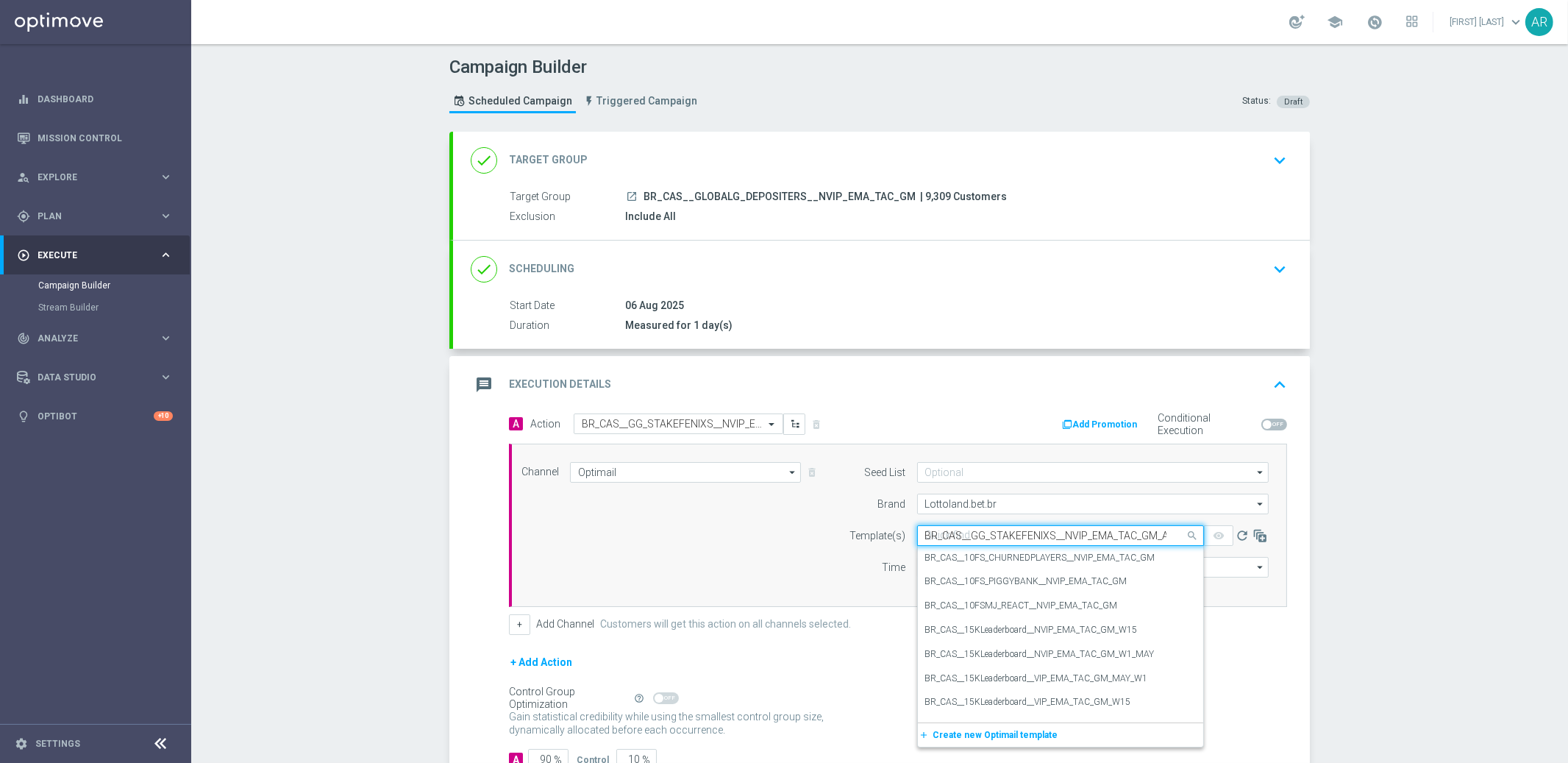 scroll, scrollTop: 0, scrollLeft: 12, axis: horizontal 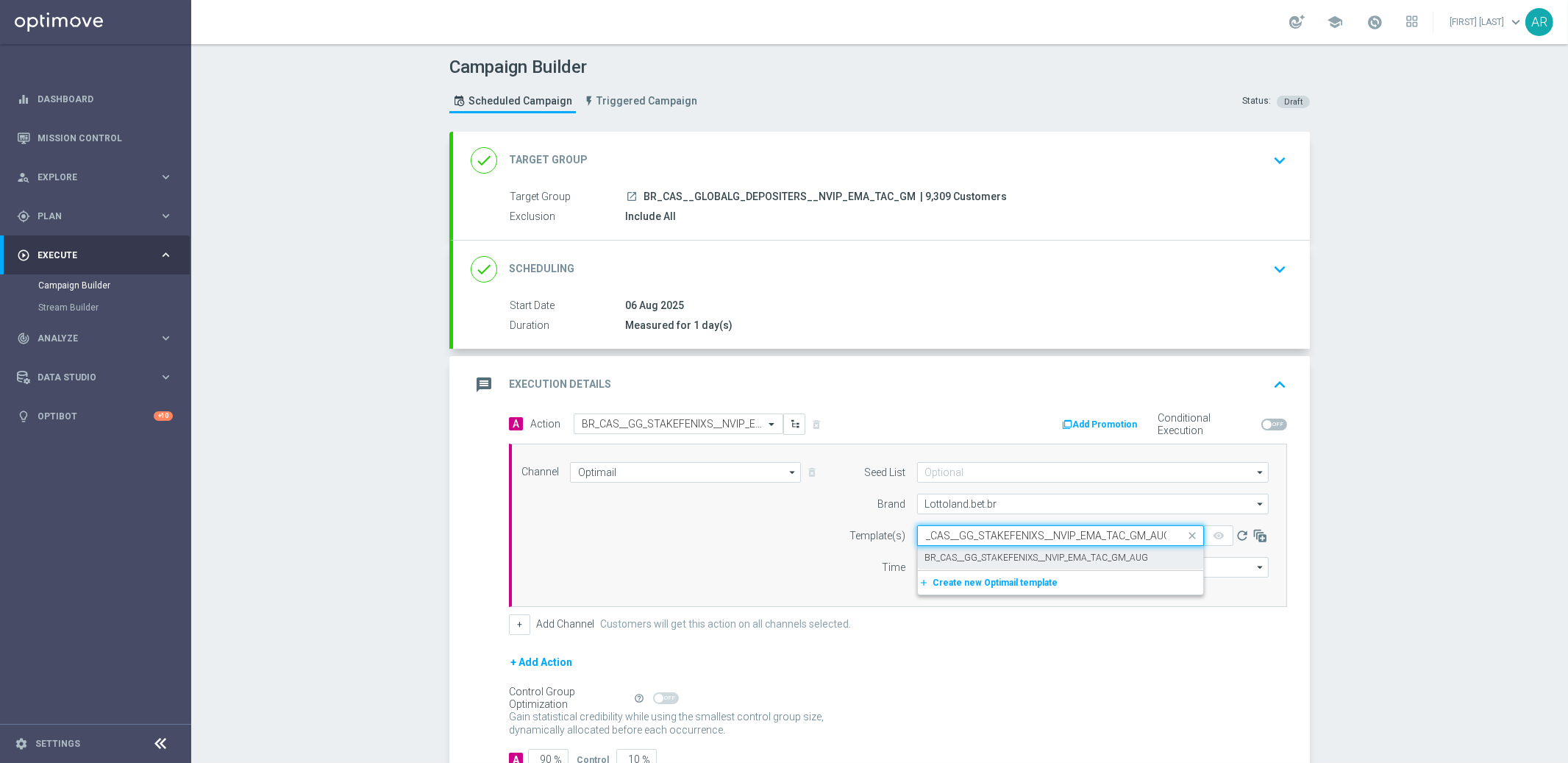 click on "BR_CAS__GG_STAKEFENIXS__NVIP_EMA_TAC_GM_AUG" at bounding box center (1037, 558) 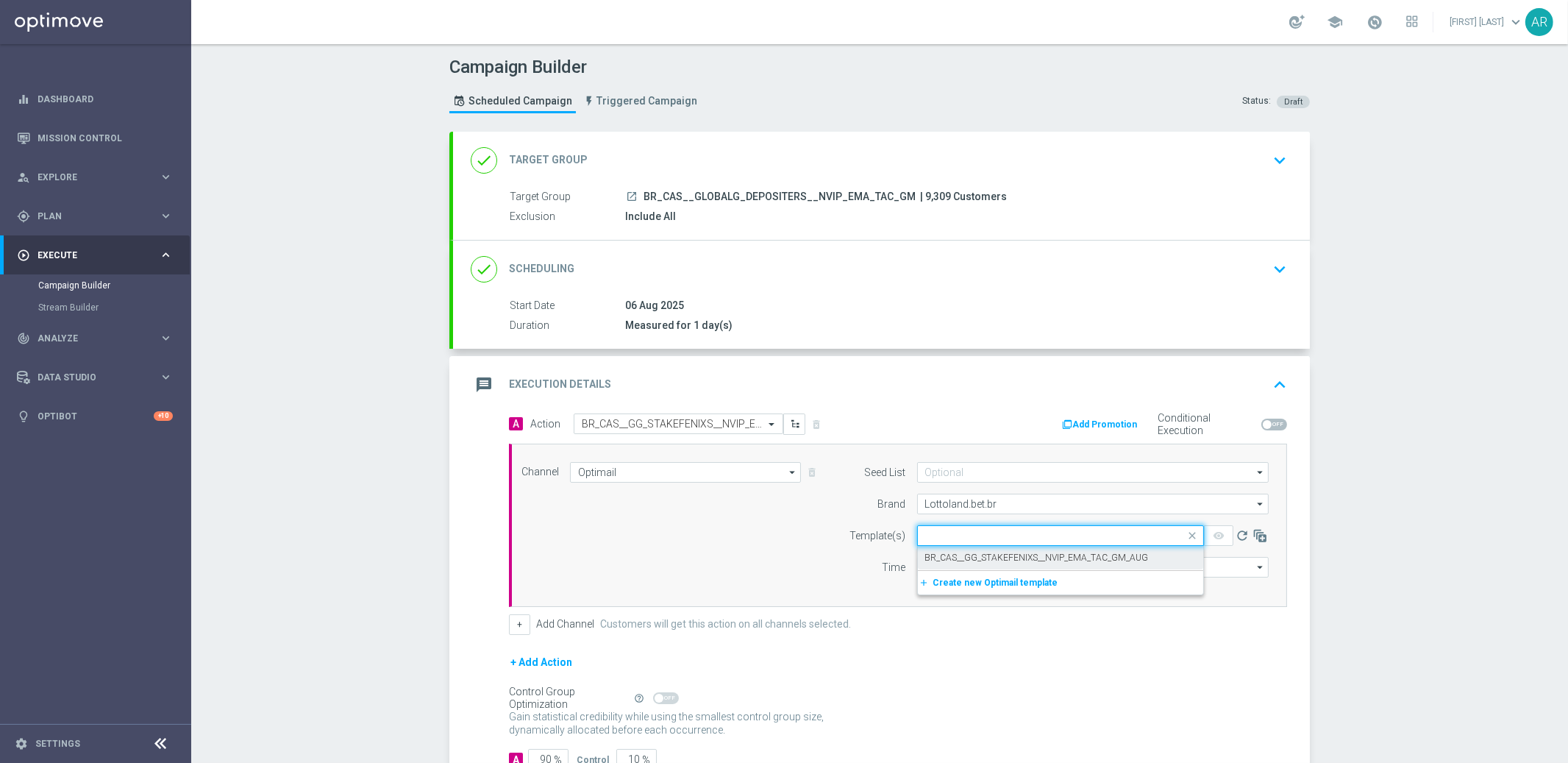 scroll, scrollTop: 0, scrollLeft: 0, axis: both 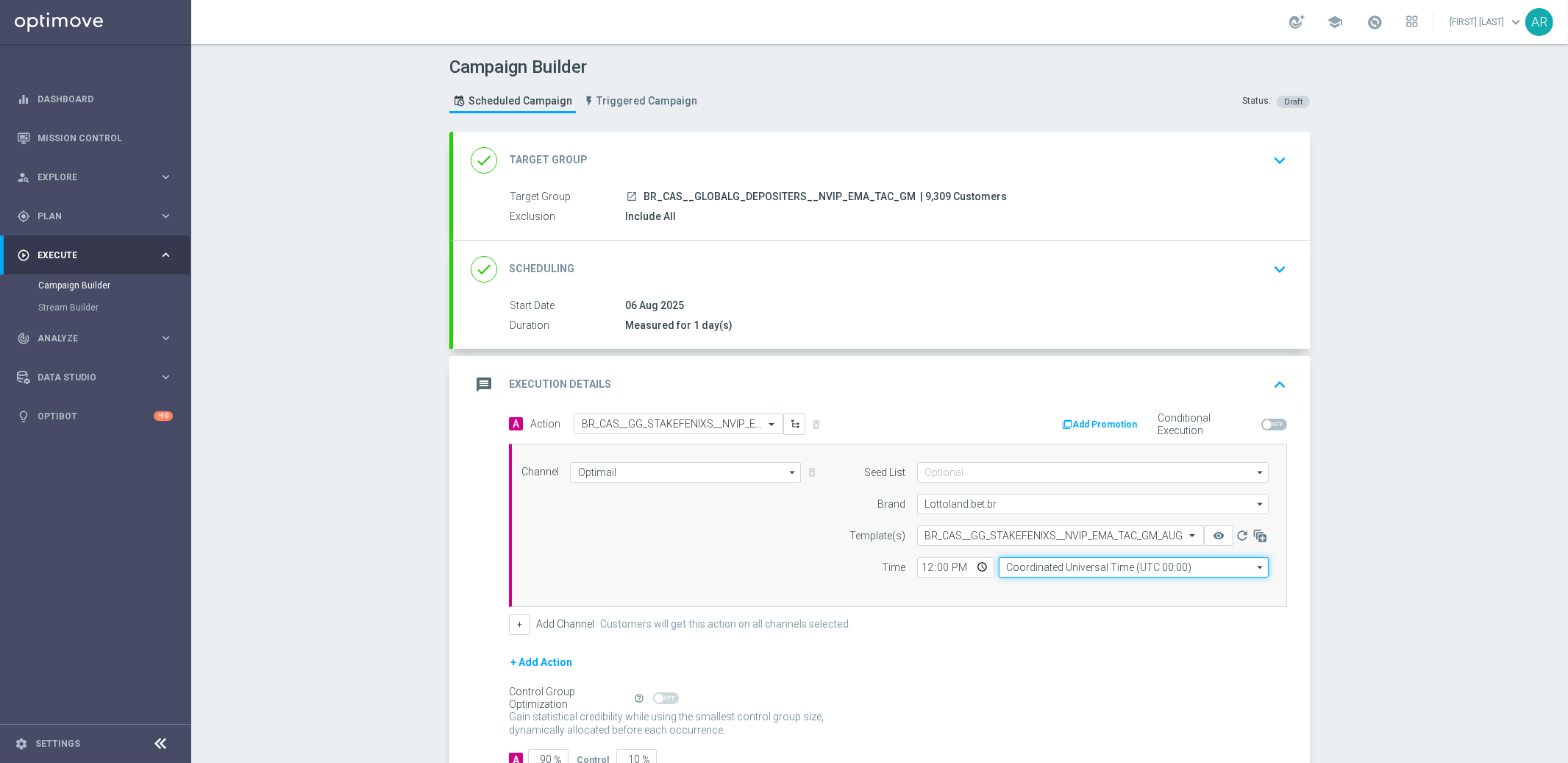 click on "Coordinated Universal Time (UTC 00:00)" 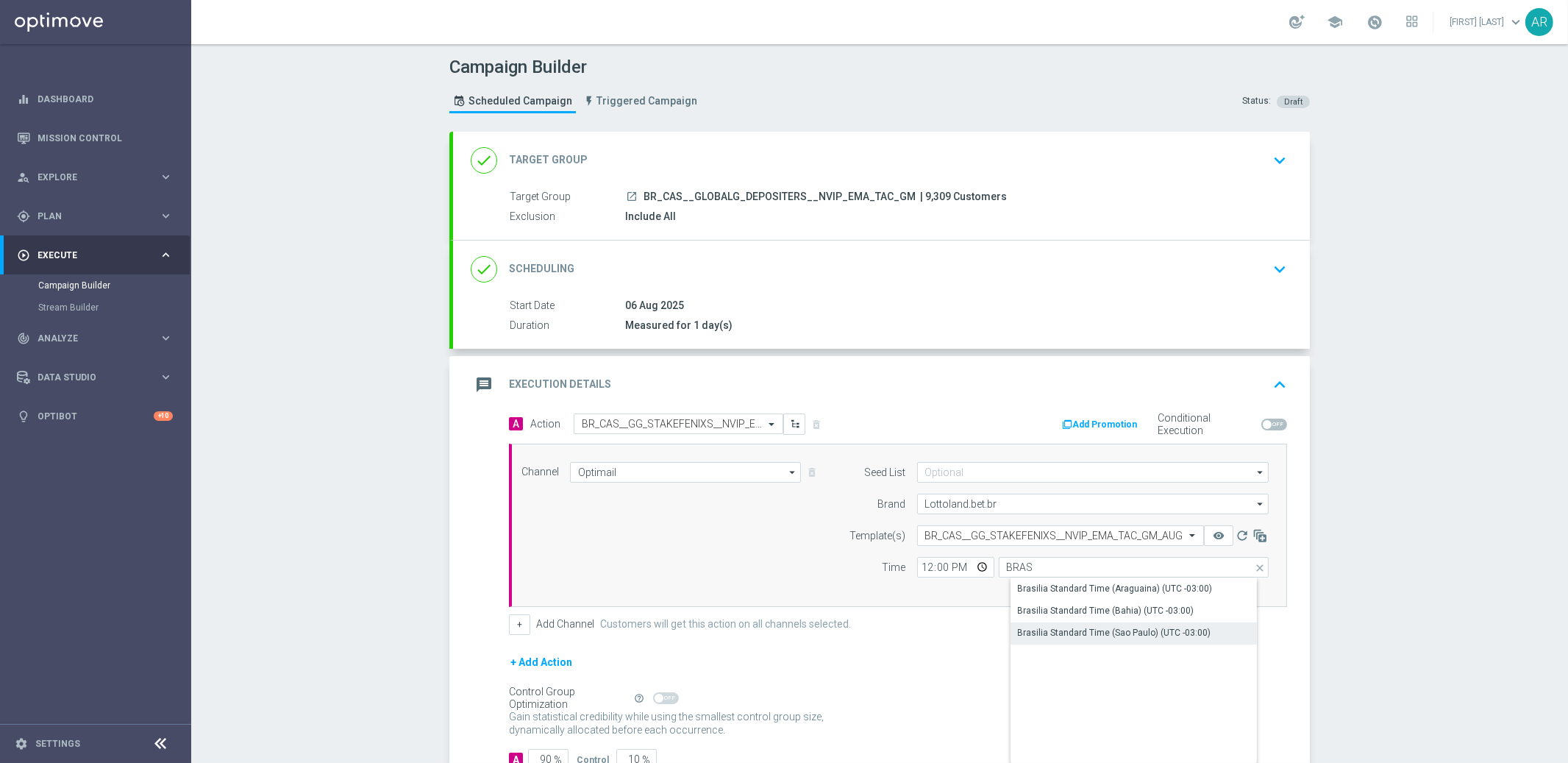 click on "Brasilia Standard Time (Sao Paulo) (UTC -03:00)" 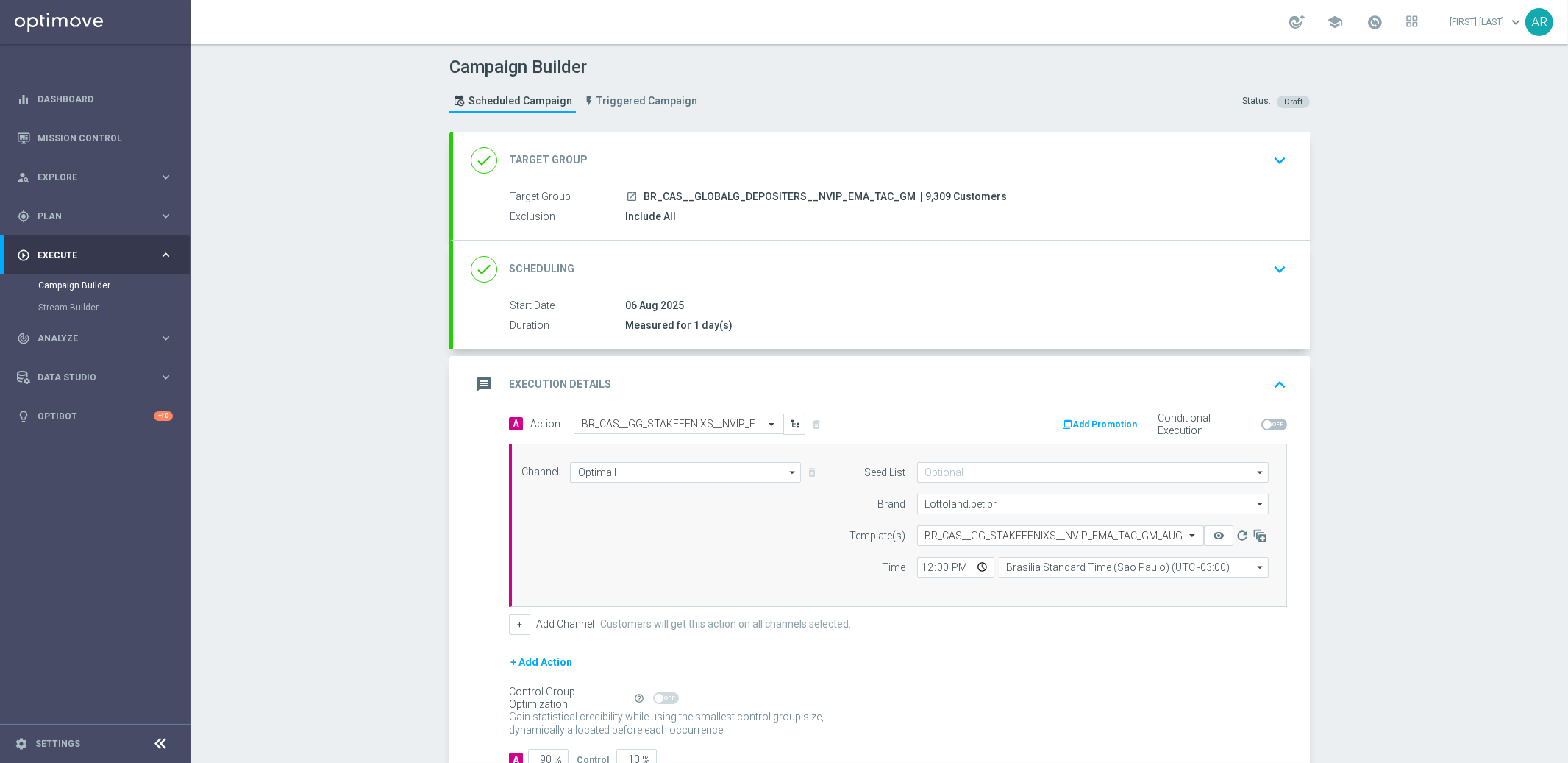 scroll, scrollTop: 104, scrollLeft: 0, axis: vertical 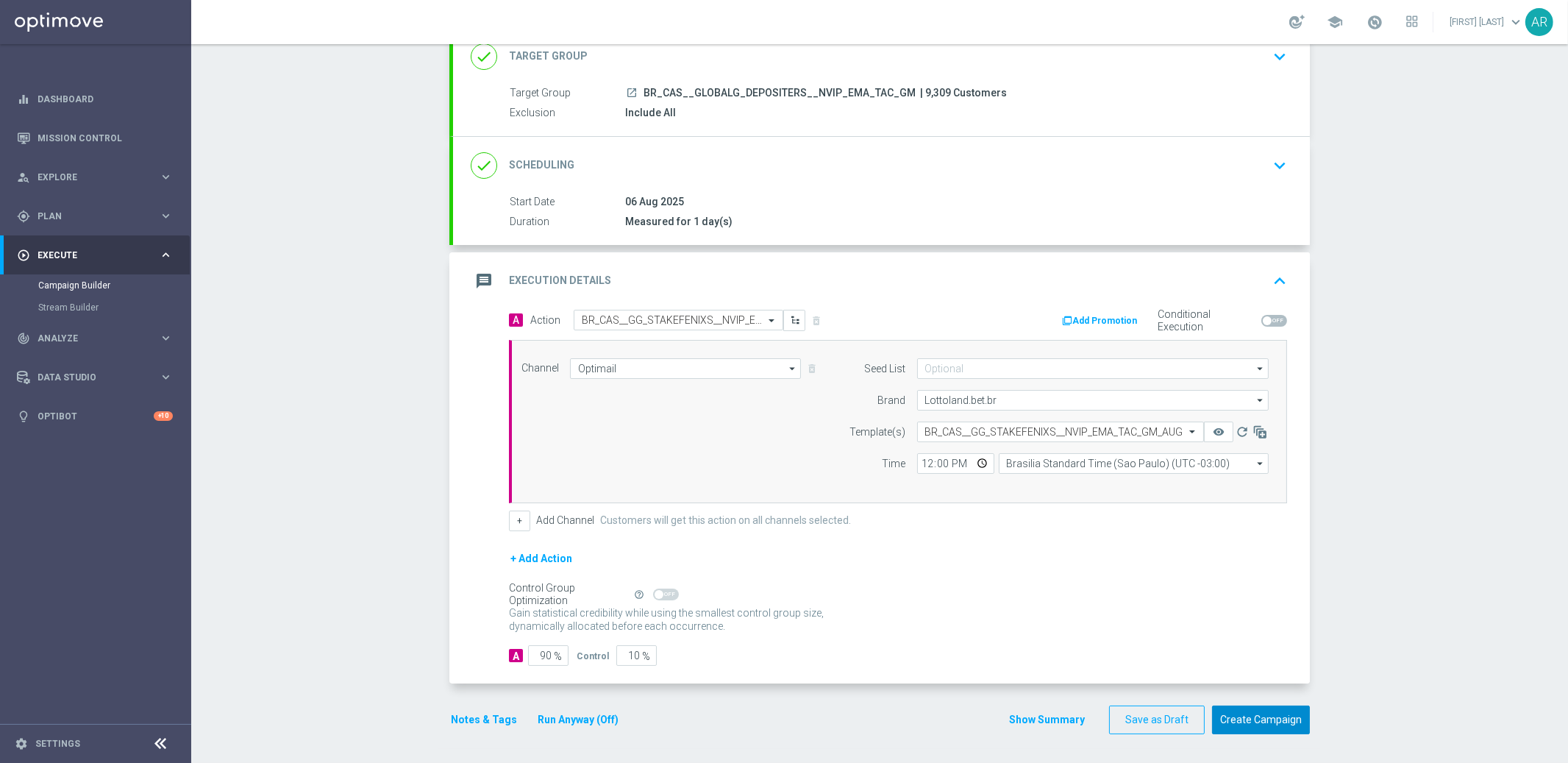 click on "Create Campaign" 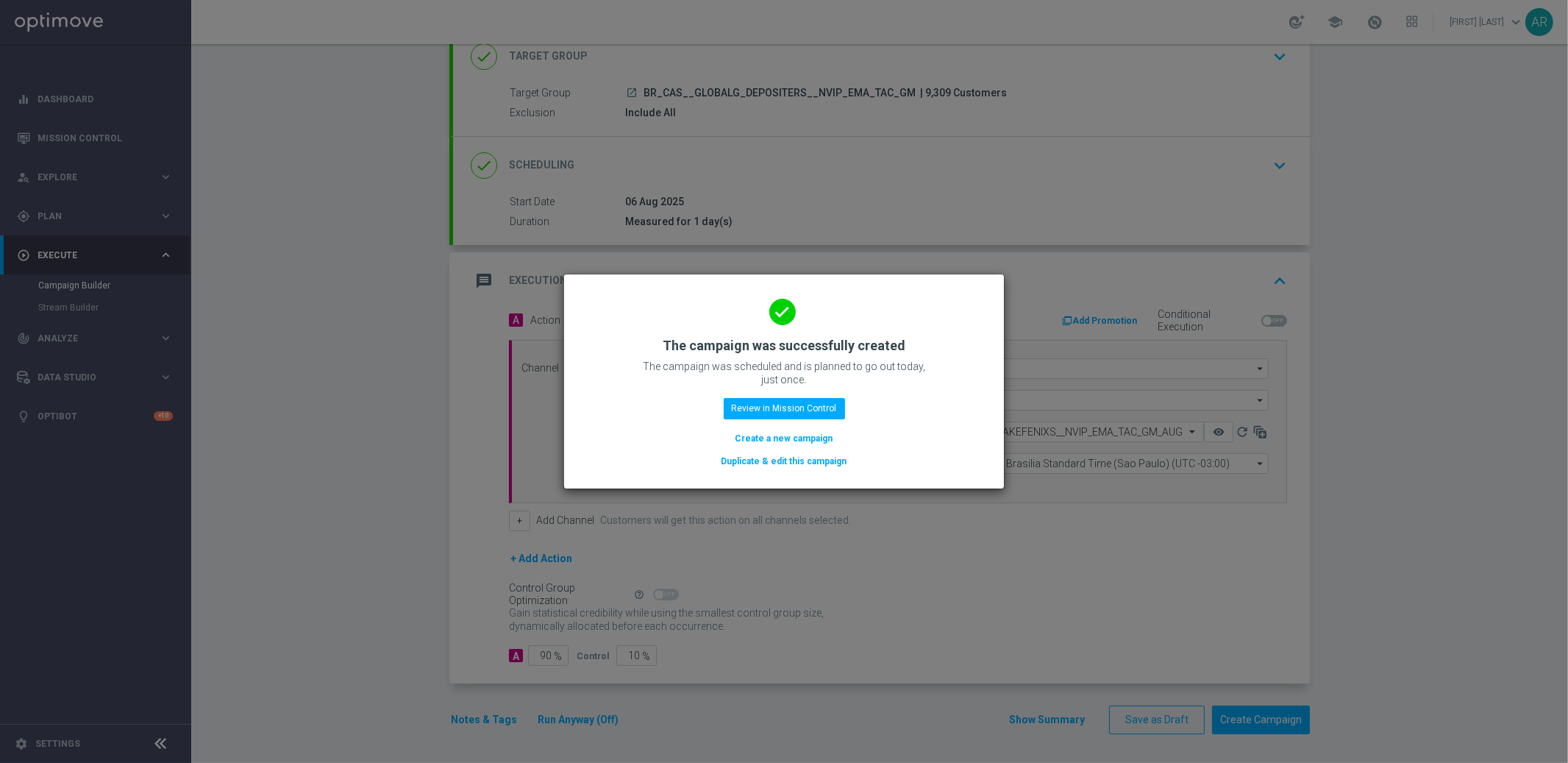 click on "Create a new campaign" 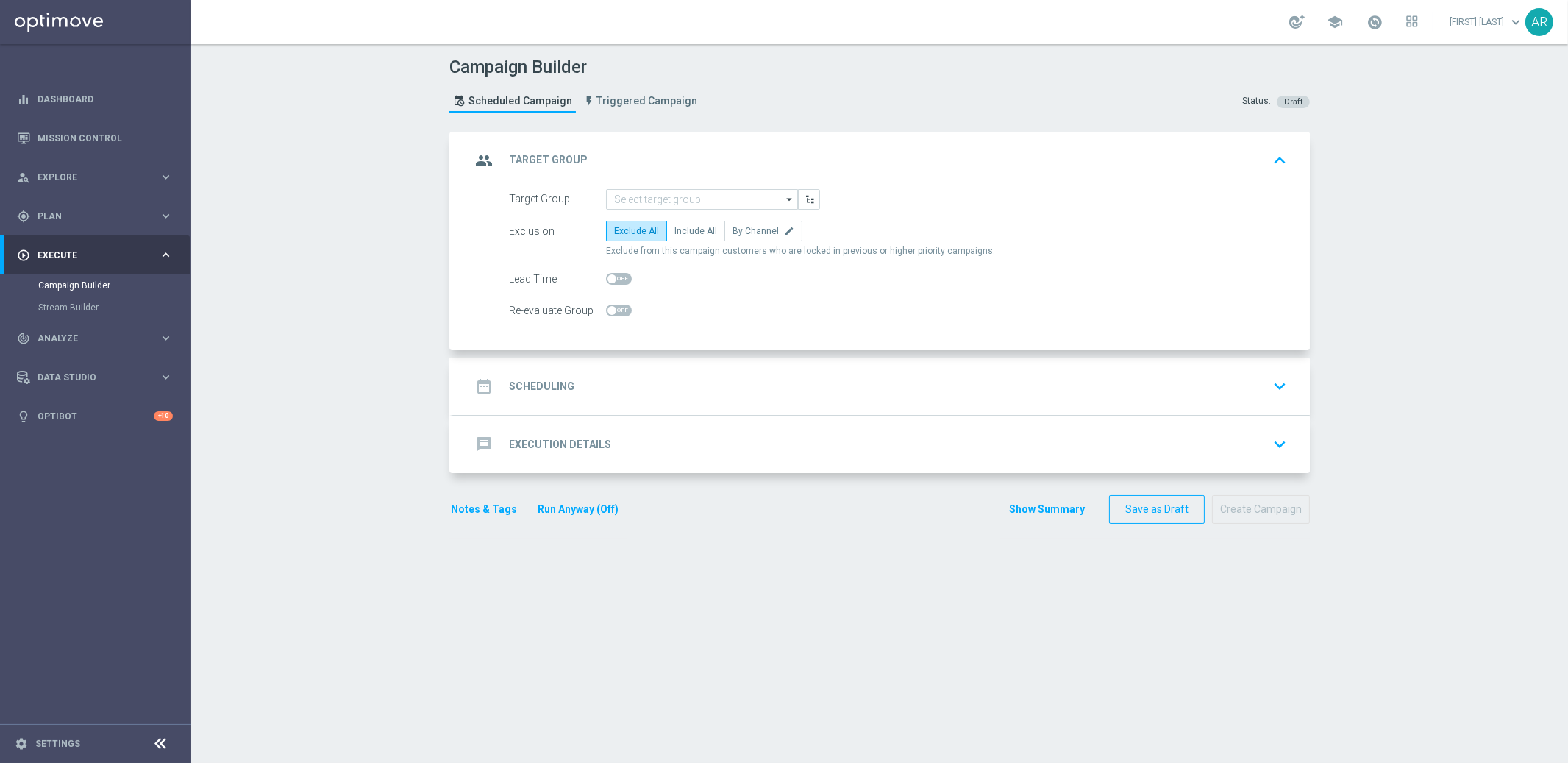 scroll, scrollTop: 0, scrollLeft: 0, axis: both 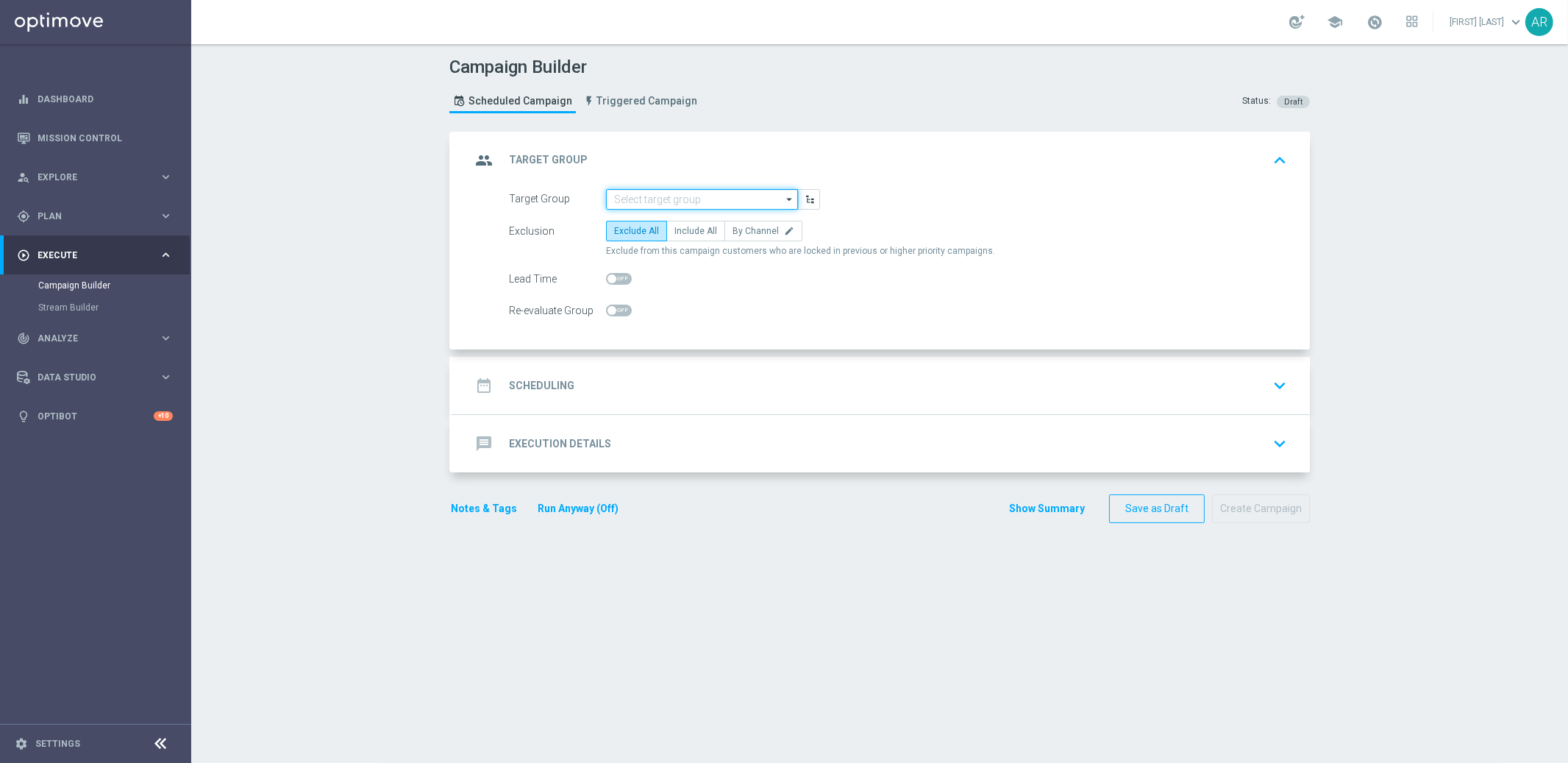 click 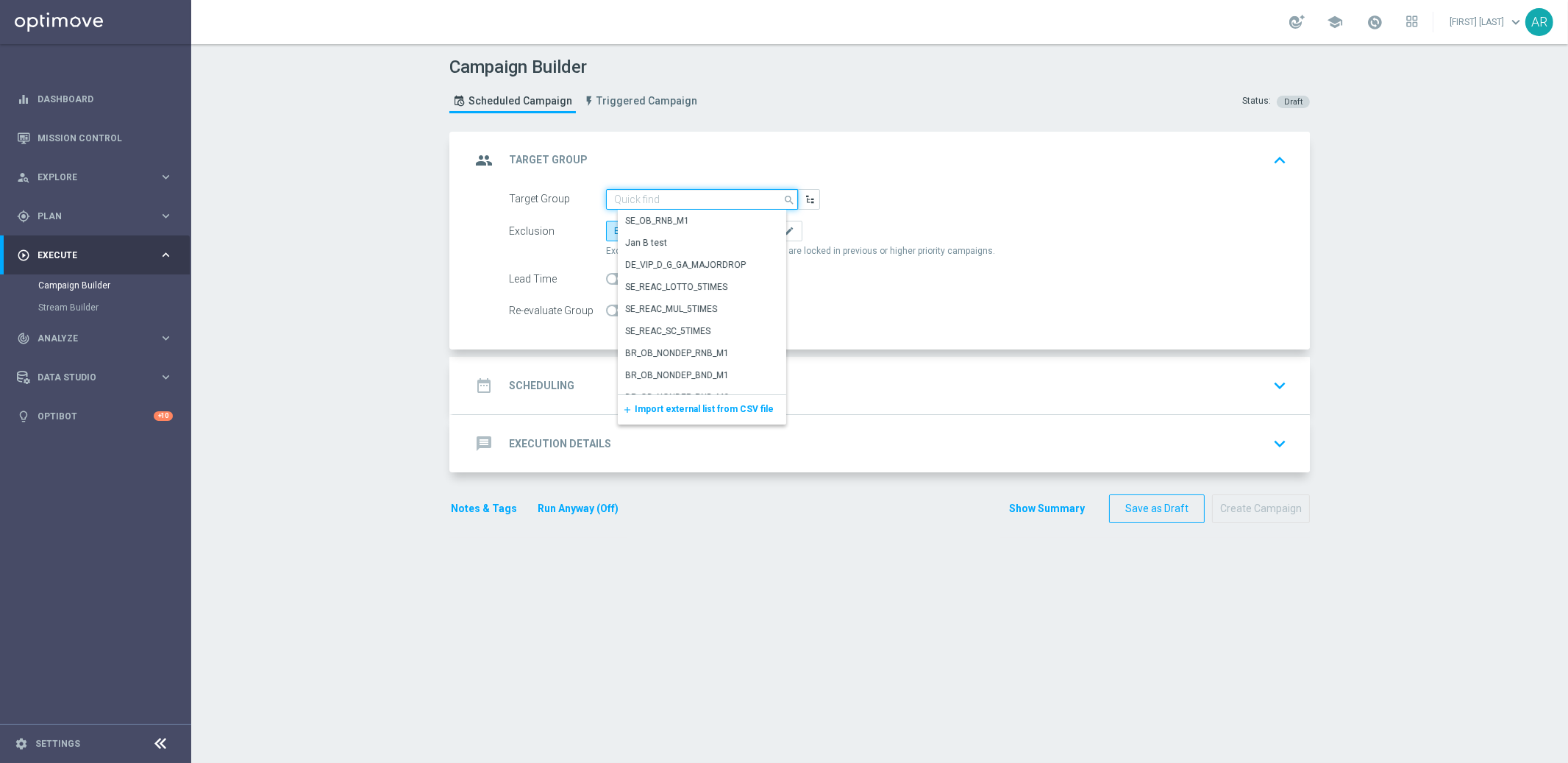 paste on "BR_CAS__GLOBALG_DEPOSITERS__NVIP_RI_TAC_GM" 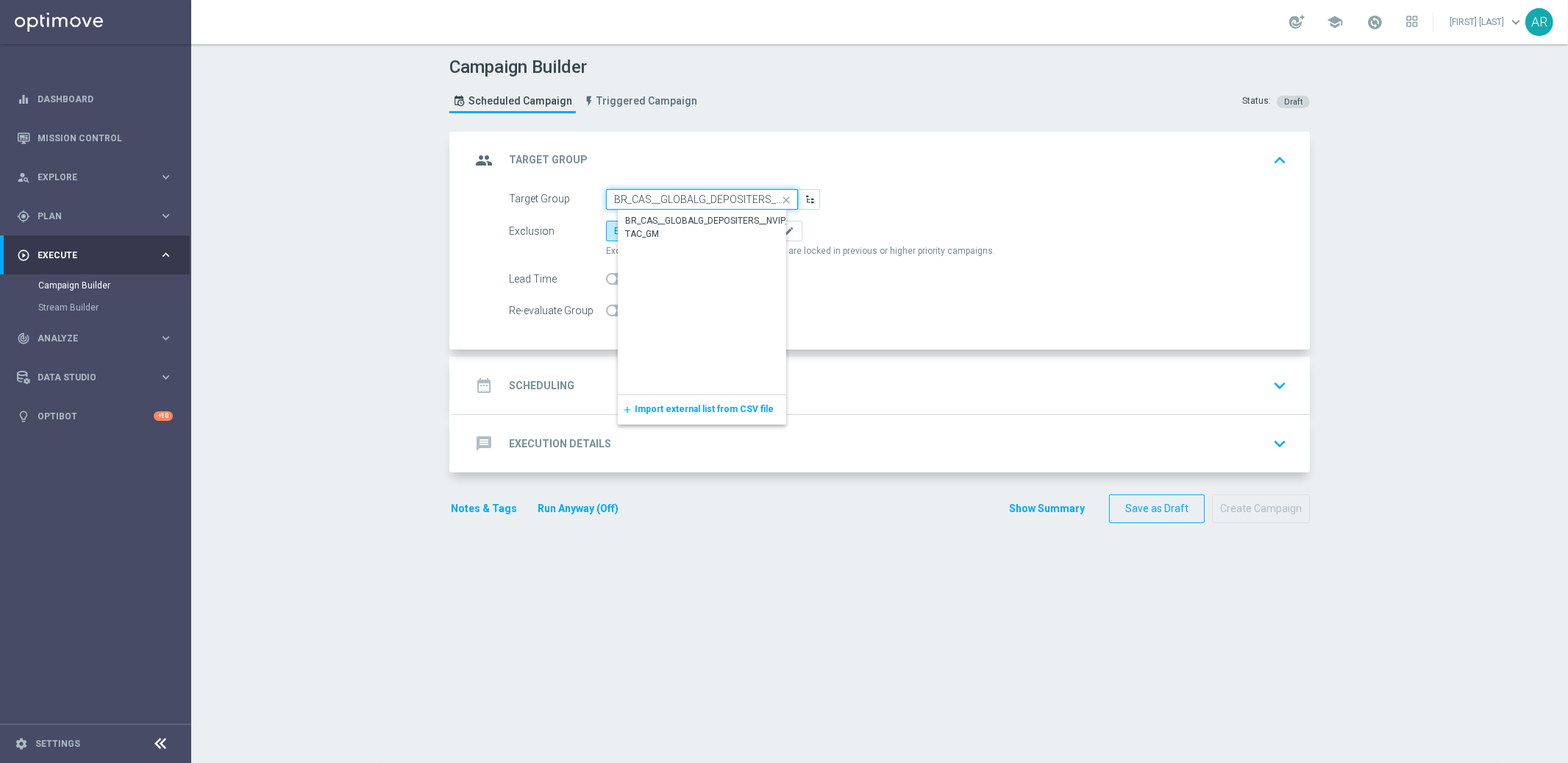scroll, scrollTop: 0, scrollLeft: 74, axis: horizontal 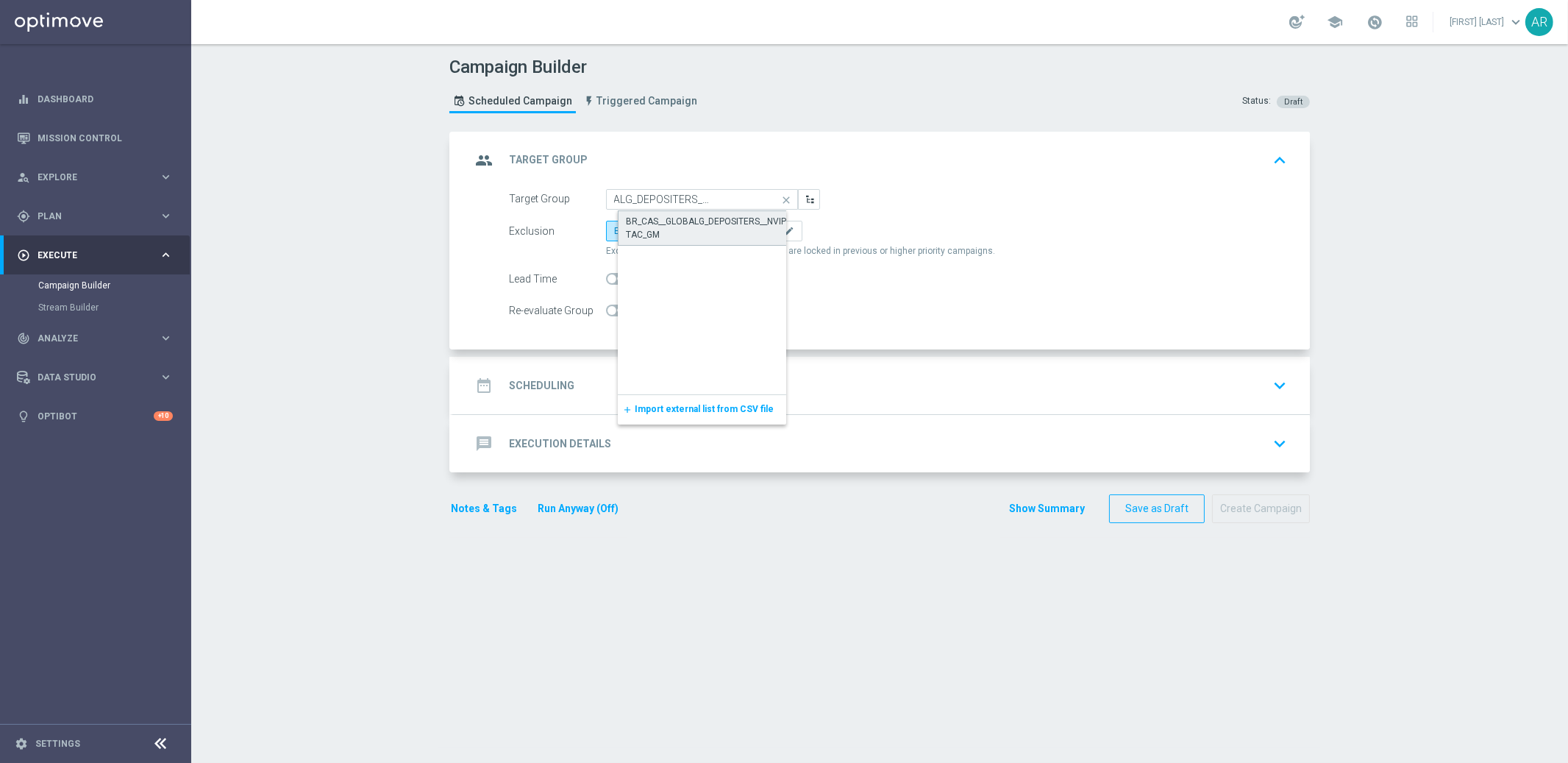 click on "BR_CAS__GLOBALG_DEPOSITERS__NVIP_RI_TAC_GM" 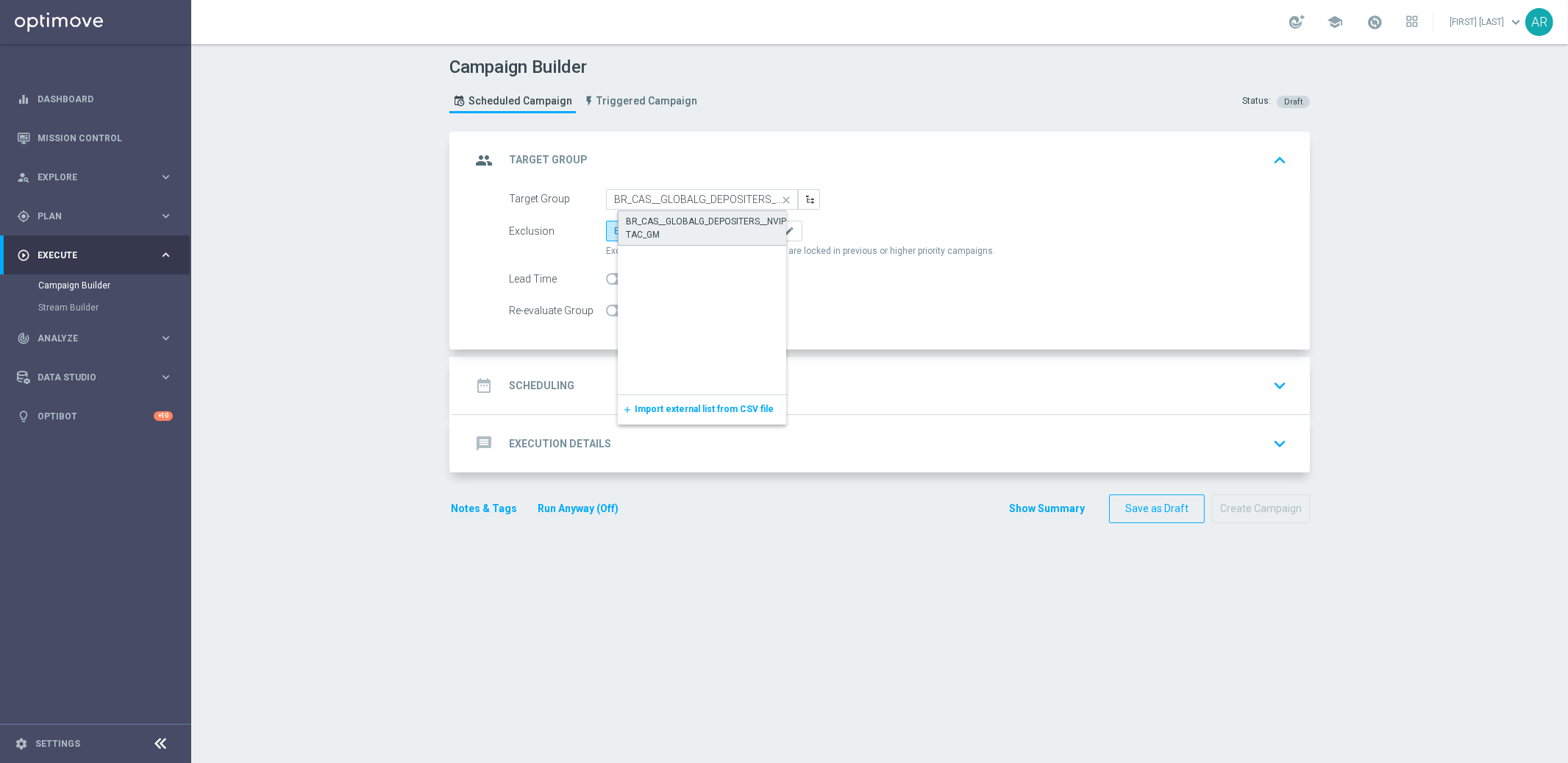 type on "BR_CAS__GLOBALG_DEPOSITERS__NVIP_RI_TAC_GM" 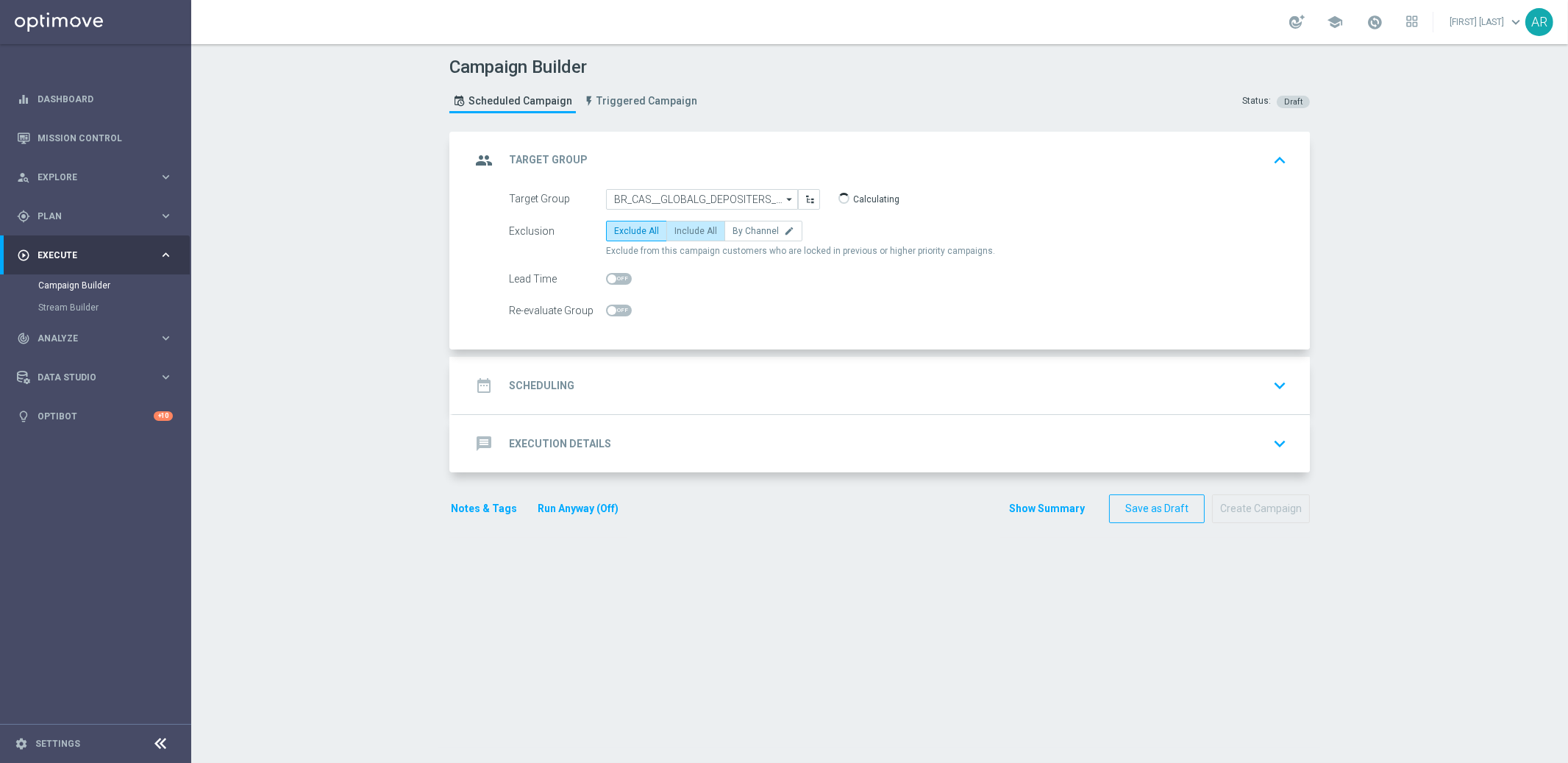 click on "Include All" 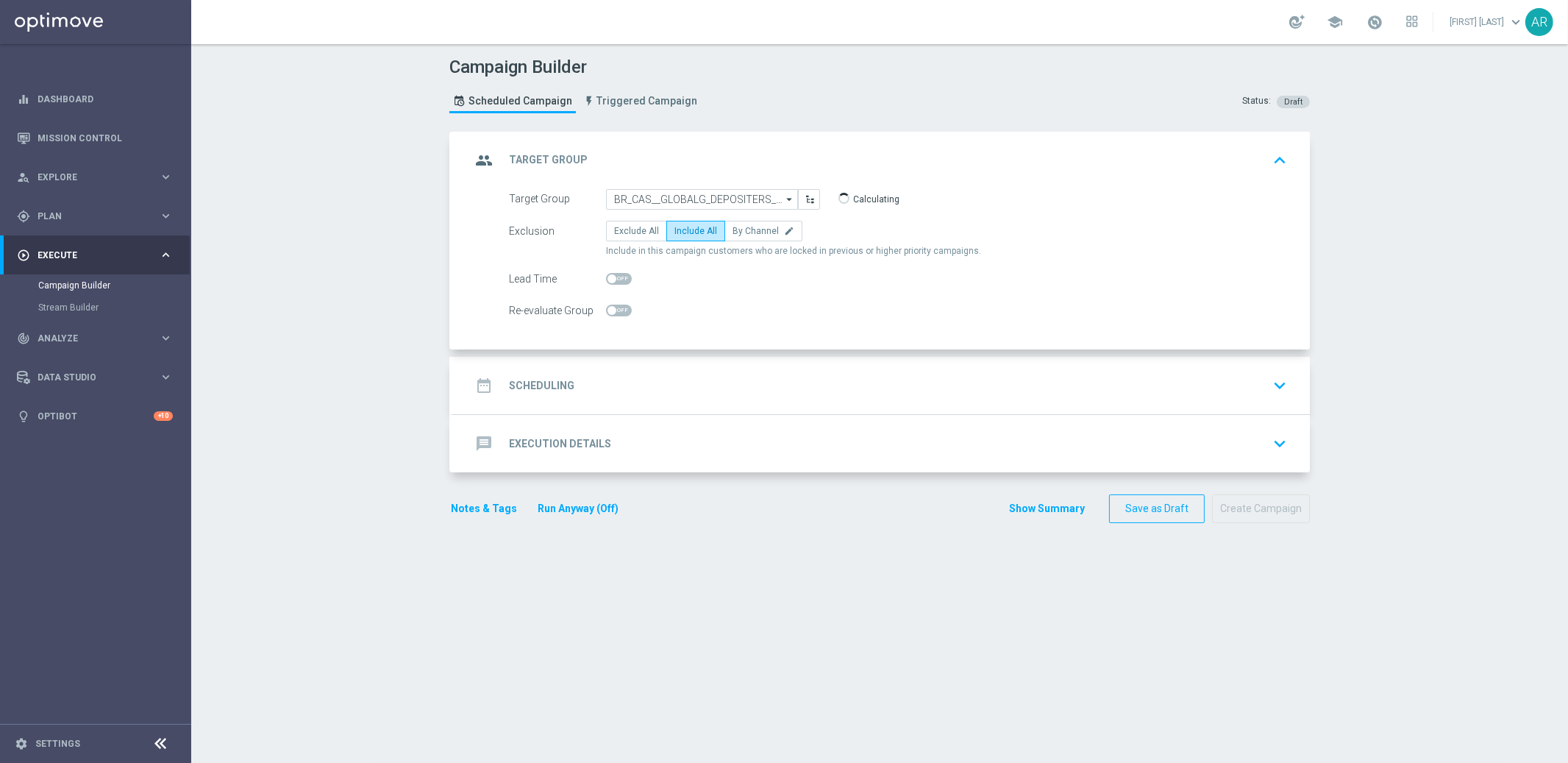 click on "date_range
Scheduling
keyboard_arrow_down" 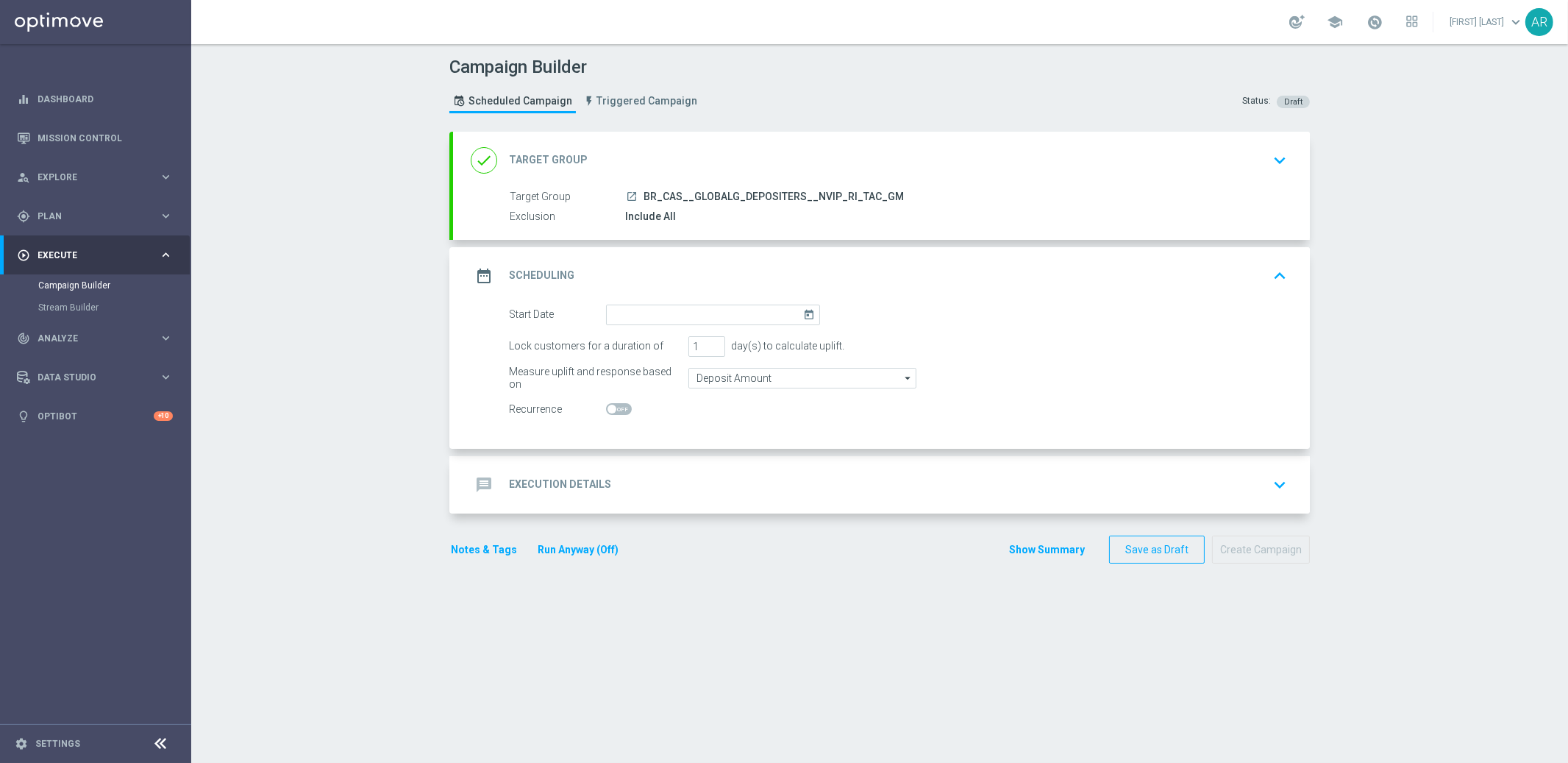 click on "today" 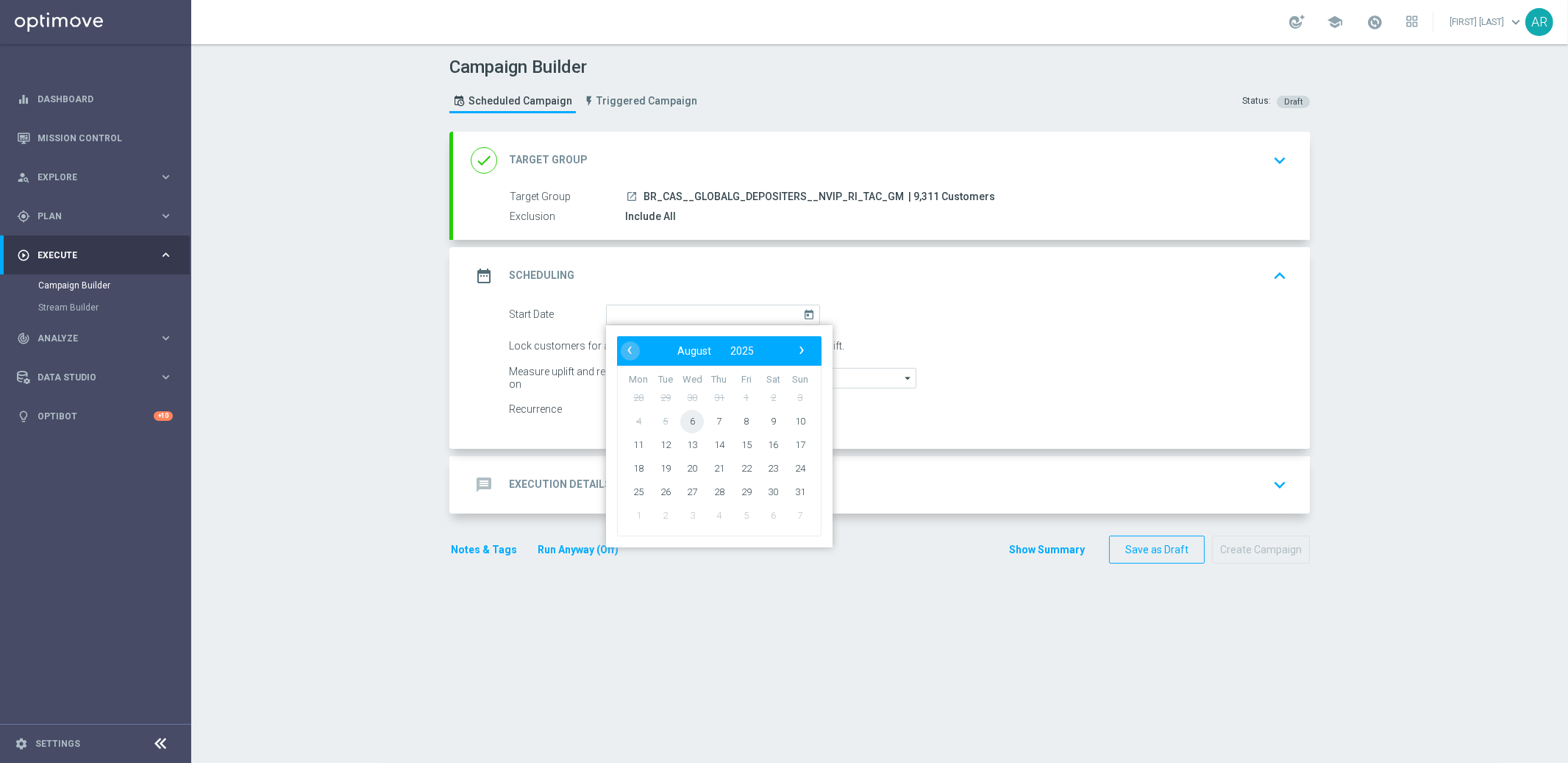 click on "6" 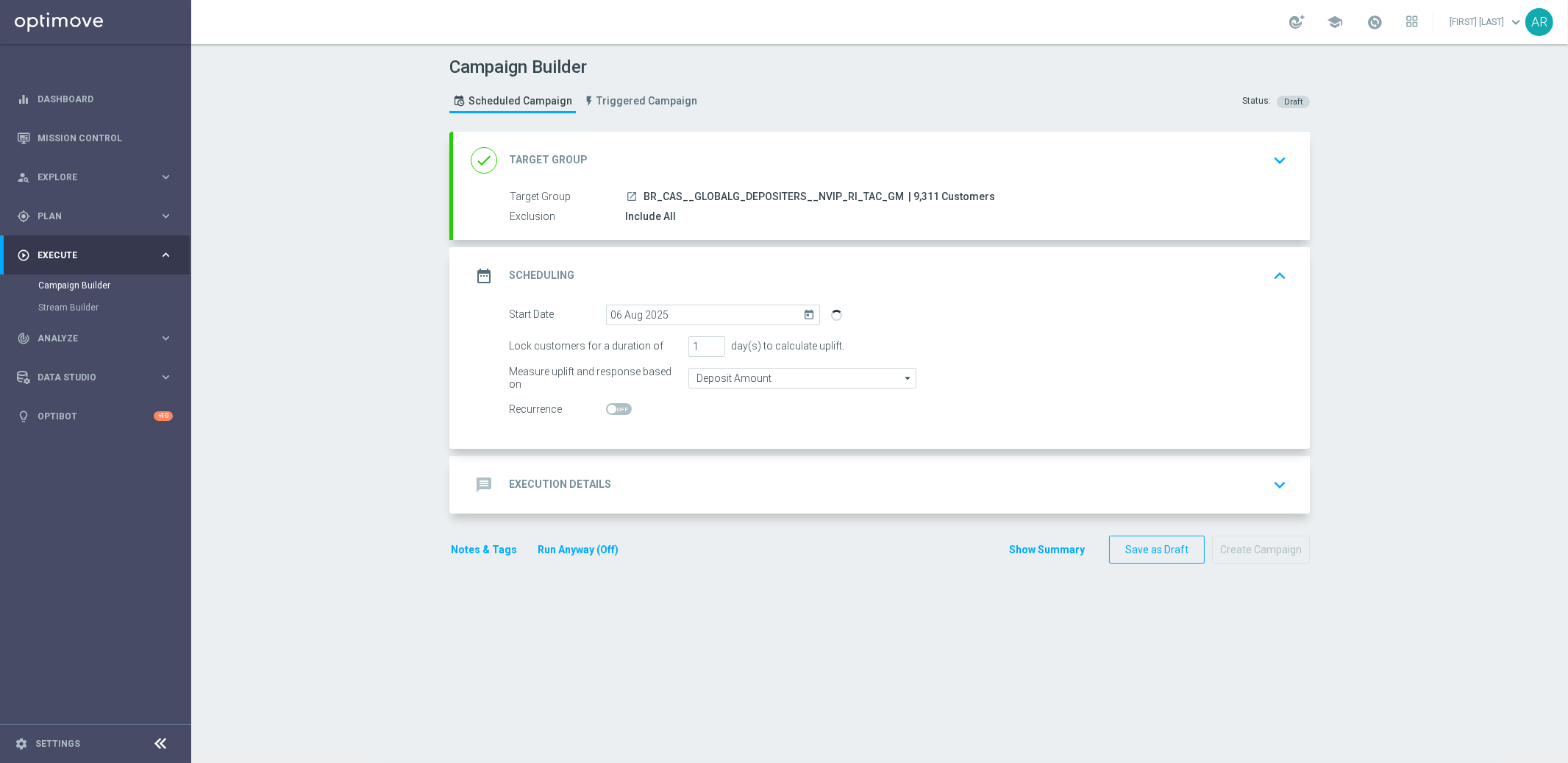 click on "message
Execution Details
keyboard_arrow_down" 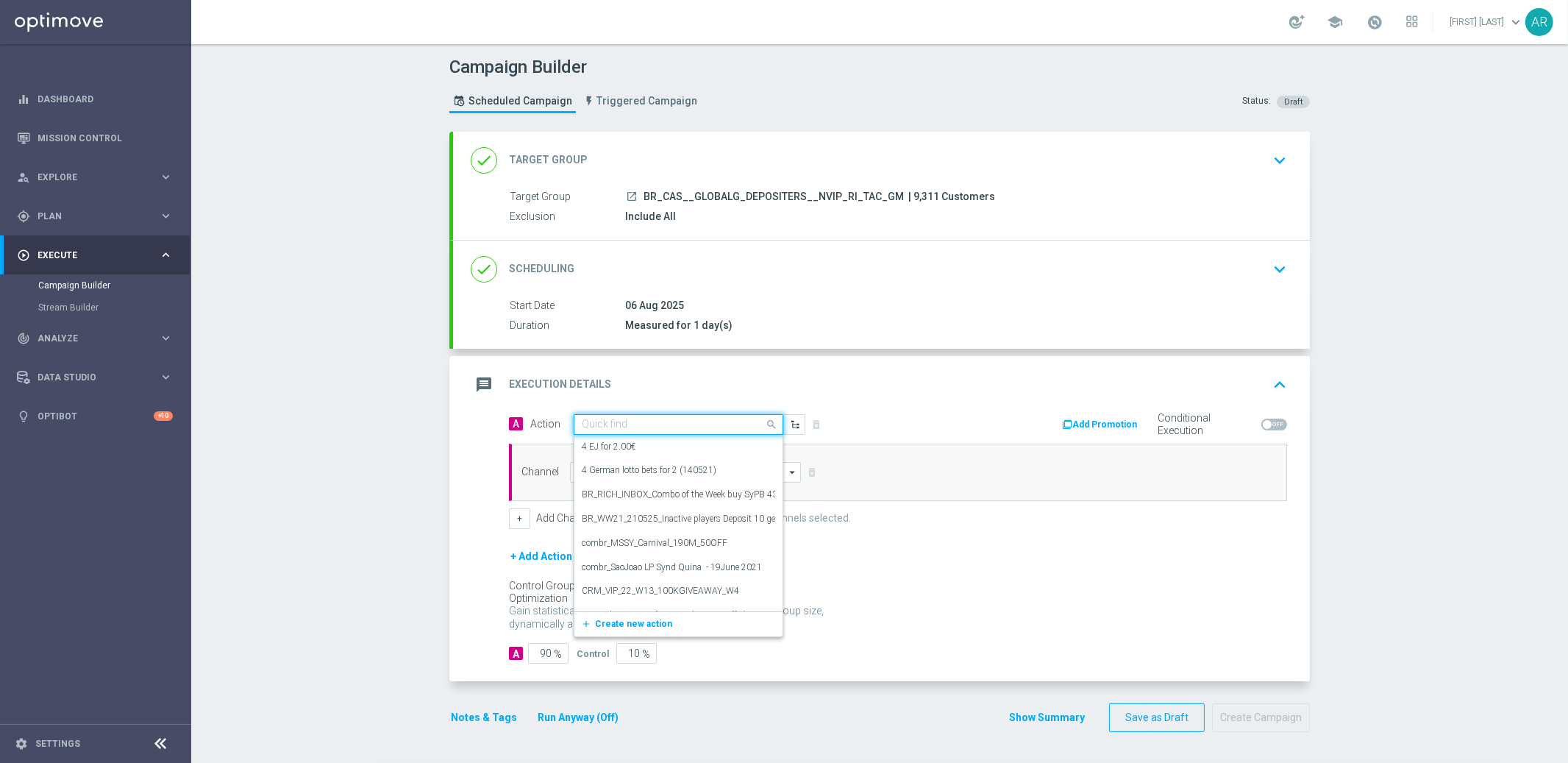 click 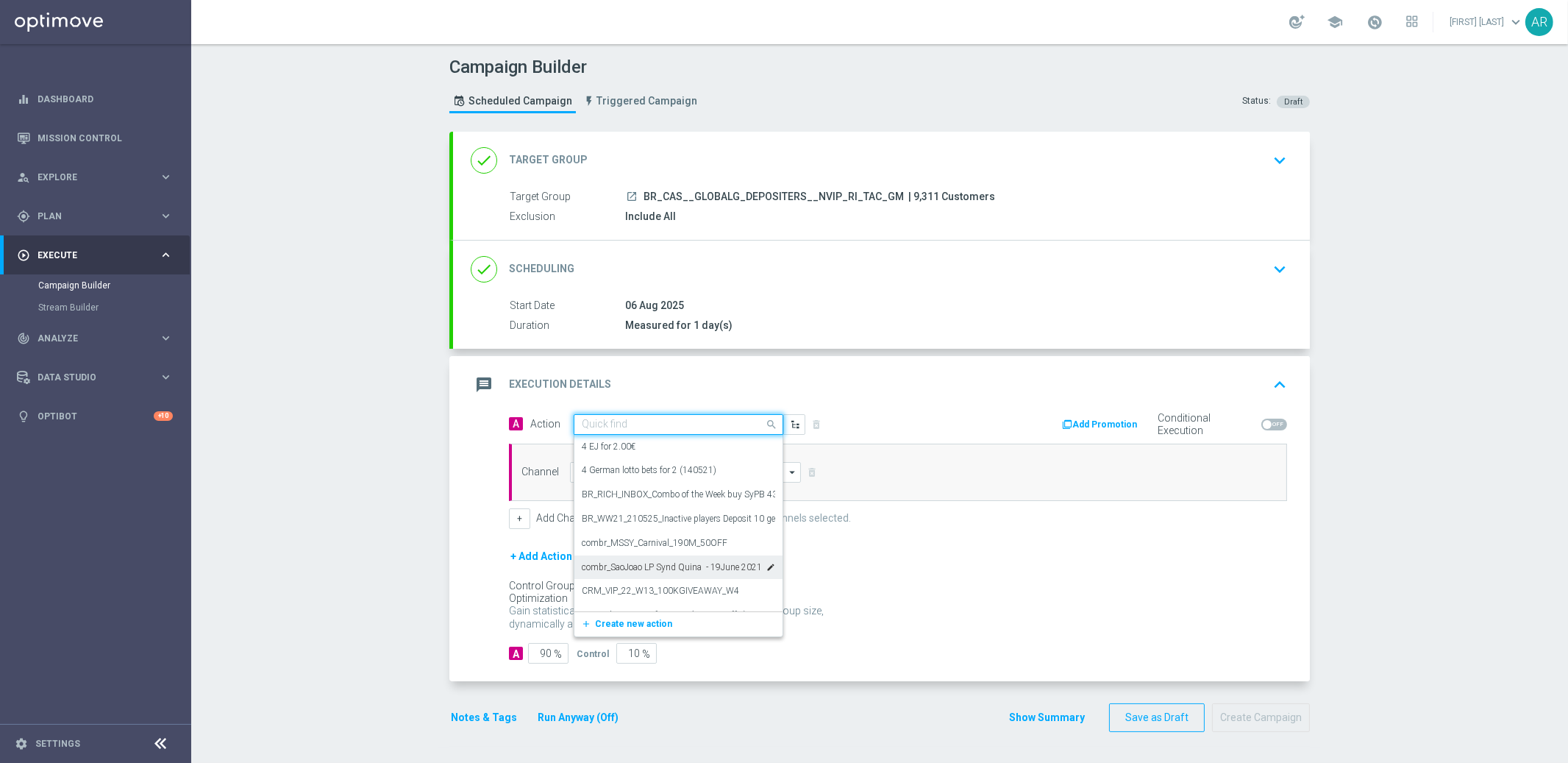 click 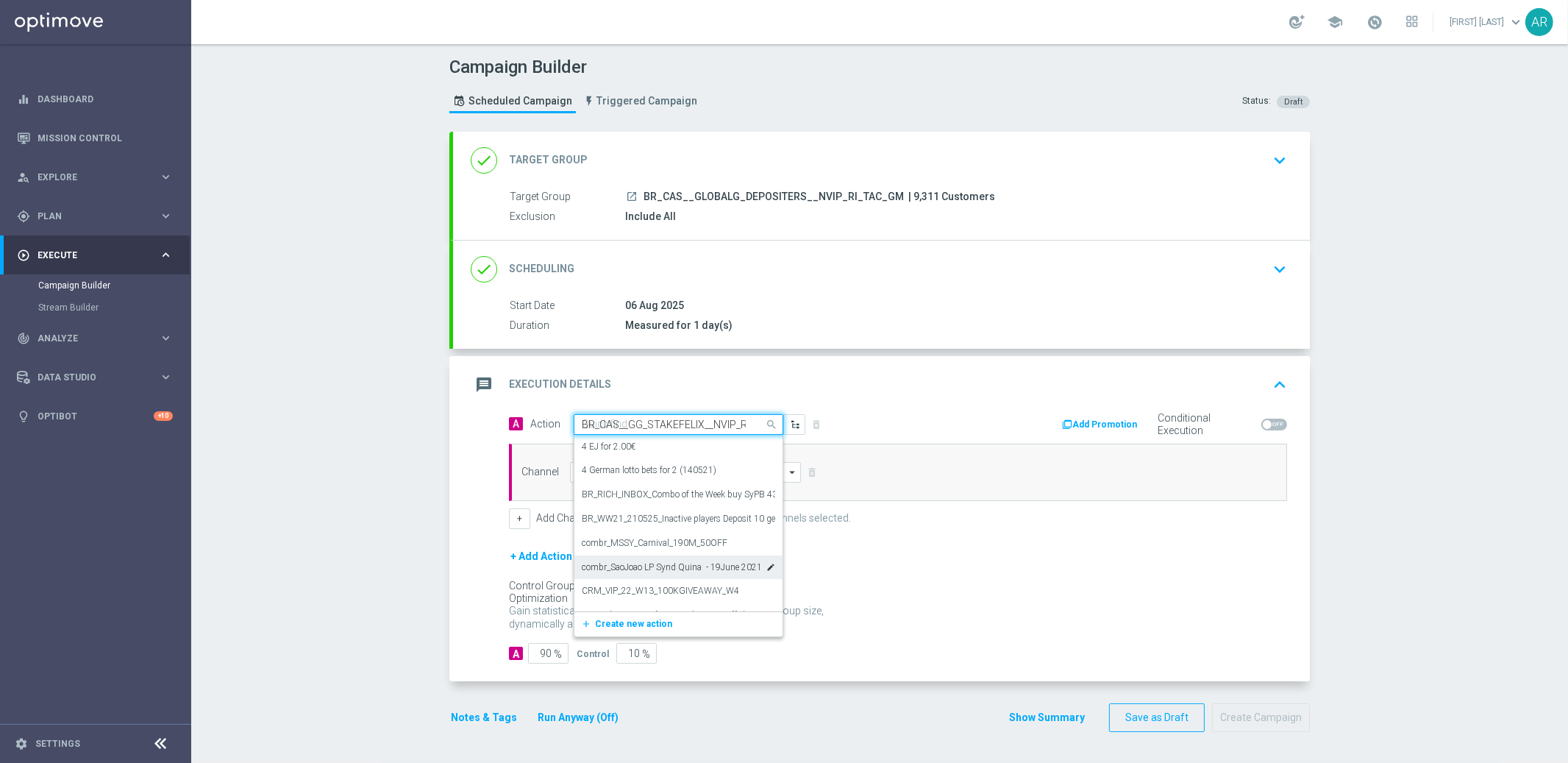 scroll, scrollTop: 0, scrollLeft: 70, axis: horizontal 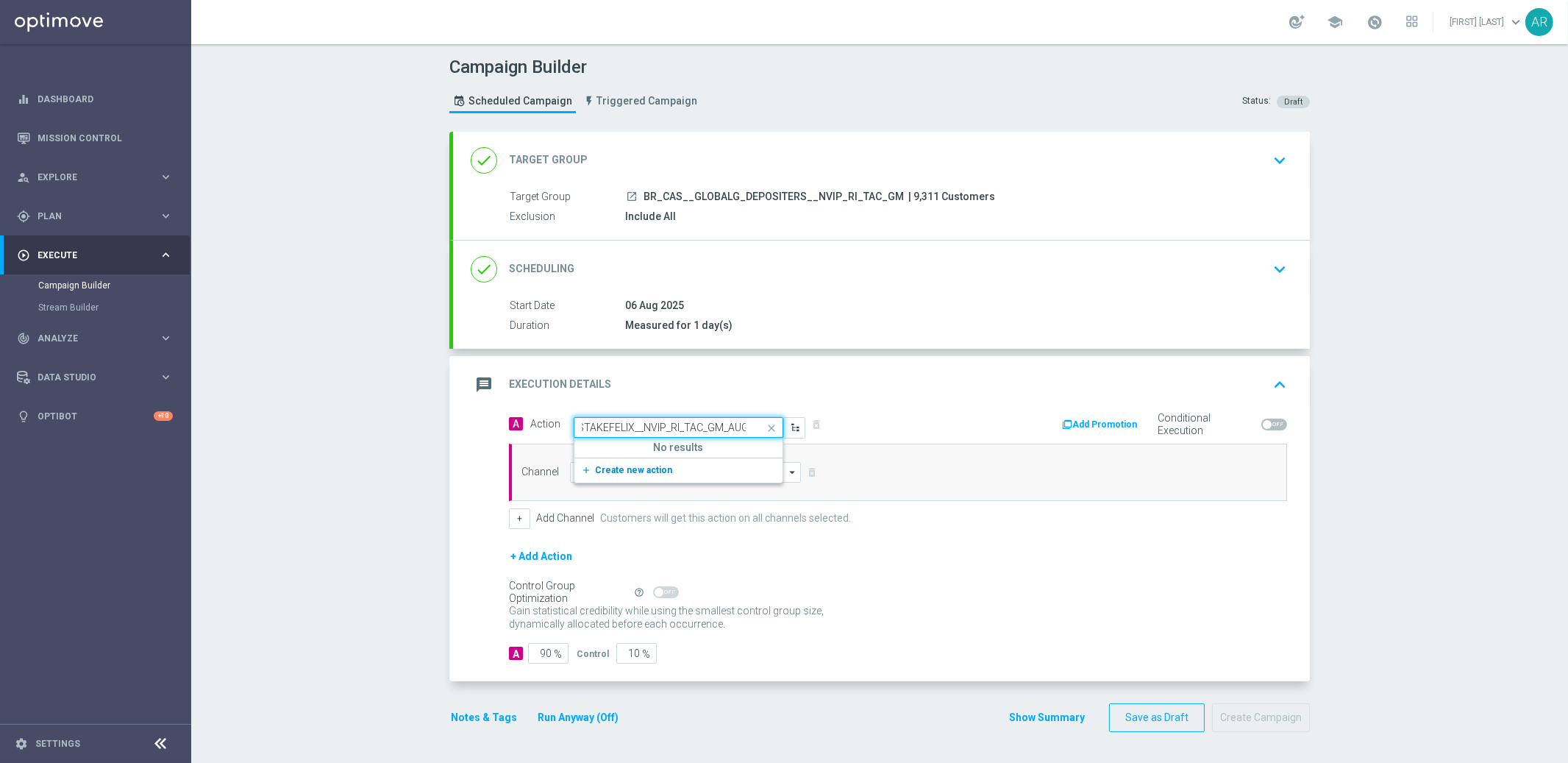 click on "Create new action" at bounding box center (633, 470) 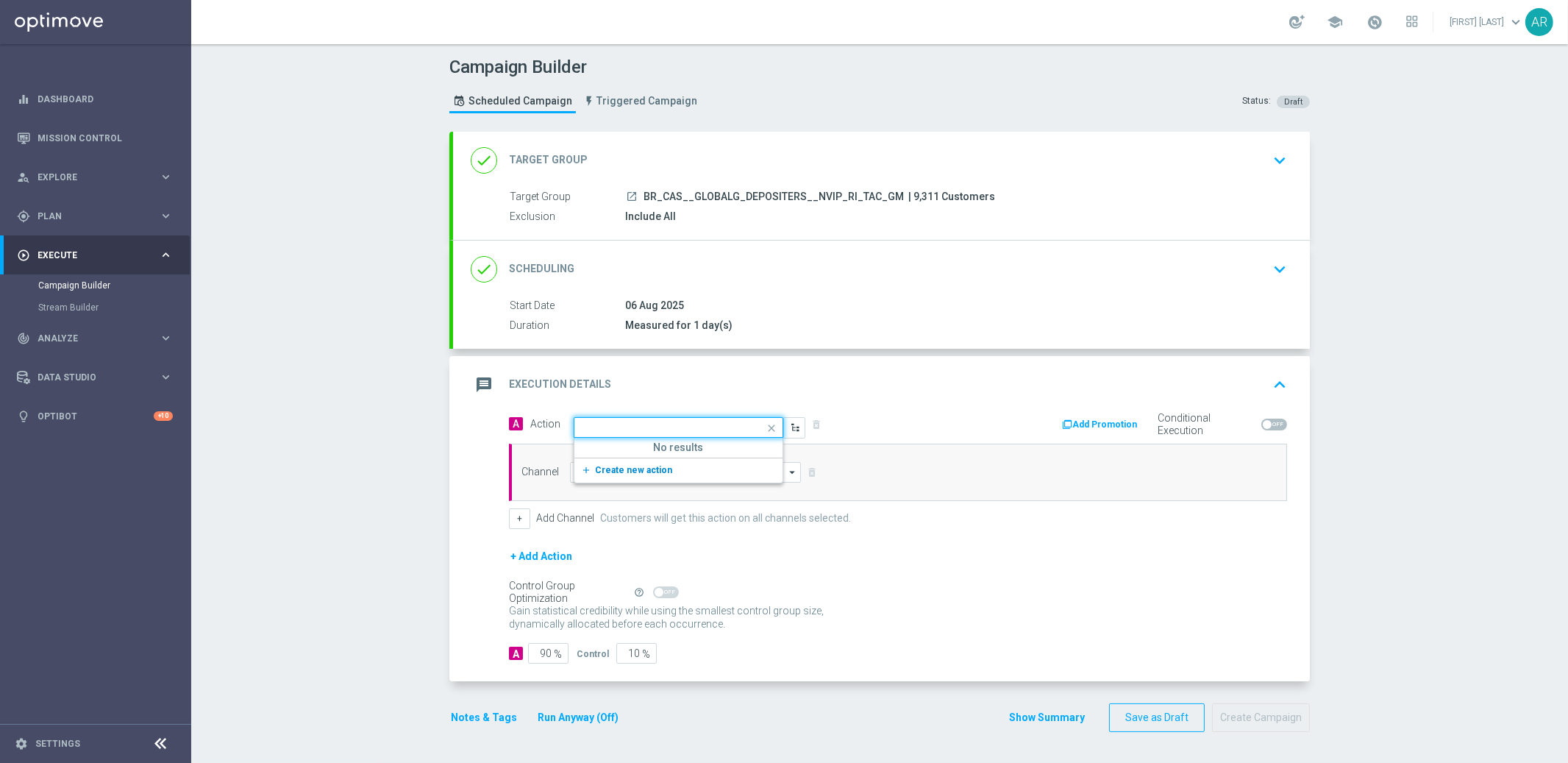 scroll, scrollTop: 0, scrollLeft: 0, axis: both 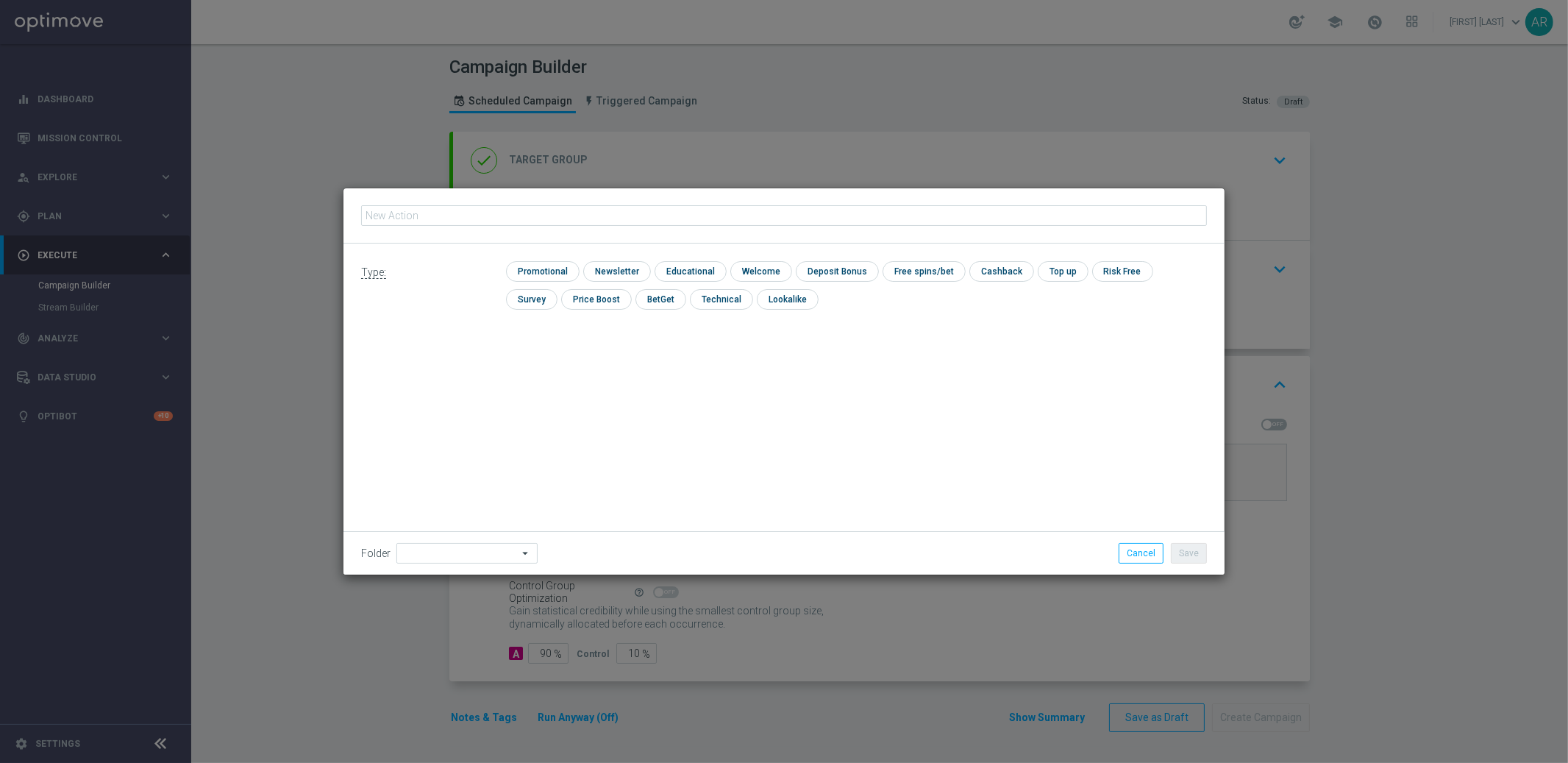 click 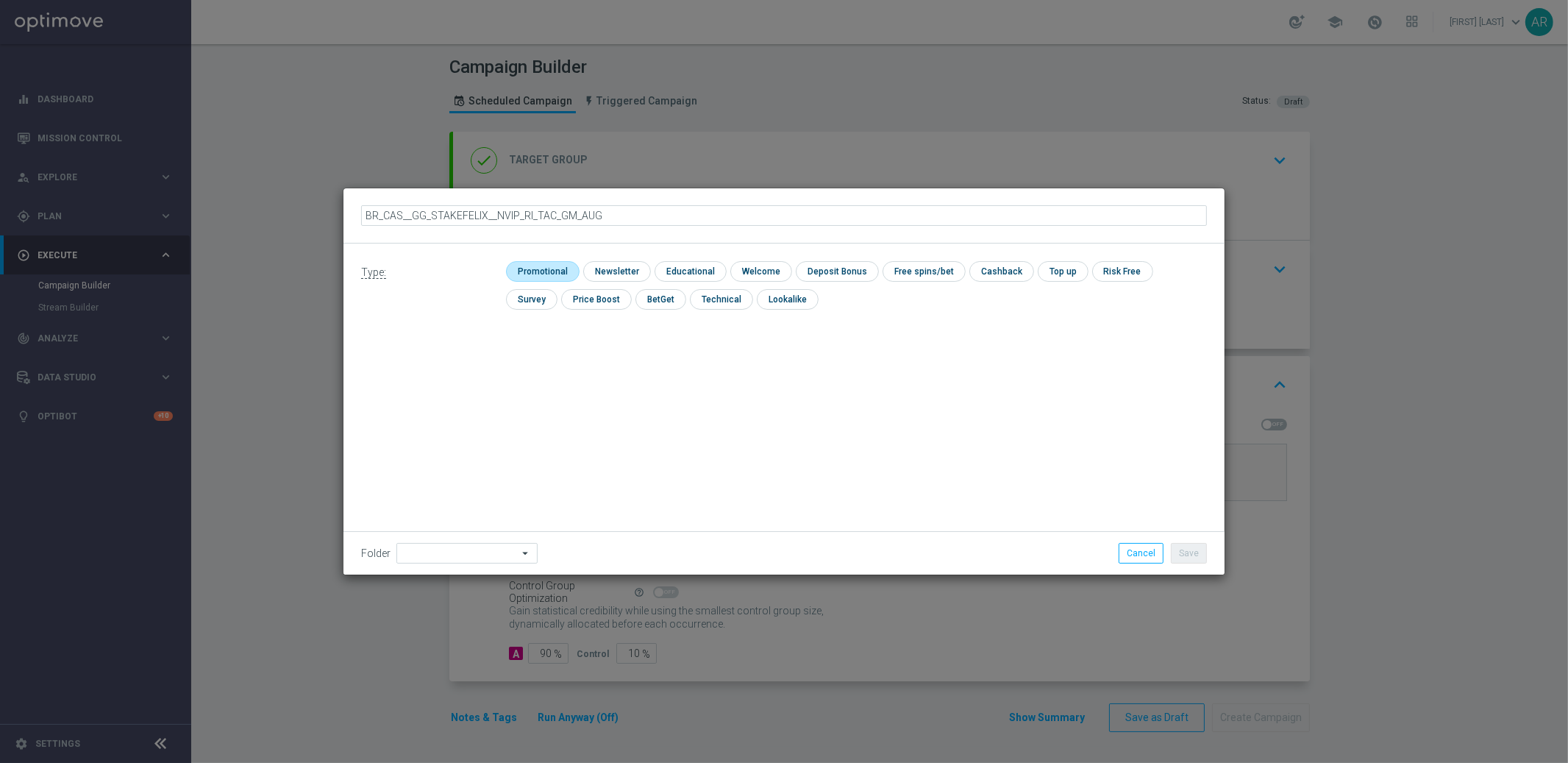click 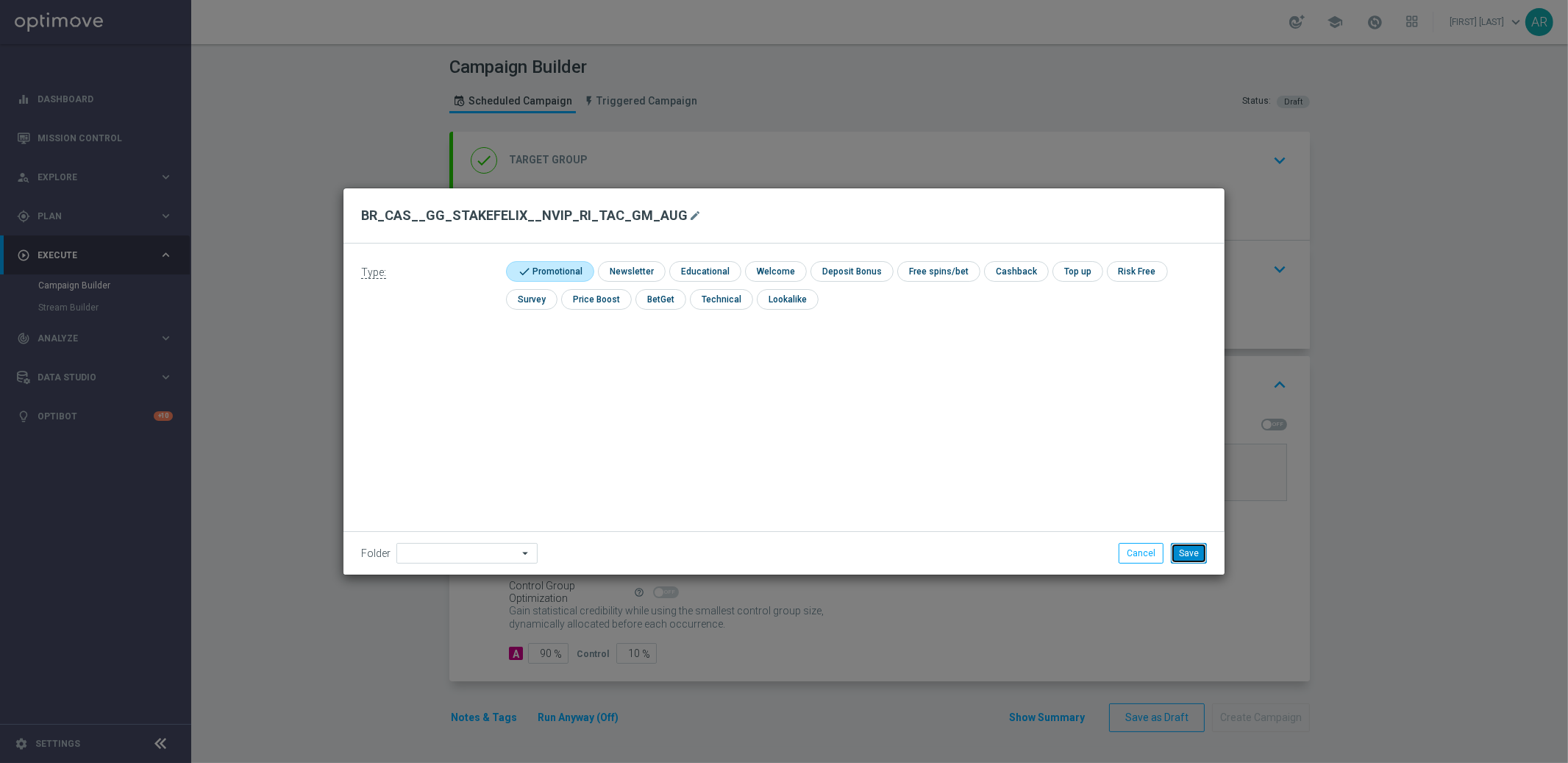 click on "Save" 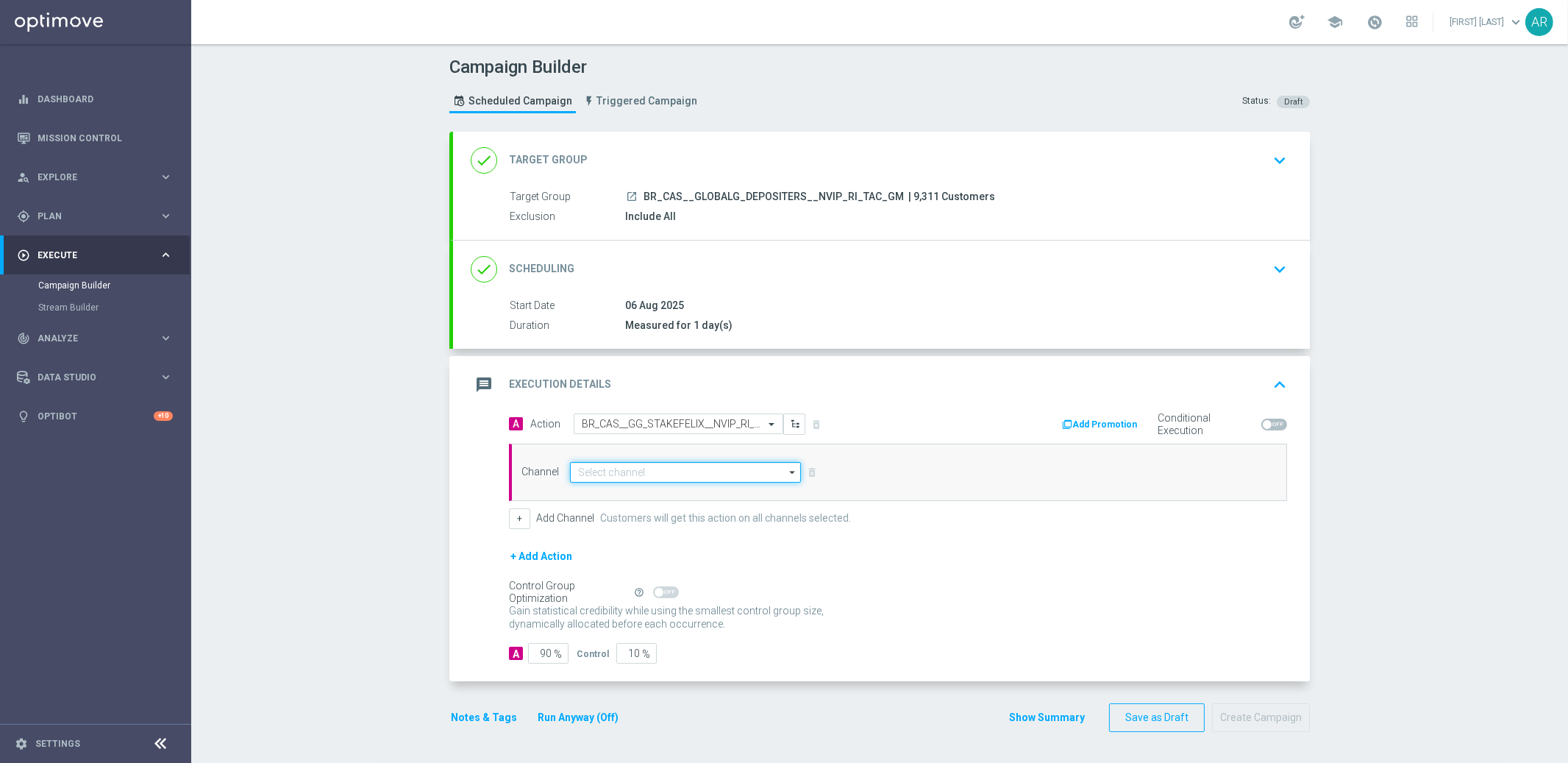 click 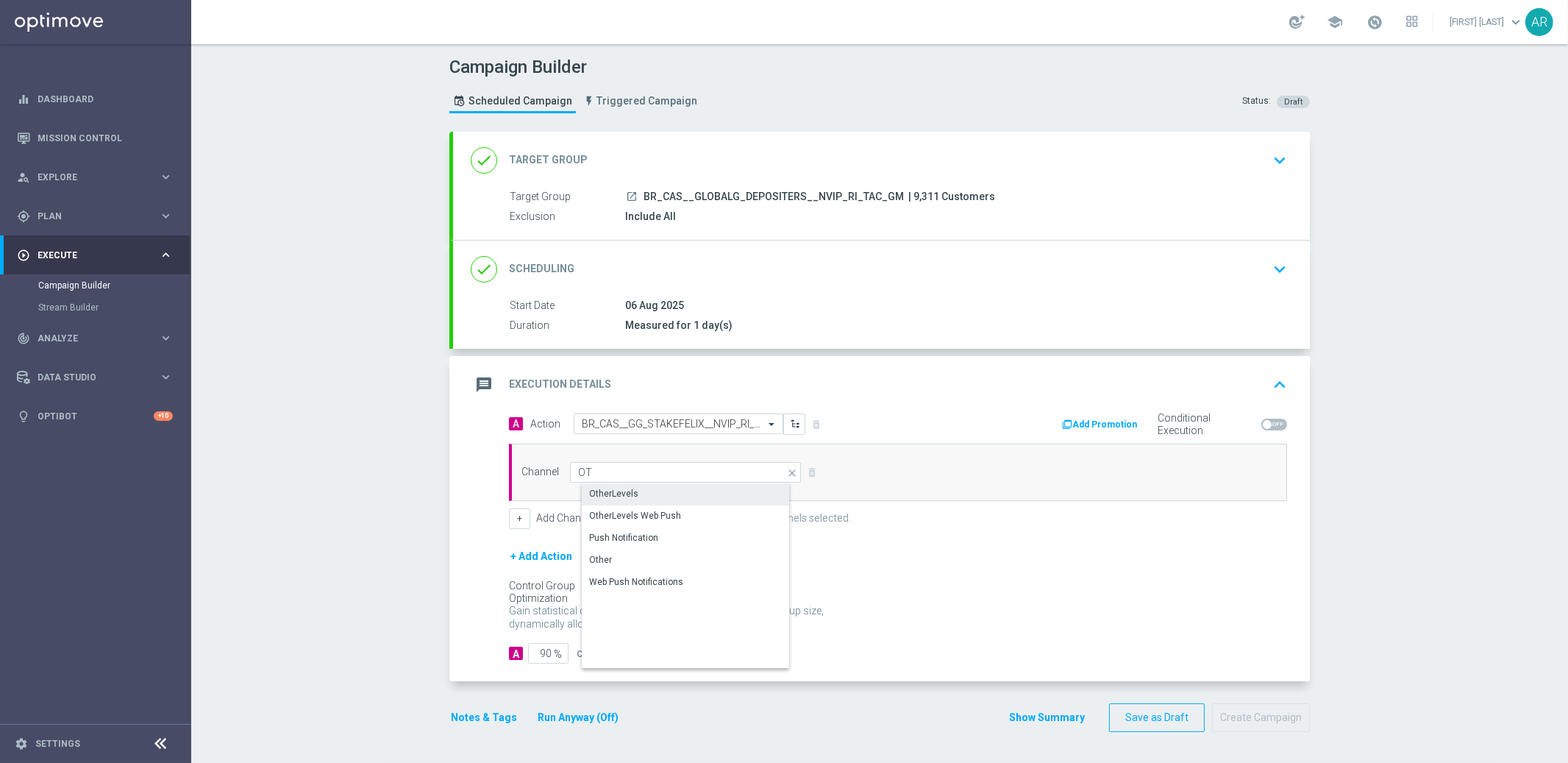 click on "OtherLevels" 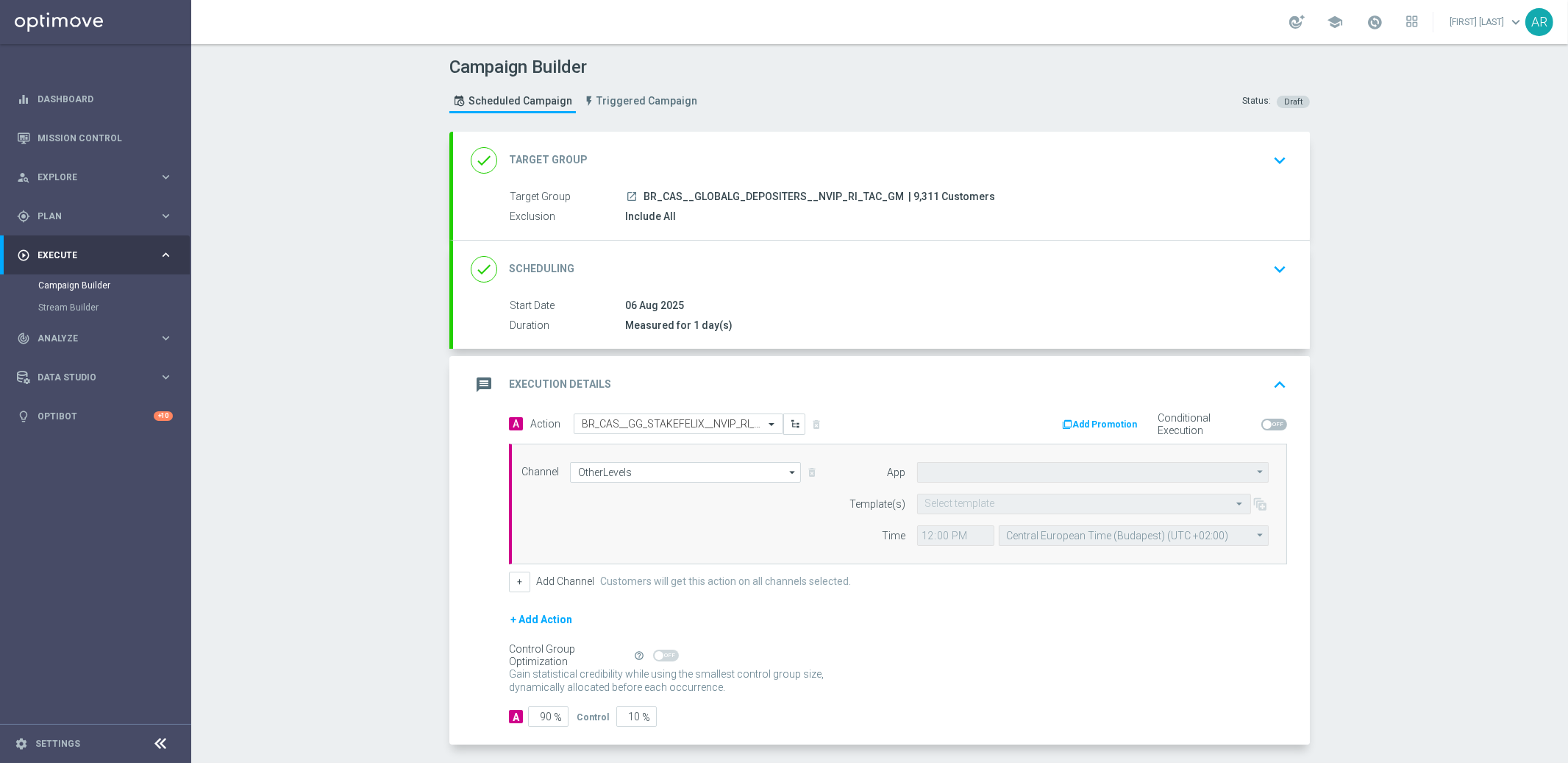 type on "Default App" 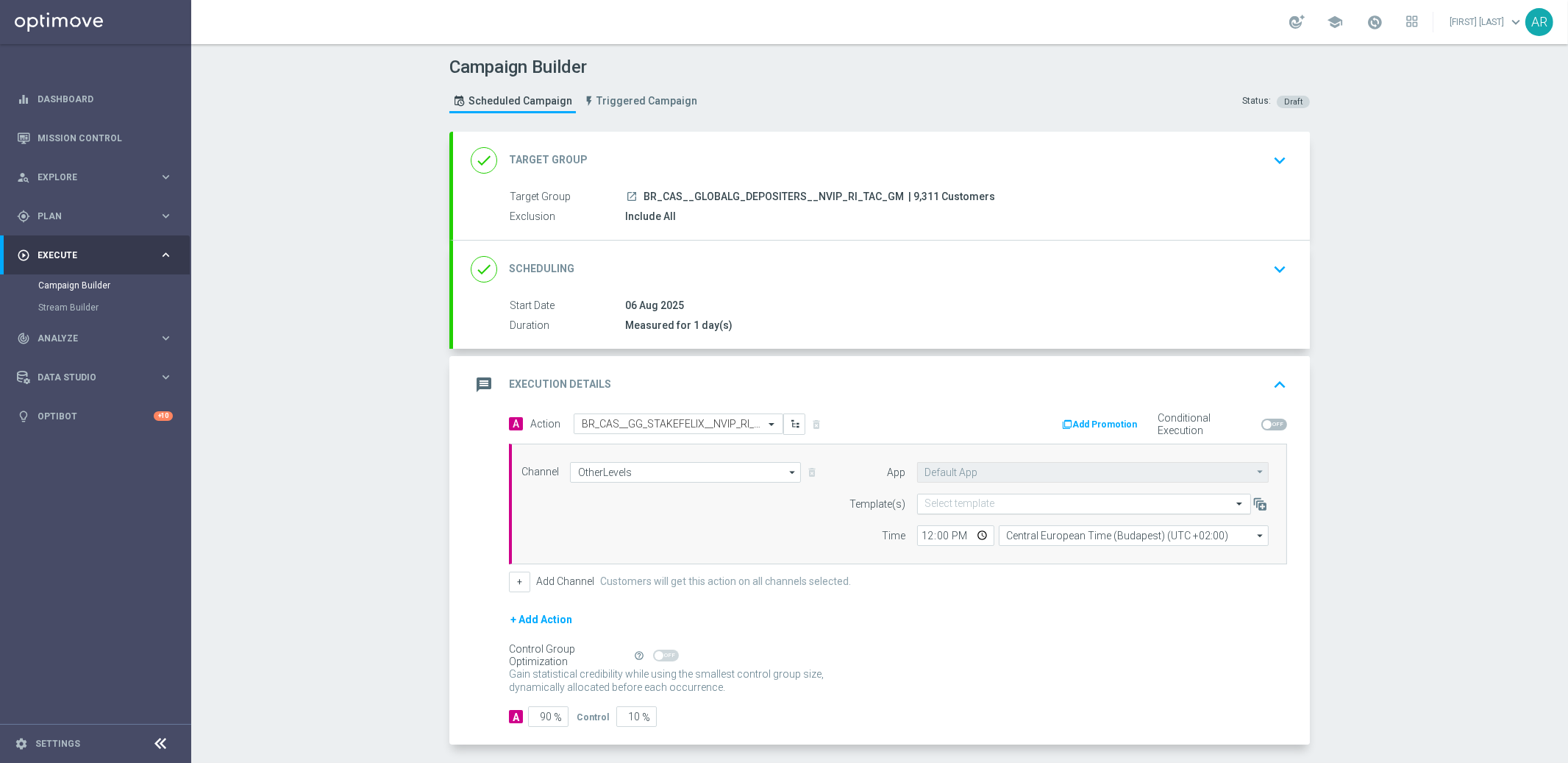 click 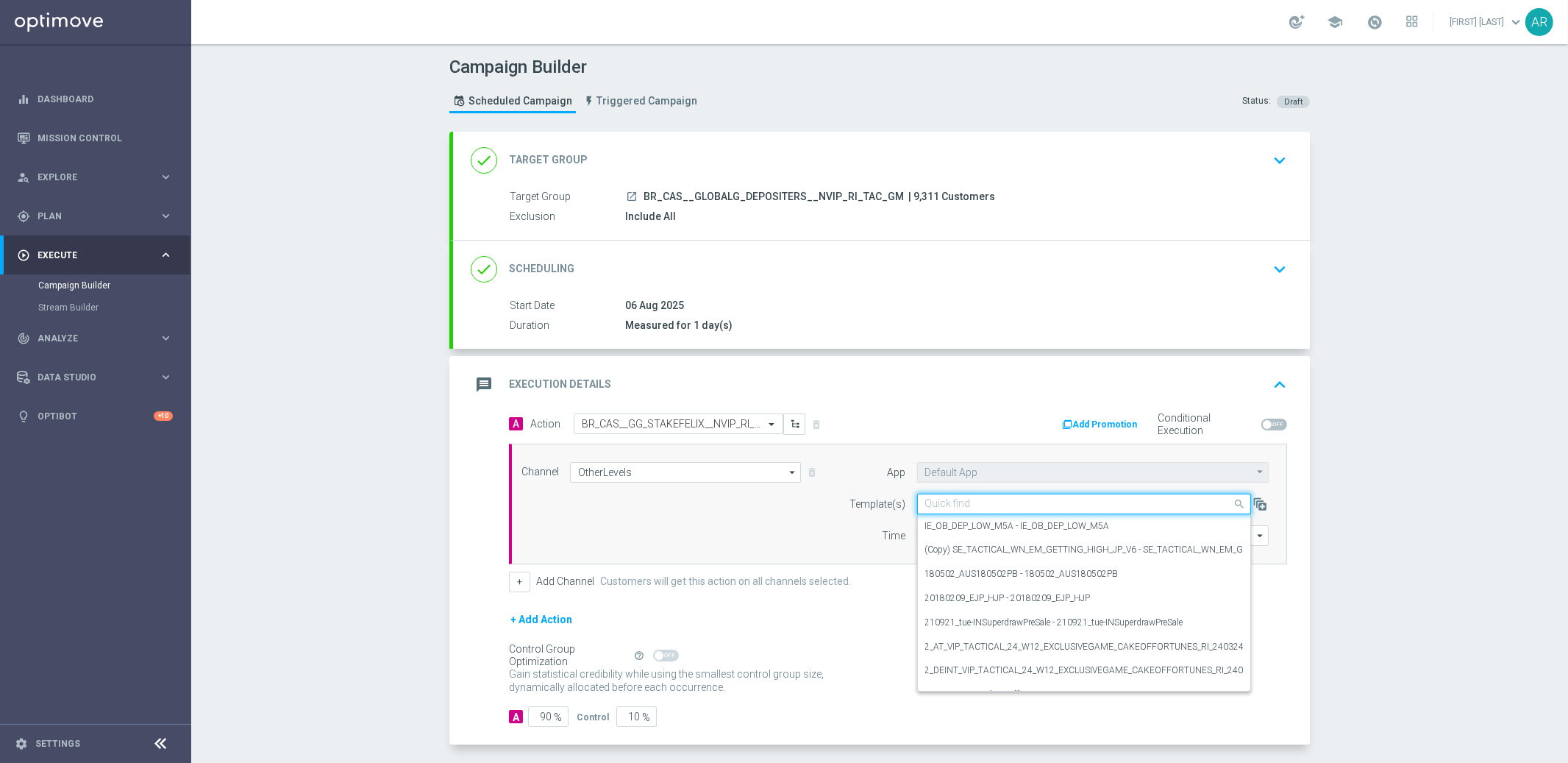 paste on "BR_CAS__GG_STAKEFELIX__NVIP_RI_TAC_GM_AUG" 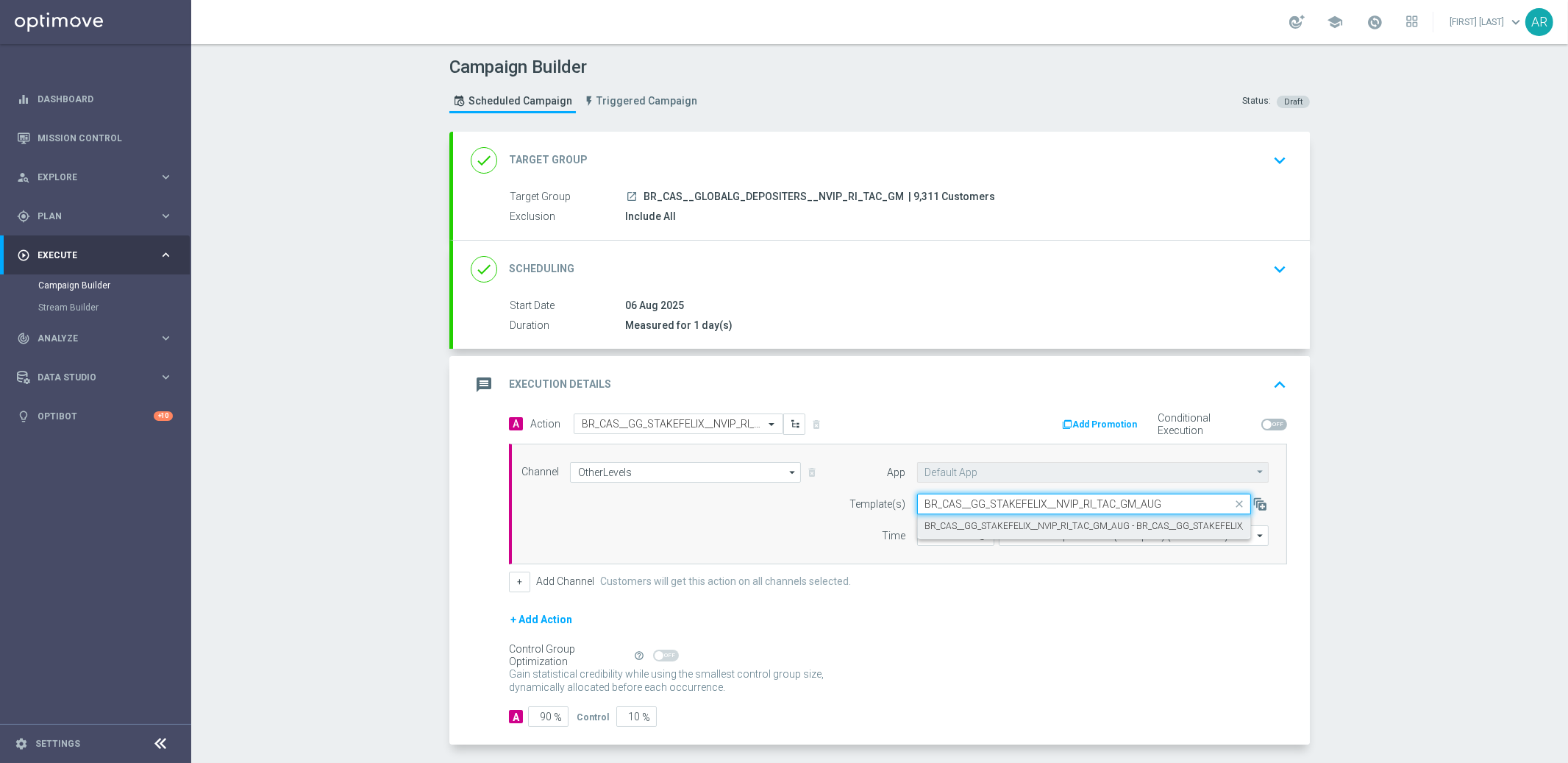 click on "BR_CAS__GG_STAKEFELIX__NVIP_RI_TAC_GM_AUG - BR_CAS__GG_STAKEFELIX__NVIP_RI_TAC_GM_AUG" at bounding box center (1133, 526) 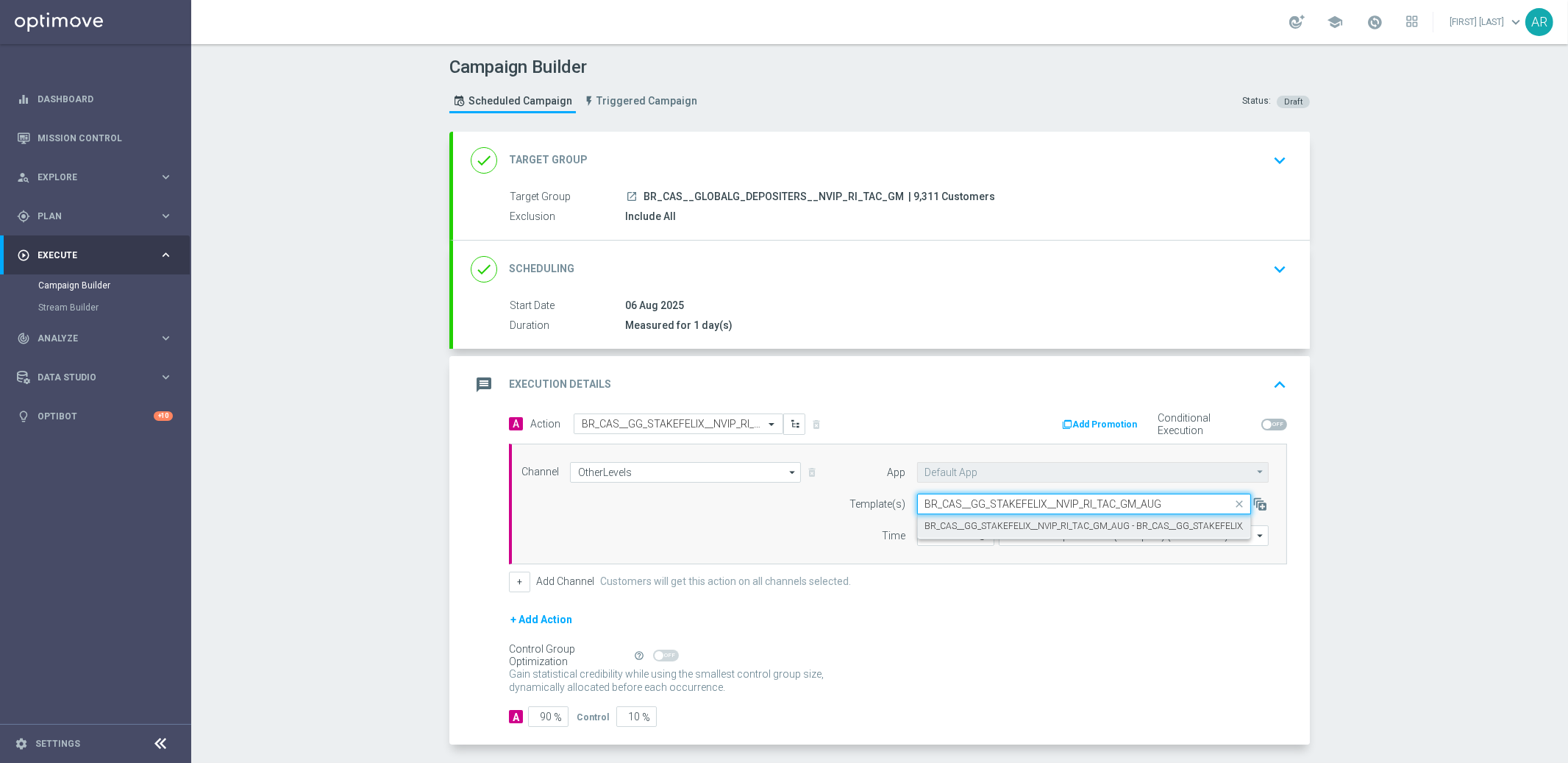 type on "BR_CAS__GG_STAKEFELIX__NVIP_RI_TAC_GM_AUG" 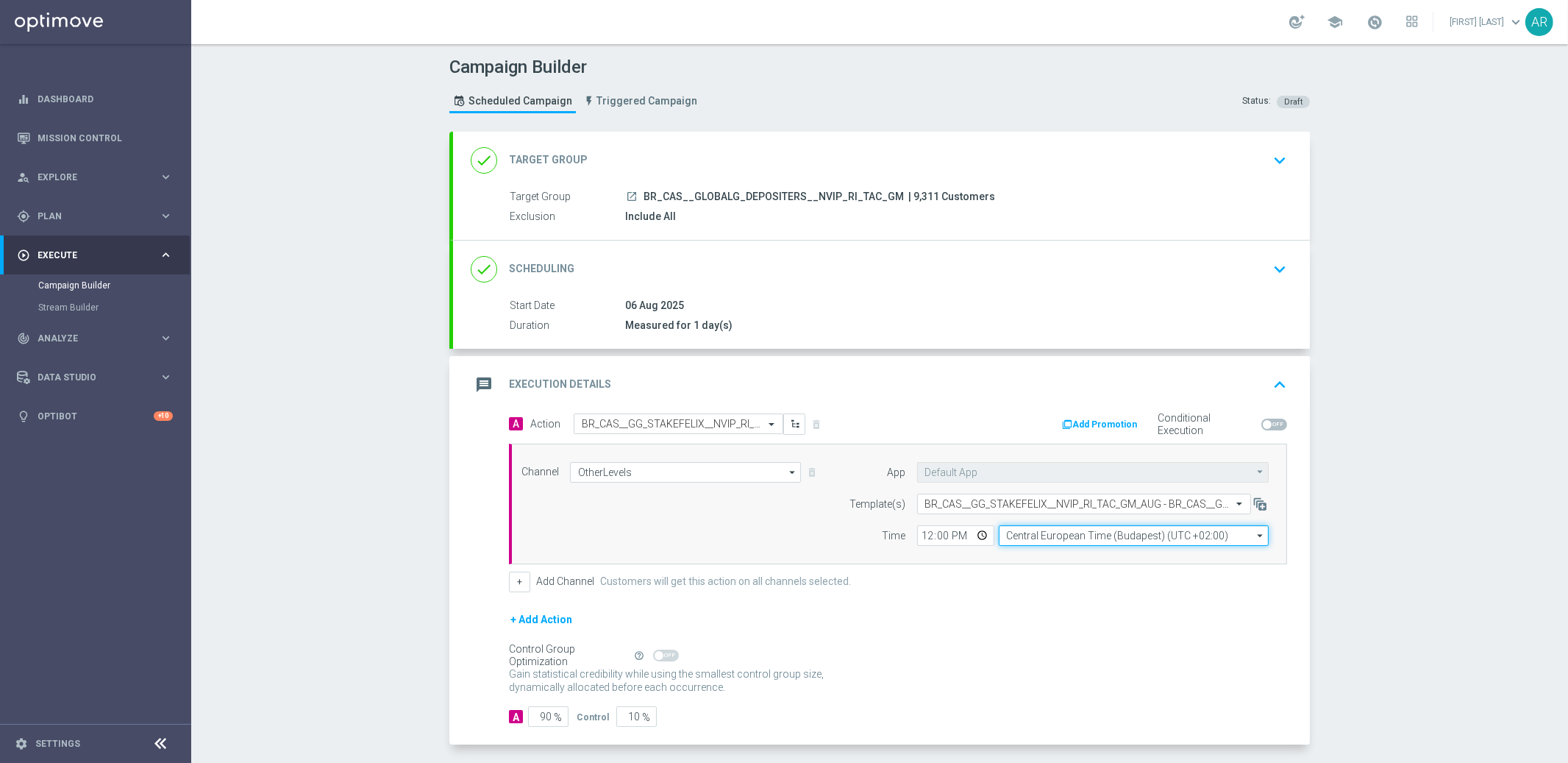 click on "Central European Time (Budapest) (UTC +02:00)" 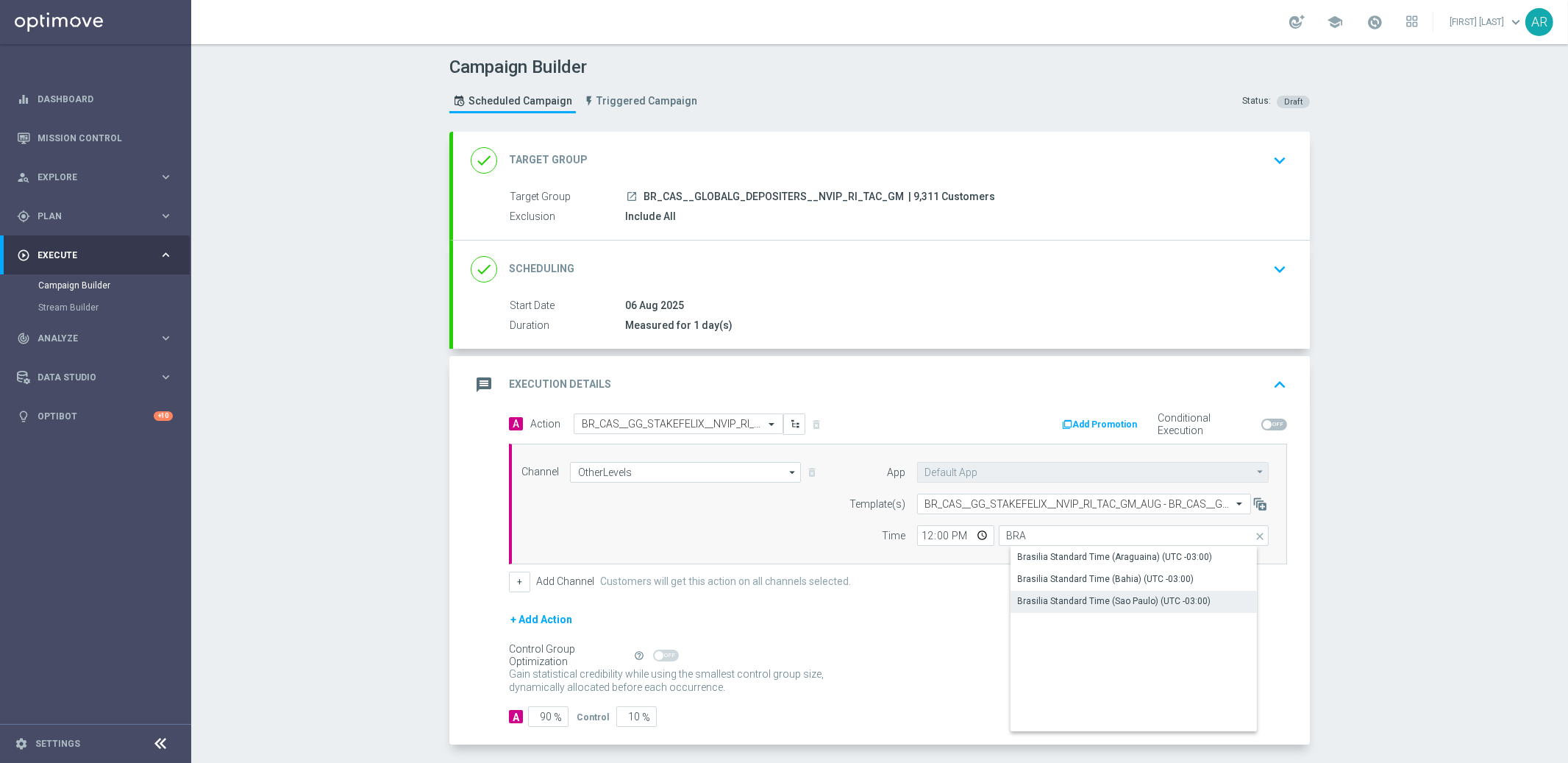 click on "Brasilia Standard Time (Sao Paulo) (UTC -03:00)" 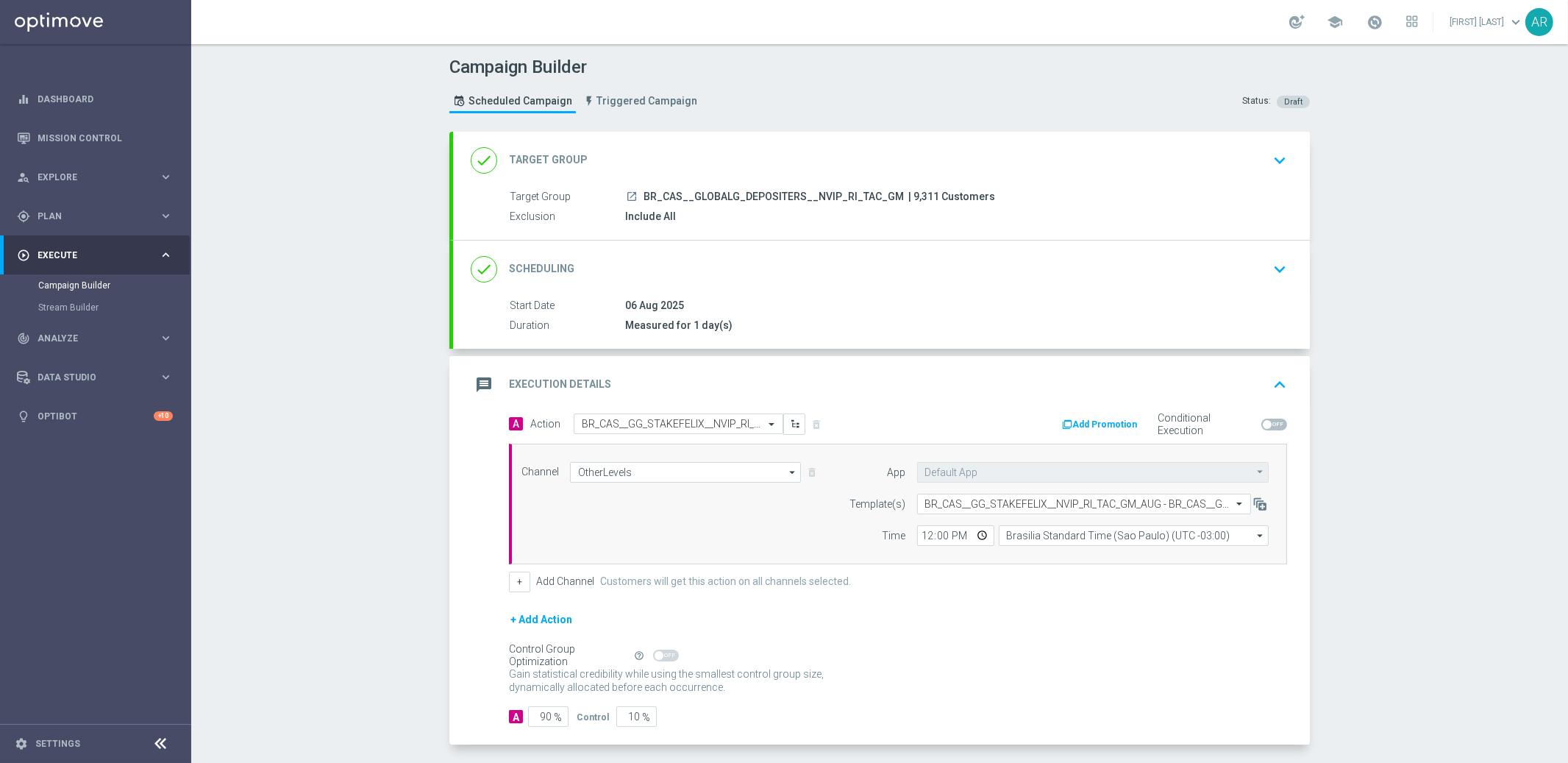 click on "+ Add Action" 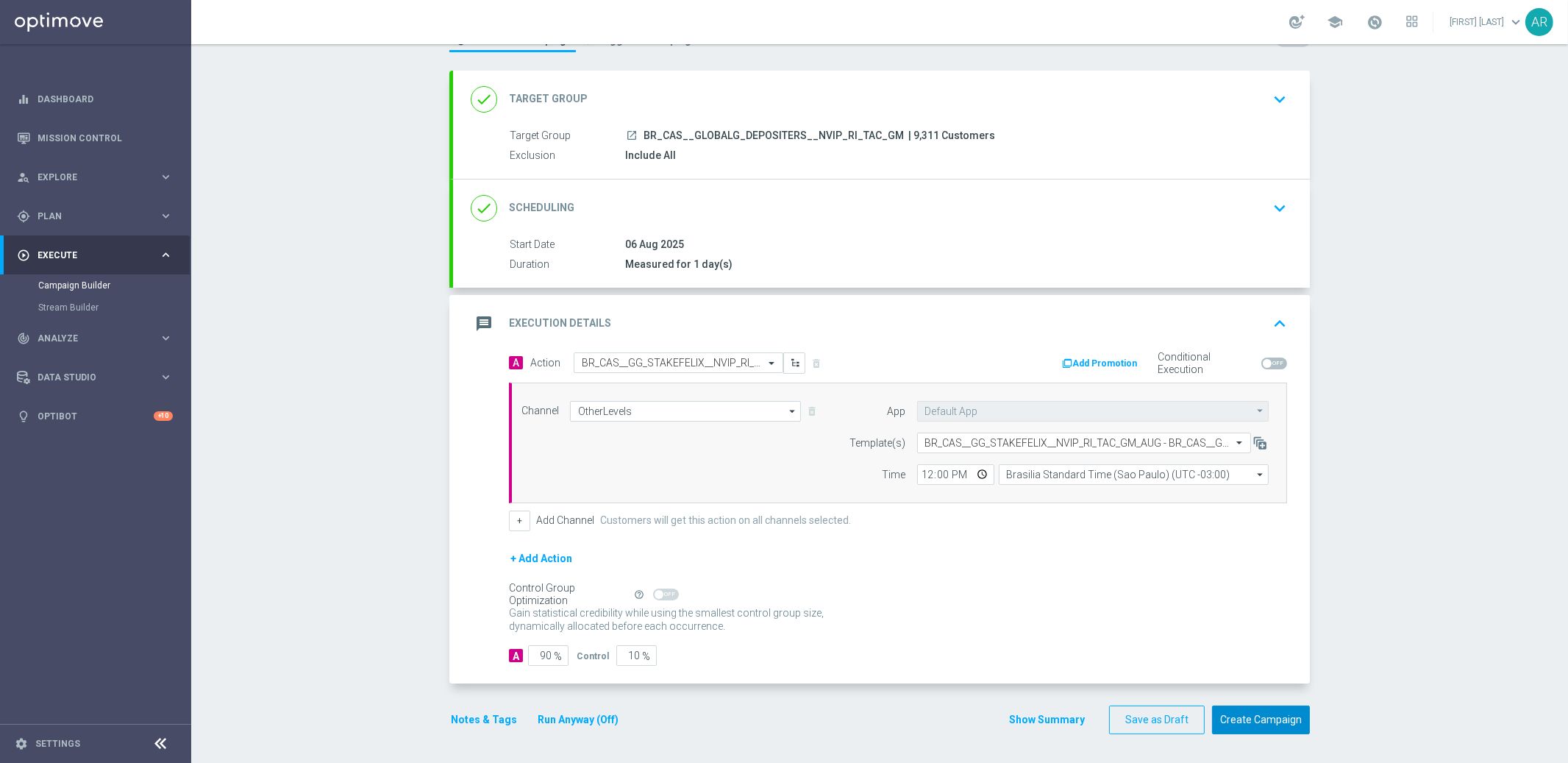 click on "Create Campaign" 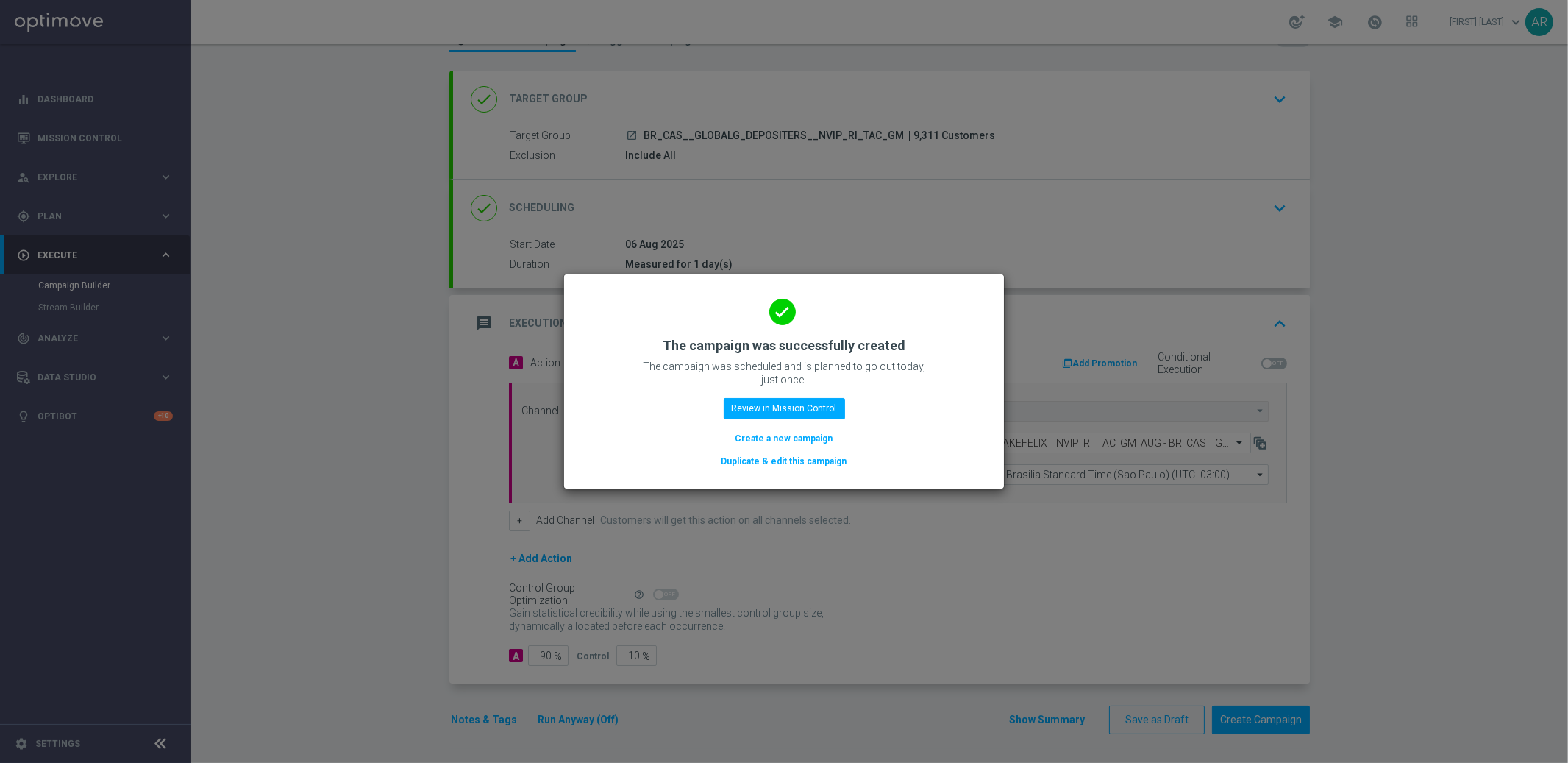 click on "Create a new campaign" 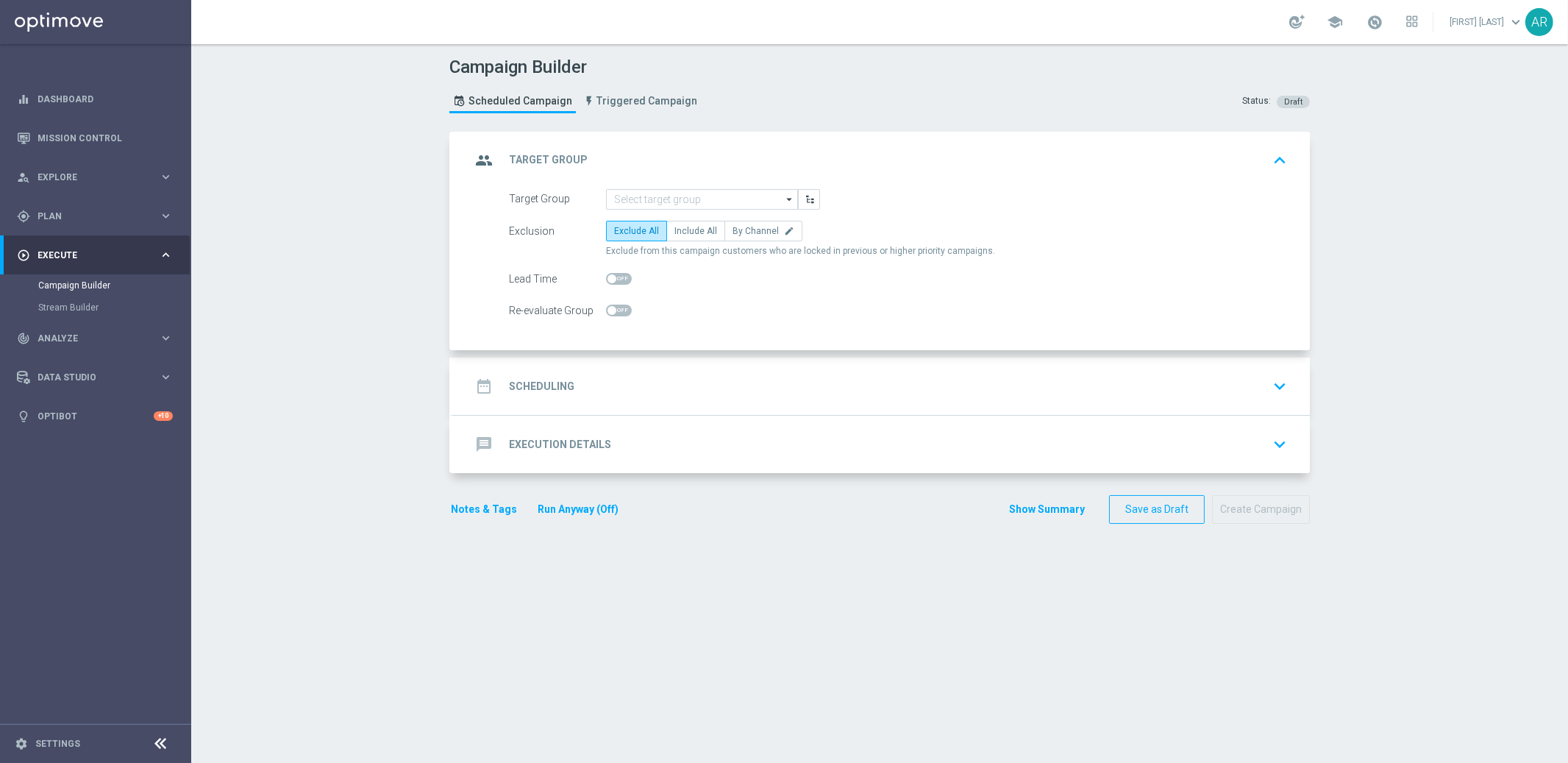 scroll, scrollTop: 0, scrollLeft: 0, axis: both 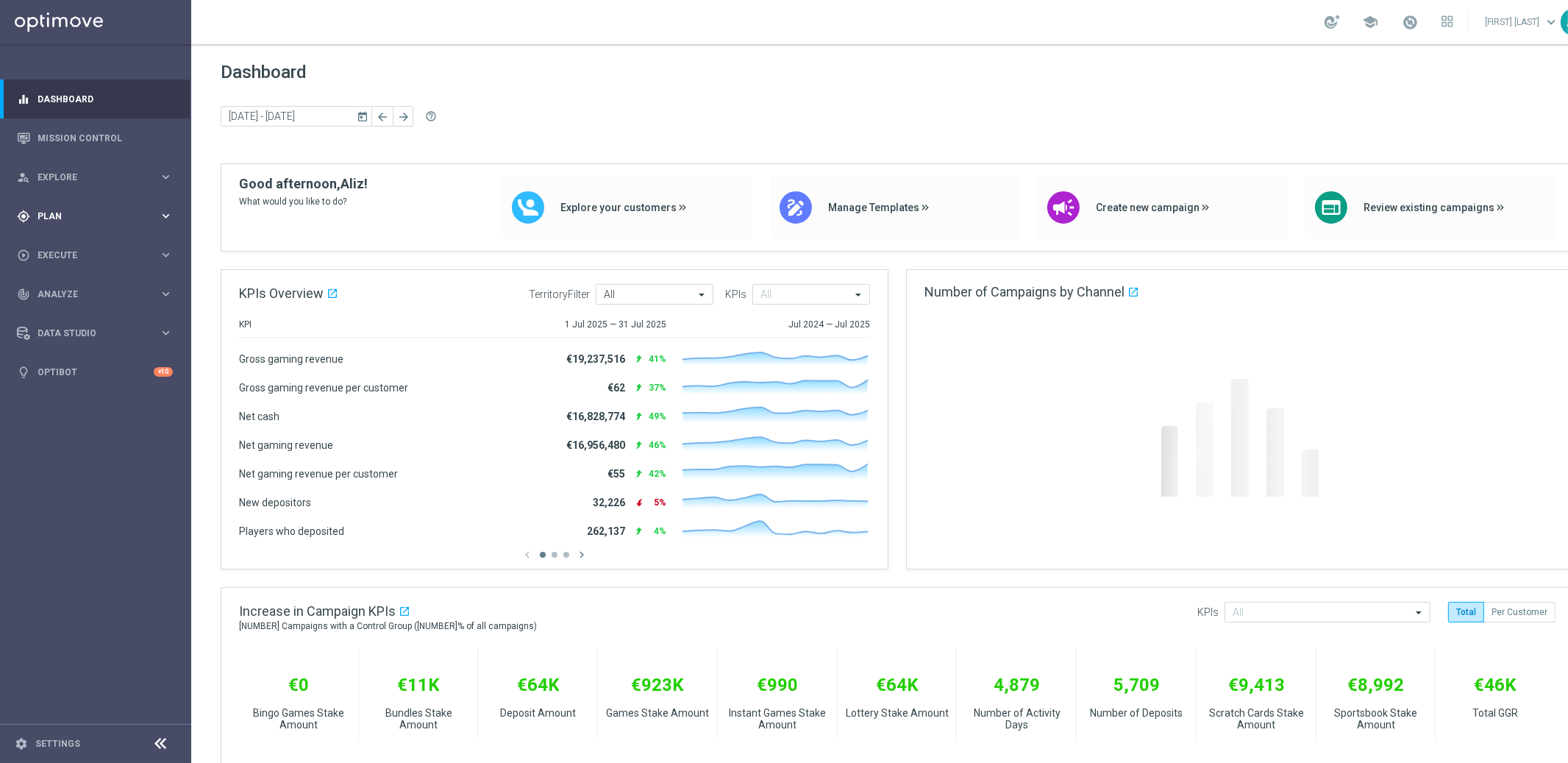 click on "Plan" at bounding box center (98, 216) 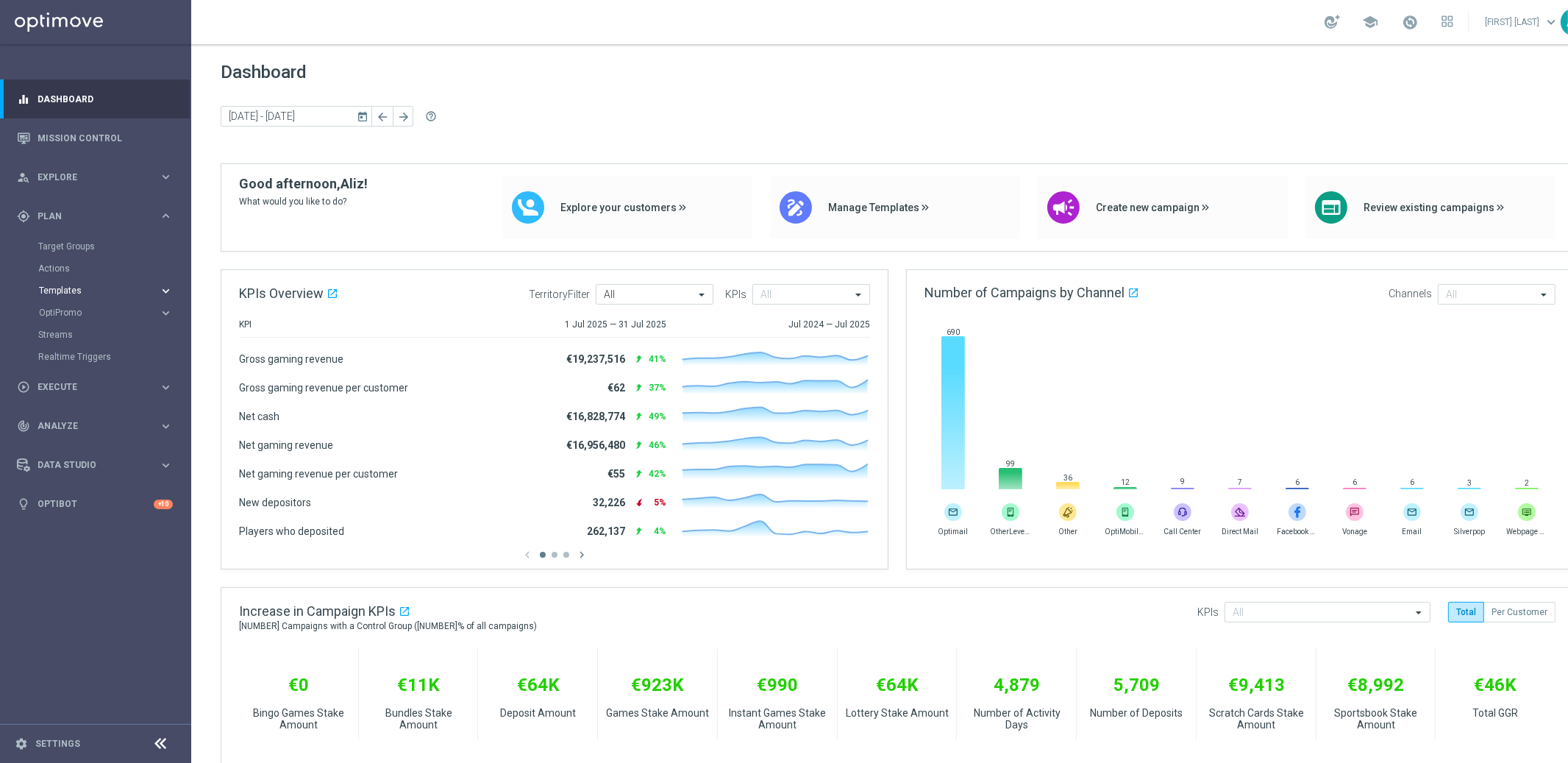 click on "Templates" at bounding box center (91, 291) 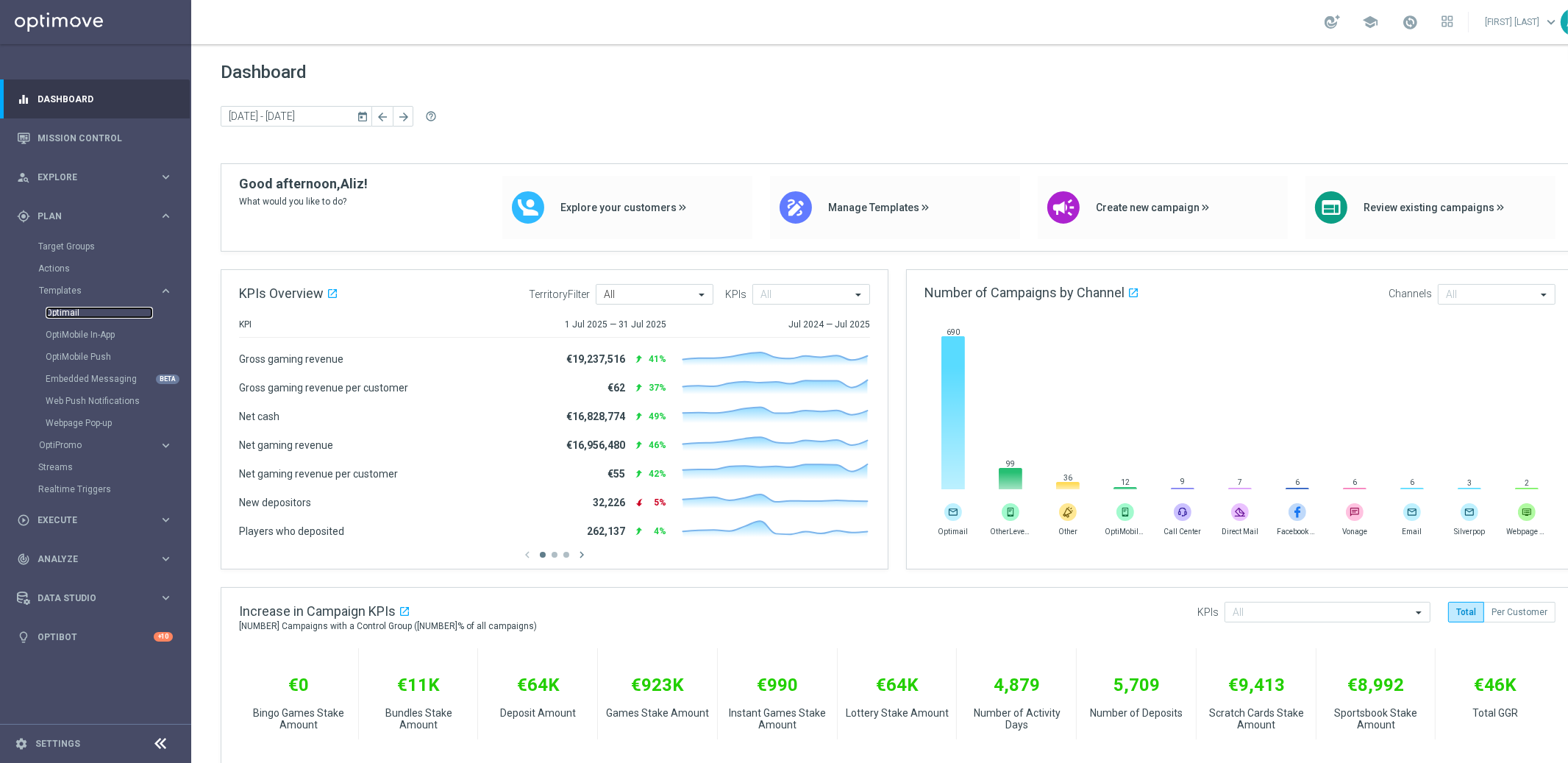 click on "Optimail" at bounding box center [99, 313] 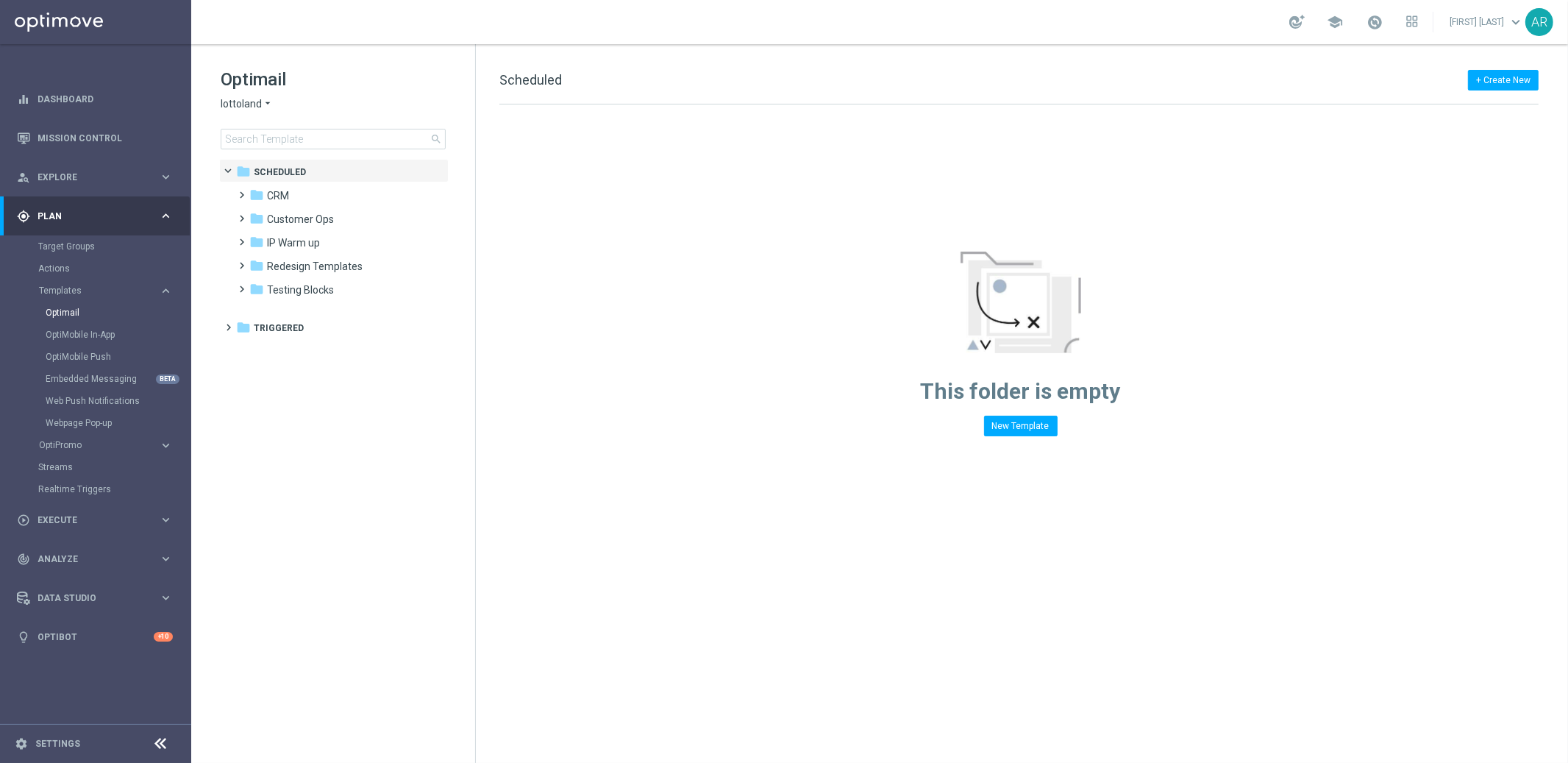 click on "lottoland" 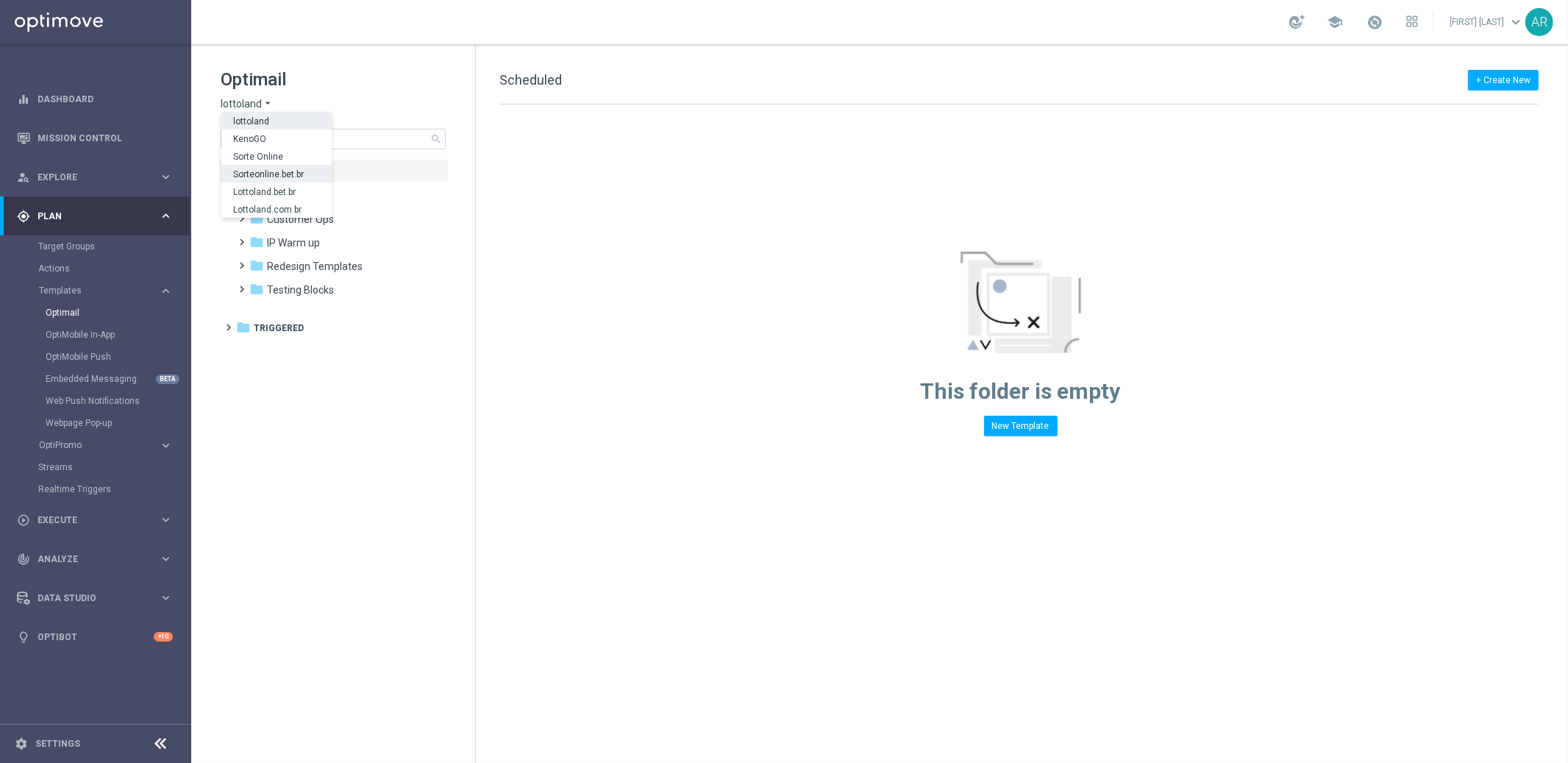 click on "Sorteonline.bet.br" at bounding box center [0, 0] 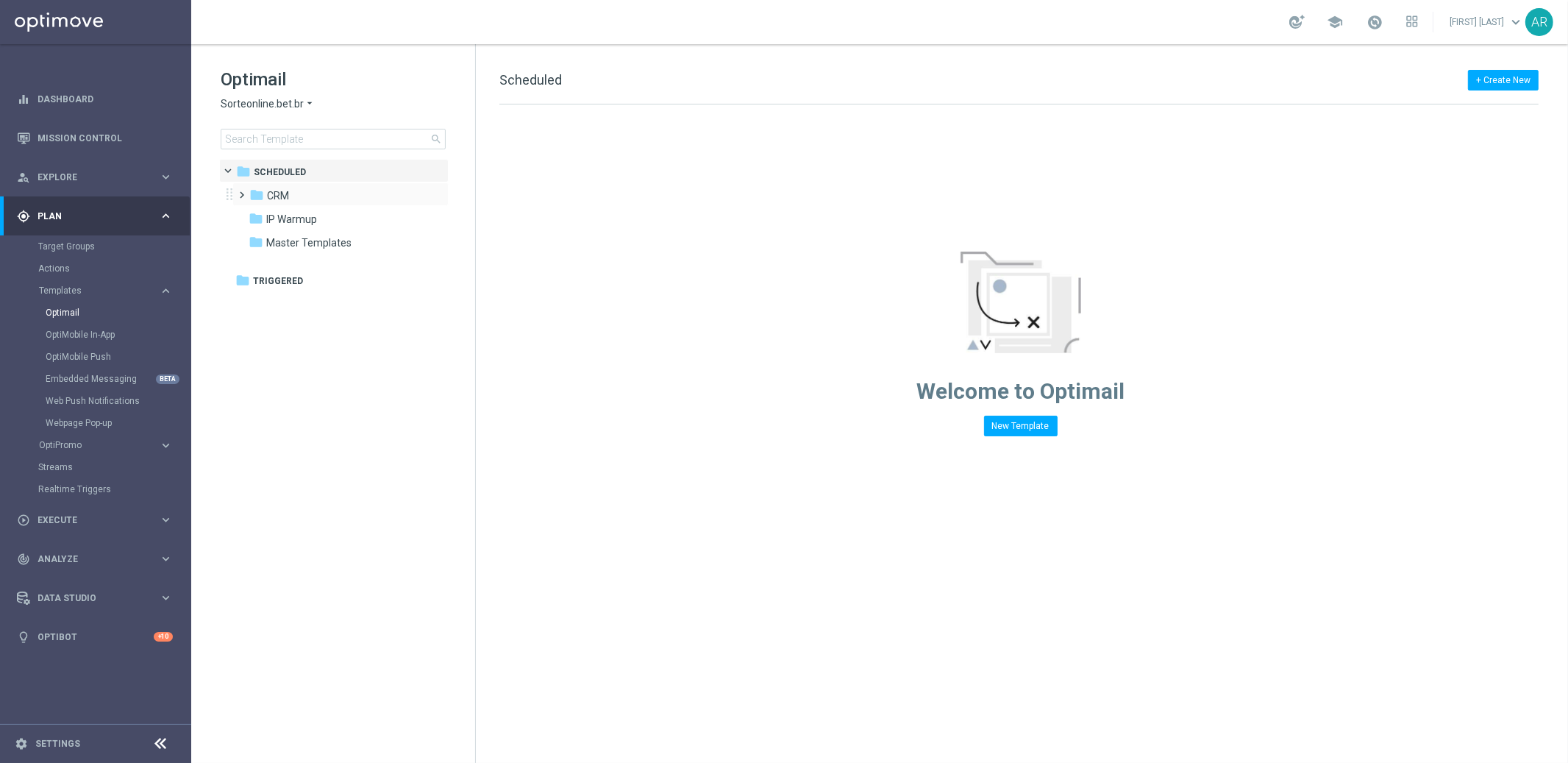 click at bounding box center (239, 188) 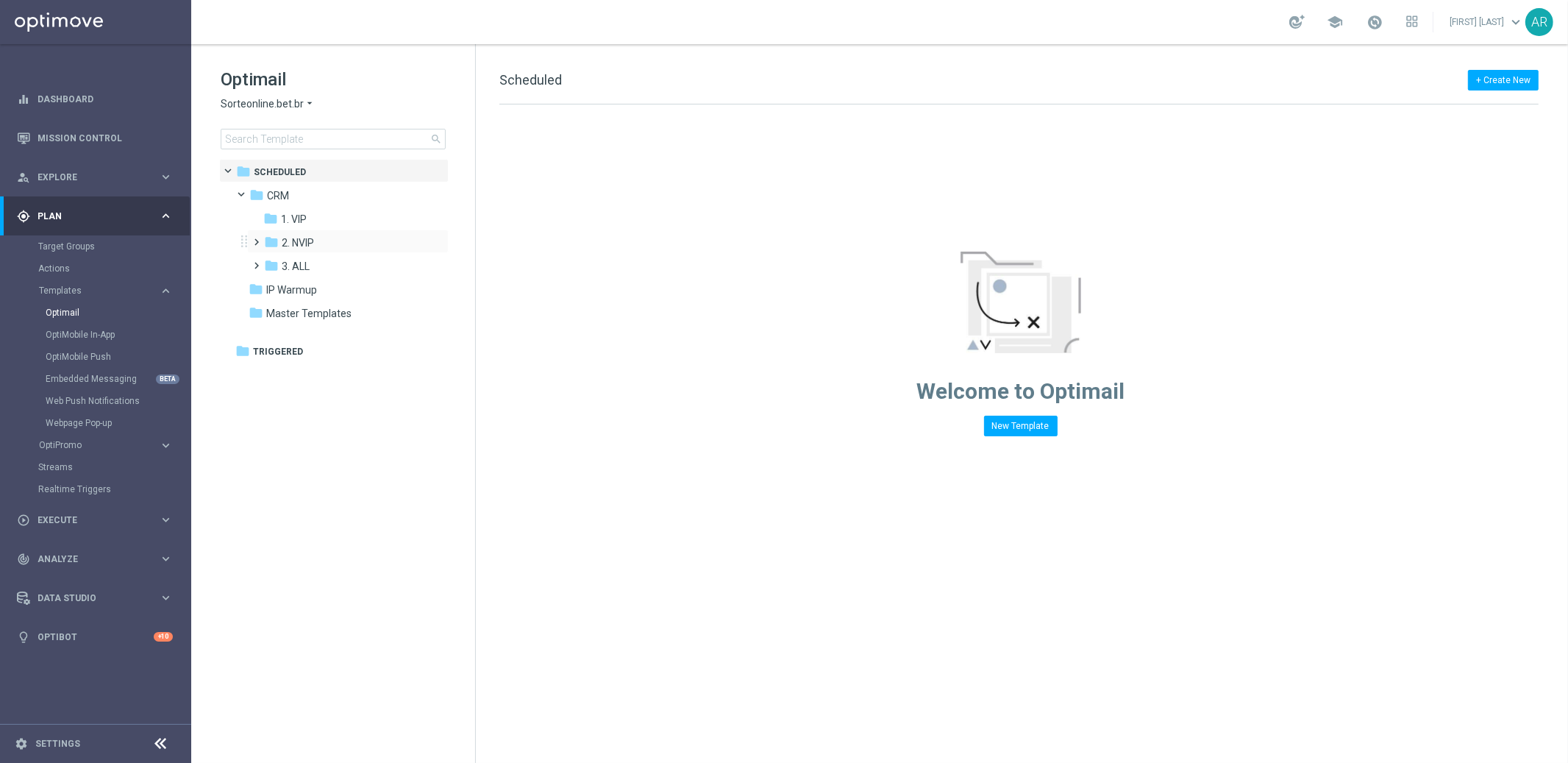 click at bounding box center (254, 235) 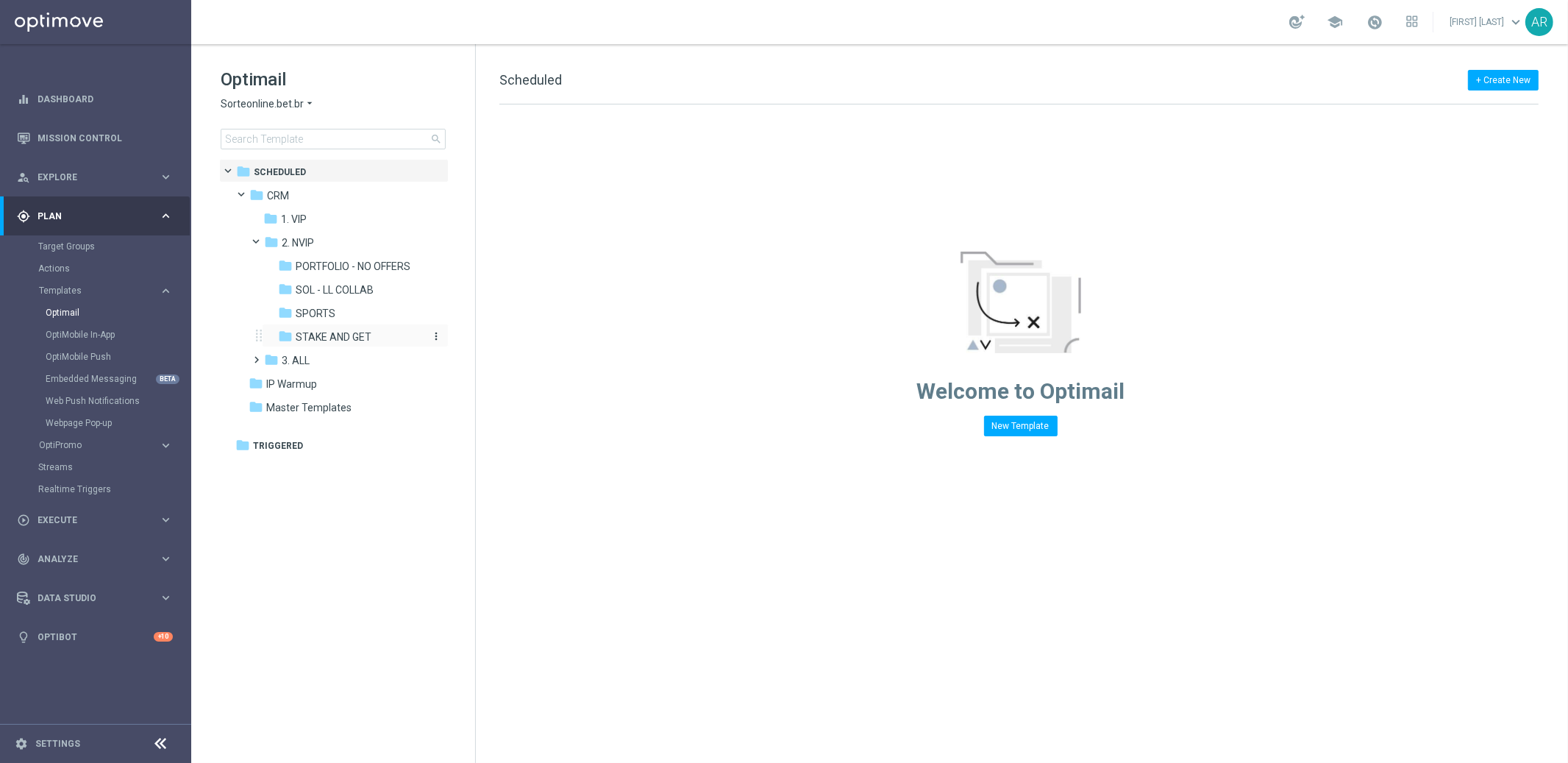 click on "STAKE AND GET" at bounding box center (333, 337) 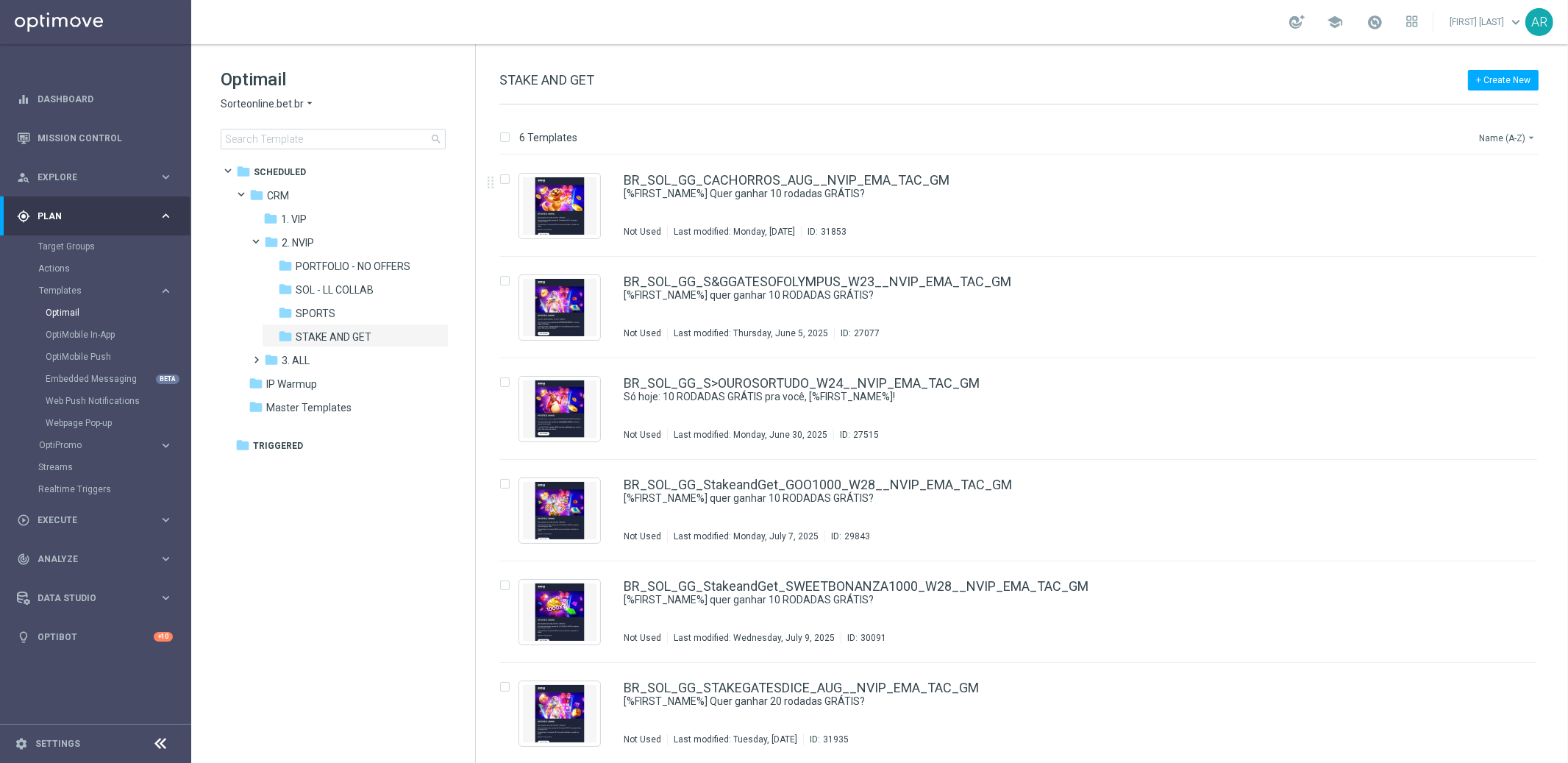 click on "Name (A-Z)
arrow_drop_down" 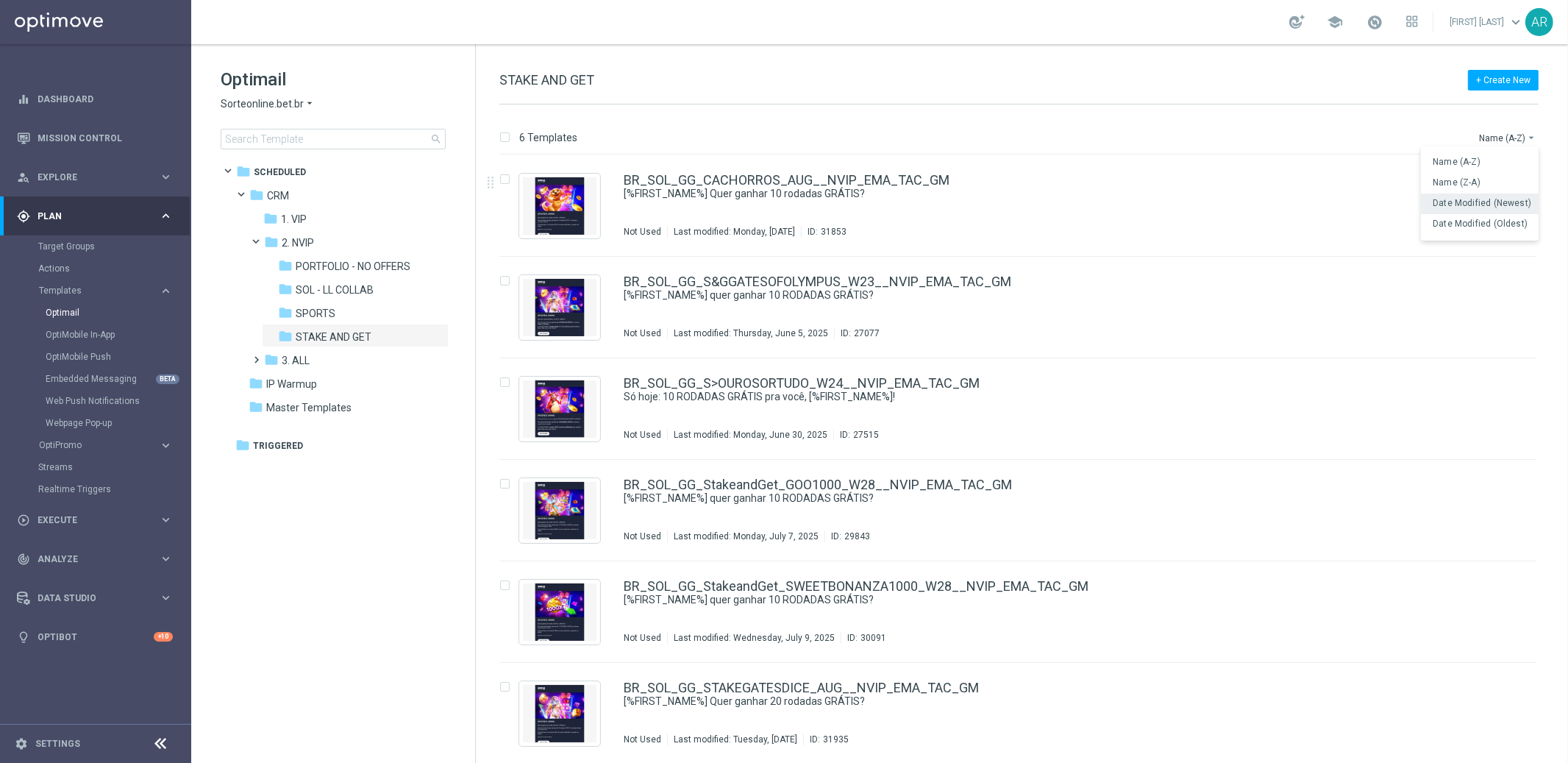 click on "Date Modified (Newest)" at bounding box center [1482, 203] 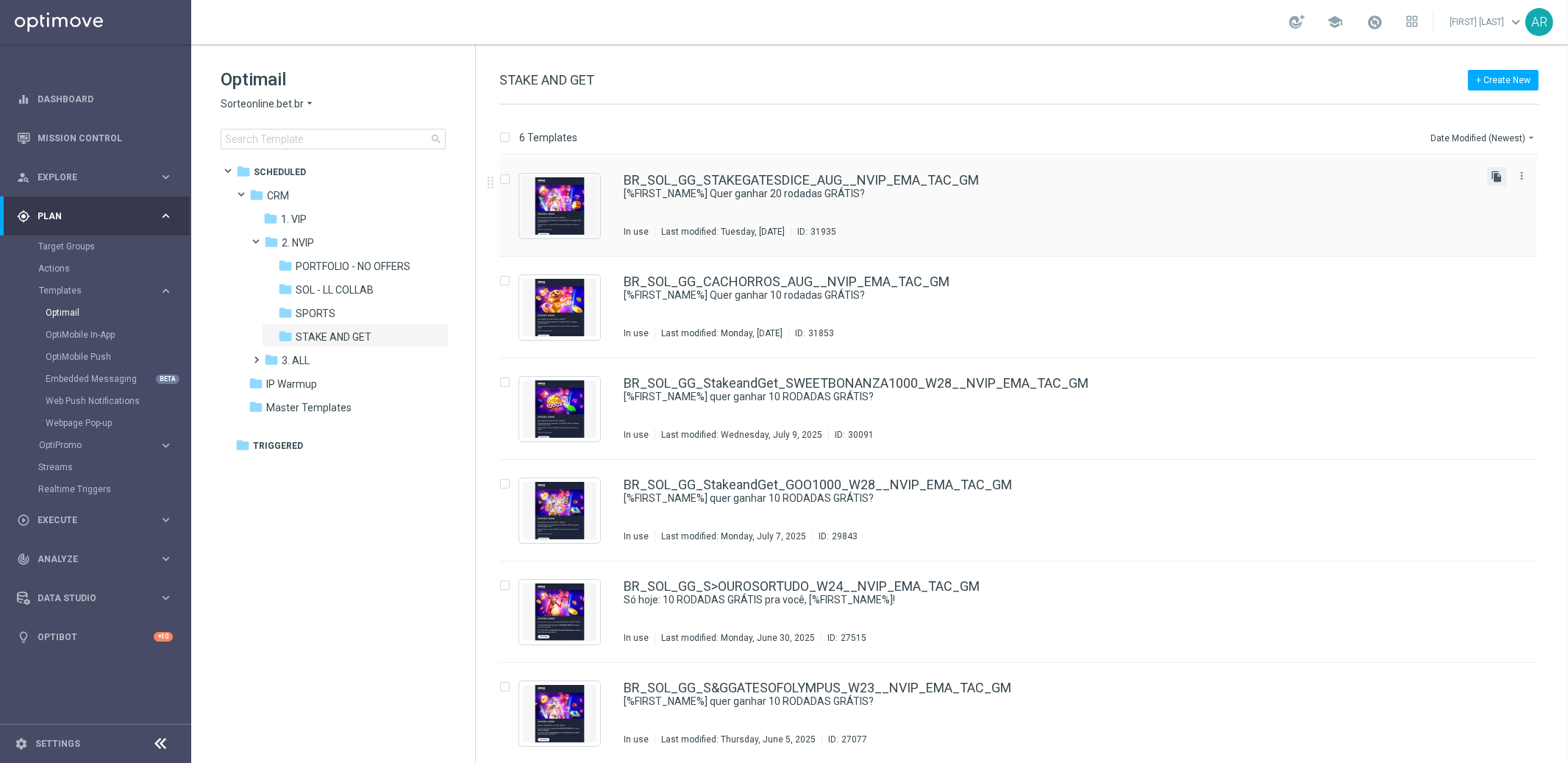 click on "file_copy" at bounding box center (1497, 177) 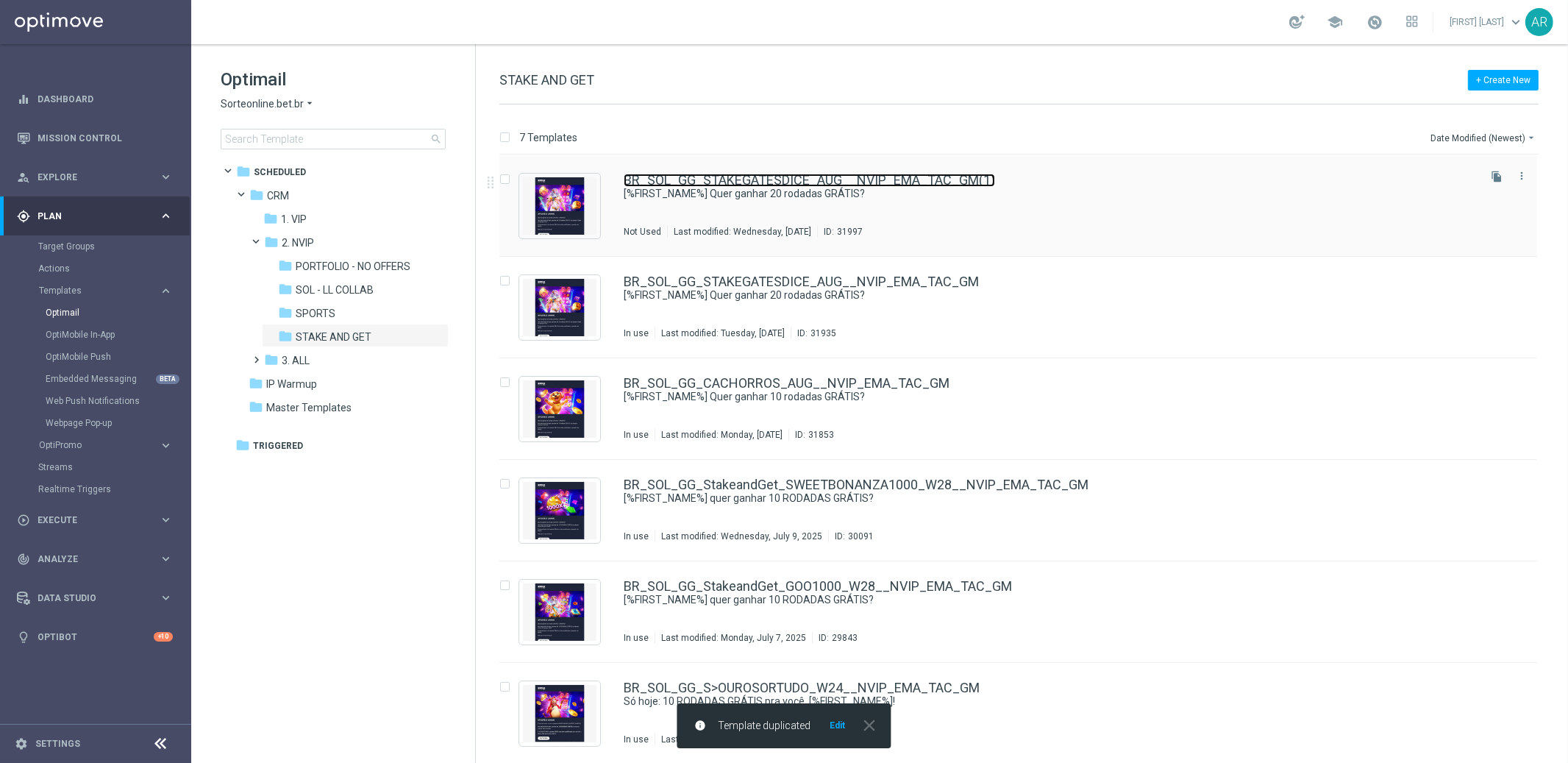 click on "BR_SOL_GG_STAKEGATESDICE_AUG__NVIP_EMA_TAC_GM(1)" at bounding box center [809, 180] 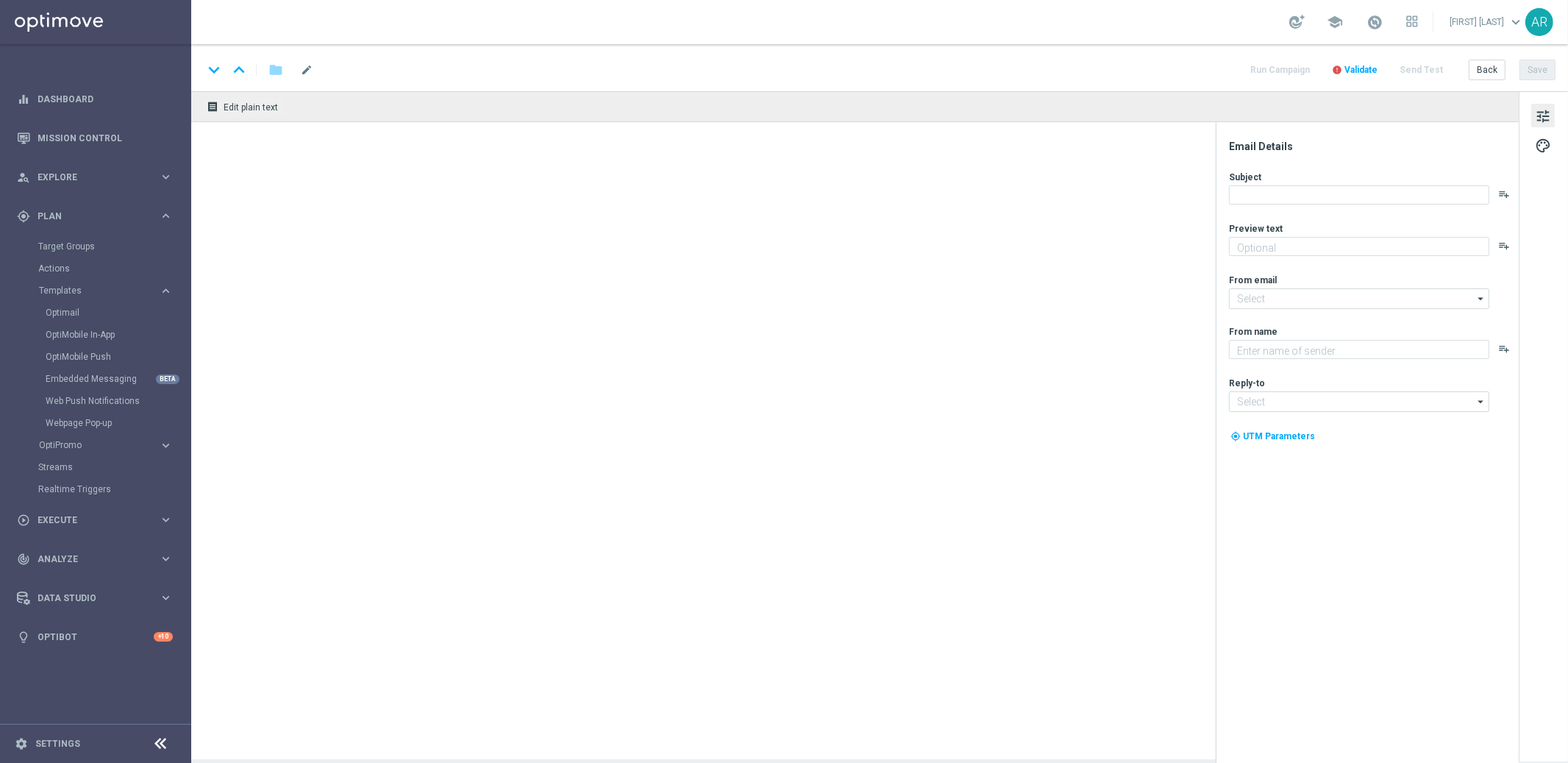 type on "BR_SOL_GG_STAKEGATESDICE_AUG__NVIP_EMA_TAC_GM(1)" 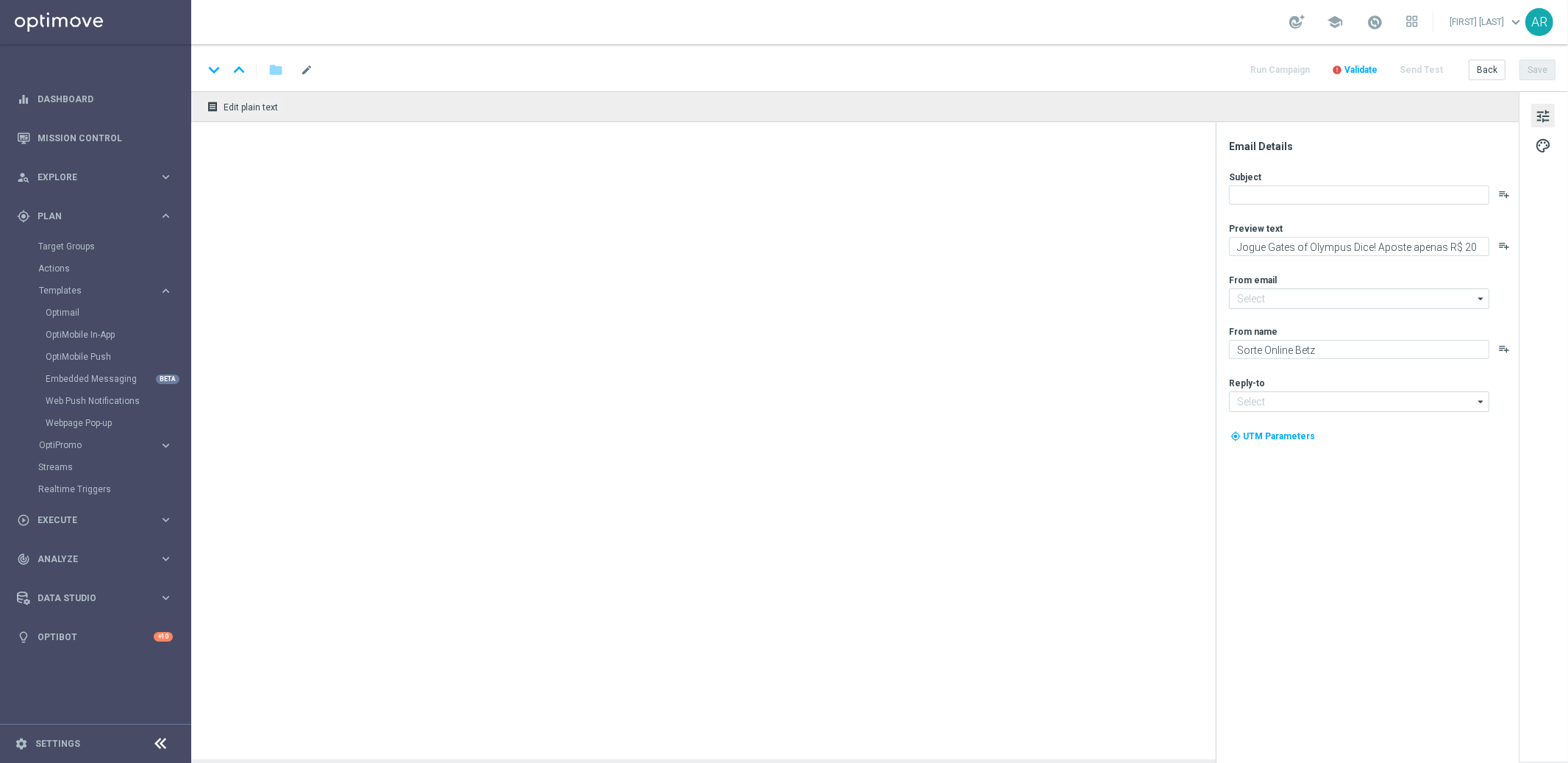 type on "contato@email.sorteonline.bet.br" 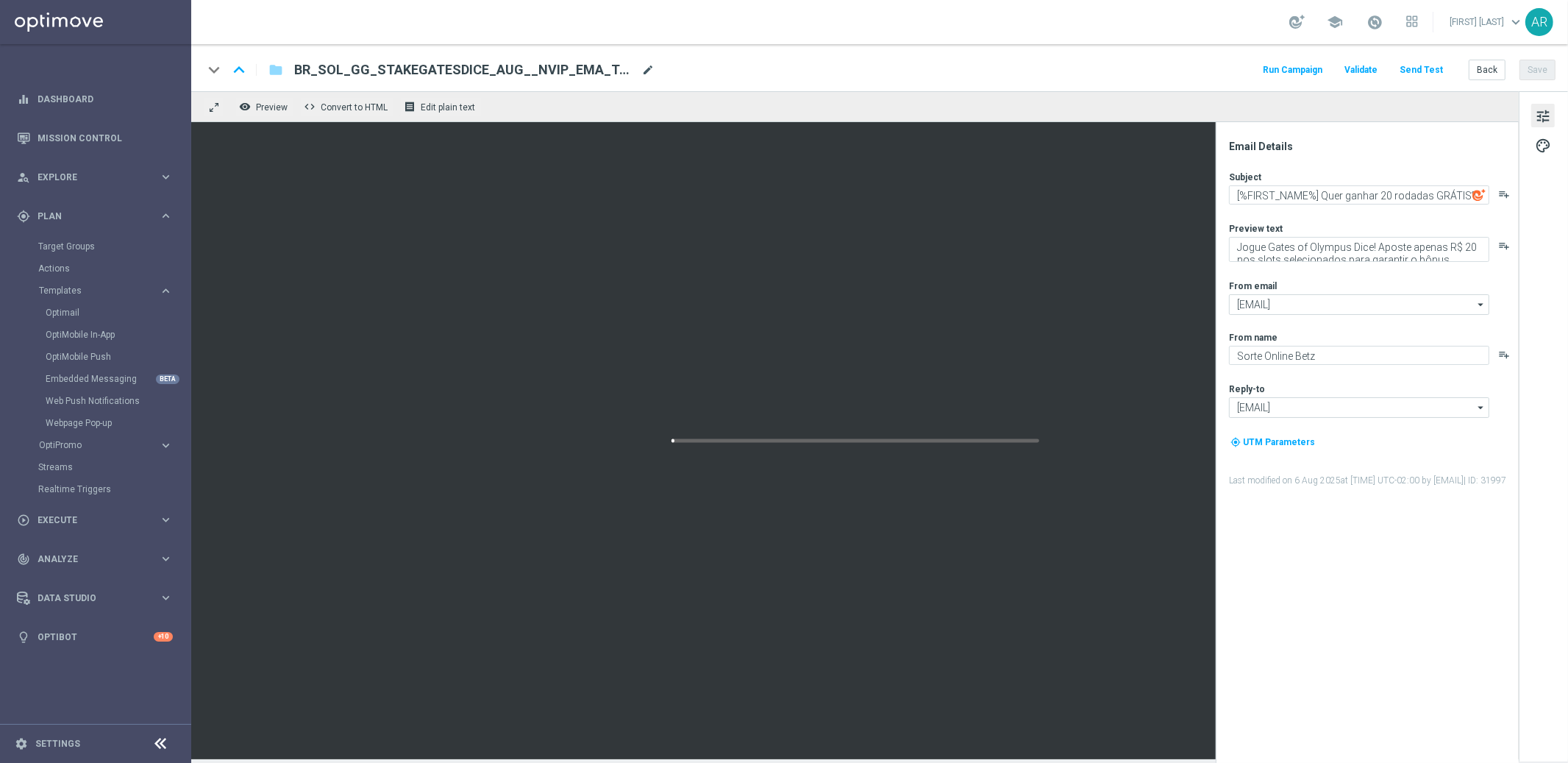 click on "mode_edit" 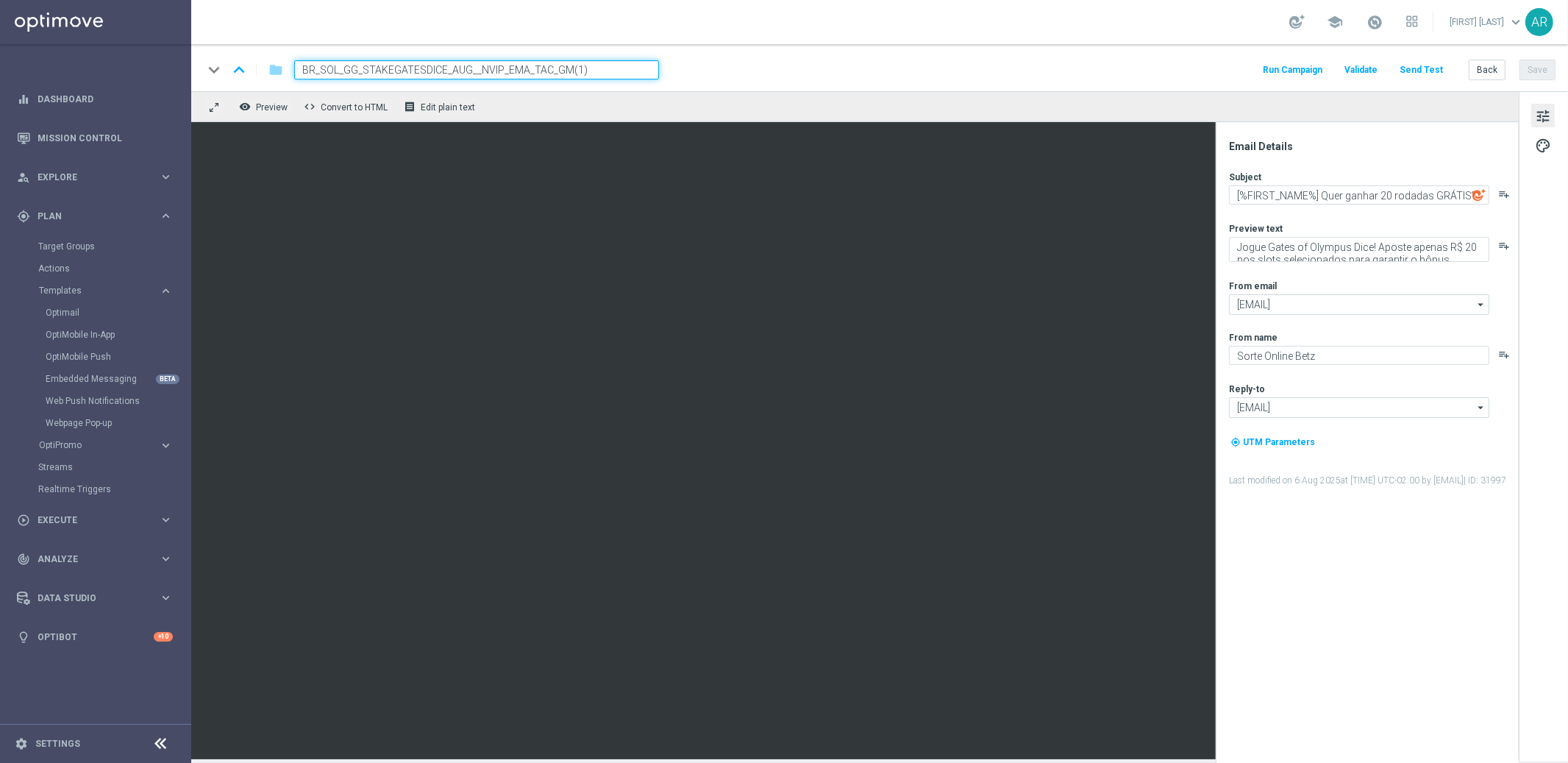 click on "BR_SOL_GG_STAKEGATESDICE_AUG__NVIP_EMA_TAC_GM(1)" at bounding box center (477, 70) 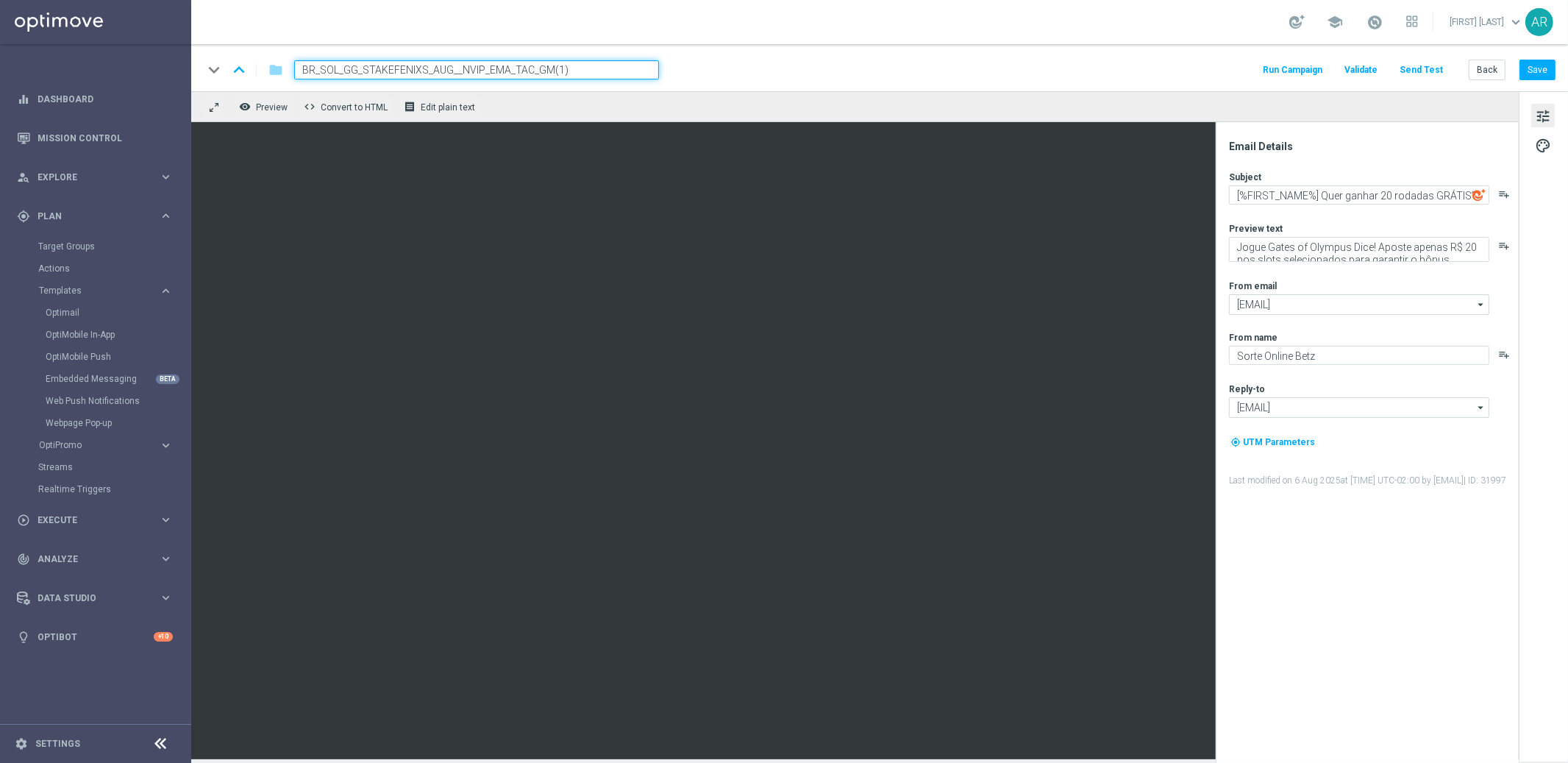 click on "BR_SOL_GG_STAKEFENIXS_AUG__NVIP_EMA_TAC_GM(1)" at bounding box center [477, 70] 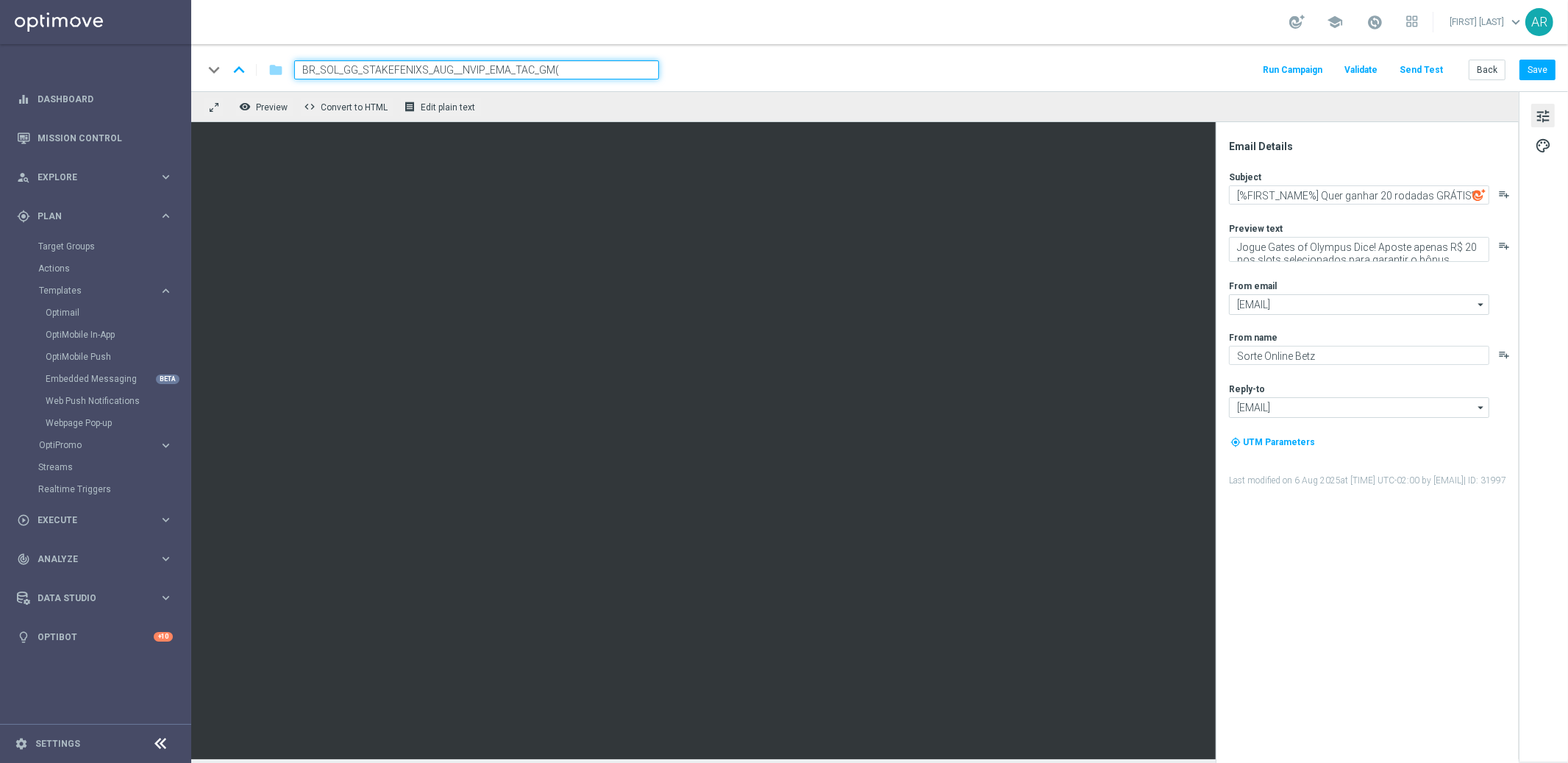 type on "BR_SOL_GG_STAKEFENIXS_AUG__NVIP_EMA_TAC_GM" 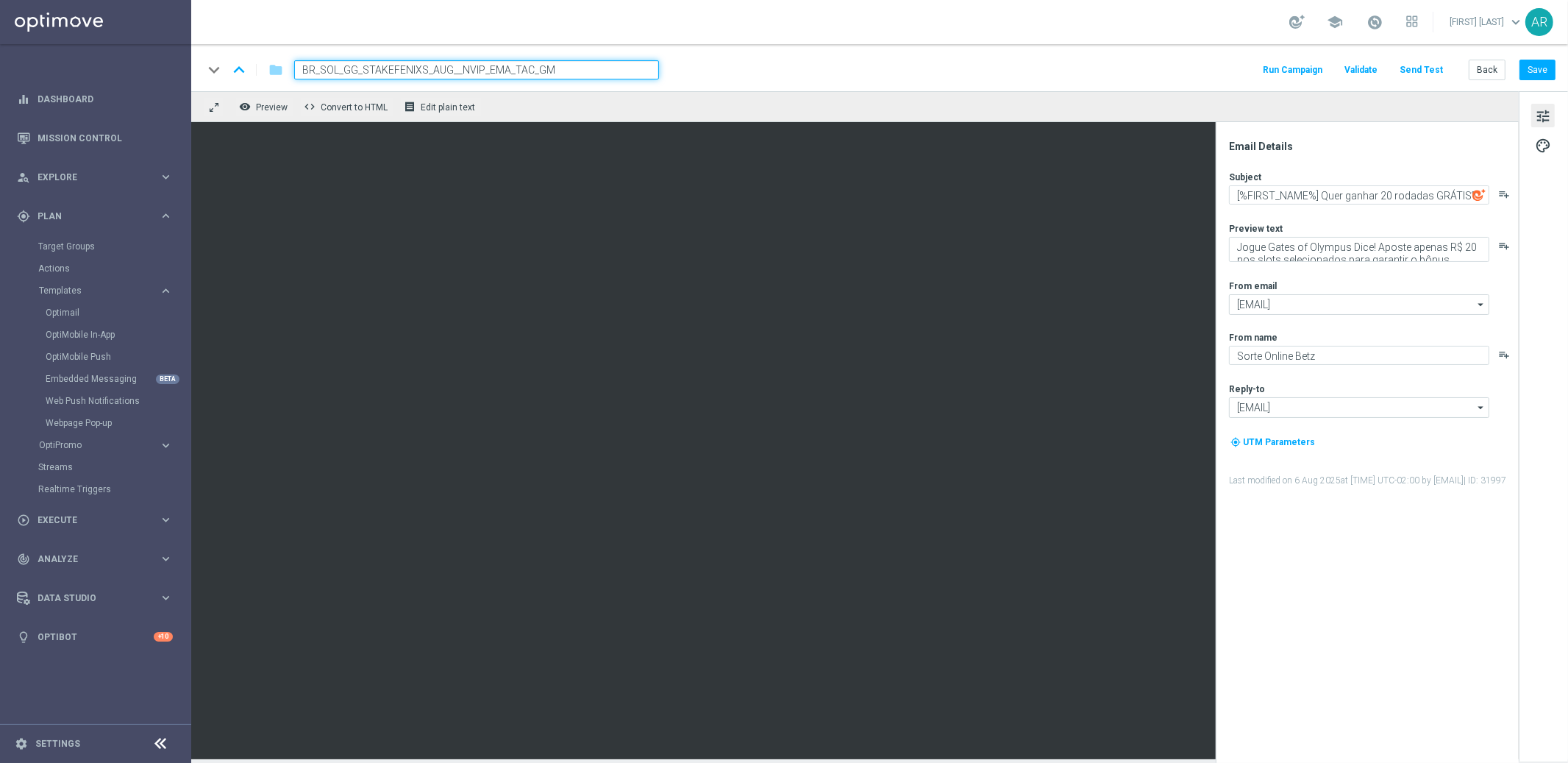 click on "BR_SOL_GG_STAKEFENIXS_AUG__NVIP_EMA_TAC_GM" at bounding box center [477, 70] 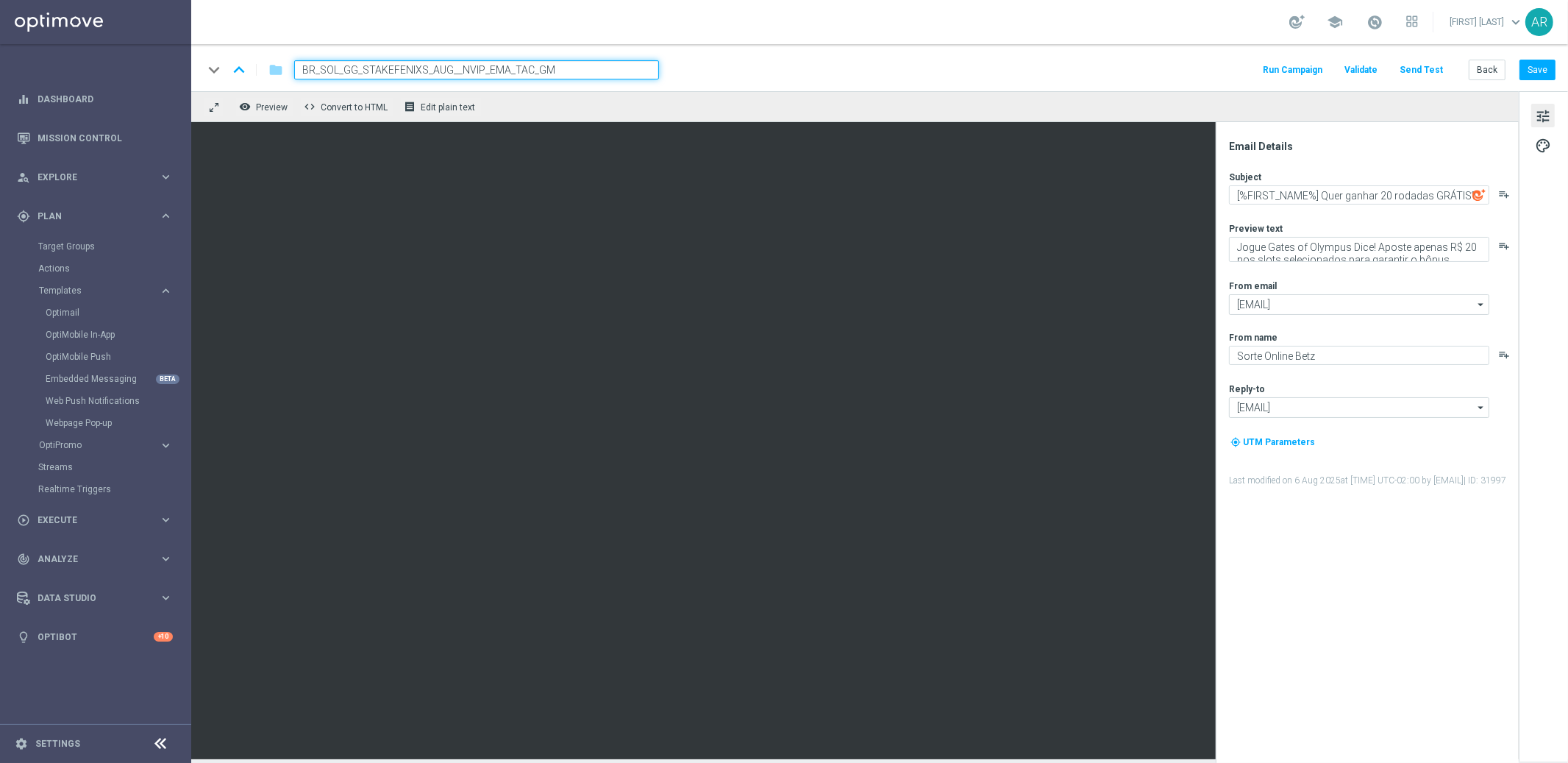 click on "BR_SOL_GG_STAKEFENIXS_AUG__NVIP_EMA_TAC_GM" at bounding box center [477, 70] 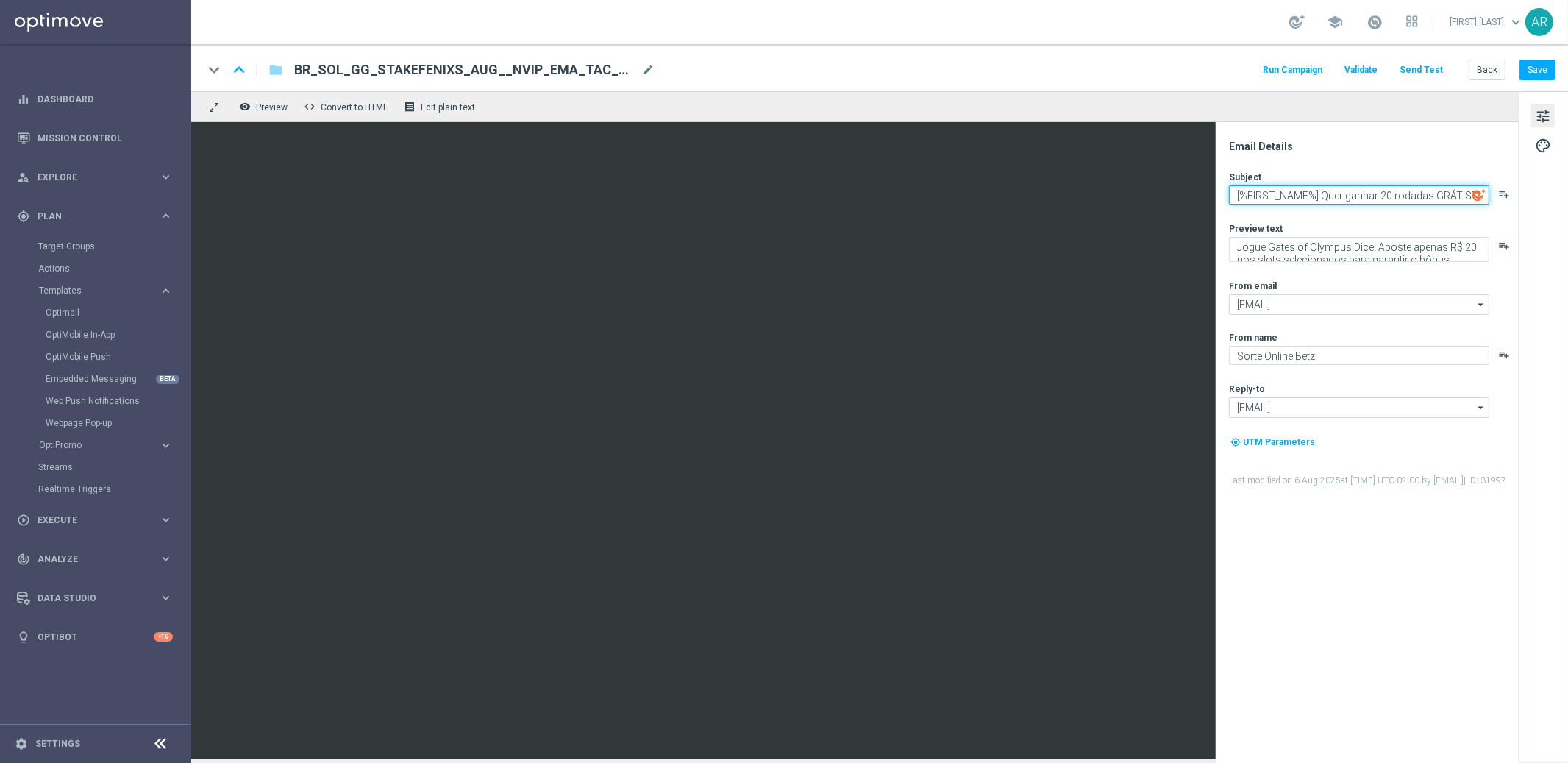 drag, startPoint x: 1320, startPoint y: 194, endPoint x: 1568, endPoint y: 198, distance: 248.0323 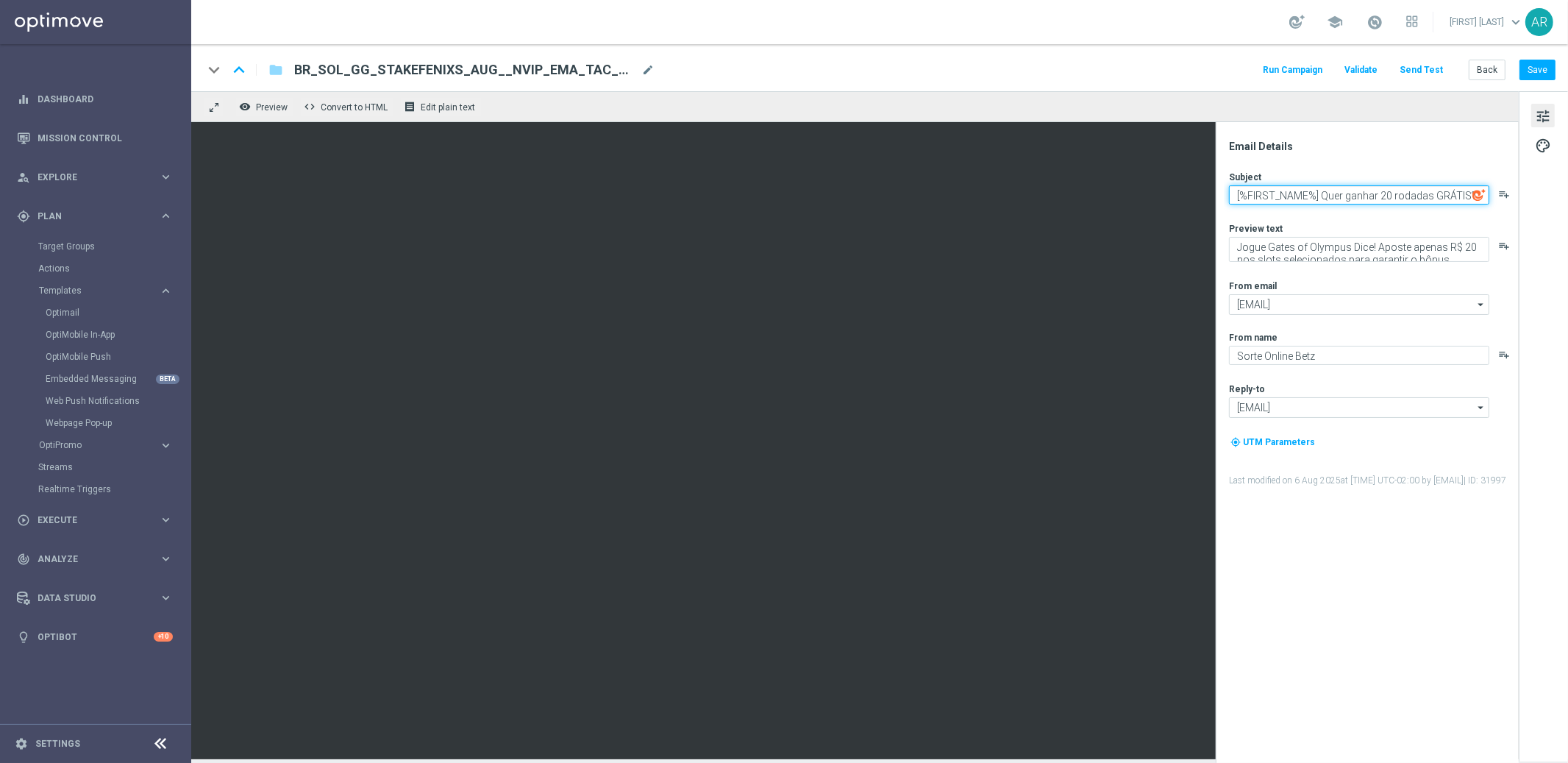 click on "Email Details
Subject
[%FIRST_NAME%] Quer ganhar 20 rodadas GRÁTIS?
playlist_add
Preview text
Jogue Gates of Olympus Dice! Aposte apenas R$ 20 nos slots selecionados para garantir o bônus.
playlist_add
From email
contato@email.sorteonline.bet.br
contato@email.sorteonline.bet.br
arrow_drop_down
Drag here to set row groups Drag here to set column labels" 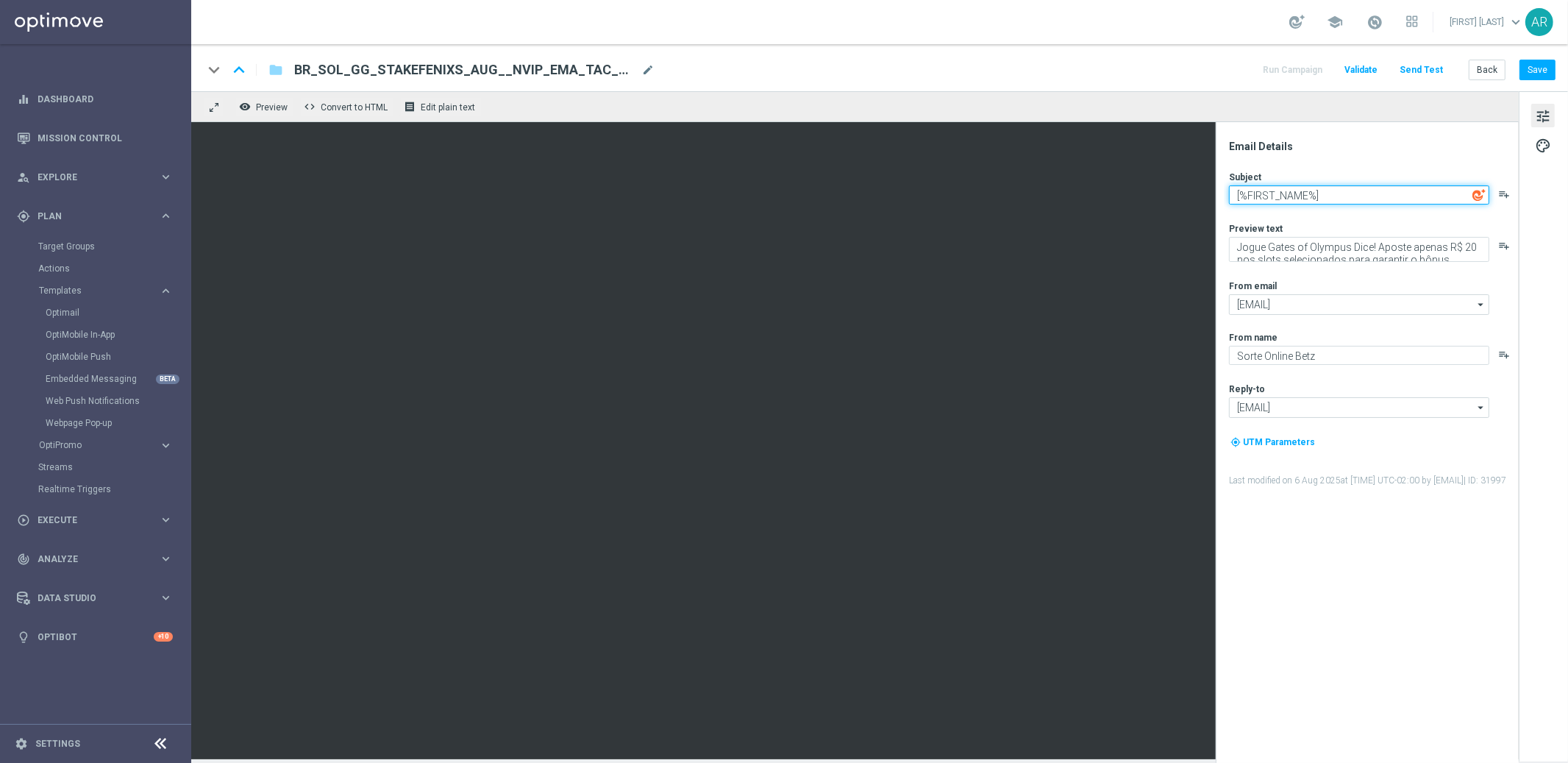 paste on "Quer ganhar 30 rodadas GRÁTIS?" 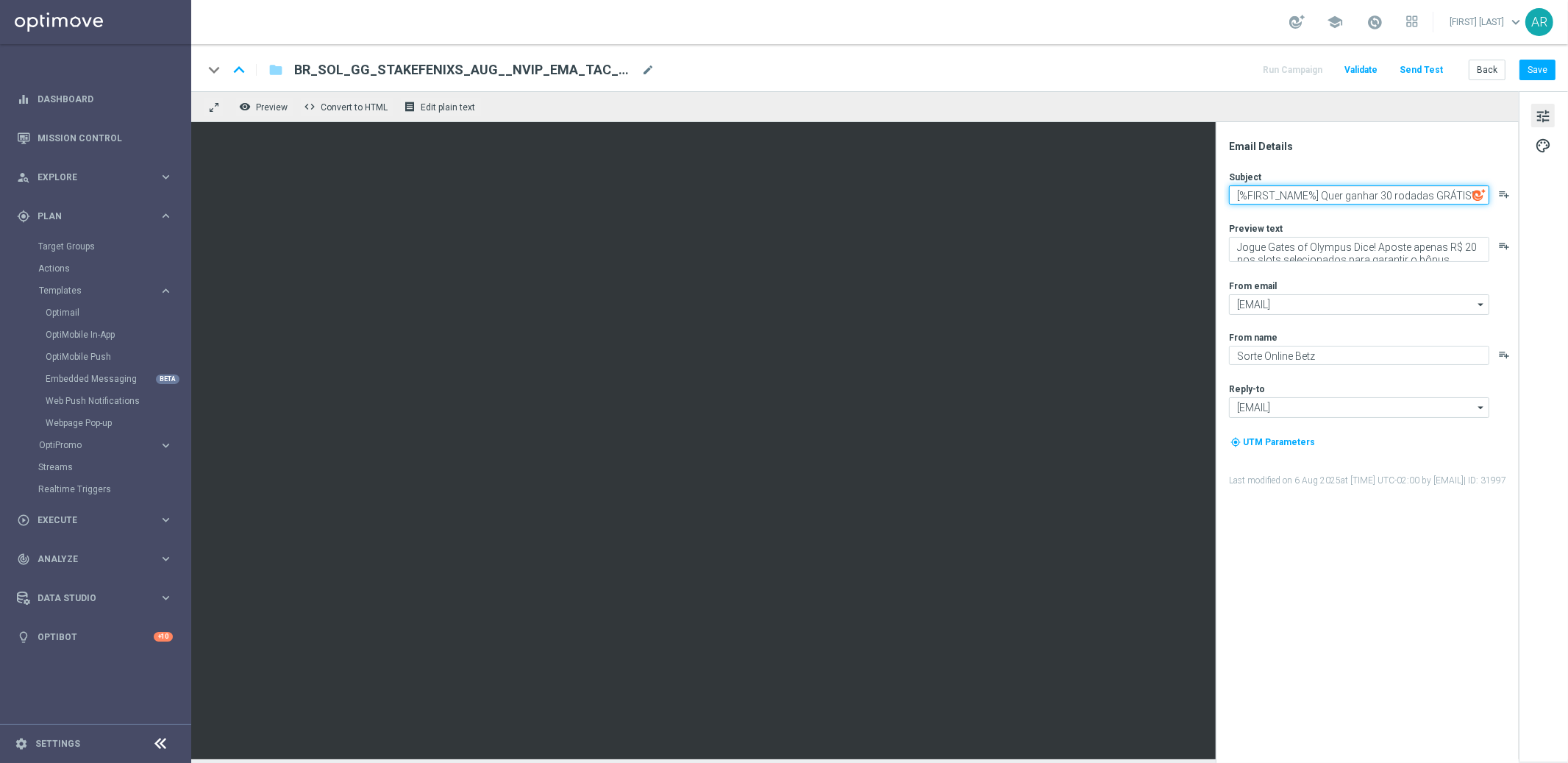 type on "[%FIRST_NAME%] Quer ganhar 30 rodadas GRÁTIS?" 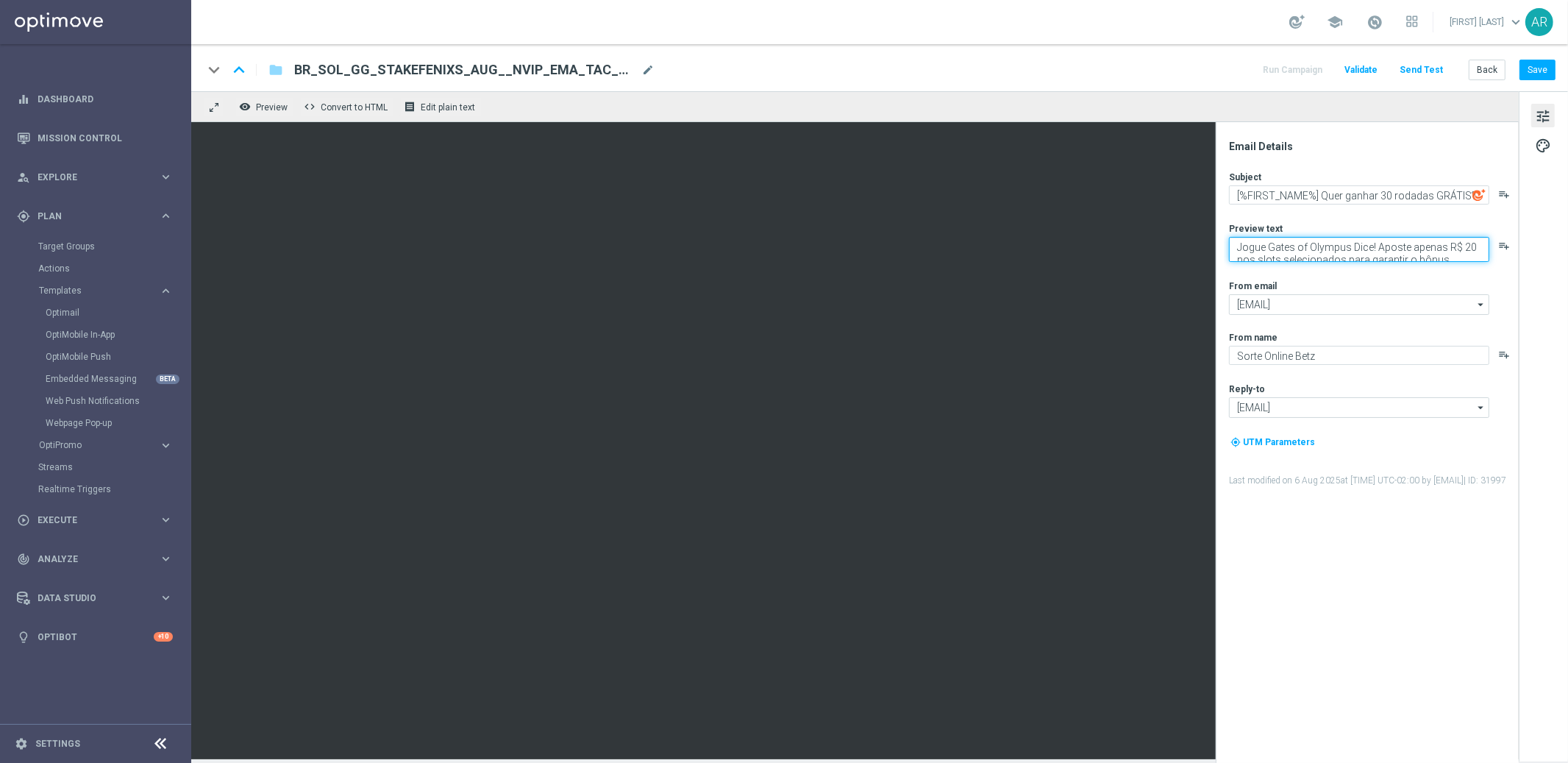 click on "Jogue Gates of Olympus Dice! Aposte apenas R$ 20 nos slots selecionados para garantir o bônus." 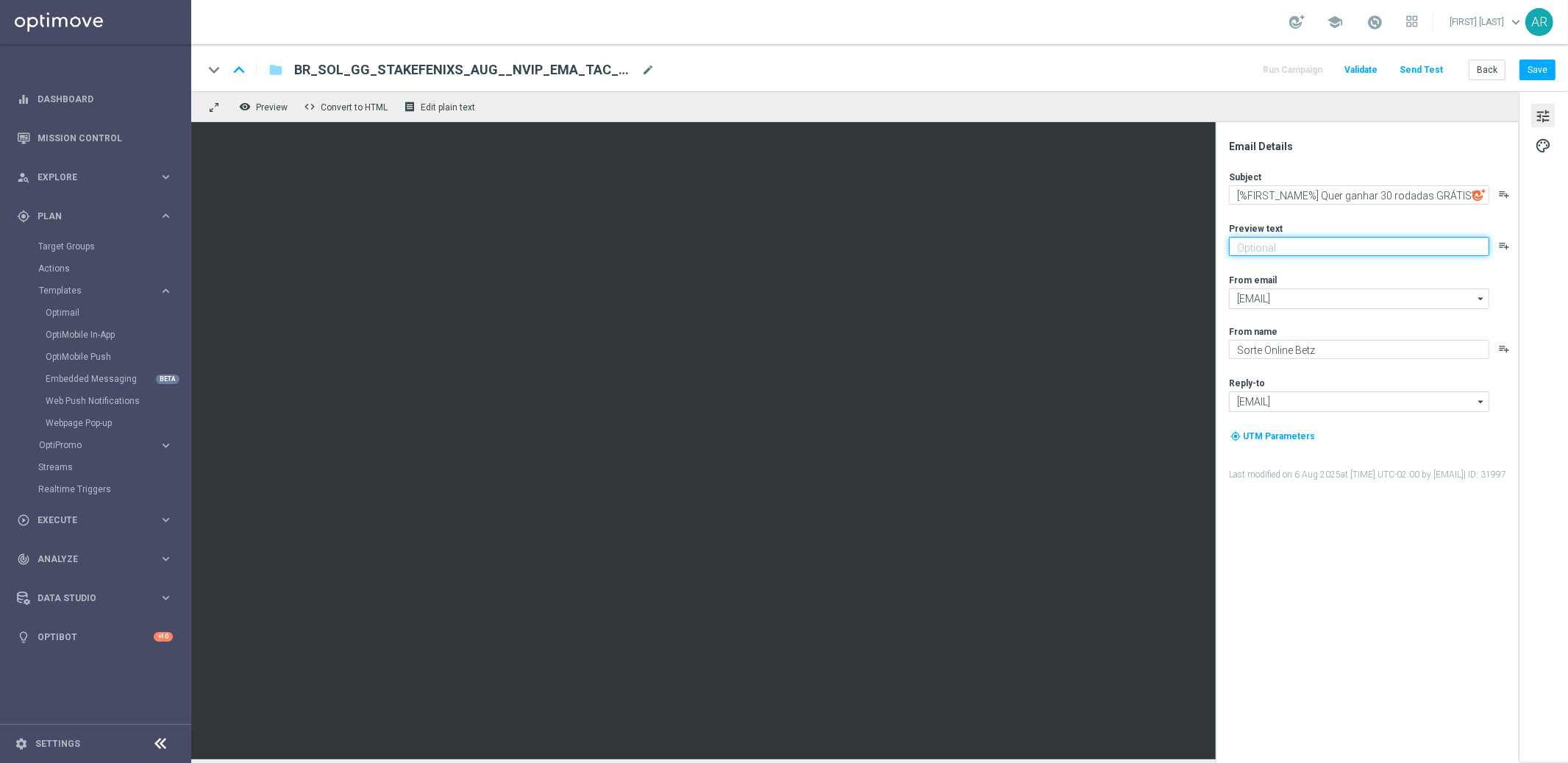 paste on "Jogue Fênix Sortuda! Aposte apenas R$ 30 nos slots selecionados para garantir o bônus" 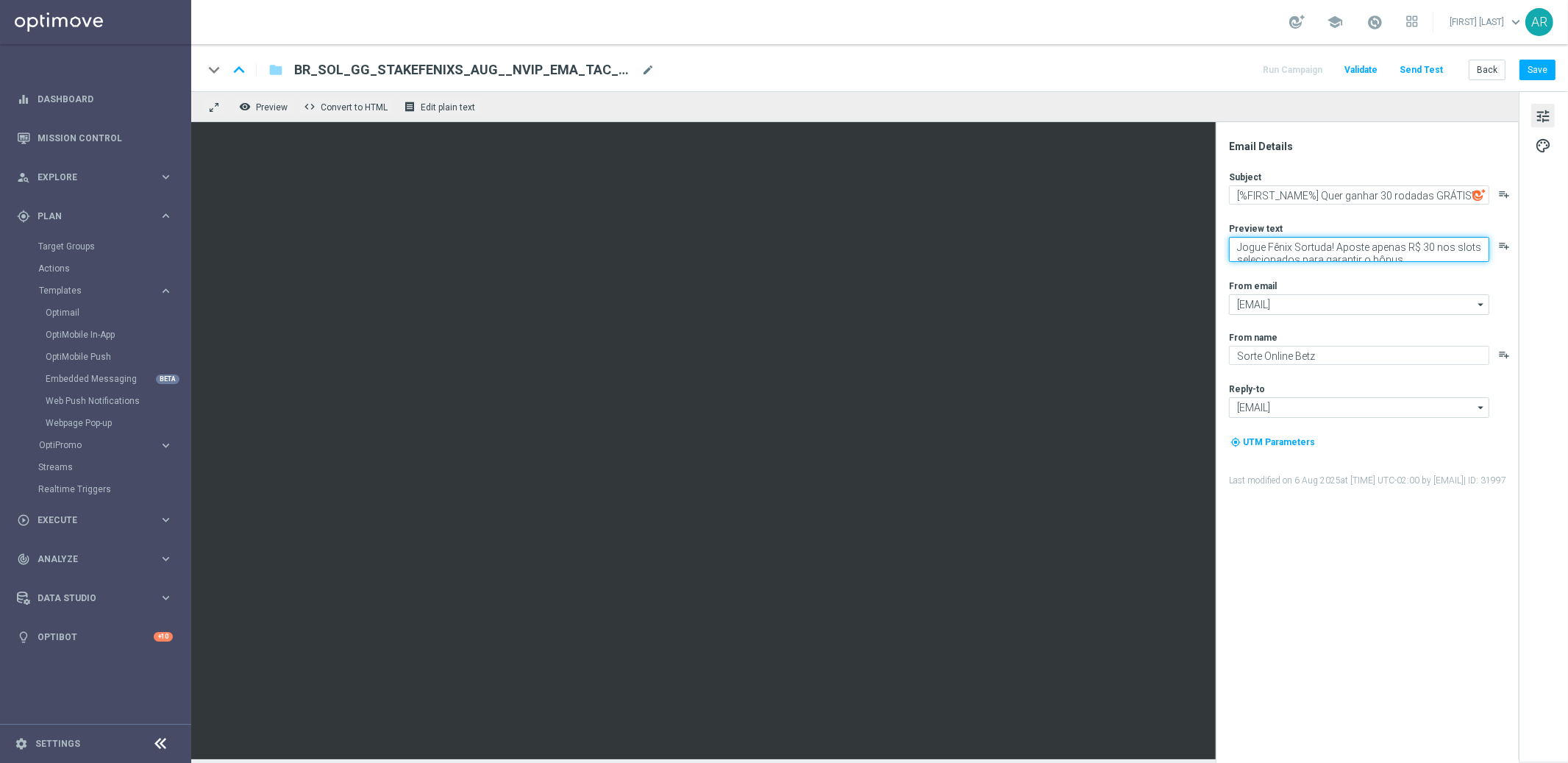 scroll, scrollTop: 5, scrollLeft: 0, axis: vertical 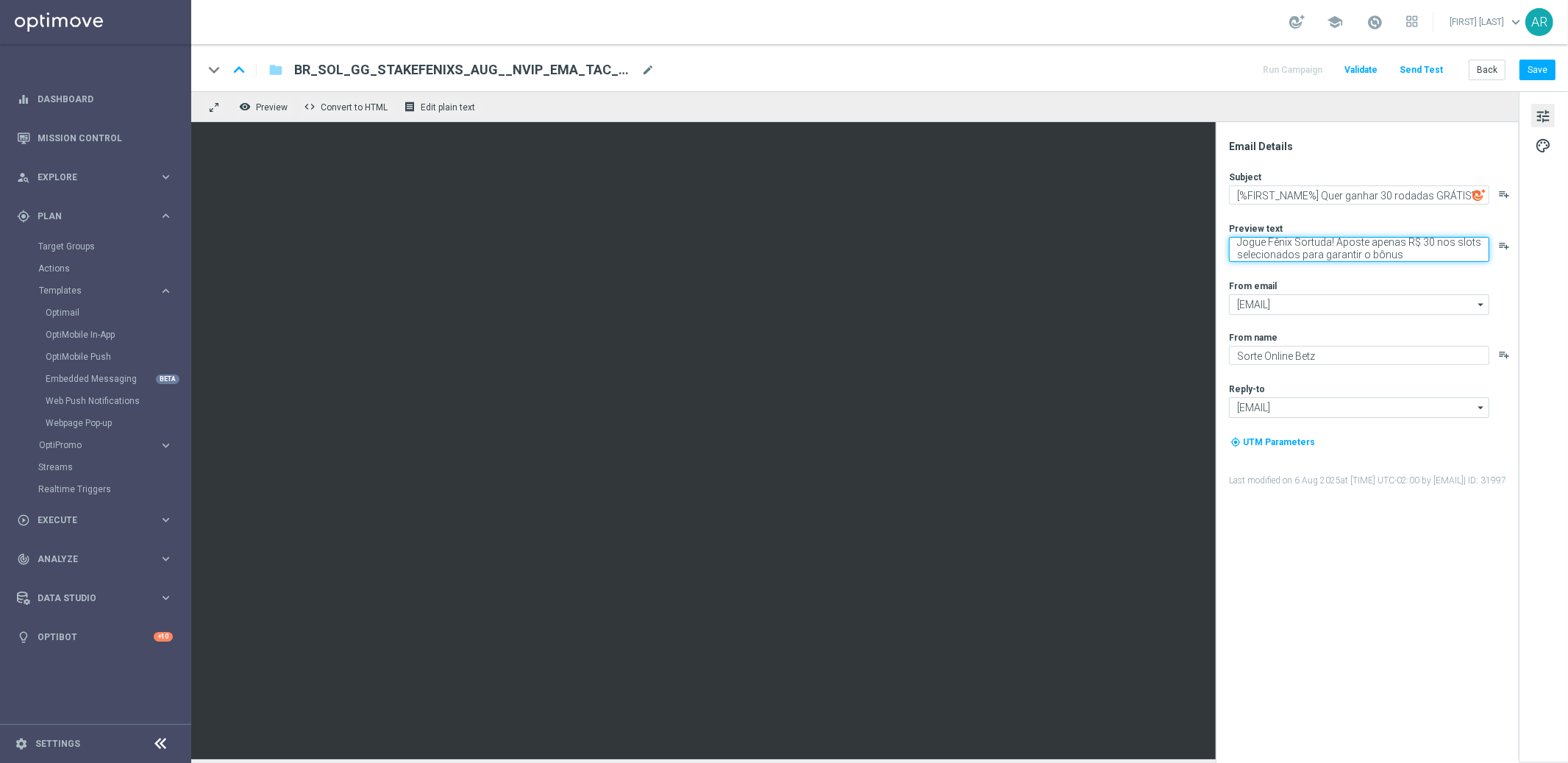 type on "Jogue Fênix Sortuda! Aposte apenas R$ 30 nos slots selecionados para garantir o bônus" 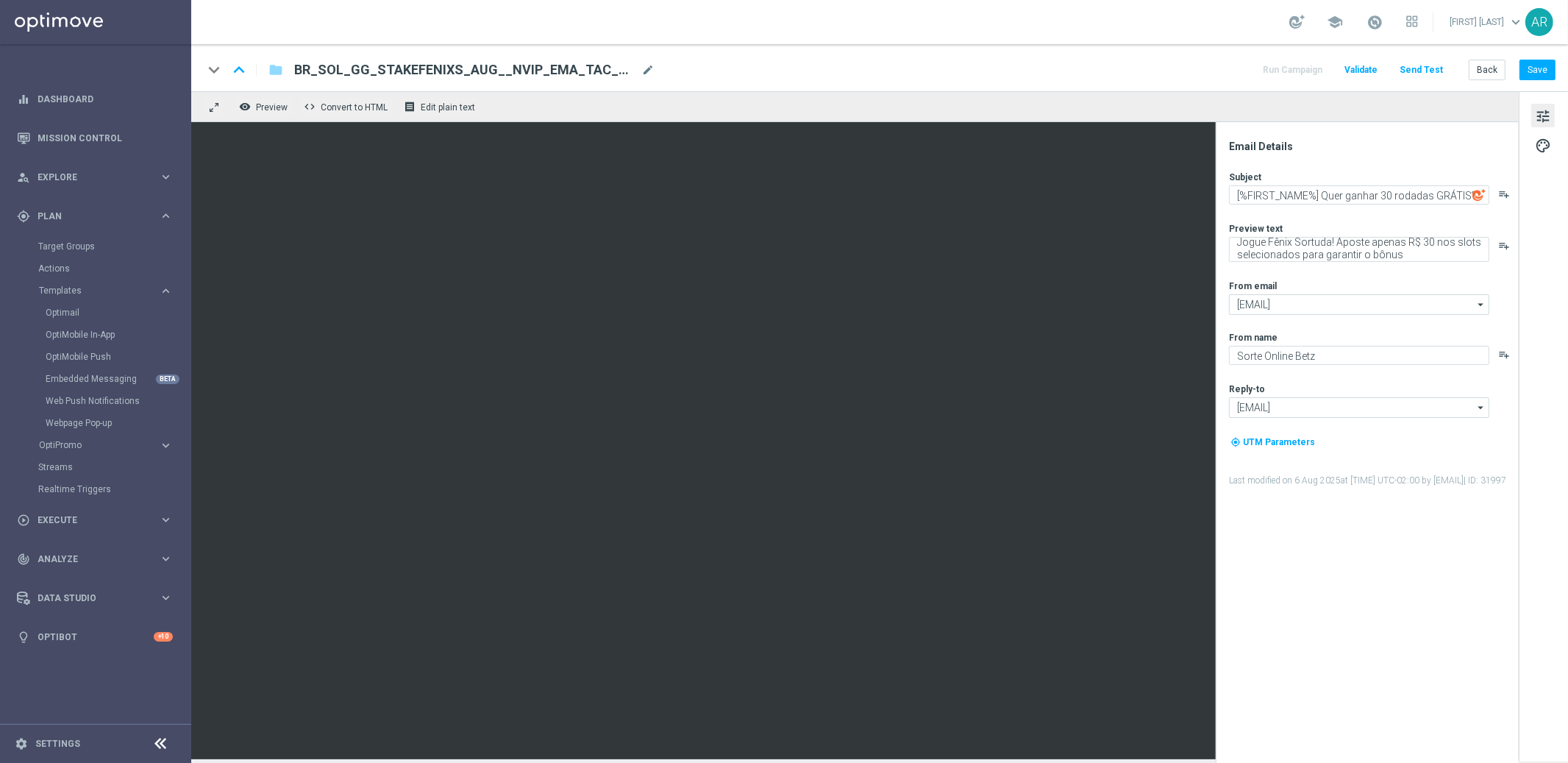 click on "Subject
[%FIRST_NAME%] Quer ganhar 30 rodadas GRÁTIS?
playlist_add
Preview text
Jogue Fênix Sortuda! Aposte apenas R$ 30 nos slots selecionados para garantir o bônus
playlist_add
From email
contato@email.sorteonline.bet.br
contato@email.sorteonline.bet.br
arrow_drop_down
Drag here to set row groups Drag here to set column labels
Show Selected" 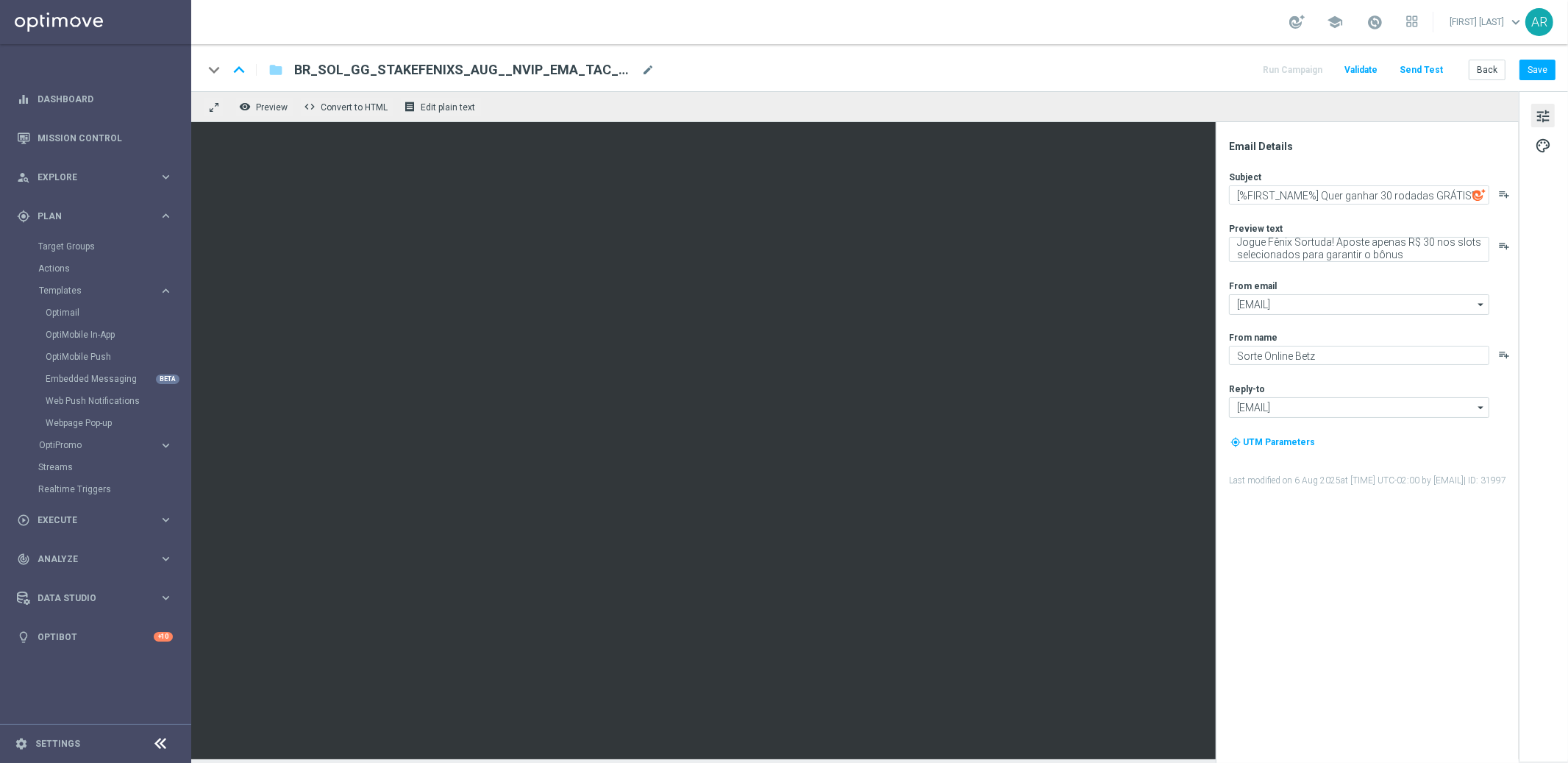 click on "tune" 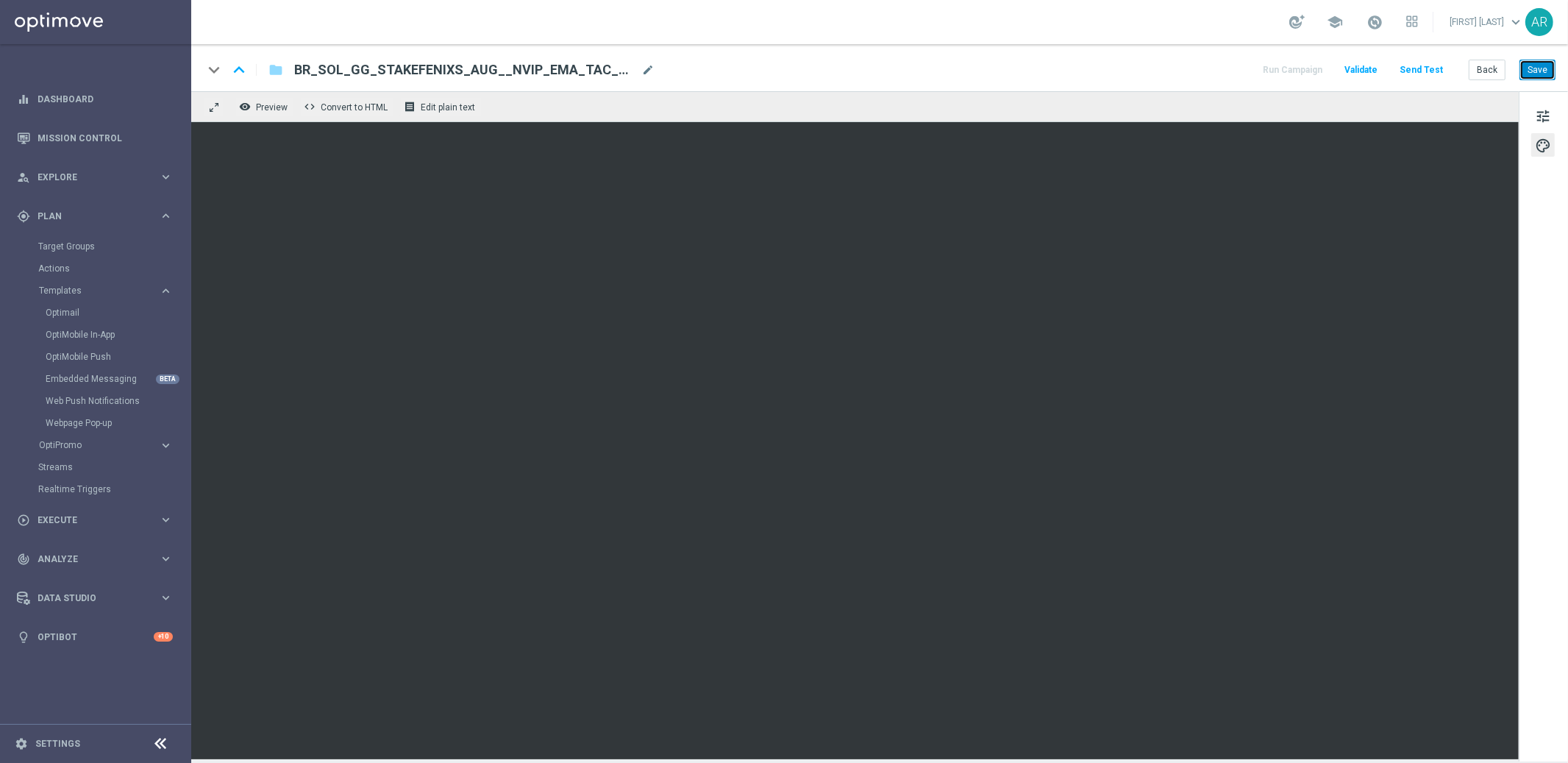click on "Save" at bounding box center (1537, 70) 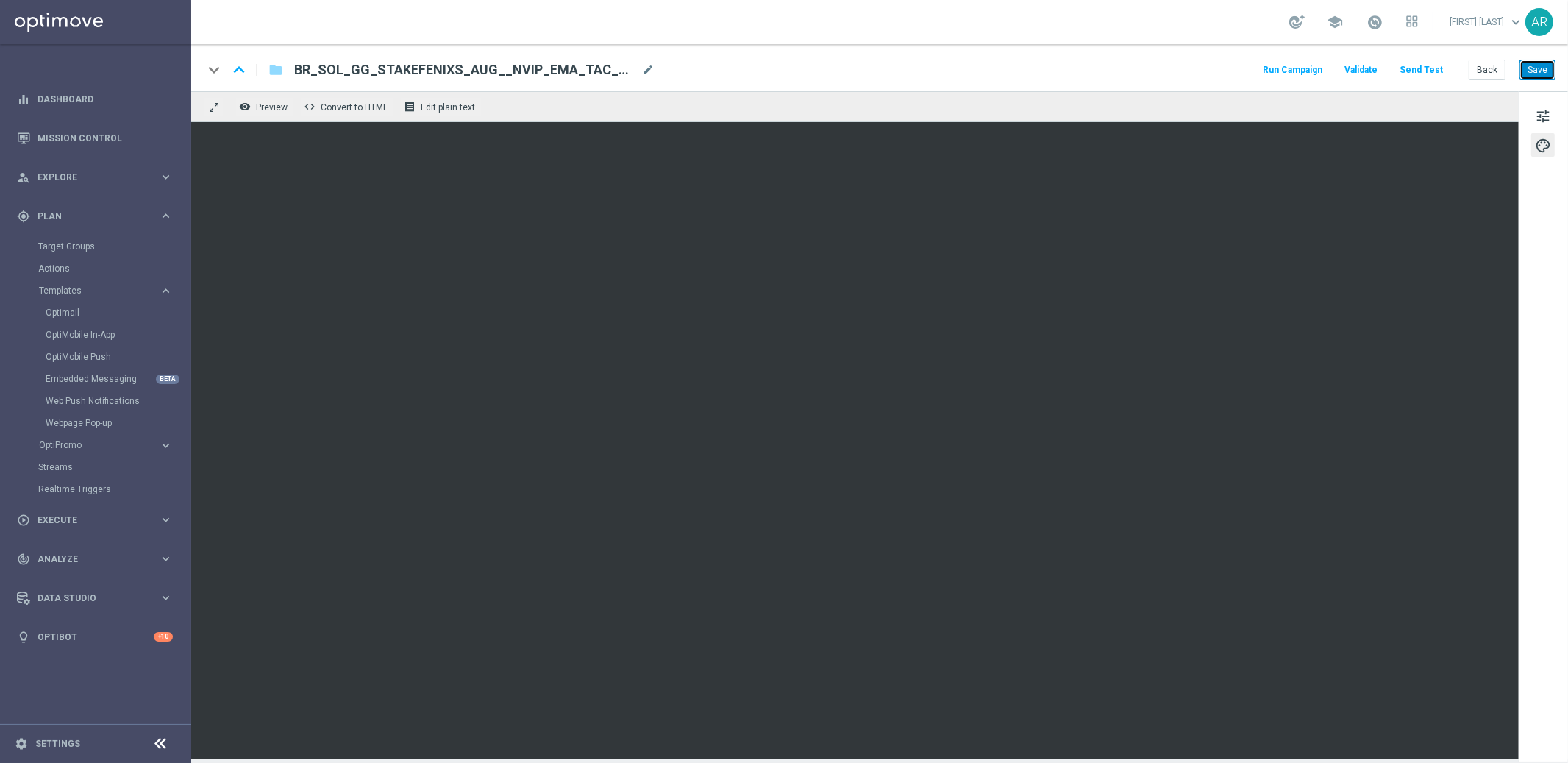 click on "Save" at bounding box center [1537, 70] 